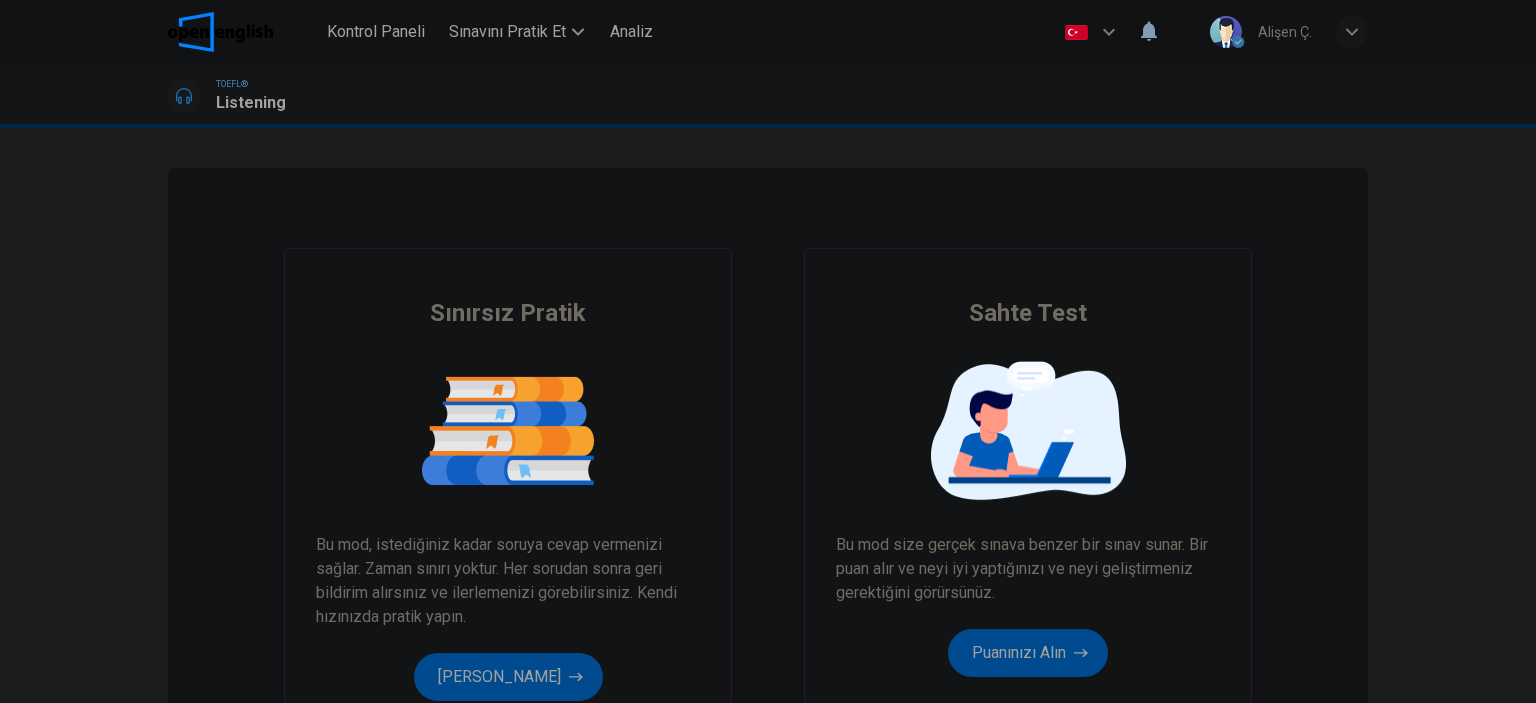 scroll, scrollTop: 0, scrollLeft: 0, axis: both 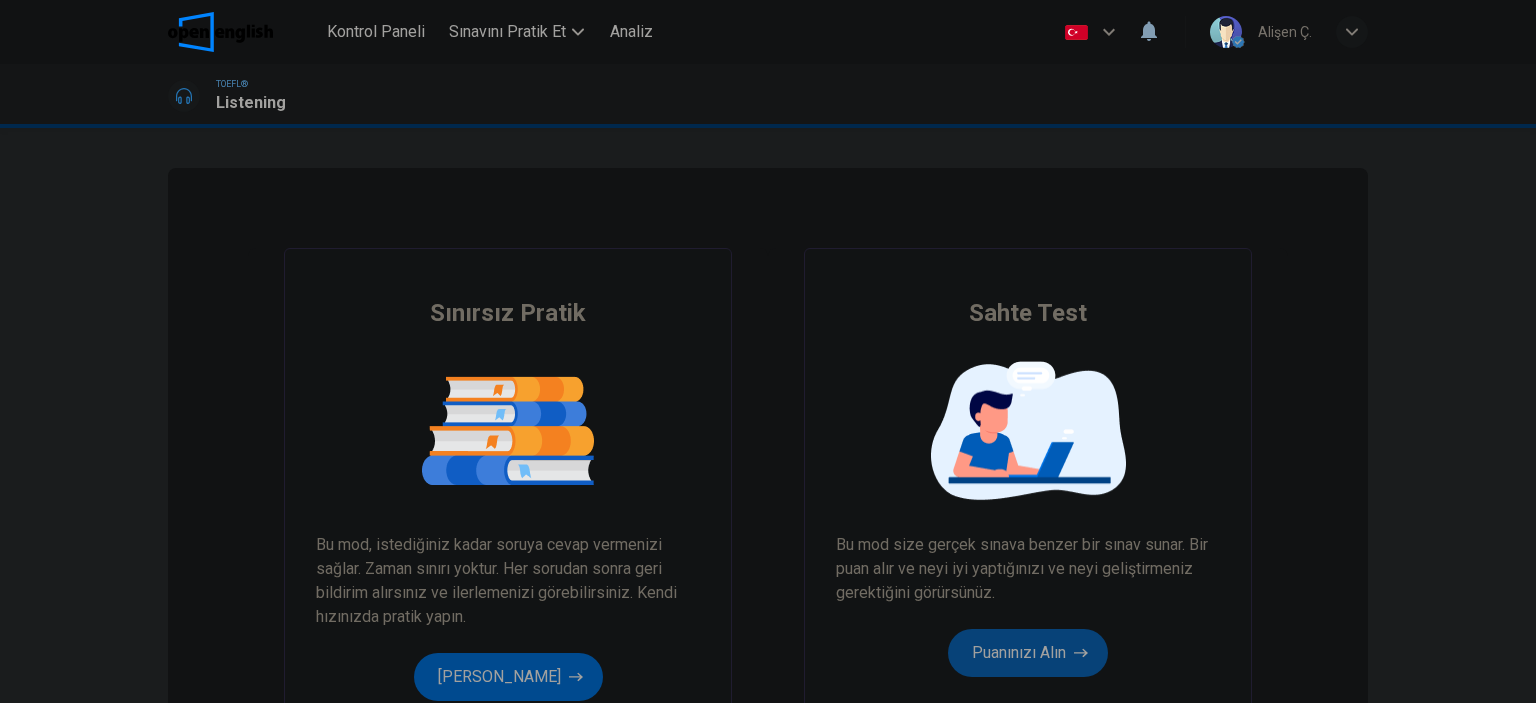 click on "Puanınızı Alın" at bounding box center [1028, 653] 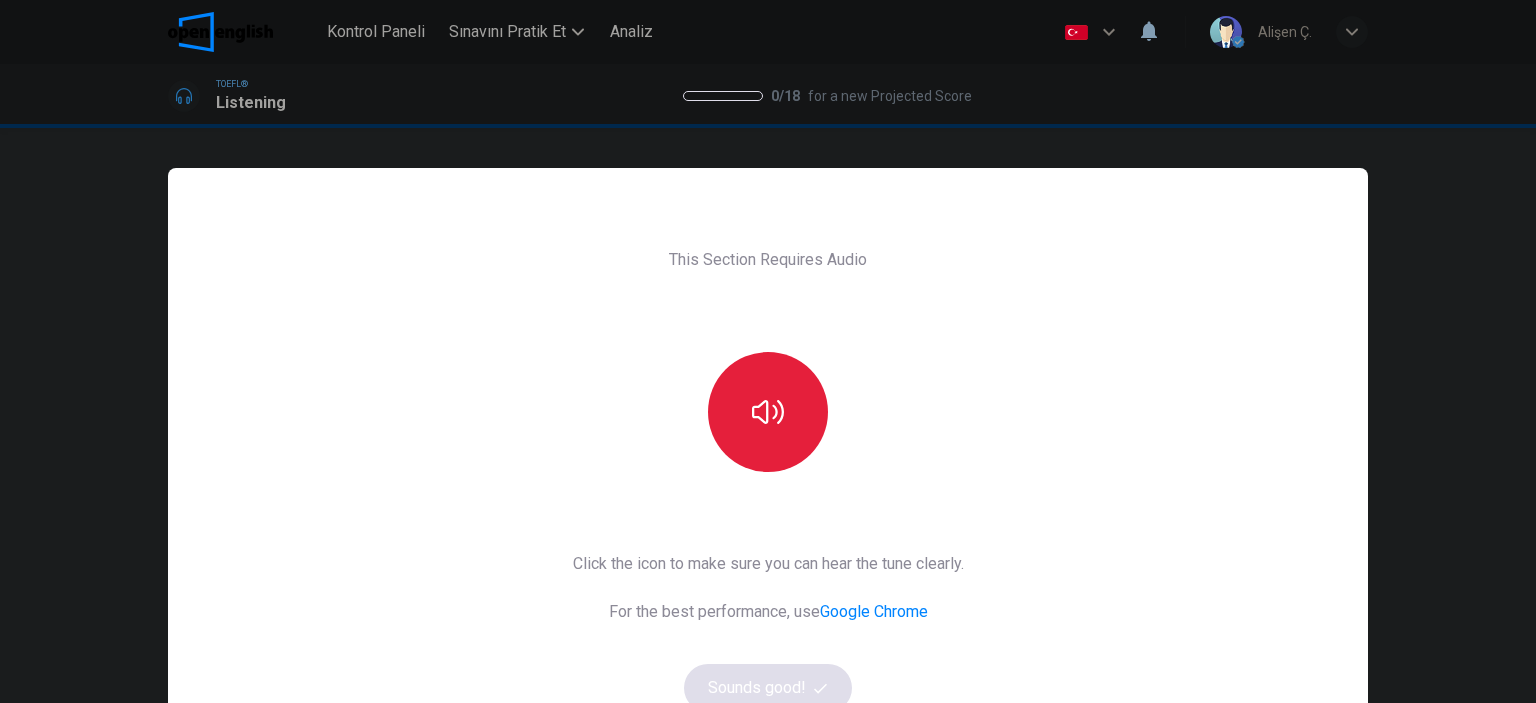 click at bounding box center (768, 412) 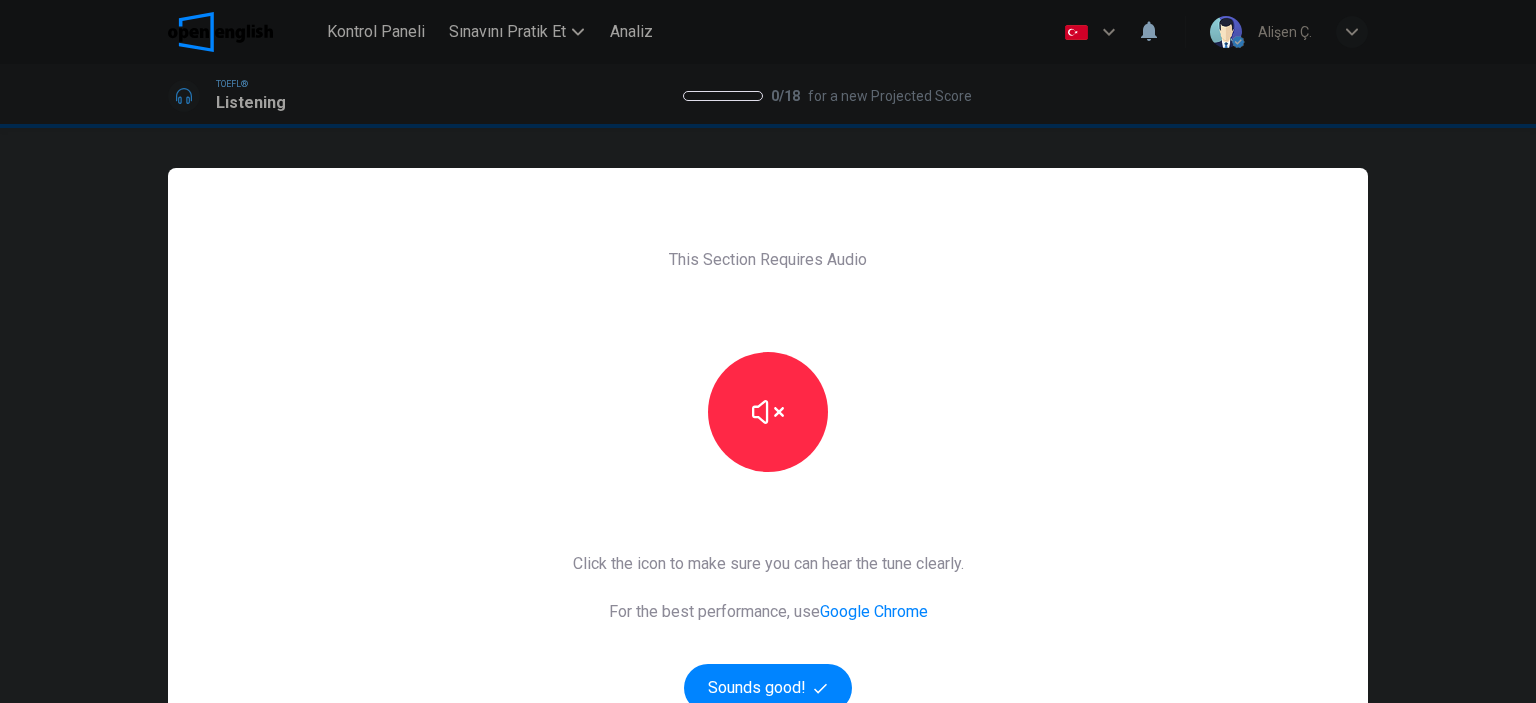 click on "This Section Requires Audio Click the icon to make sure you can hear the tune clearly. For the best performance, use  Google Chrome Sounds good!" at bounding box center (768, 515) 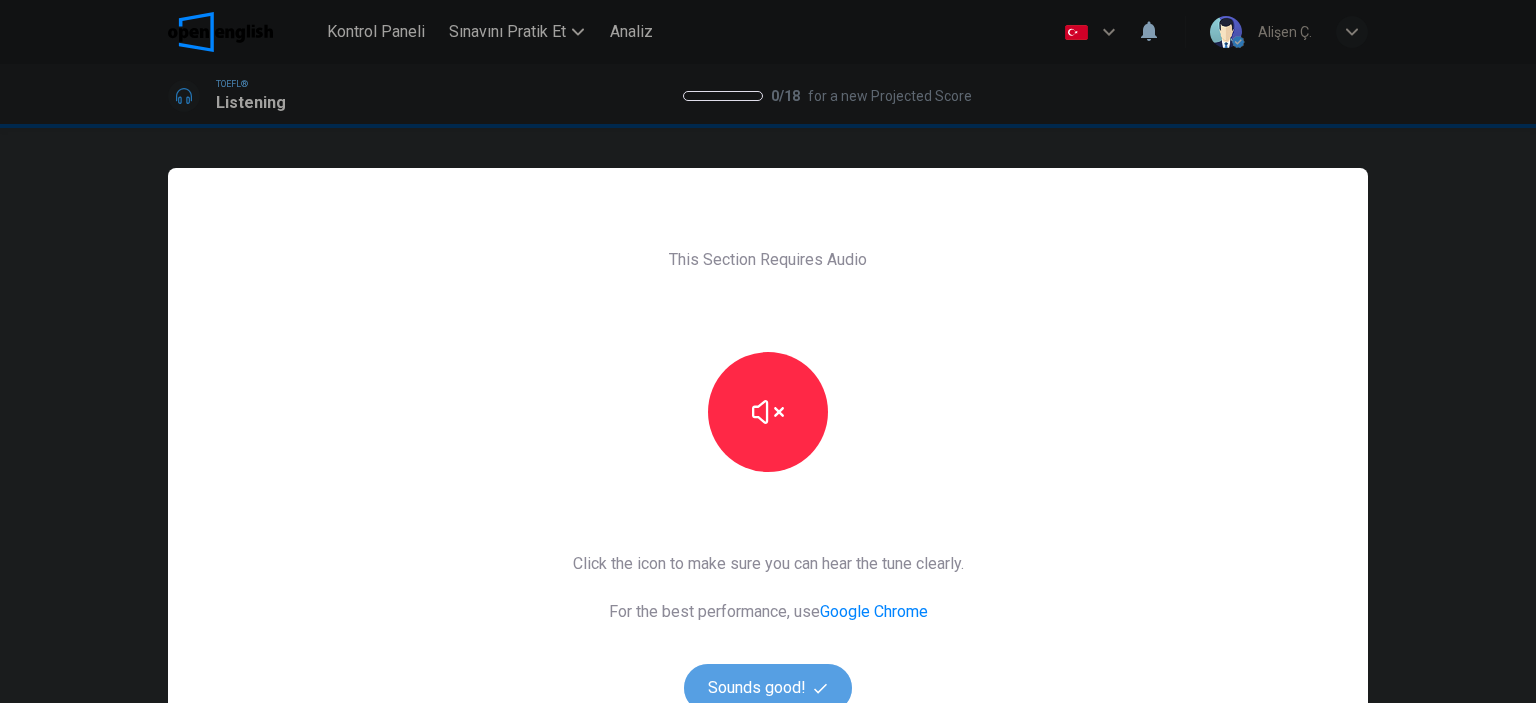 click on "Sounds good!" at bounding box center (768, 688) 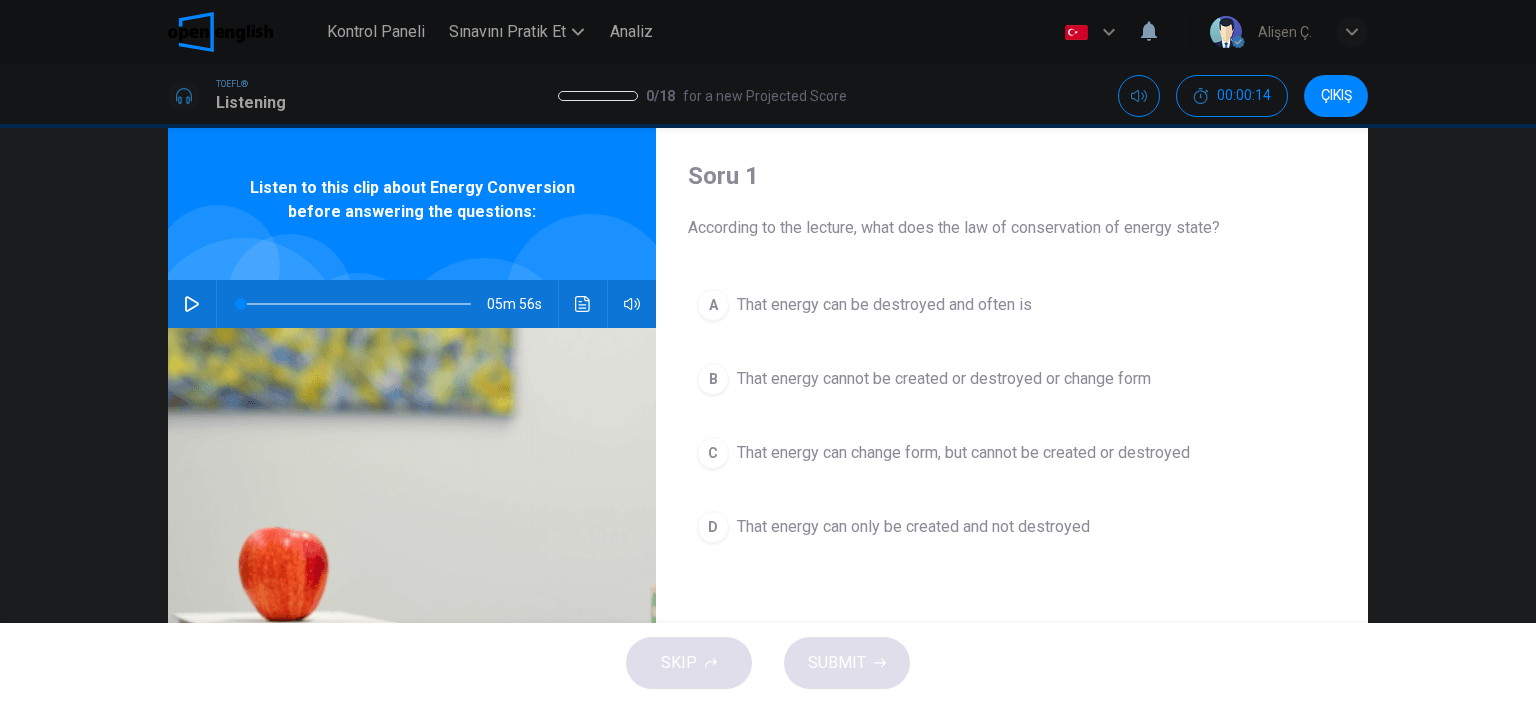 scroll, scrollTop: 0, scrollLeft: 0, axis: both 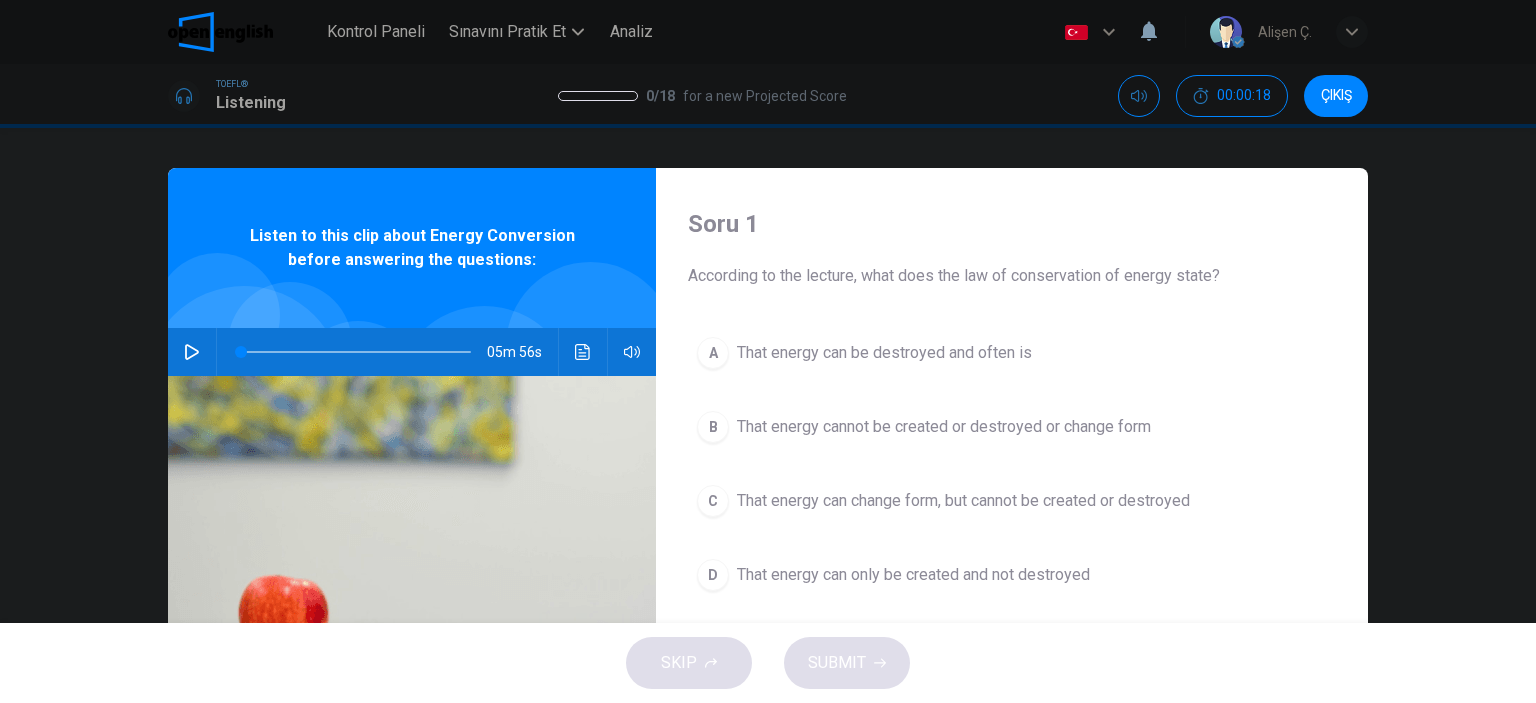 click 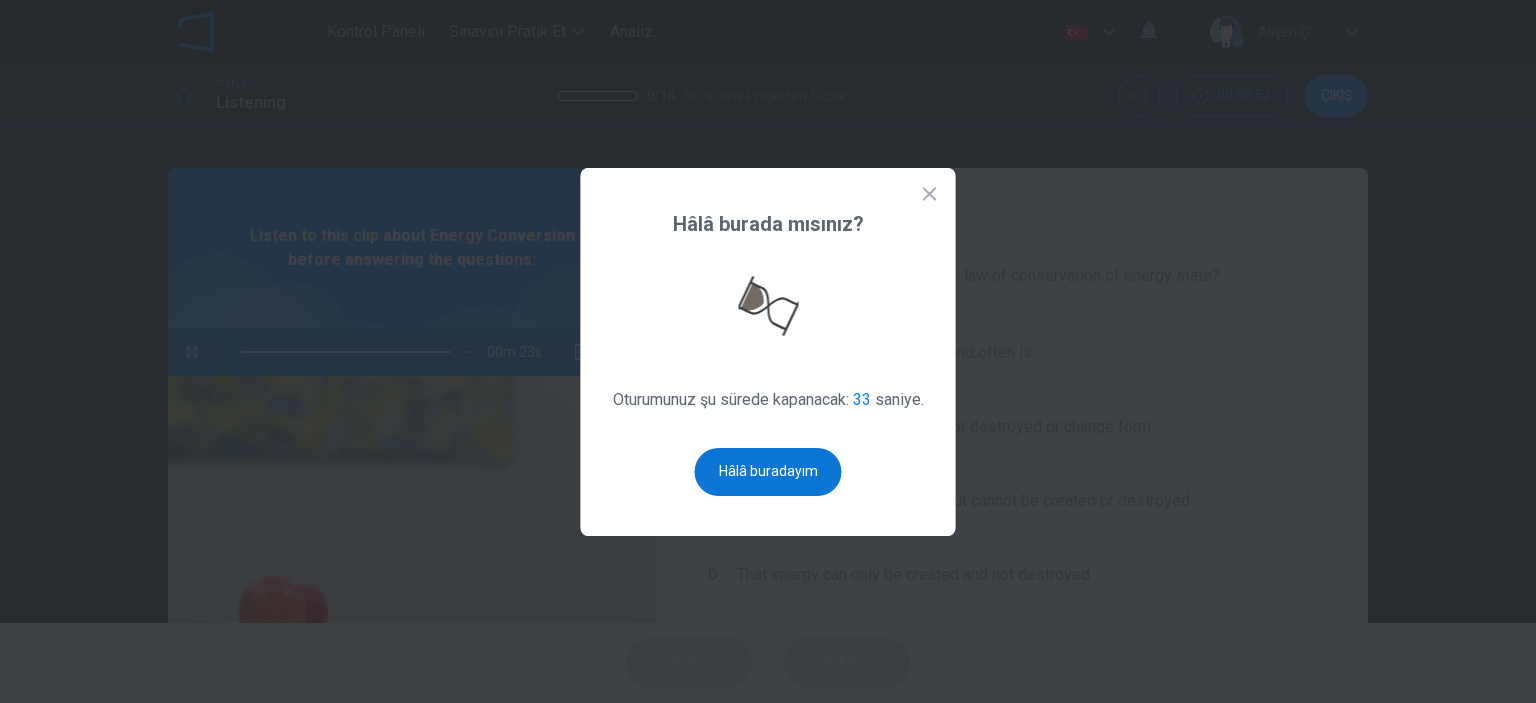 click on "Hâlâ buradayım" at bounding box center [768, 472] 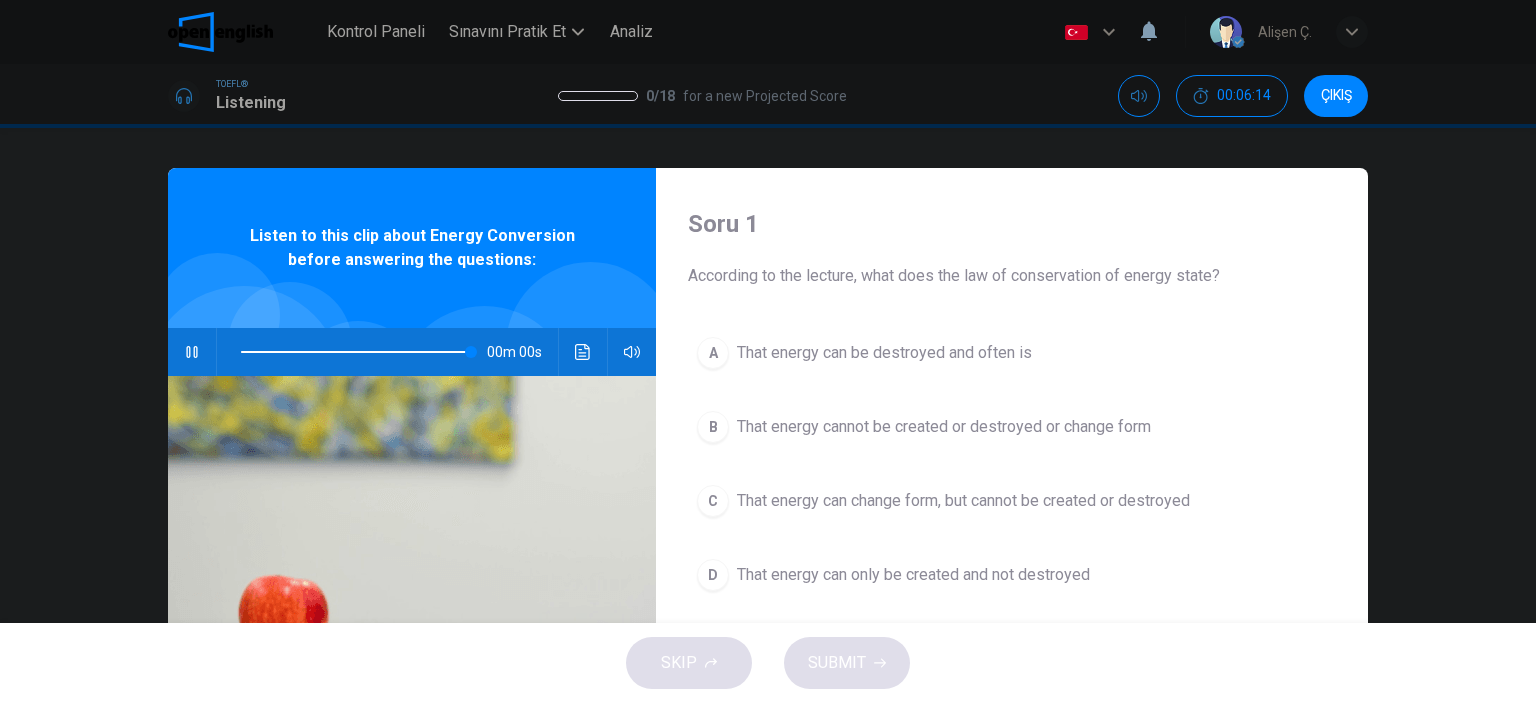 type on "*" 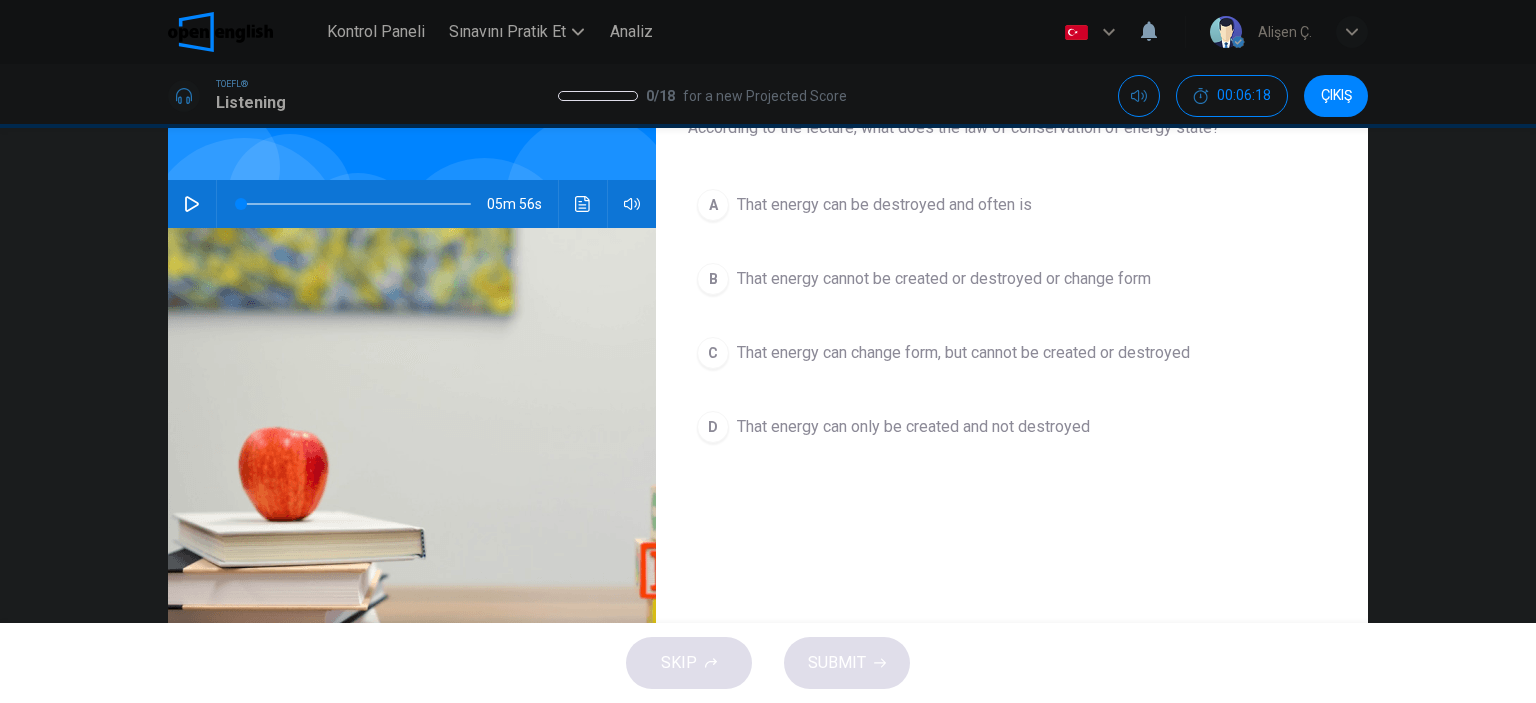 scroll, scrollTop: 100, scrollLeft: 0, axis: vertical 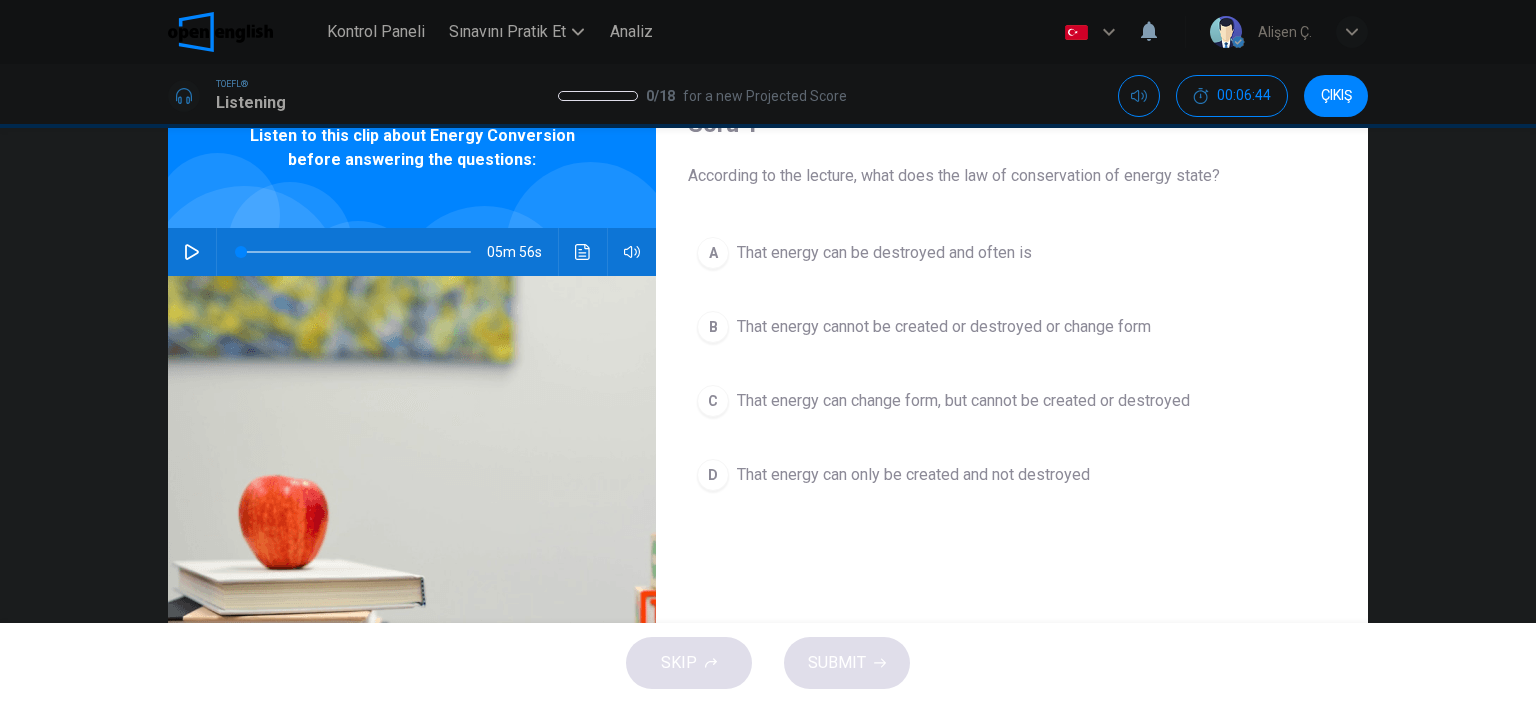 click on "D That energy can only be created and not destroyed" at bounding box center [1012, 475] 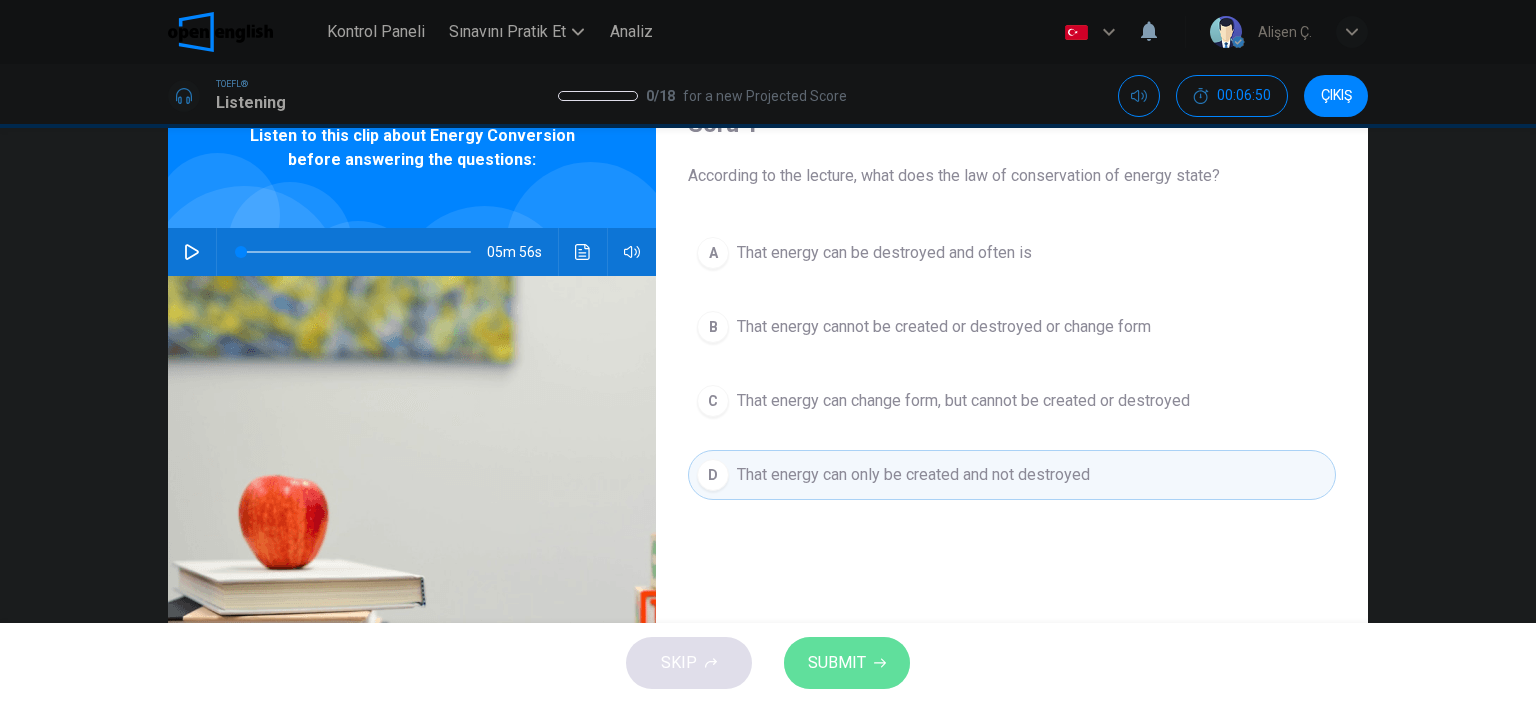 click on "SUBMIT" at bounding box center (847, 663) 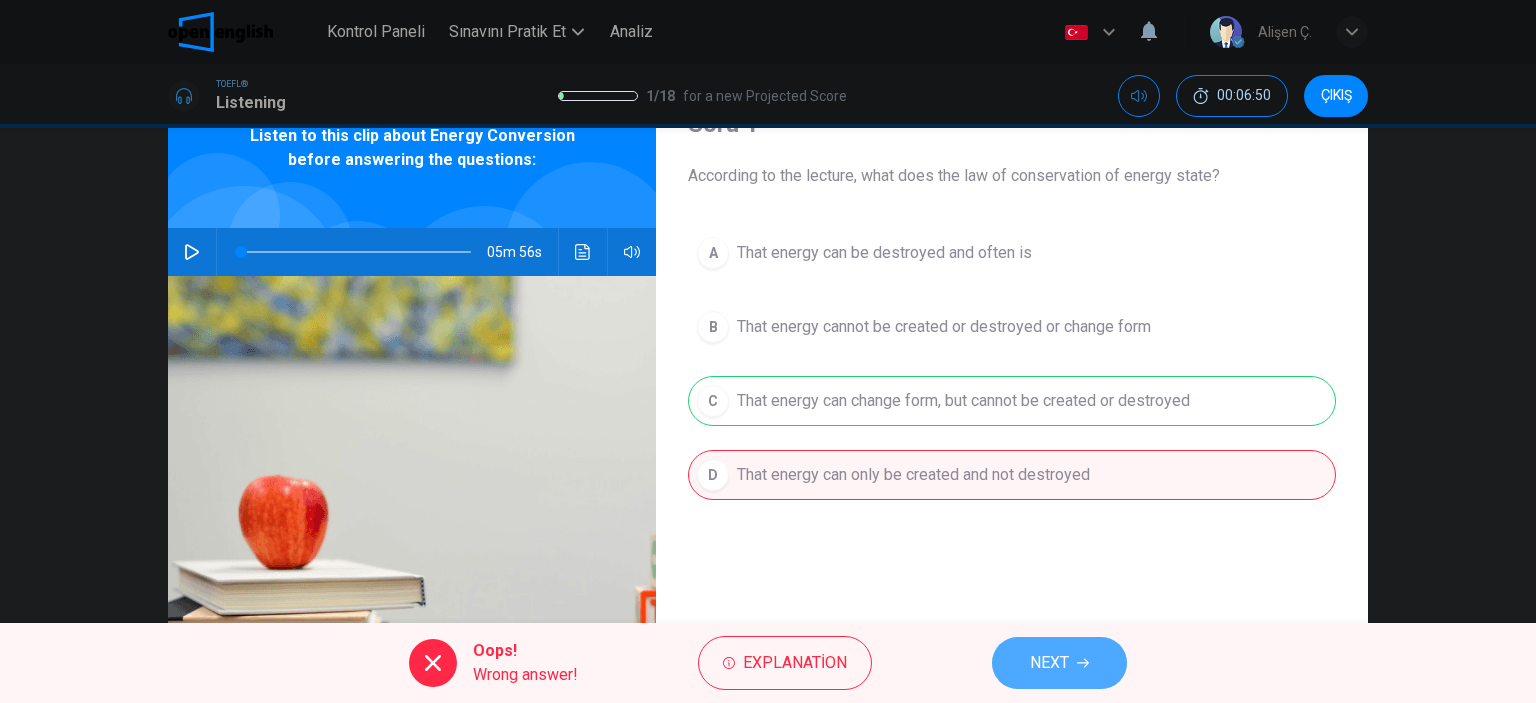 click on "NEXT" at bounding box center [1059, 663] 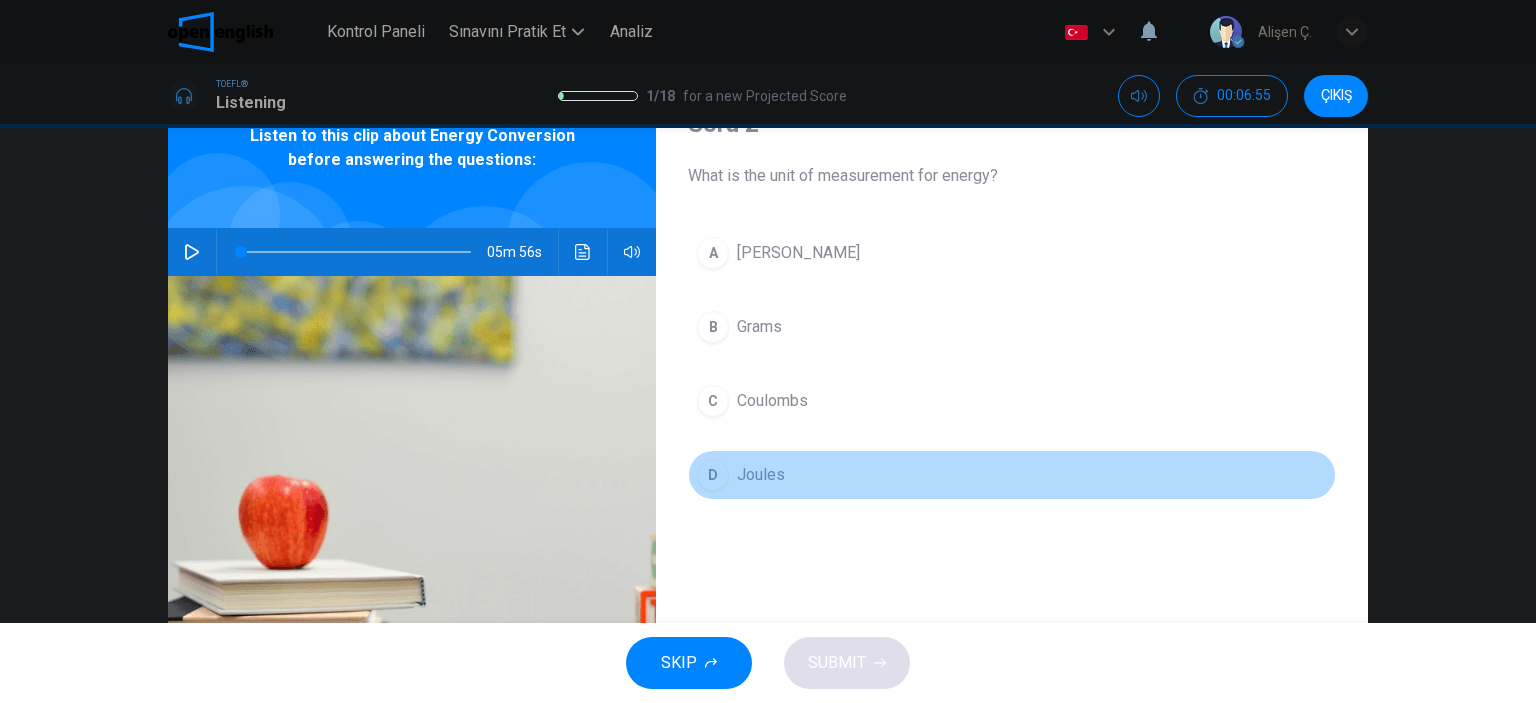 click on "D Joules" at bounding box center [1012, 475] 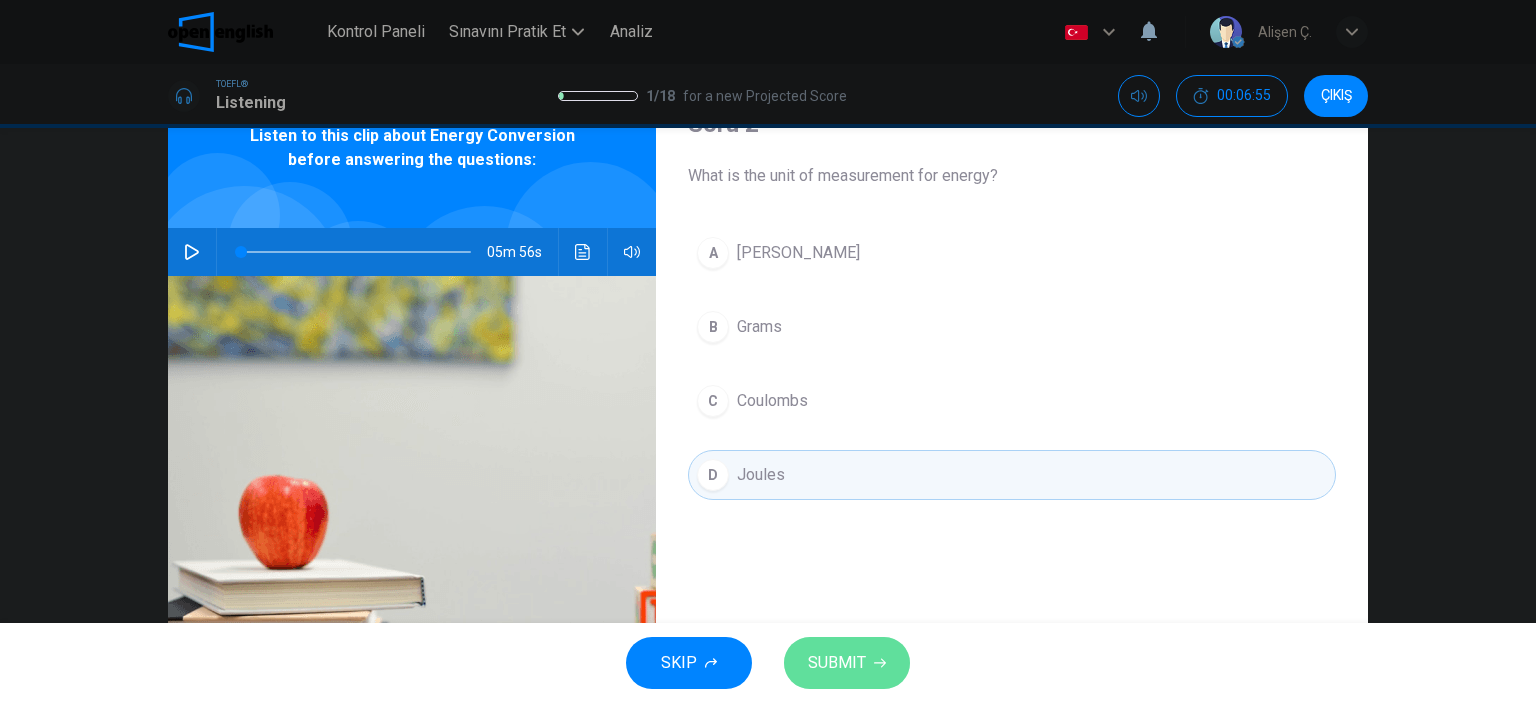 click on "SUBMIT" at bounding box center [837, 663] 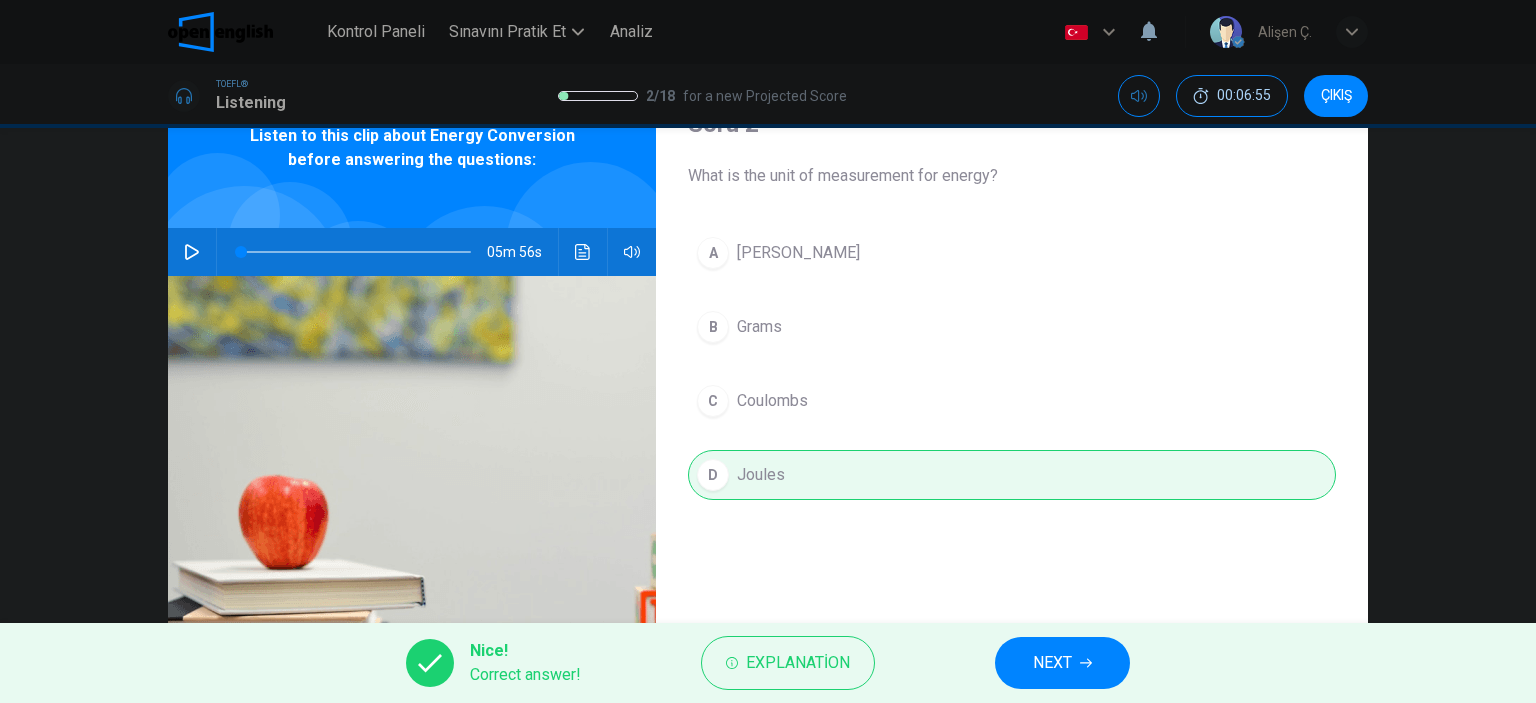 click on "NEXT" at bounding box center [1062, 663] 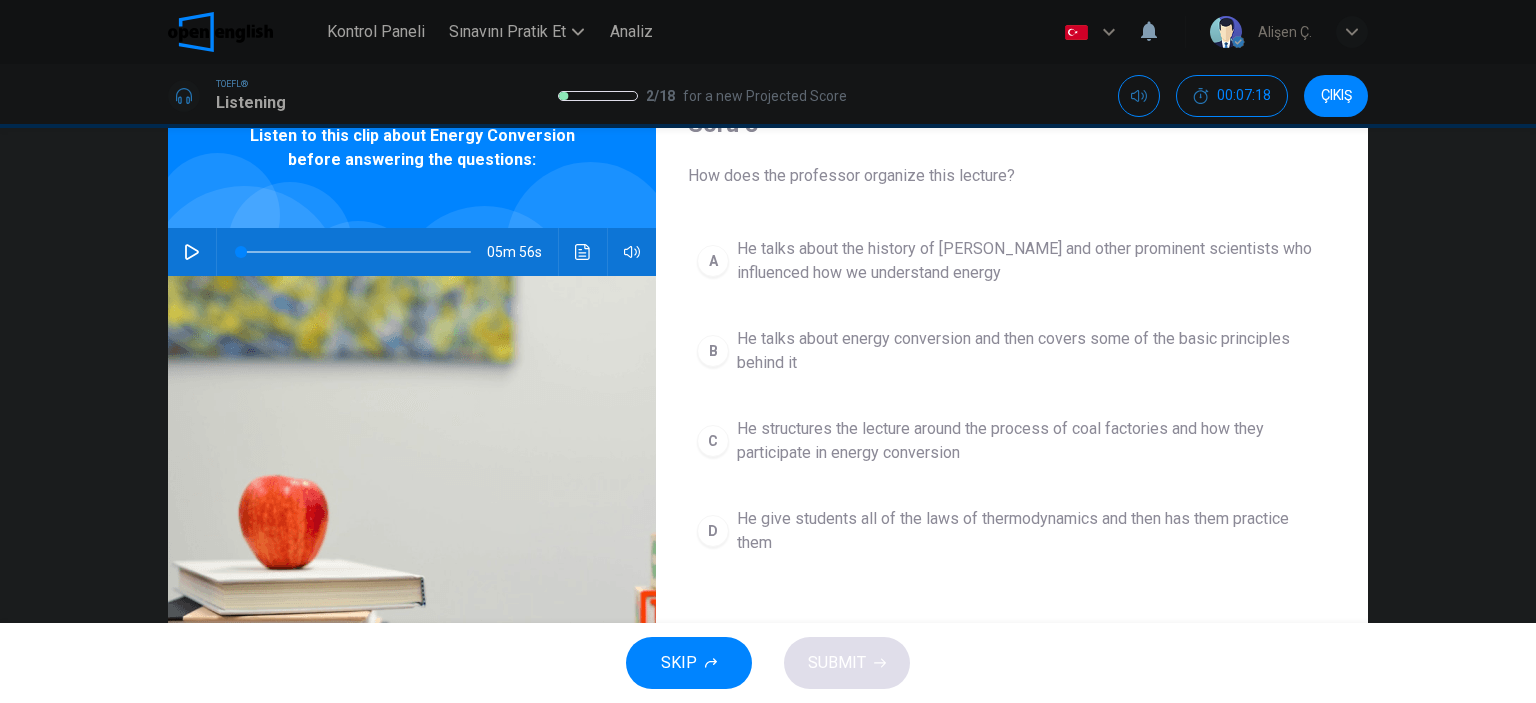 click on "B" at bounding box center (713, 351) 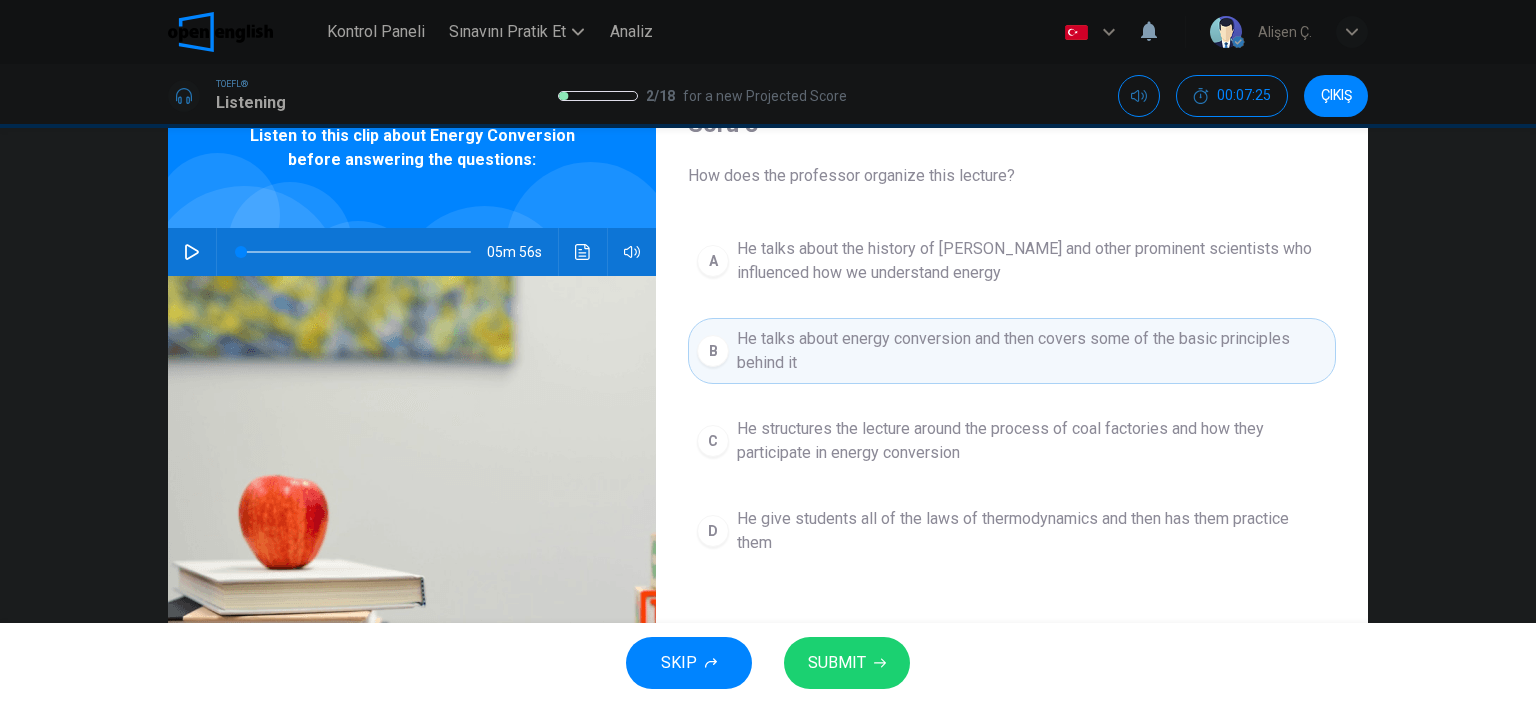 click on "SUBMIT" at bounding box center (847, 663) 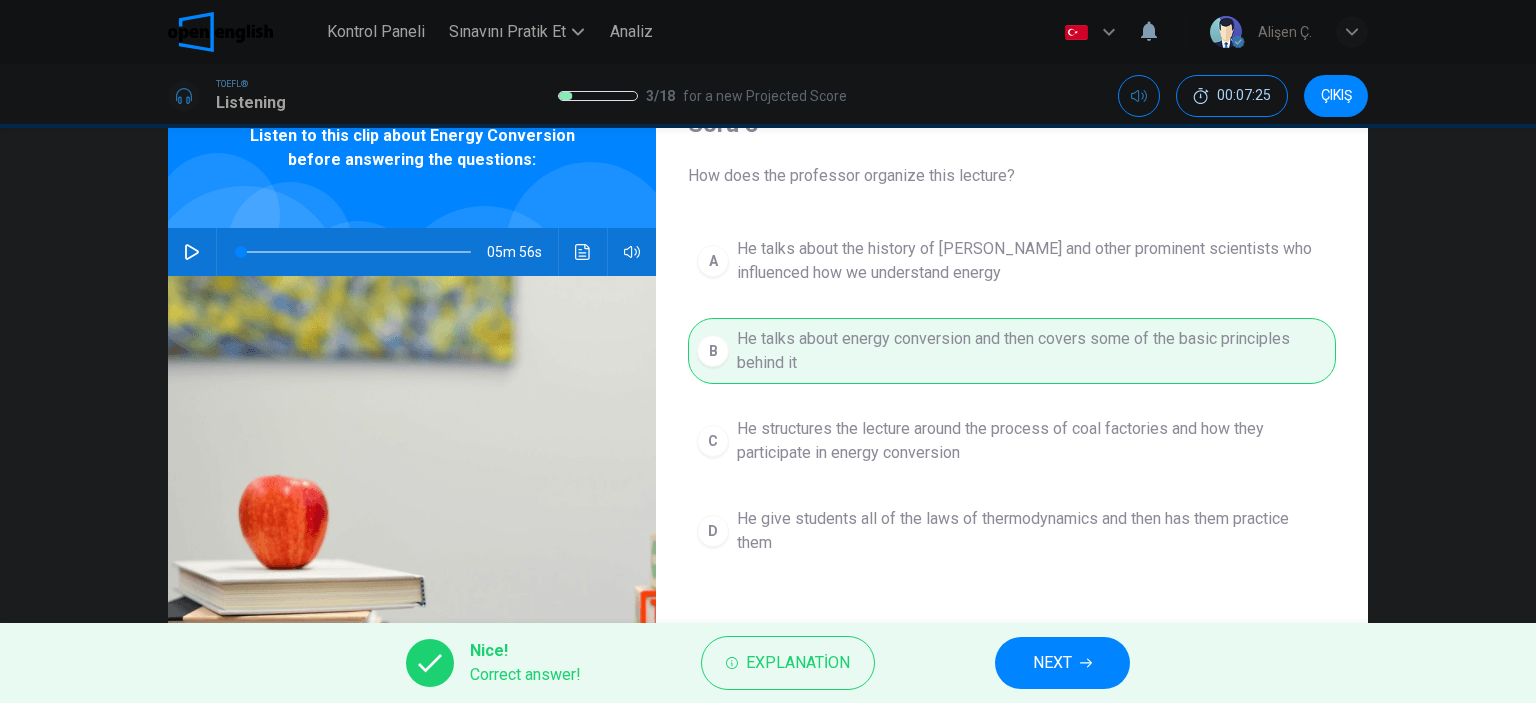 click on "NEXT" at bounding box center (1052, 663) 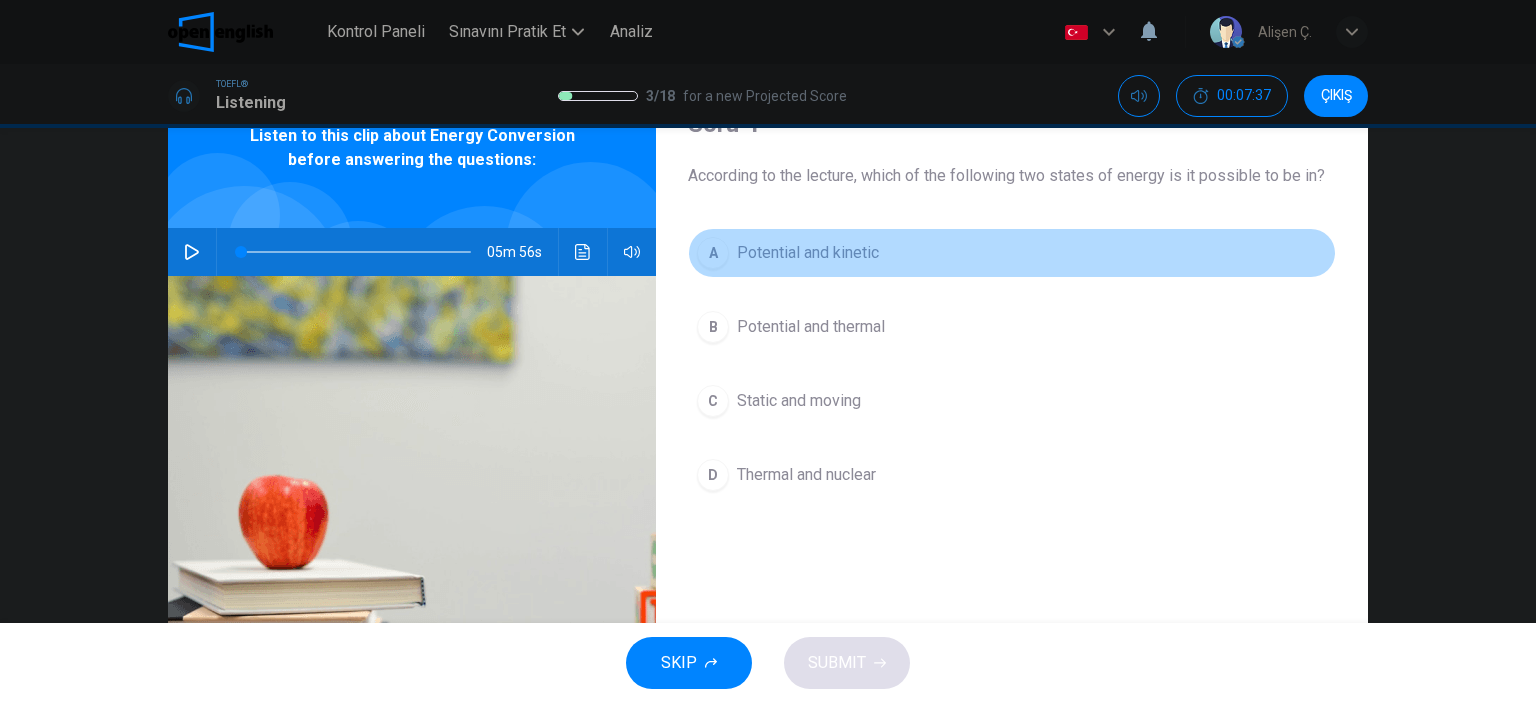 click on "A Potential and kinetic" at bounding box center [1012, 253] 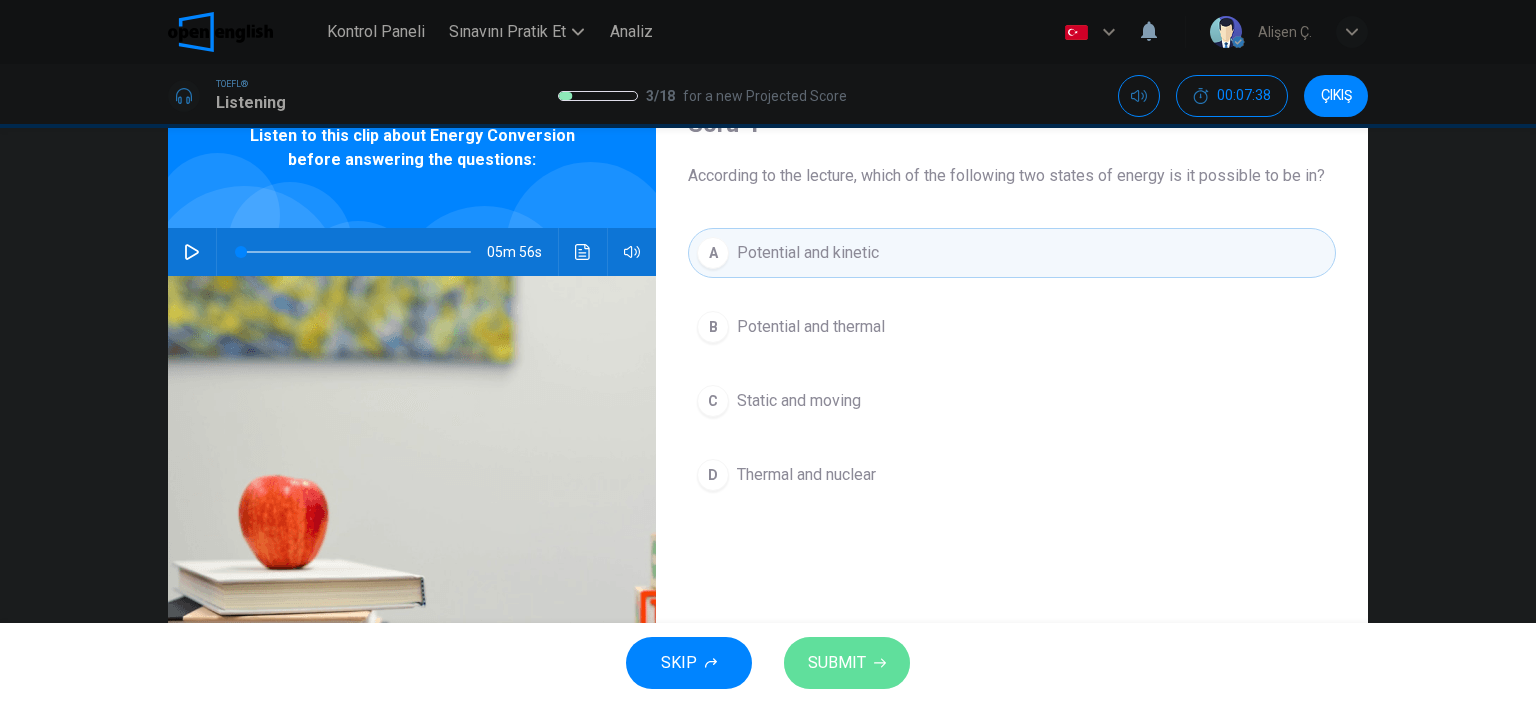click on "SUBMIT" at bounding box center [847, 663] 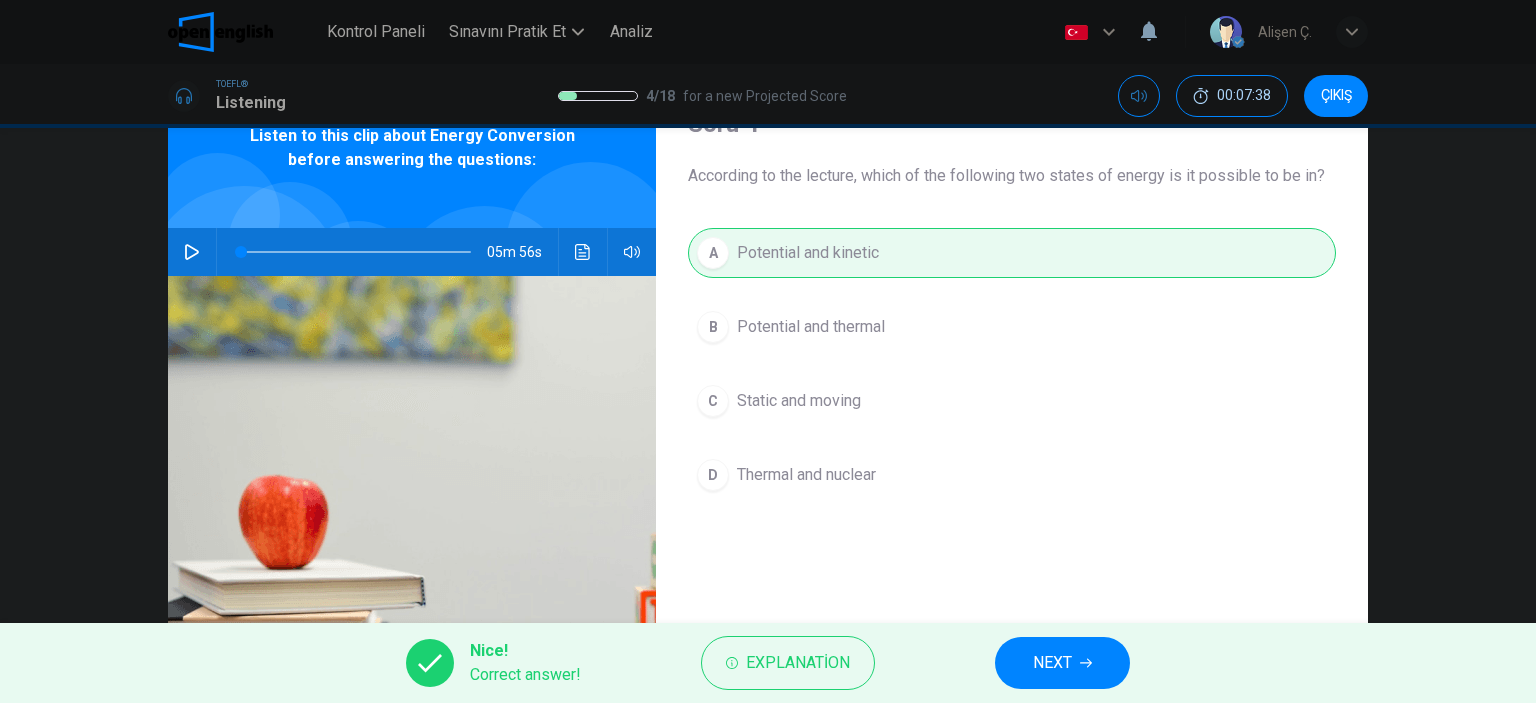 click on "NEXT" at bounding box center (1062, 663) 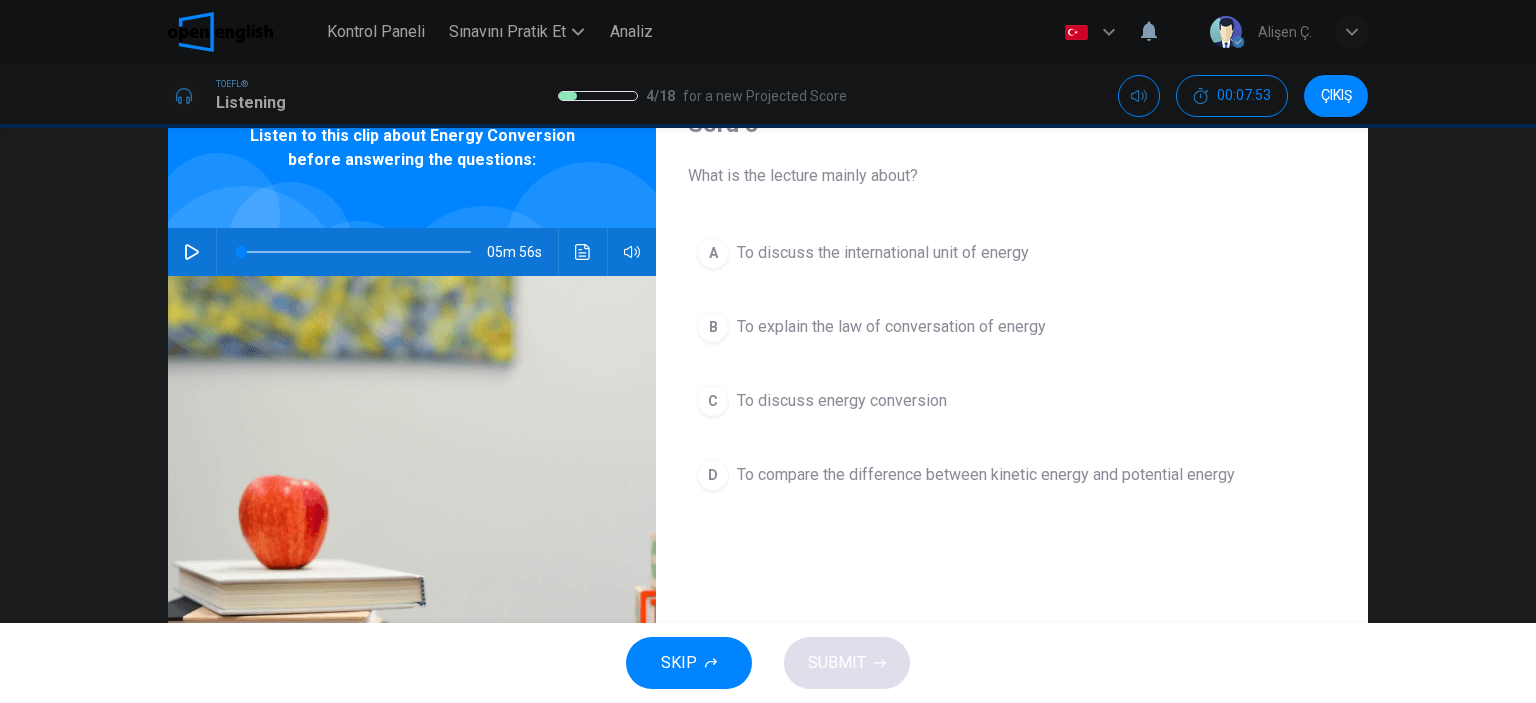 click on "B" at bounding box center [713, 327] 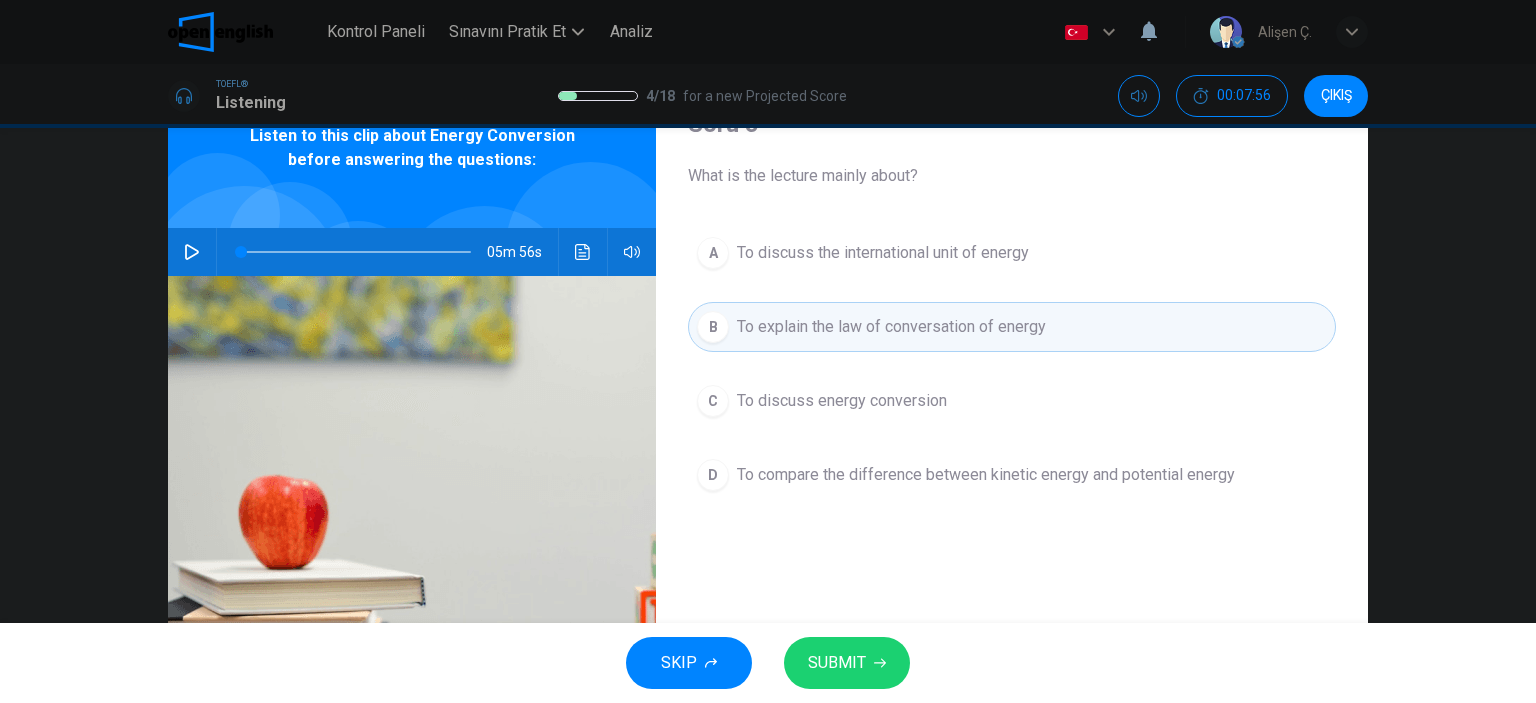 click on "SUBMIT" at bounding box center [847, 663] 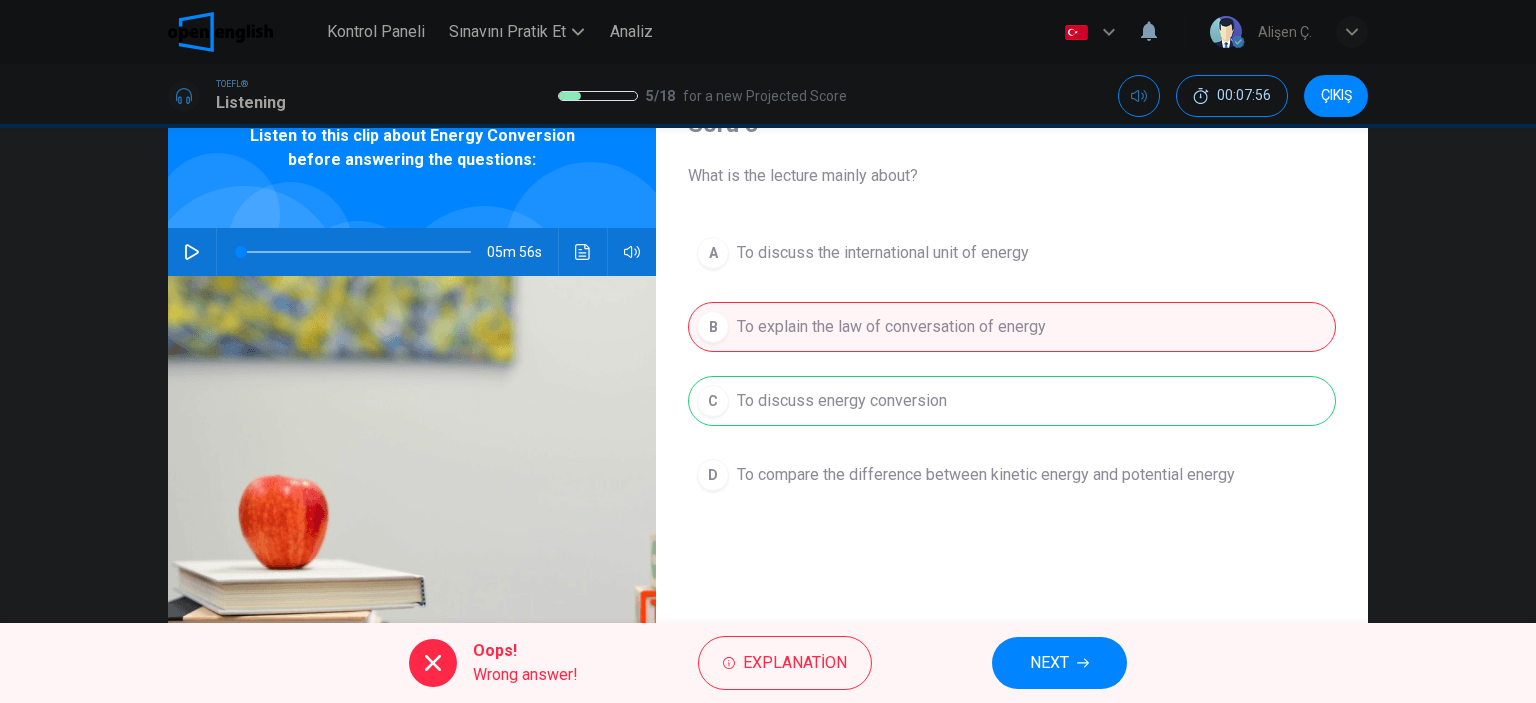 click on "NEXT" at bounding box center (1049, 663) 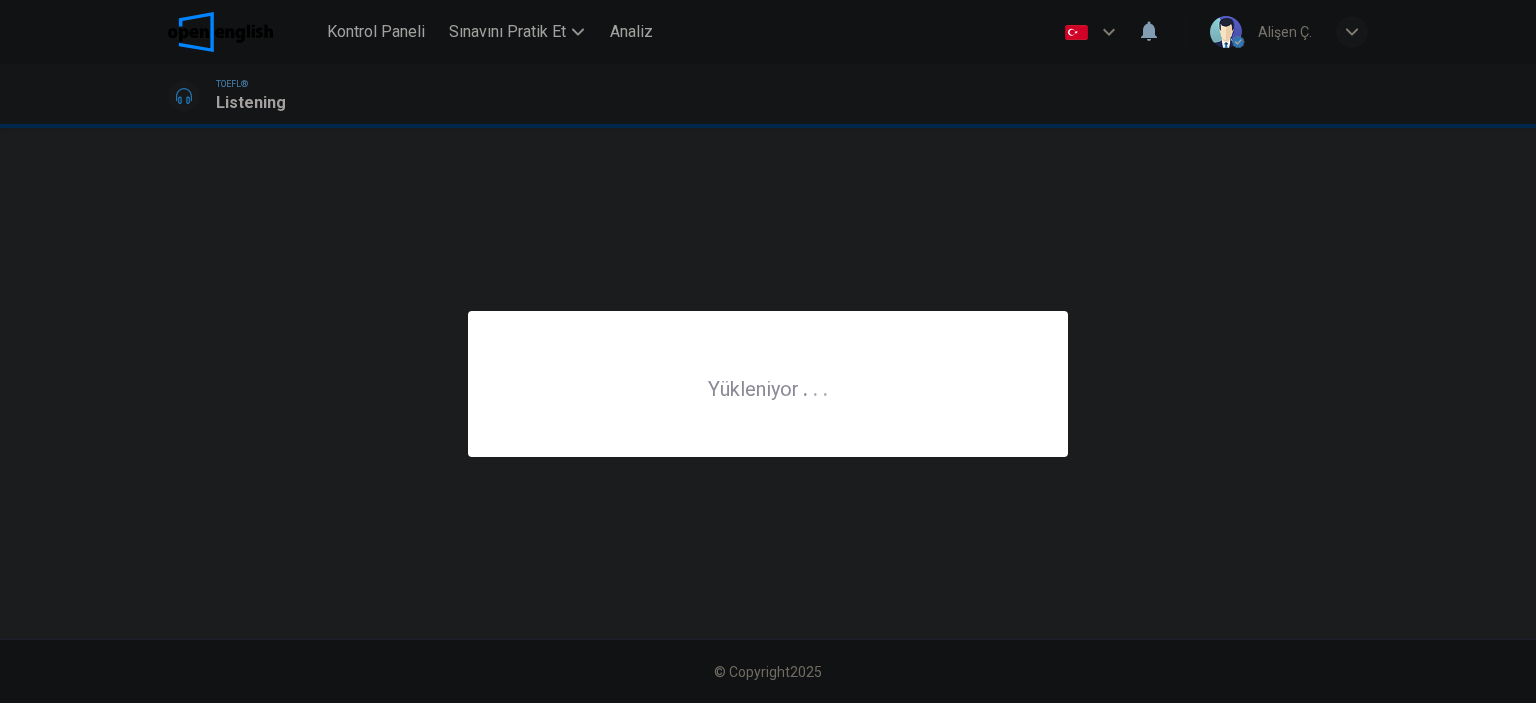 scroll, scrollTop: 0, scrollLeft: 0, axis: both 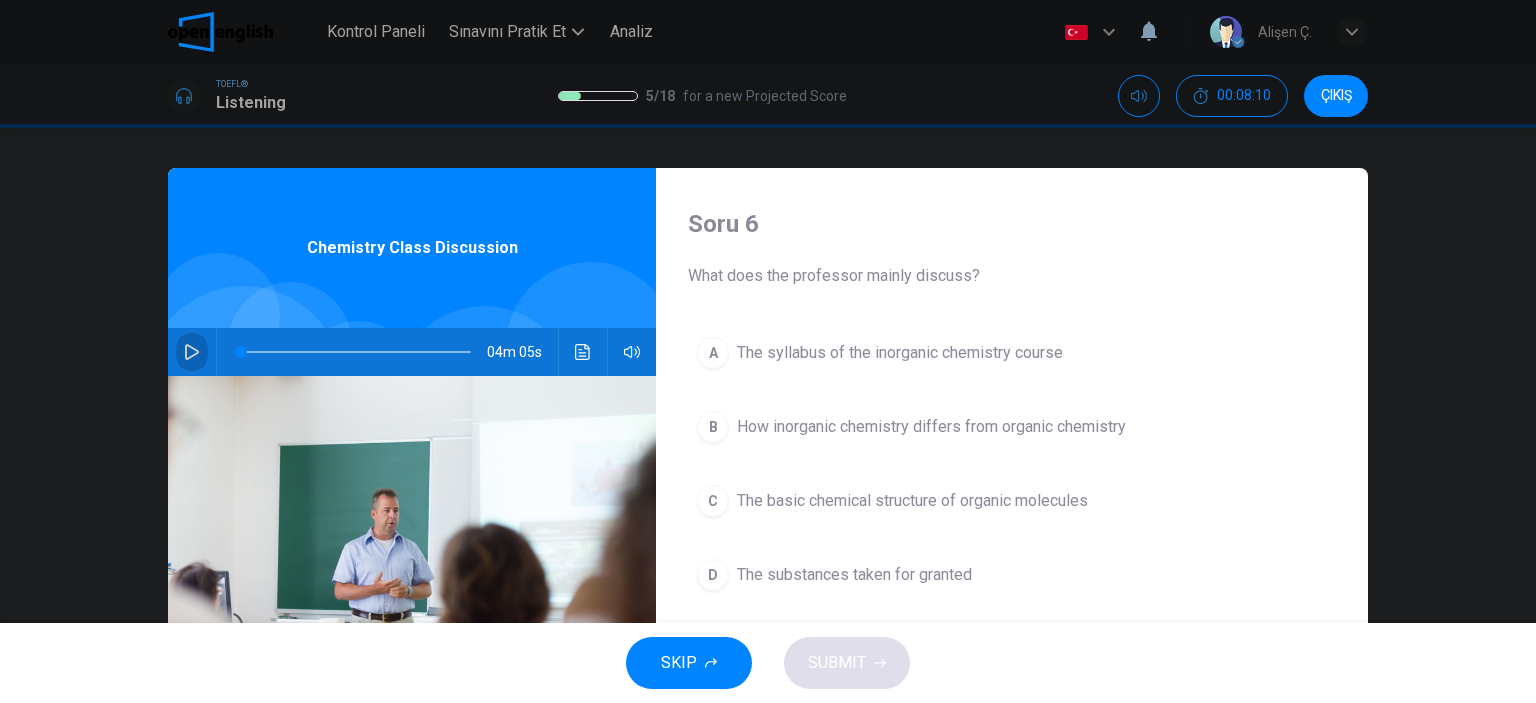 click 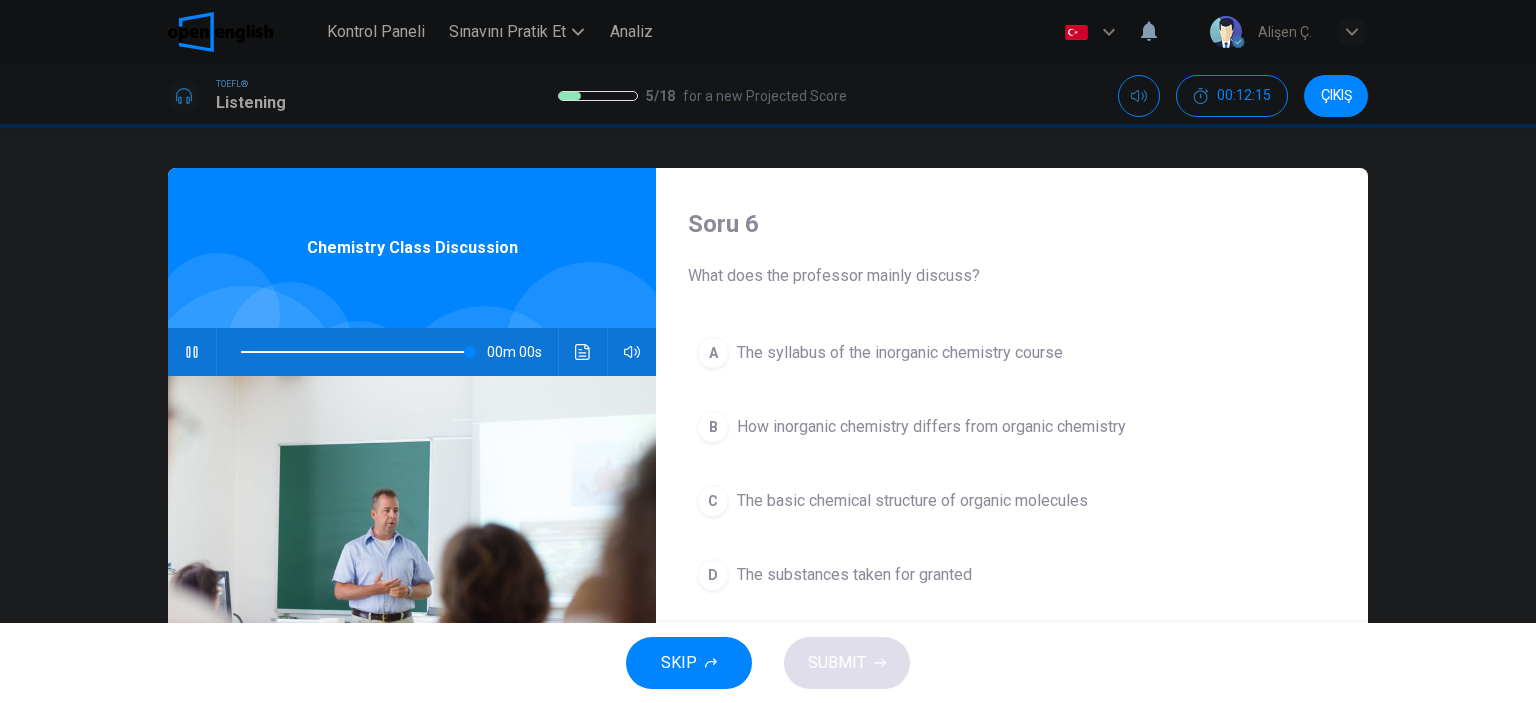 type on "*" 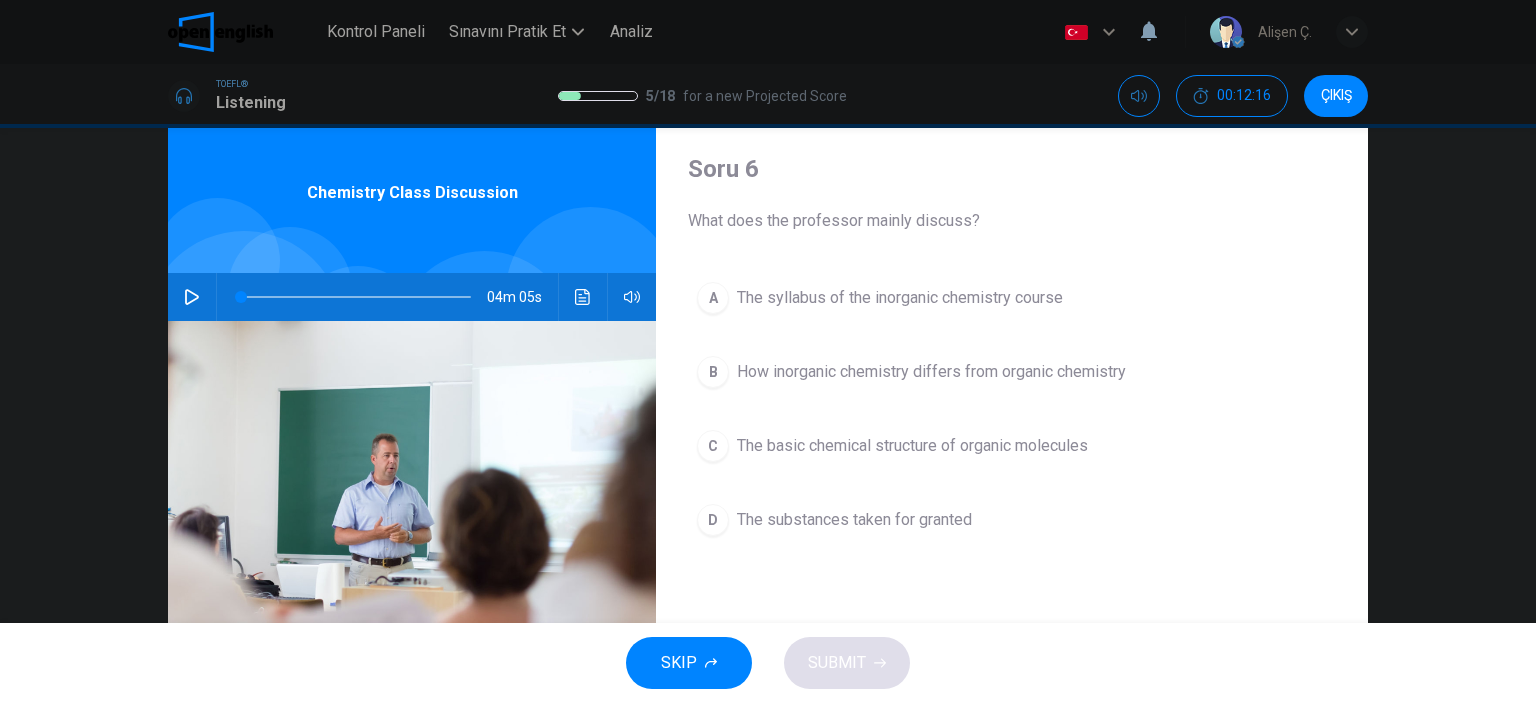 scroll, scrollTop: 100, scrollLeft: 0, axis: vertical 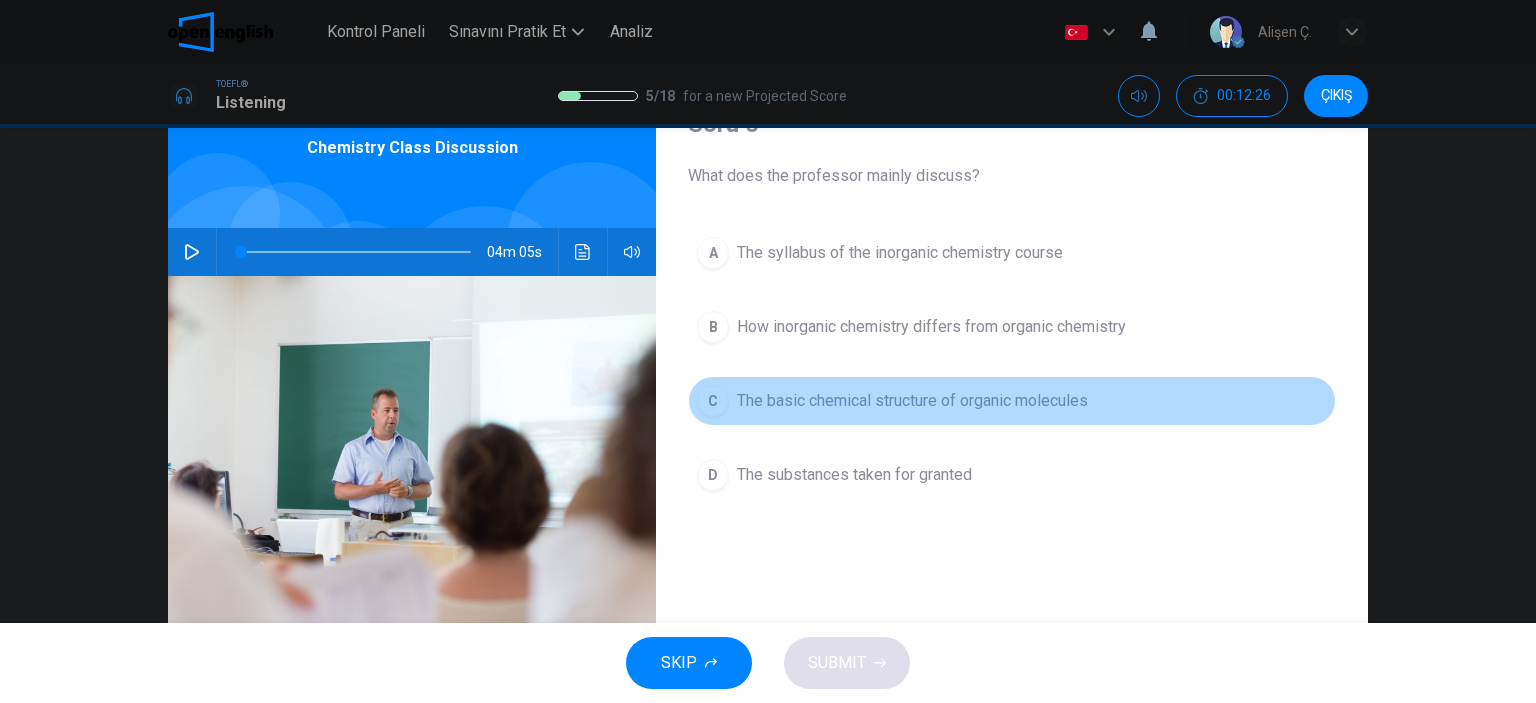 click on "C" at bounding box center [713, 401] 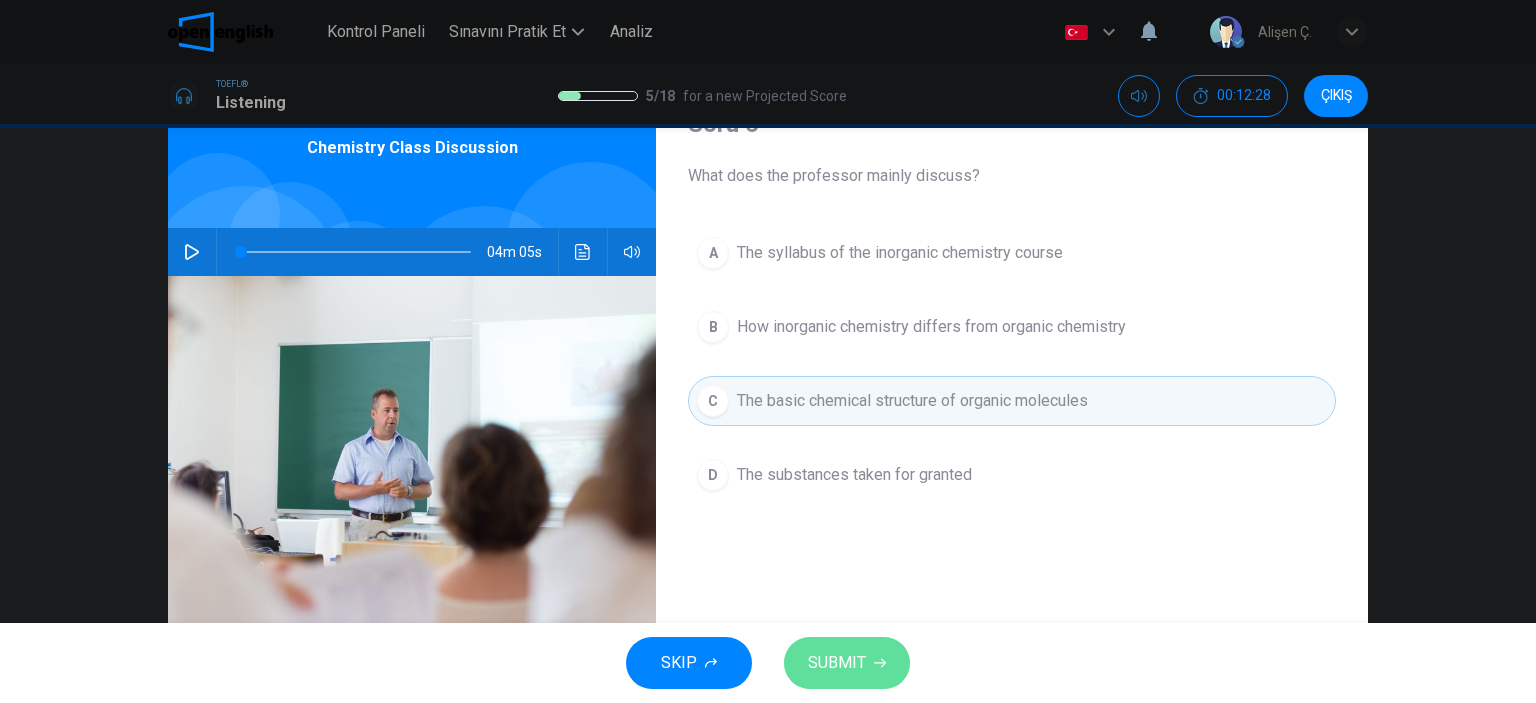 click on "SUBMIT" at bounding box center (837, 663) 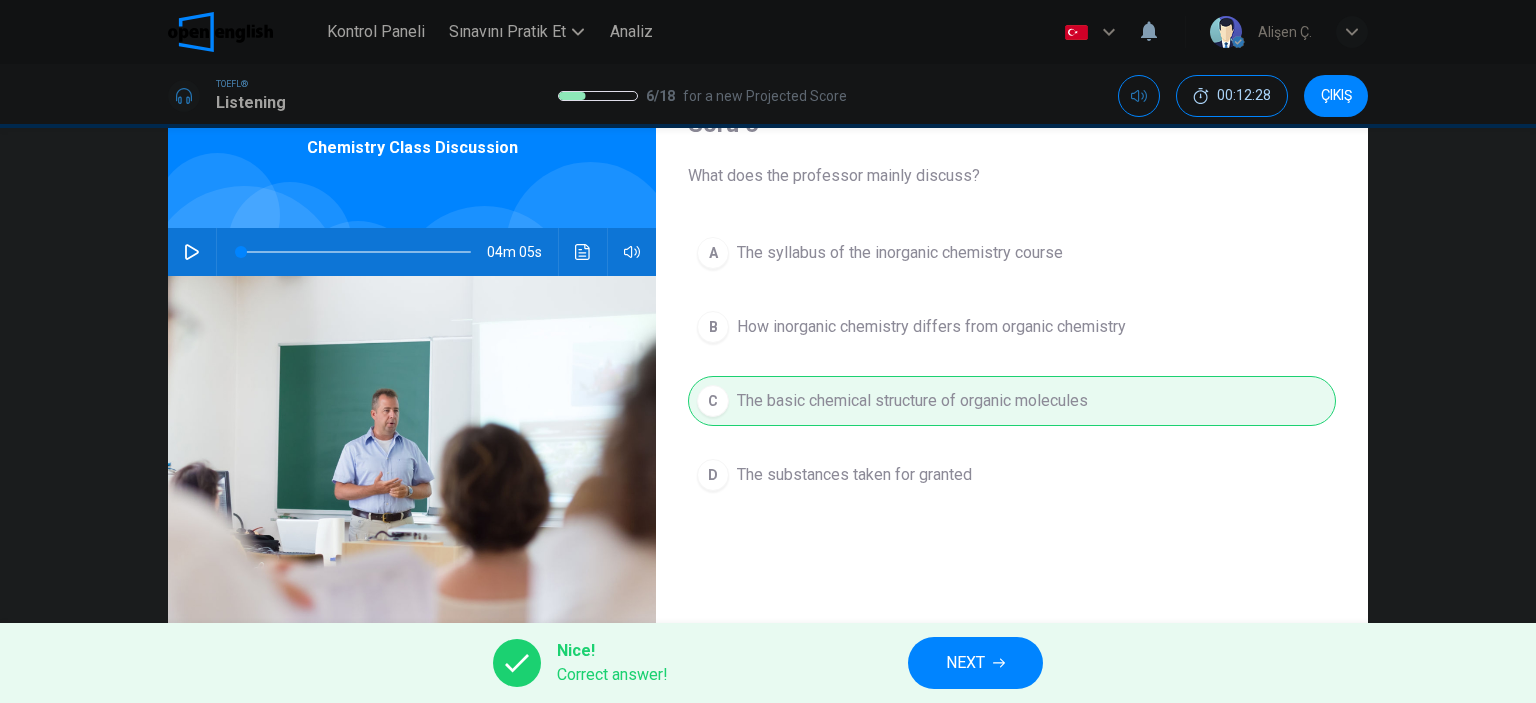 drag, startPoint x: 1042, startPoint y: 631, endPoint x: 1020, endPoint y: 649, distance: 28.42534 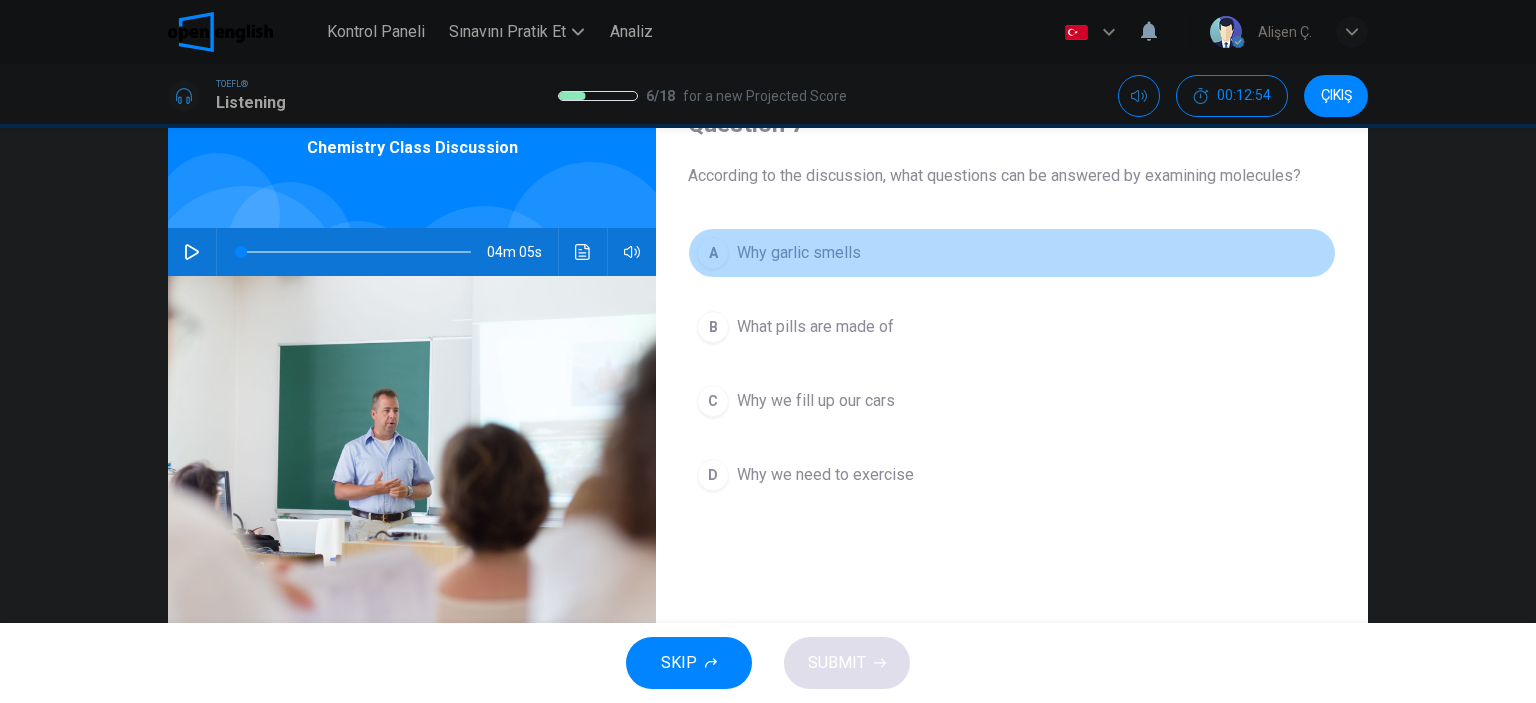 click on "A Why garlic smells" at bounding box center (1012, 253) 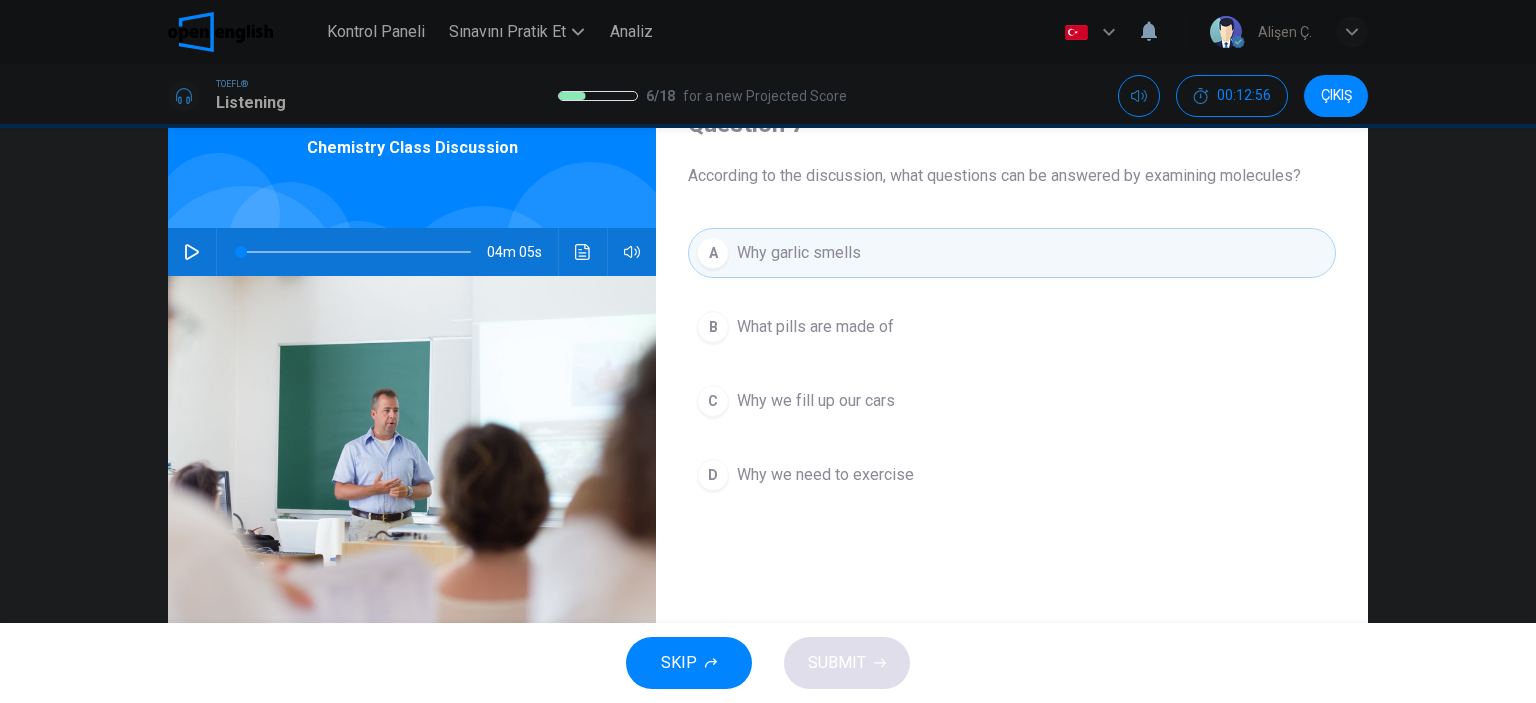 click on "C Why we fill up our cars" at bounding box center [1012, 401] 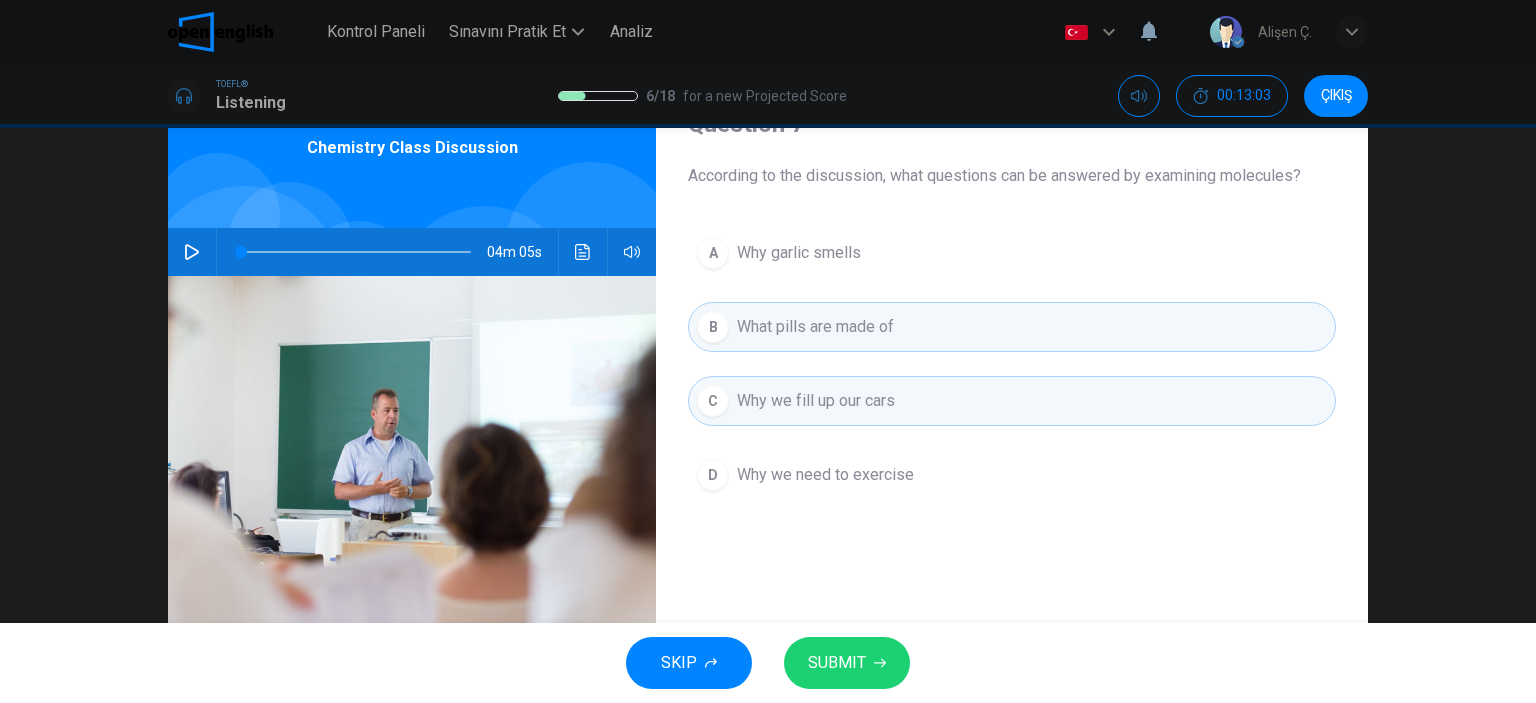 click on "A" at bounding box center [713, 253] 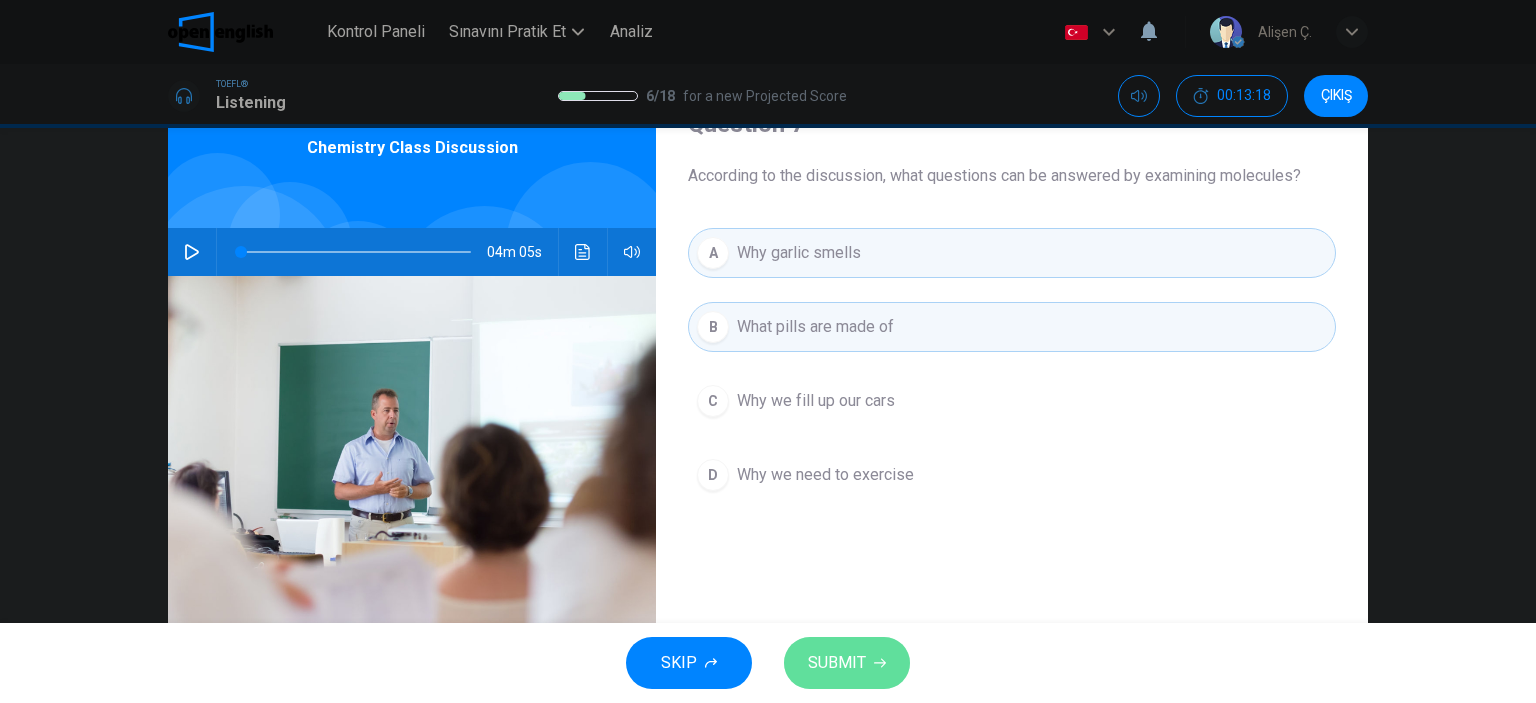 click on "SUBMIT" at bounding box center (837, 663) 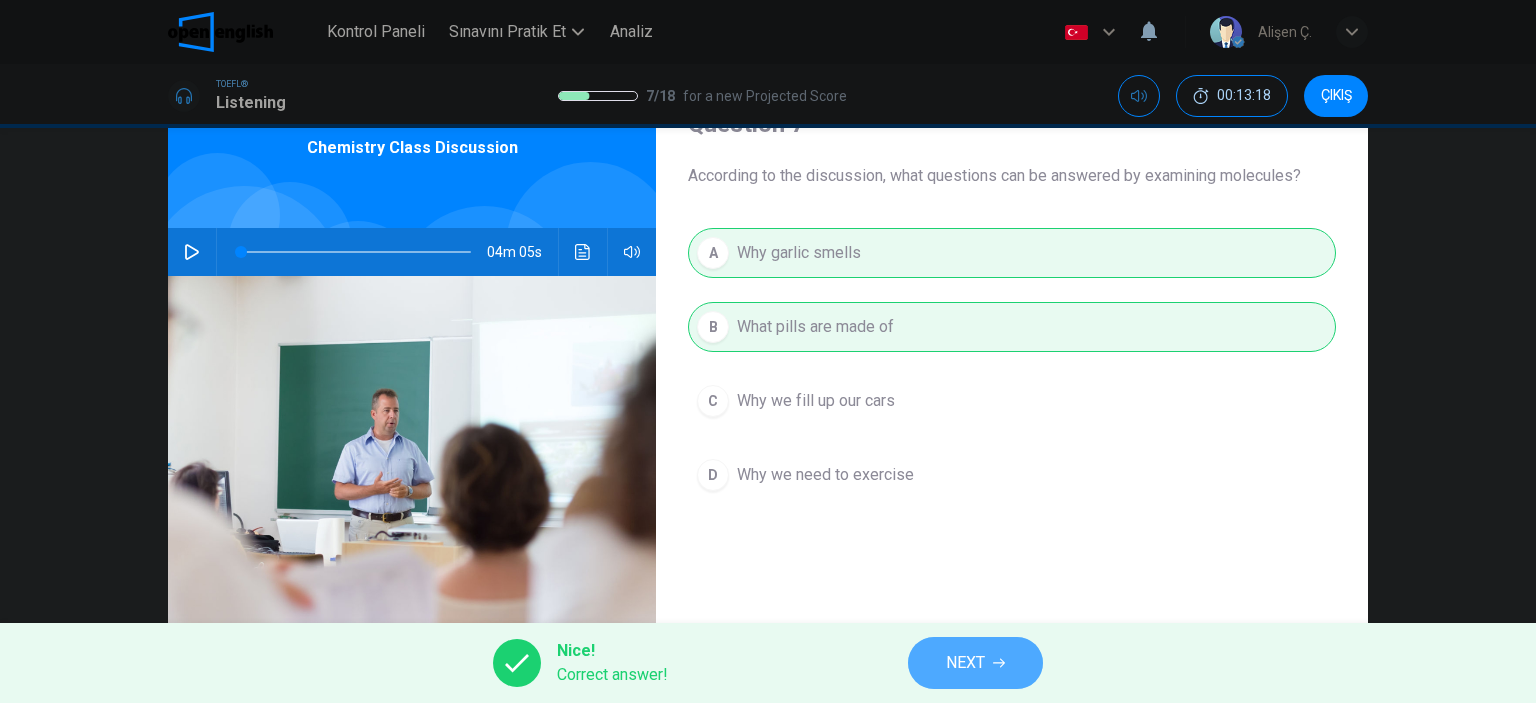 click on "NEXT" at bounding box center (975, 663) 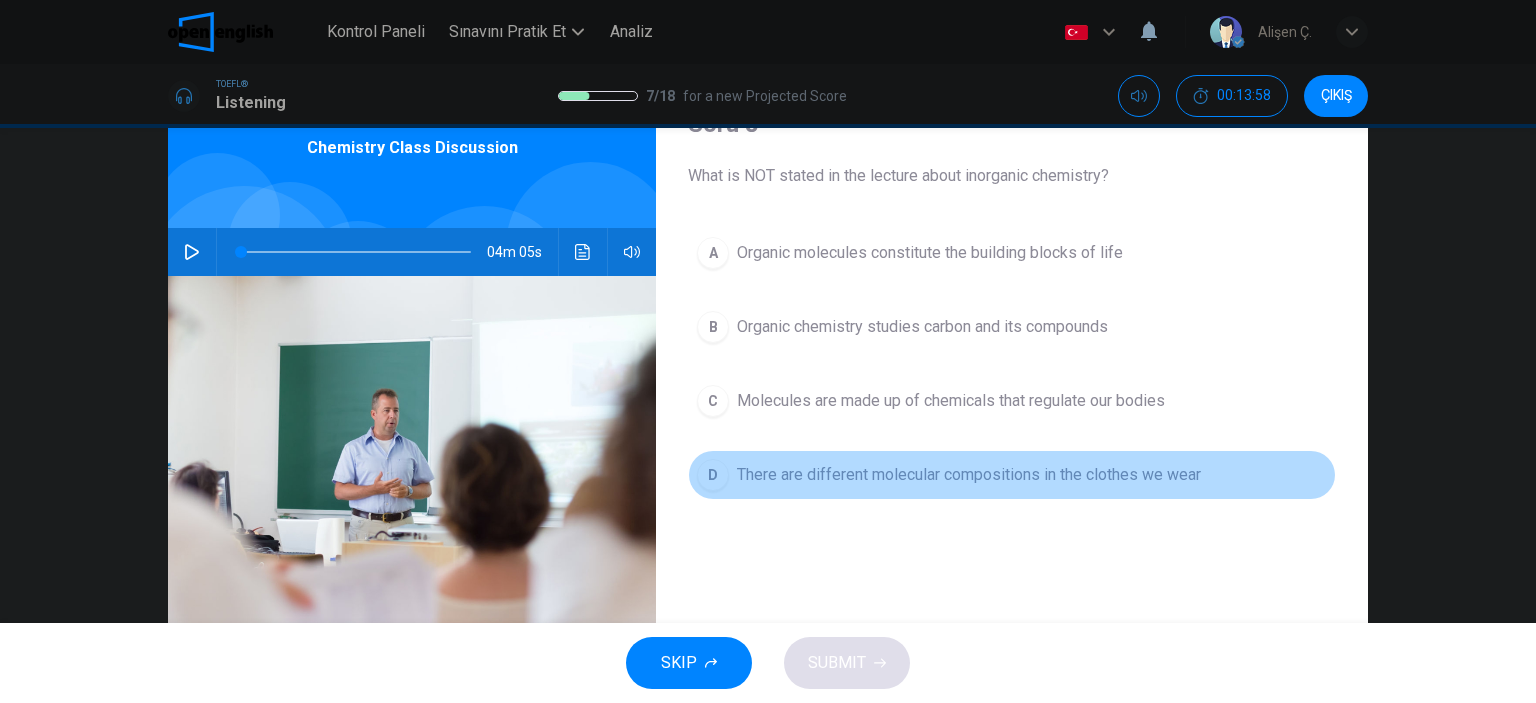 drag, startPoint x: 723, startPoint y: 485, endPoint x: 713, endPoint y: 487, distance: 10.198039 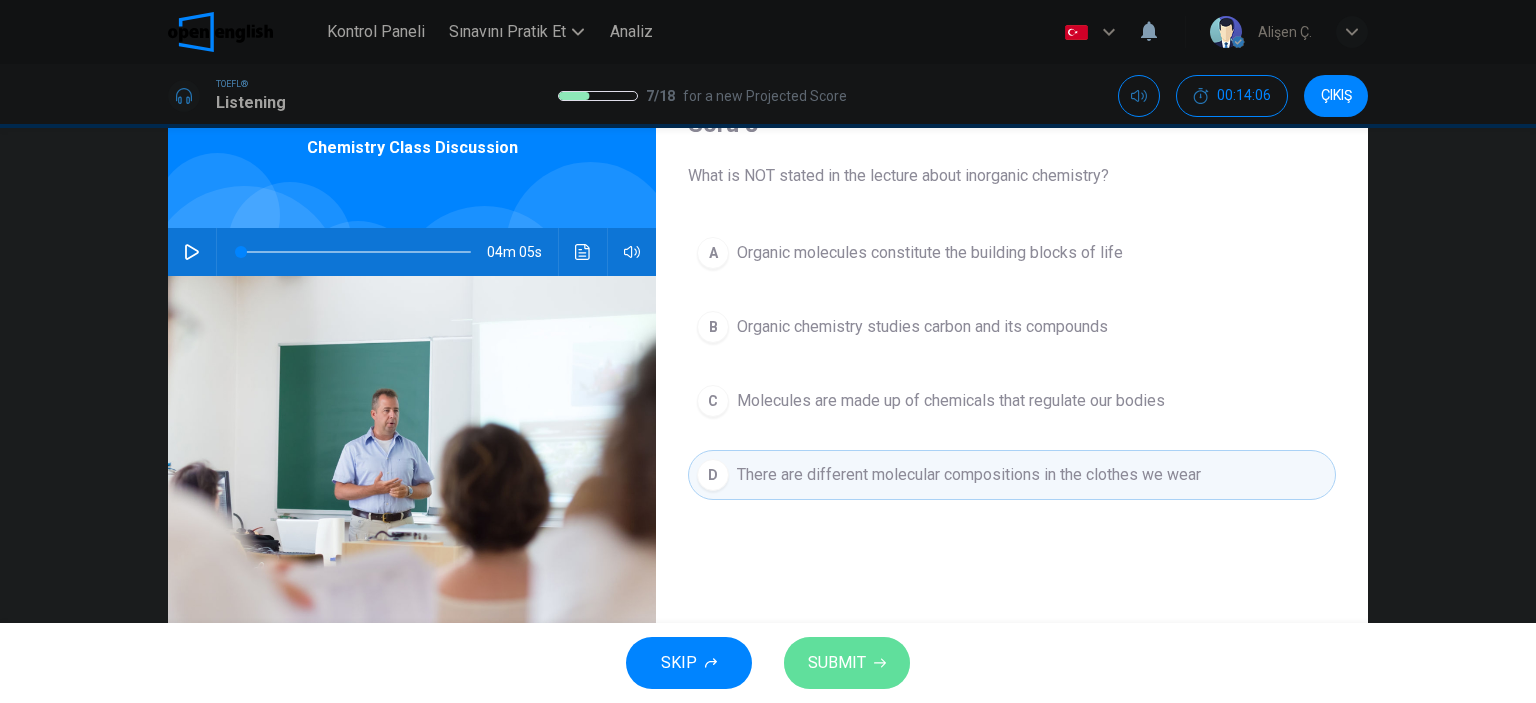 click on "SUBMIT" at bounding box center [847, 663] 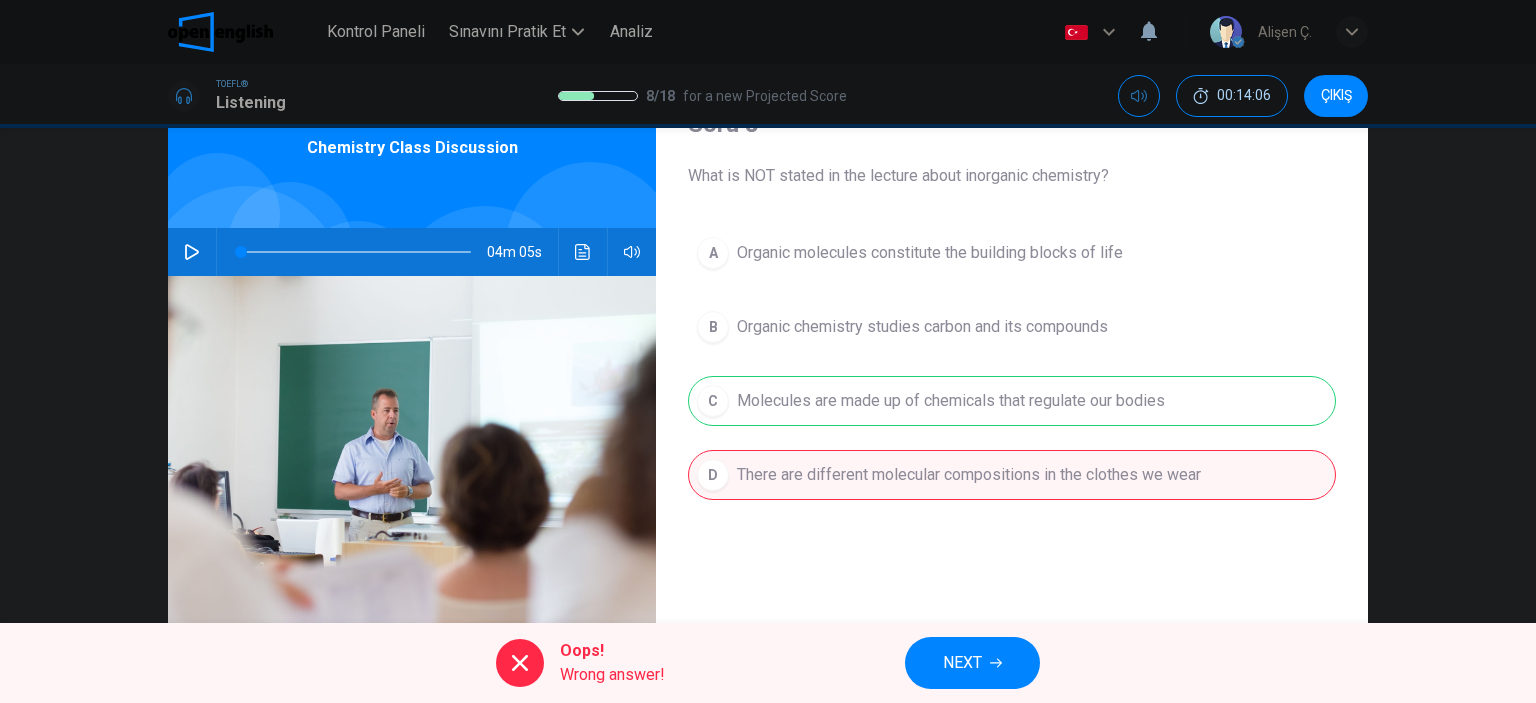 click on "NEXT" at bounding box center [972, 663] 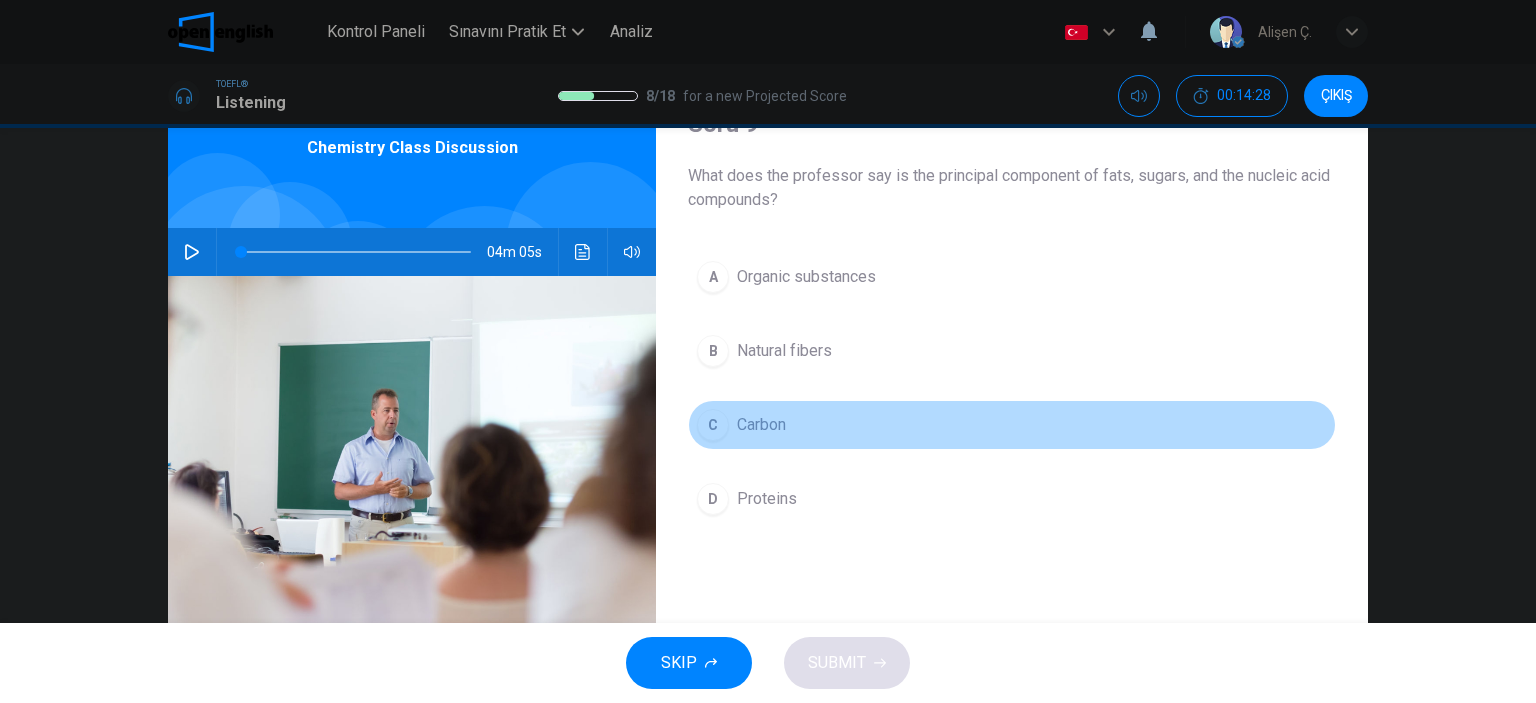 click on "C Carbon" at bounding box center (1012, 425) 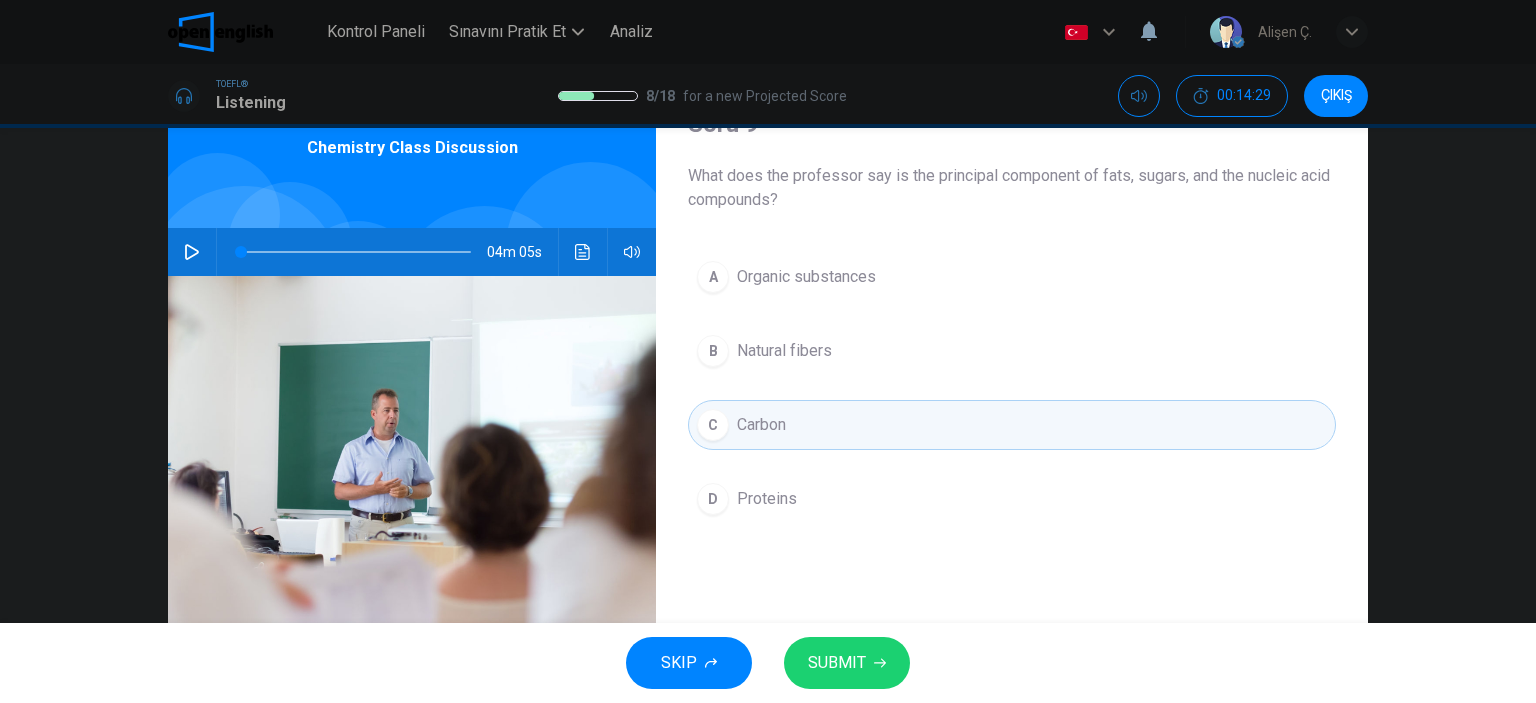 click on "SUBMIT" at bounding box center (847, 663) 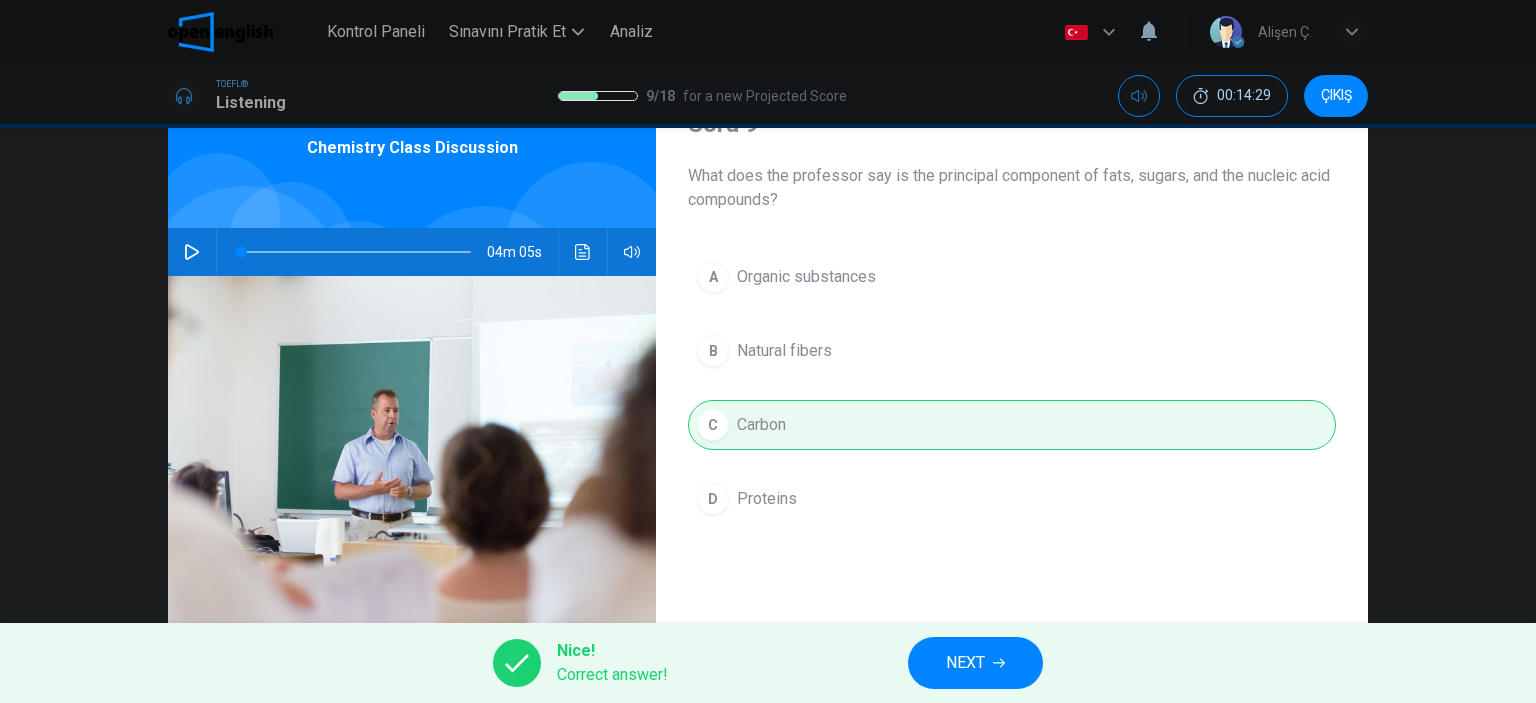 click on "NEXT" at bounding box center (965, 663) 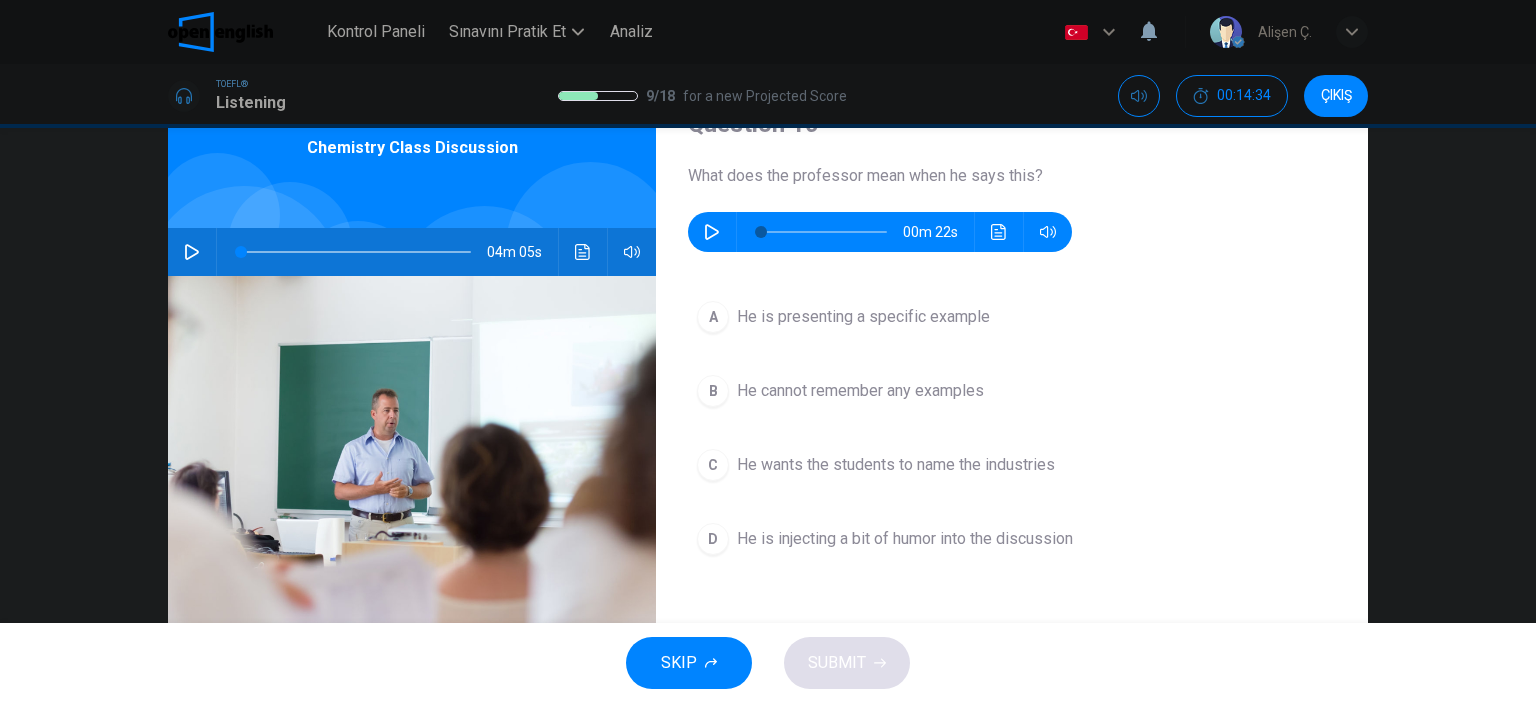 click at bounding box center (712, 232) 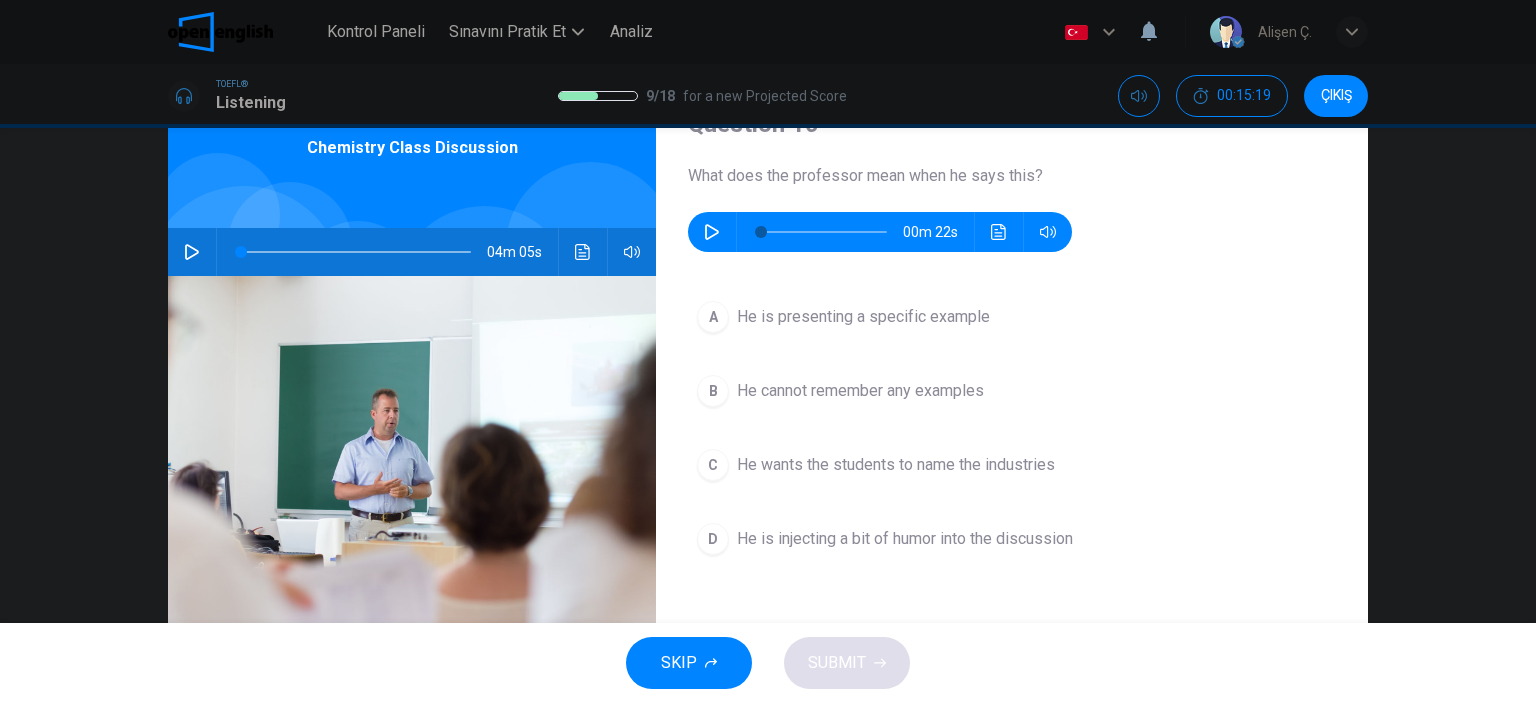 click 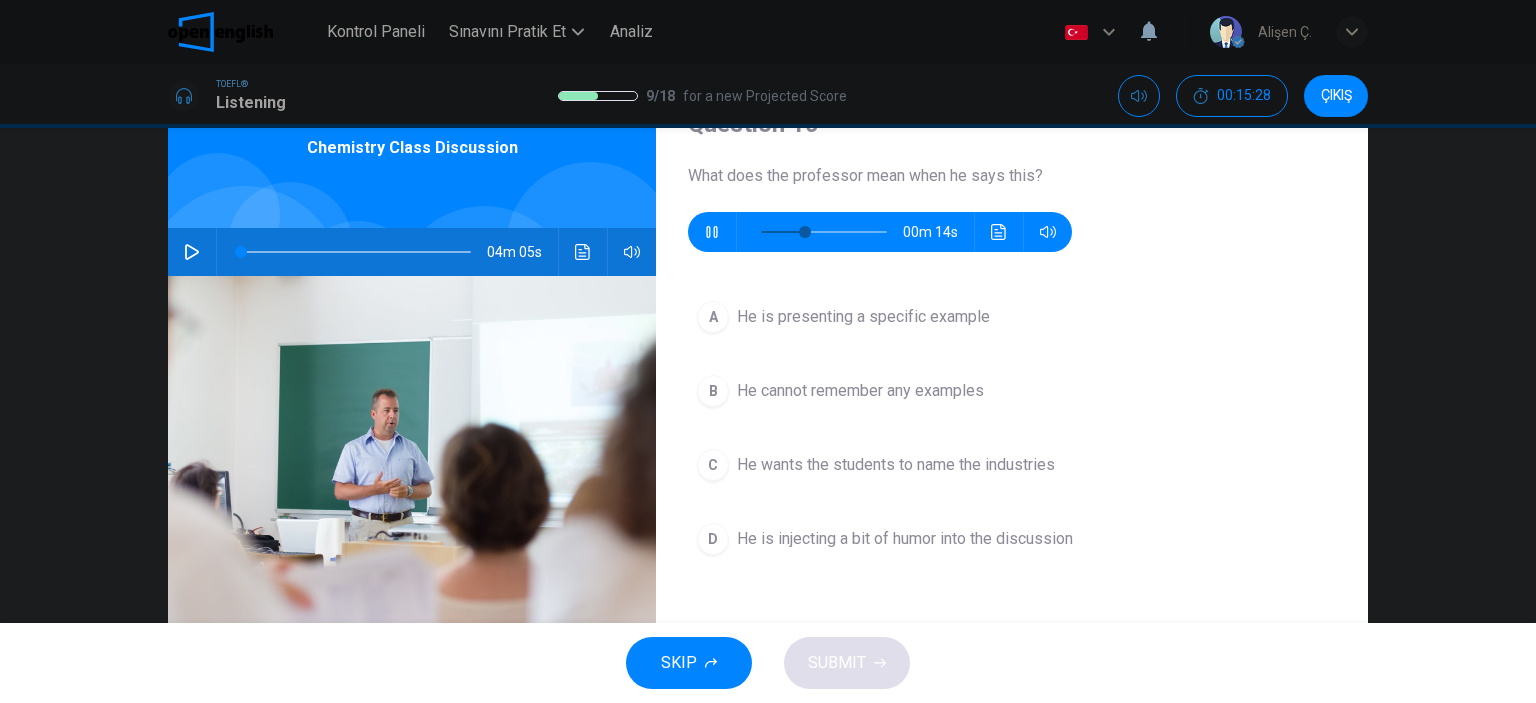 click on "A" at bounding box center [713, 317] 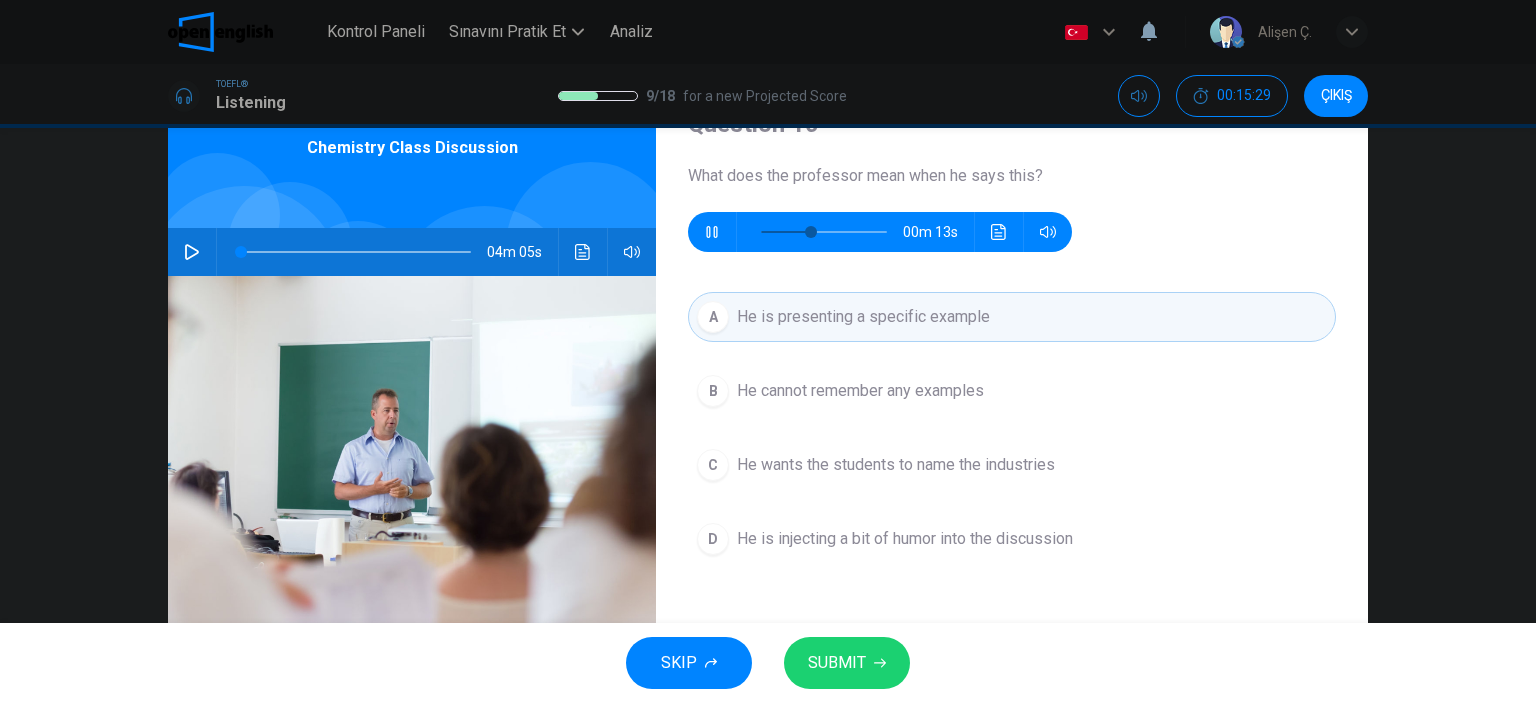 click on "SUBMIT" at bounding box center [837, 663] 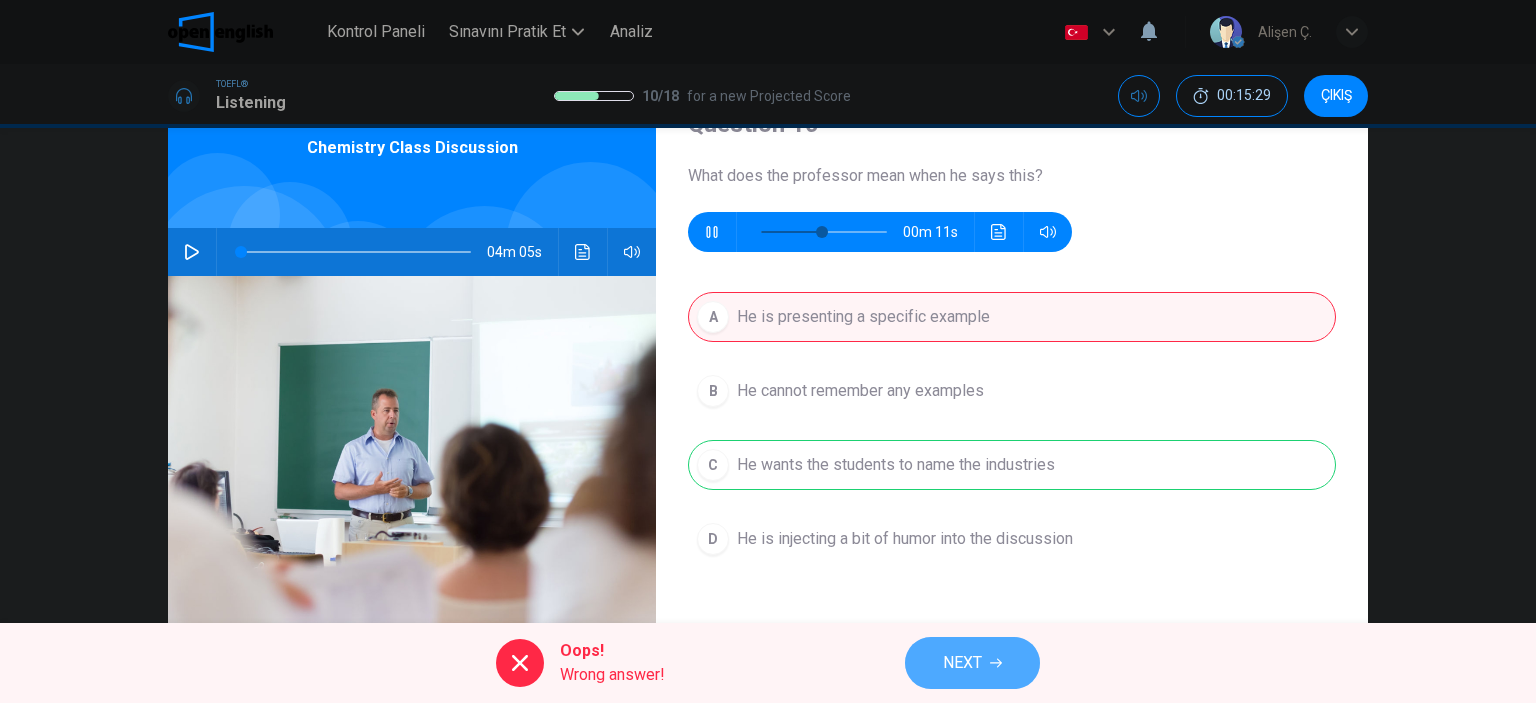 type on "**" 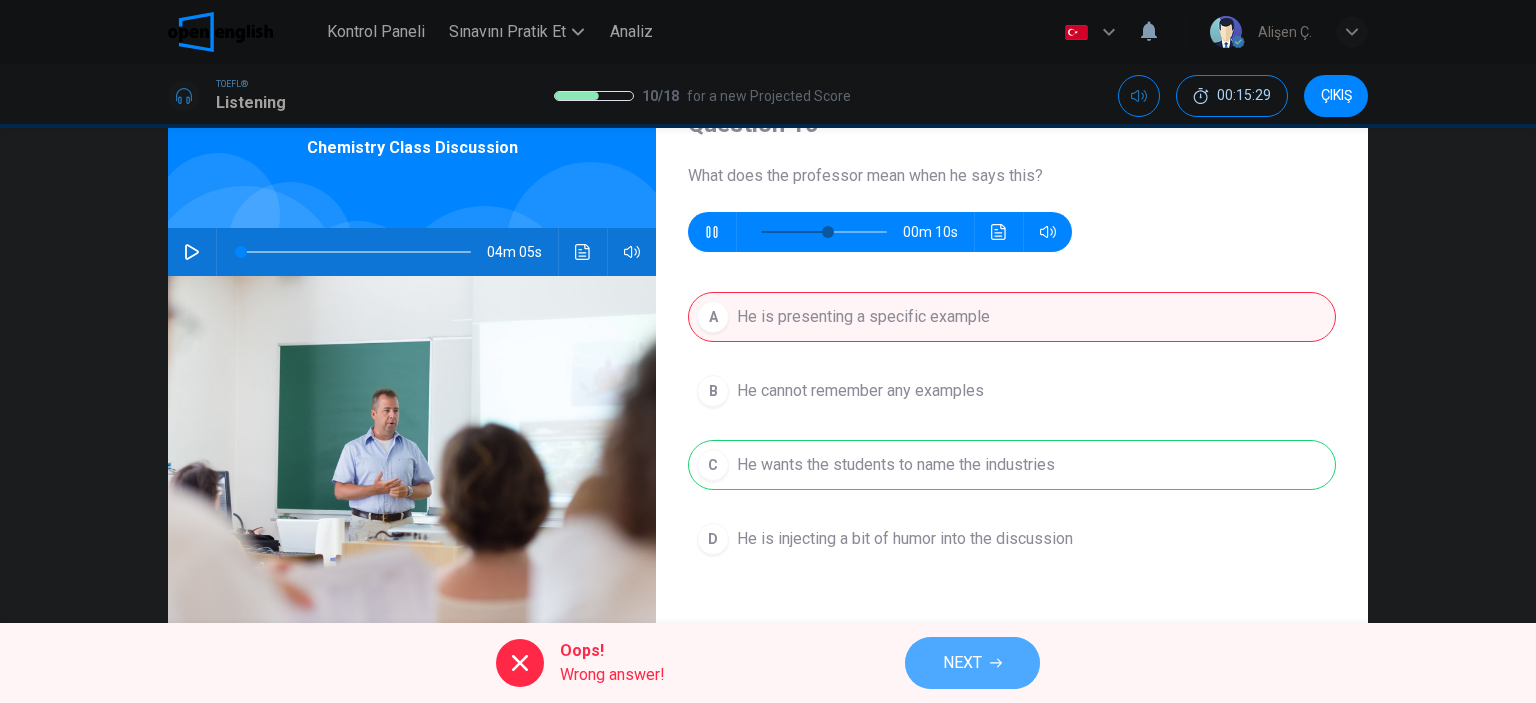click on "NEXT" at bounding box center (972, 663) 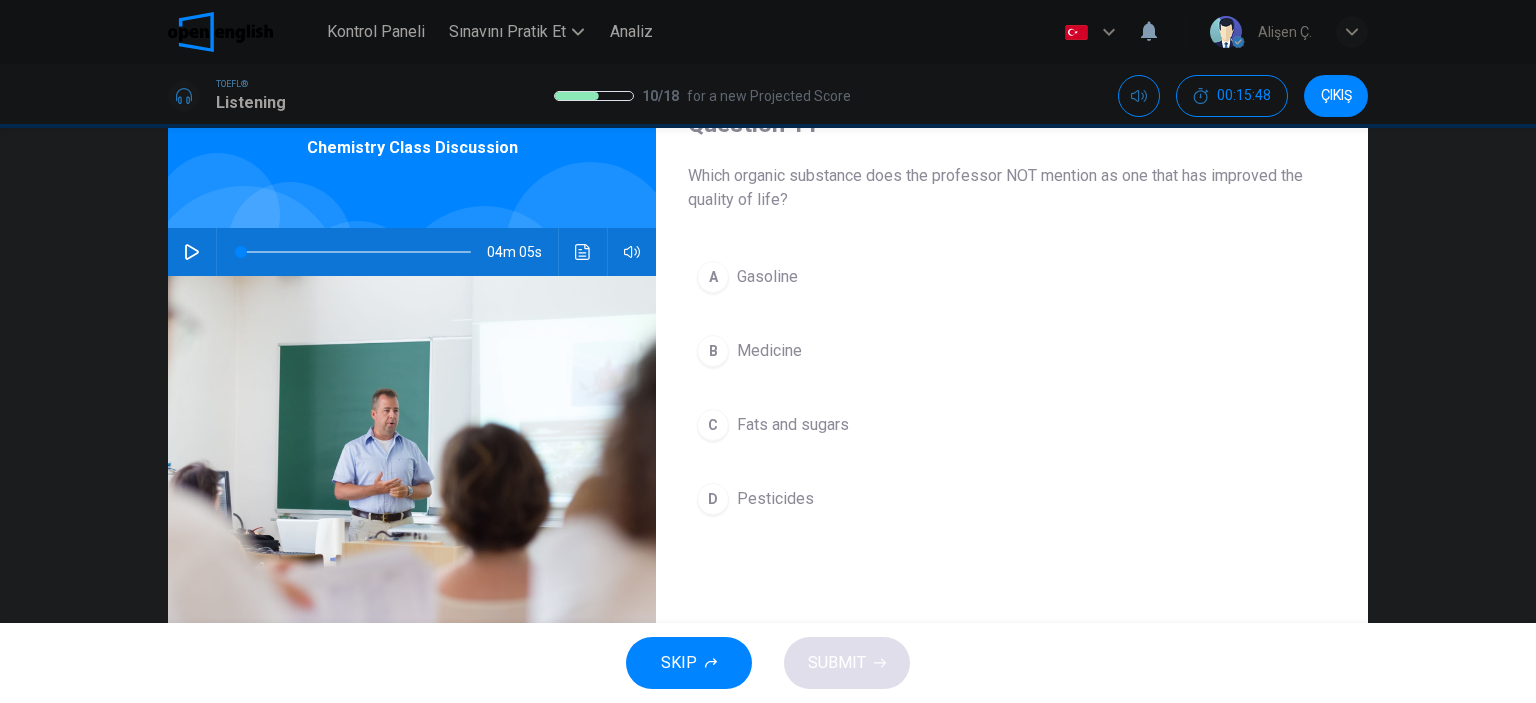 click on "C" at bounding box center [713, 425] 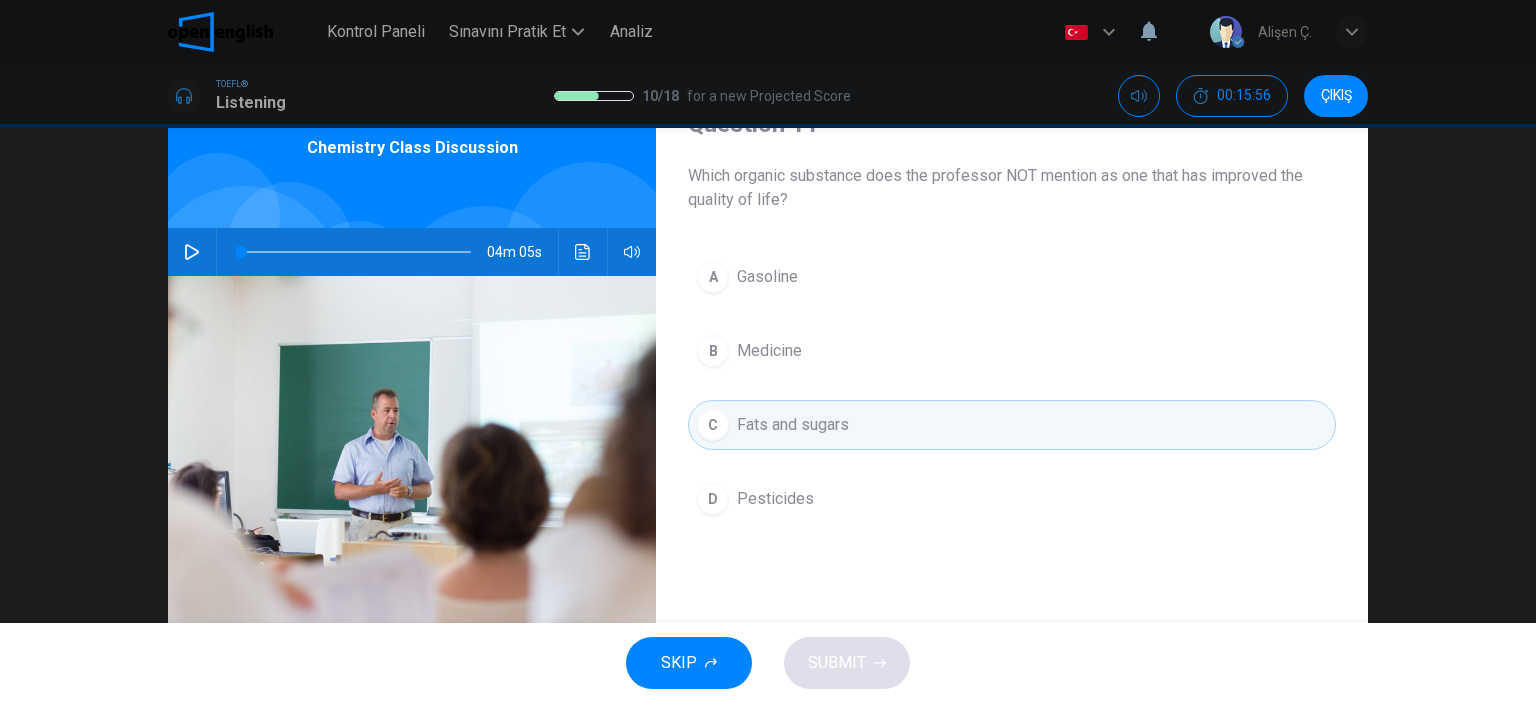 click on "Pesticides" at bounding box center (775, 499) 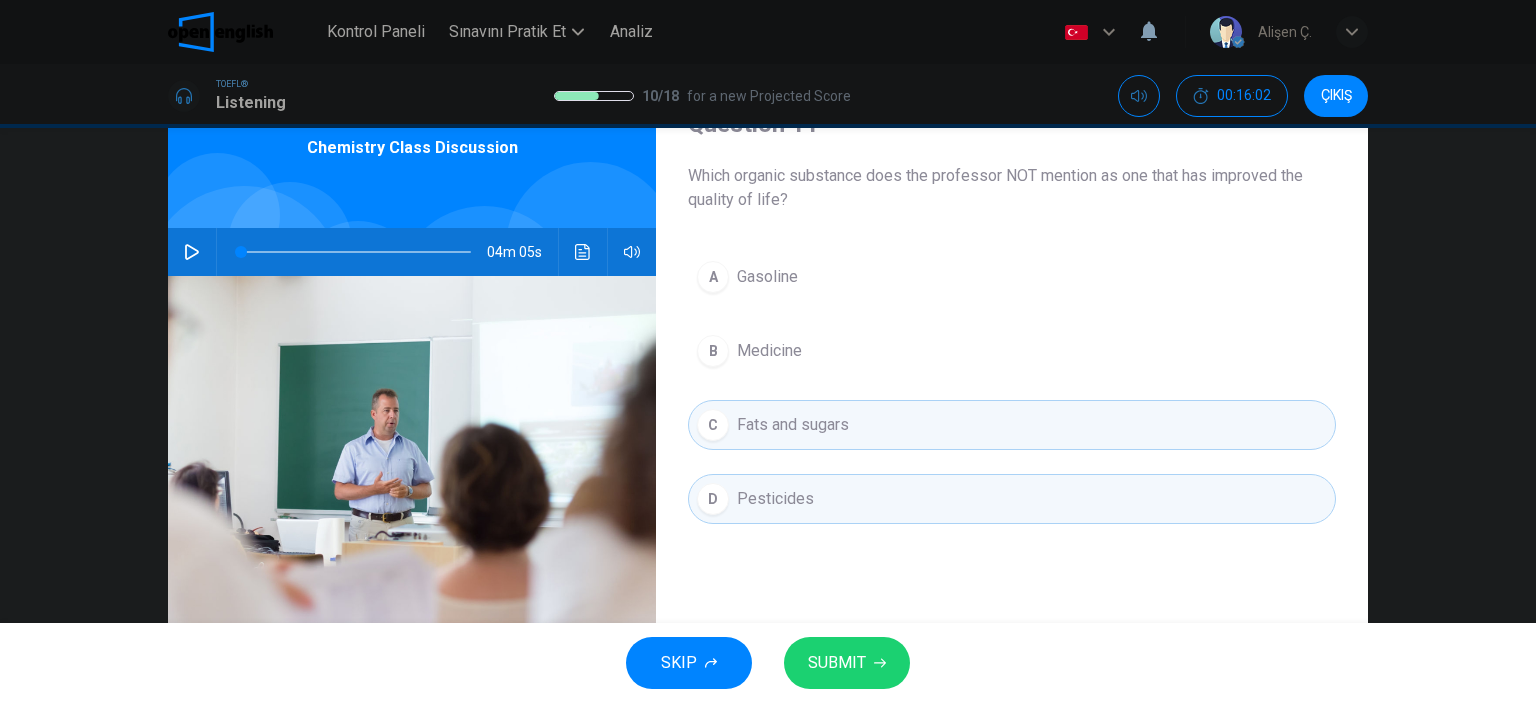 click on "Pesticides" at bounding box center [775, 499] 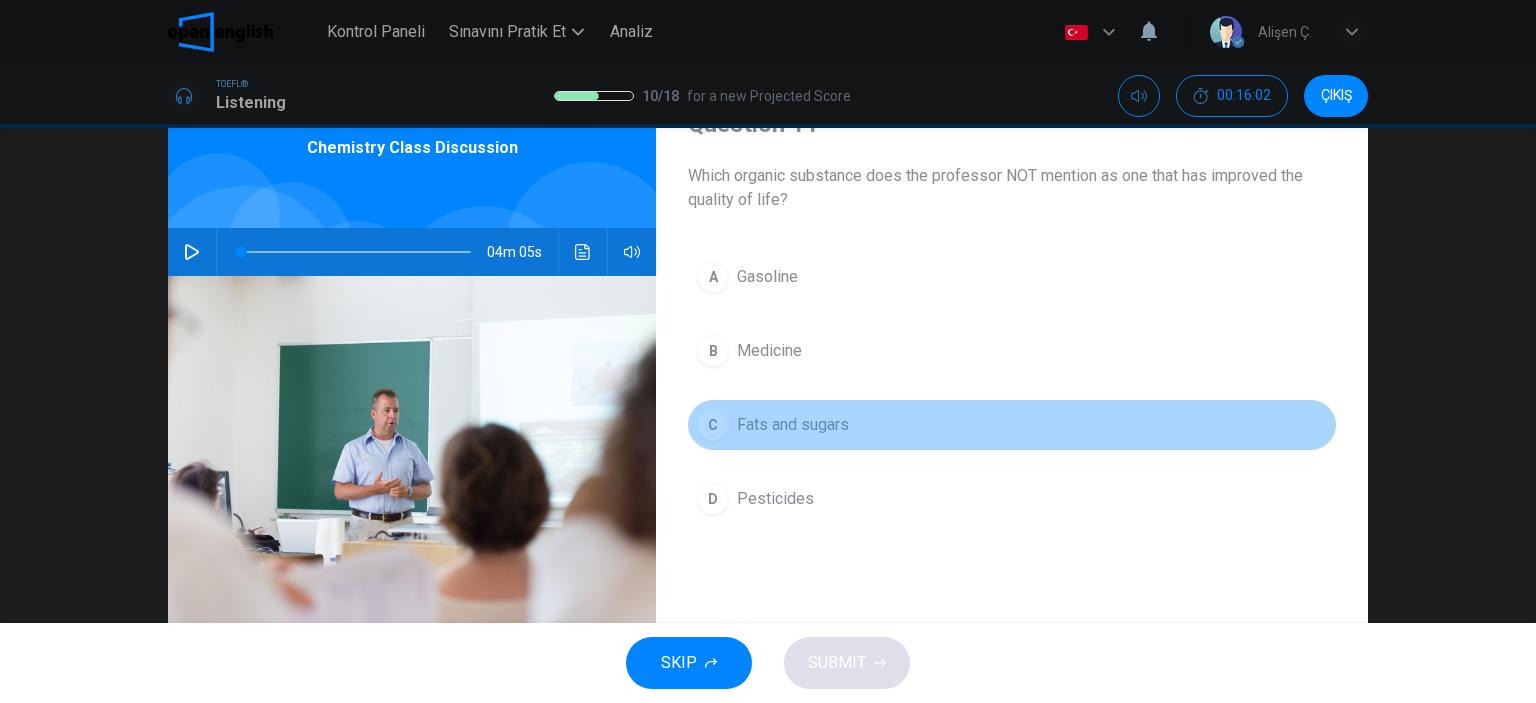 click on "Fats and sugars" at bounding box center (793, 425) 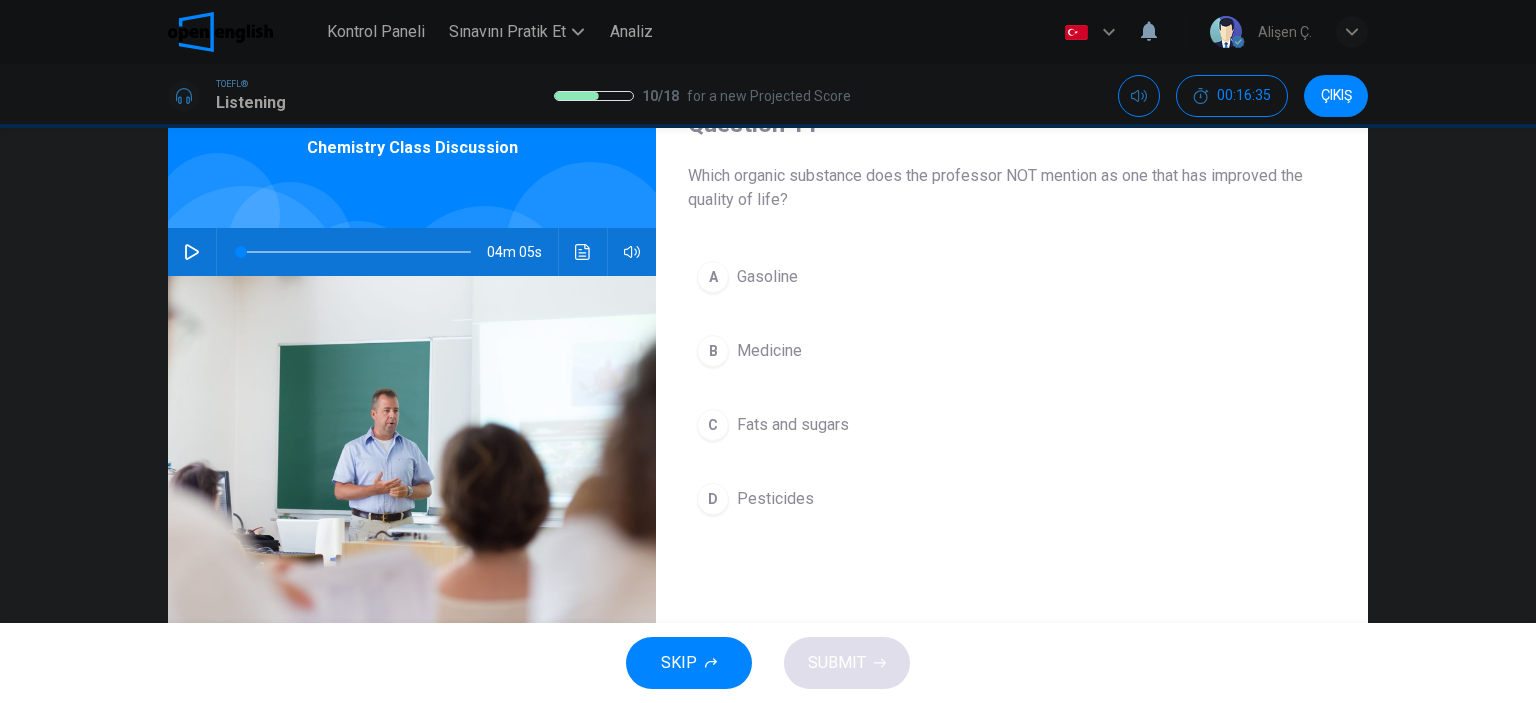 click on "C" at bounding box center (713, 425) 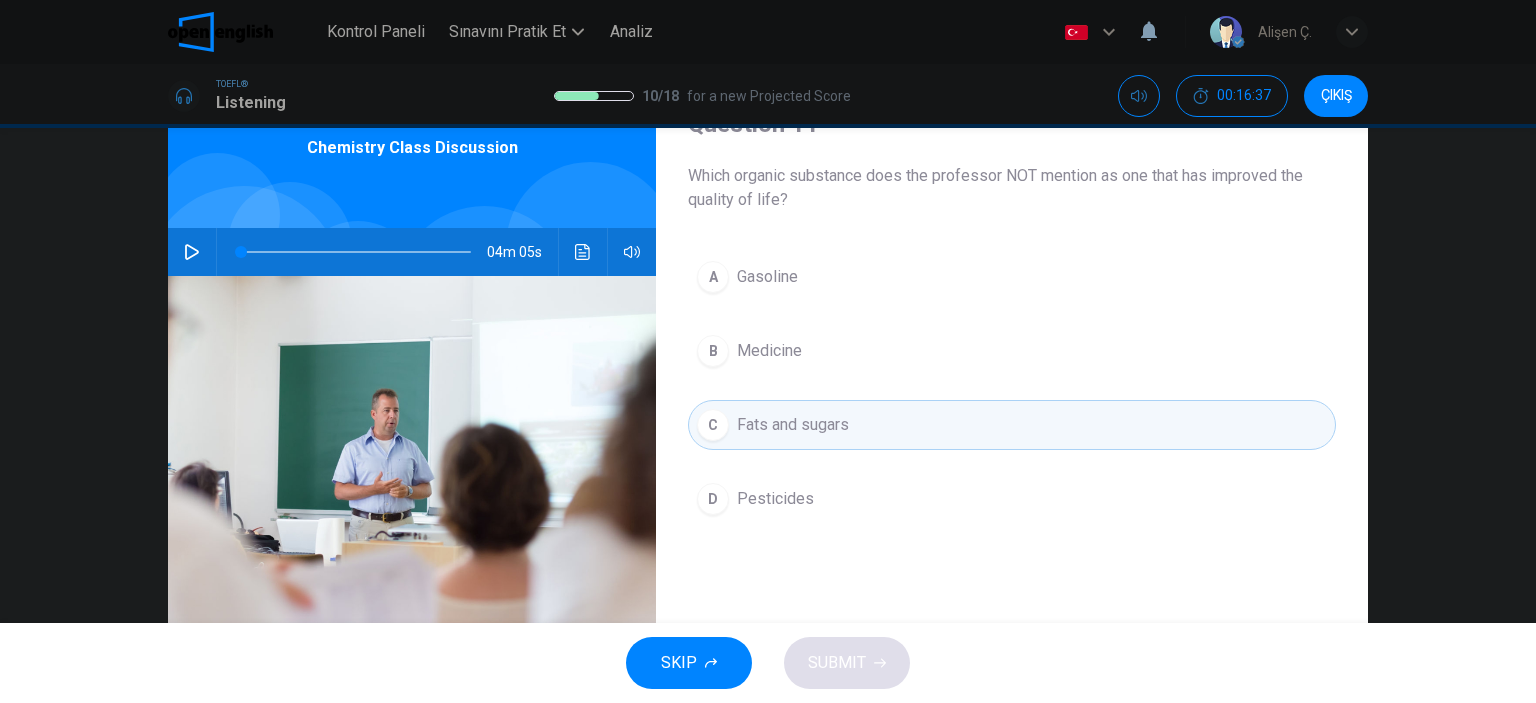 click on "A" at bounding box center [713, 277] 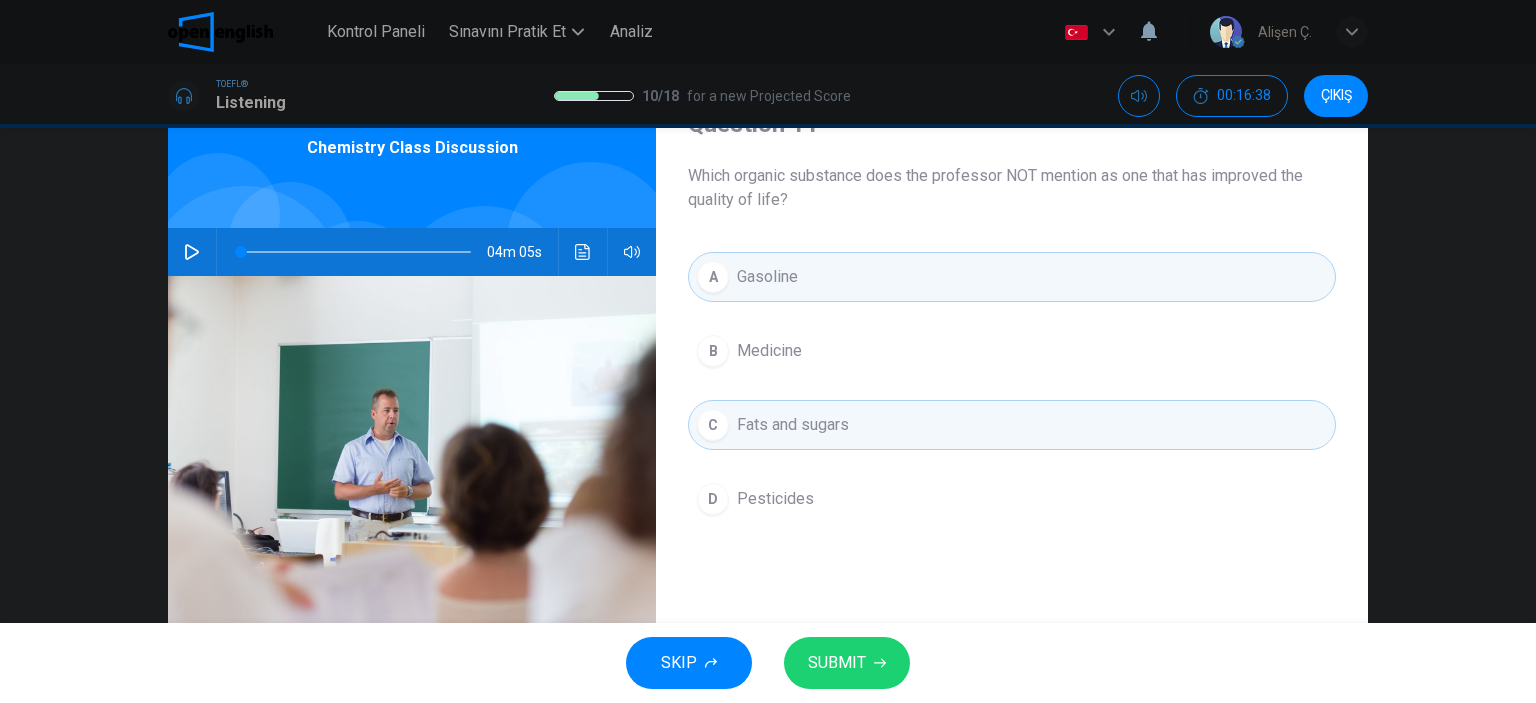 click on "SUBMIT" at bounding box center [847, 663] 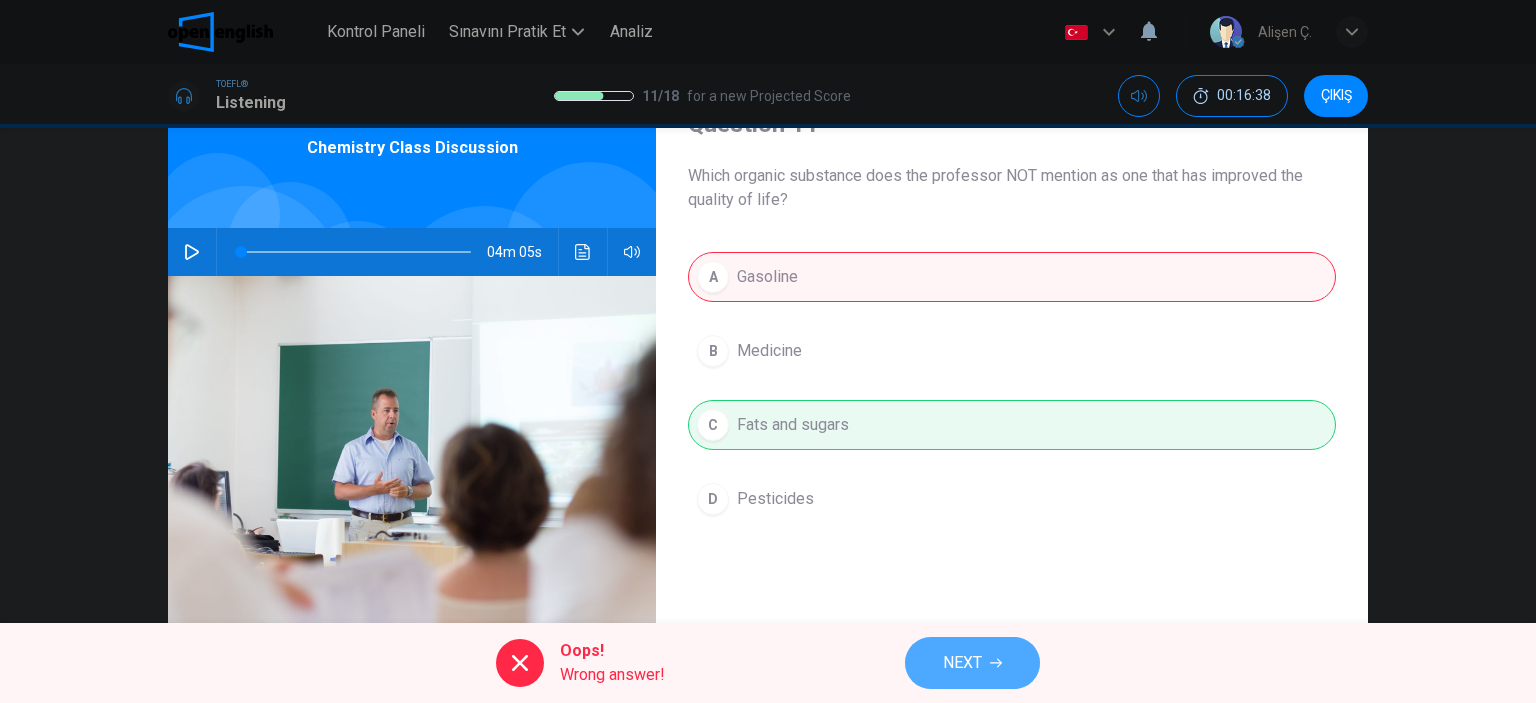click on "NEXT" at bounding box center (972, 663) 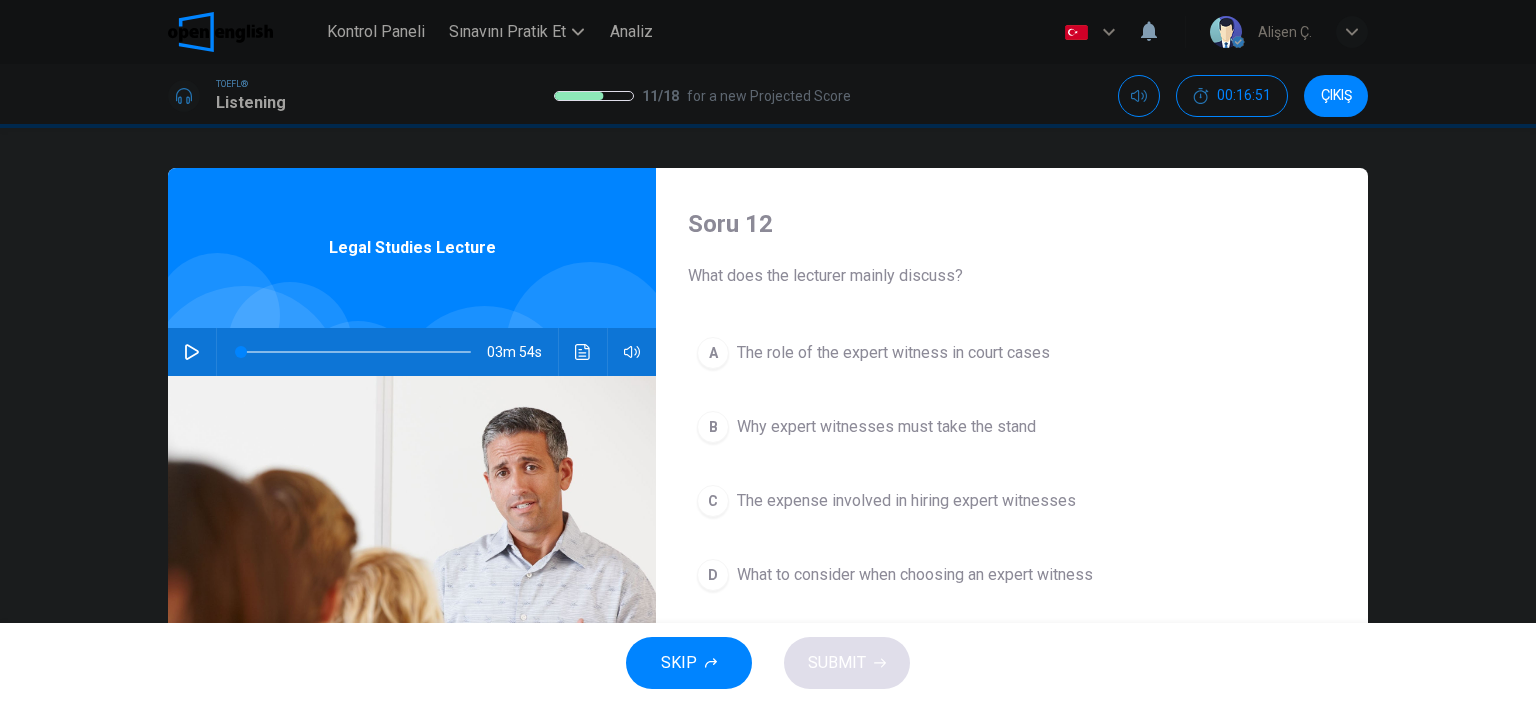click at bounding box center [192, 352] 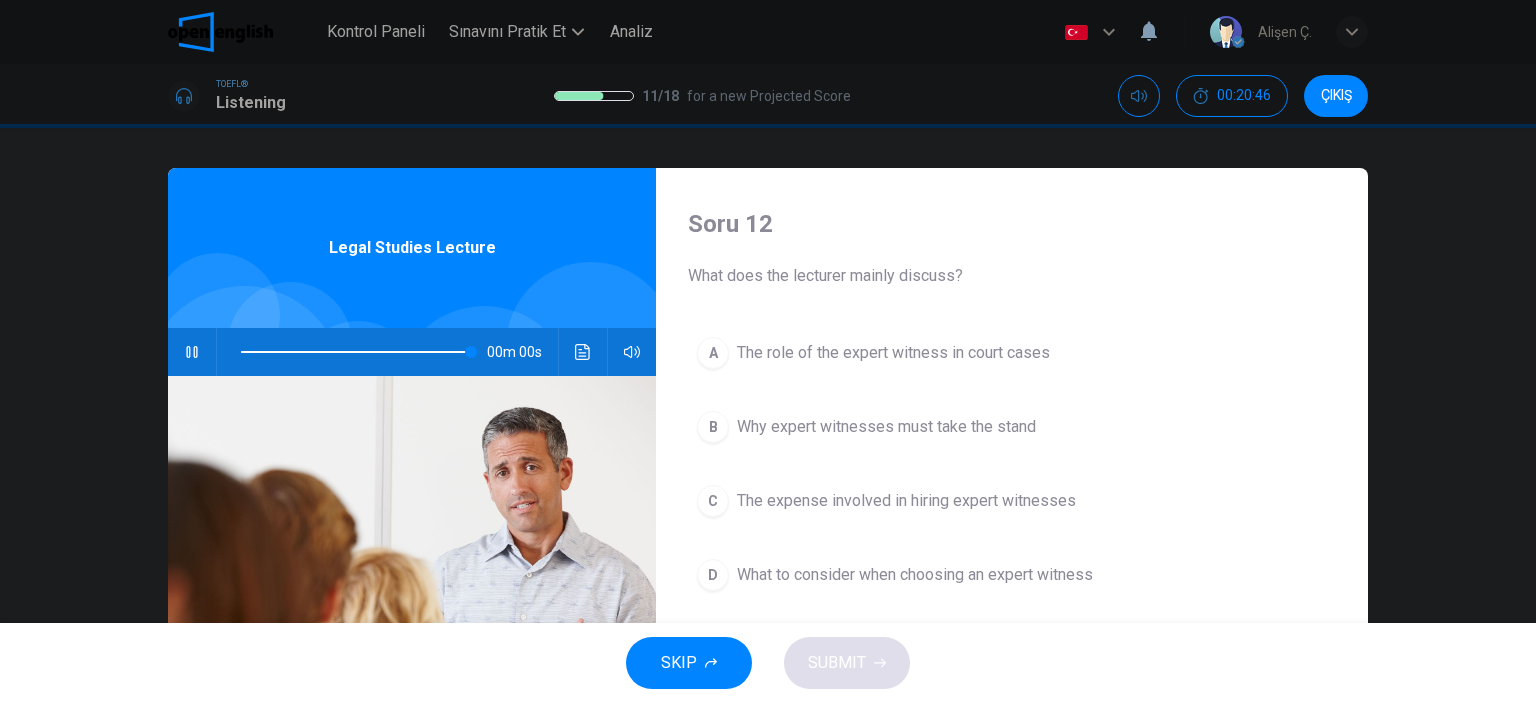 type on "*" 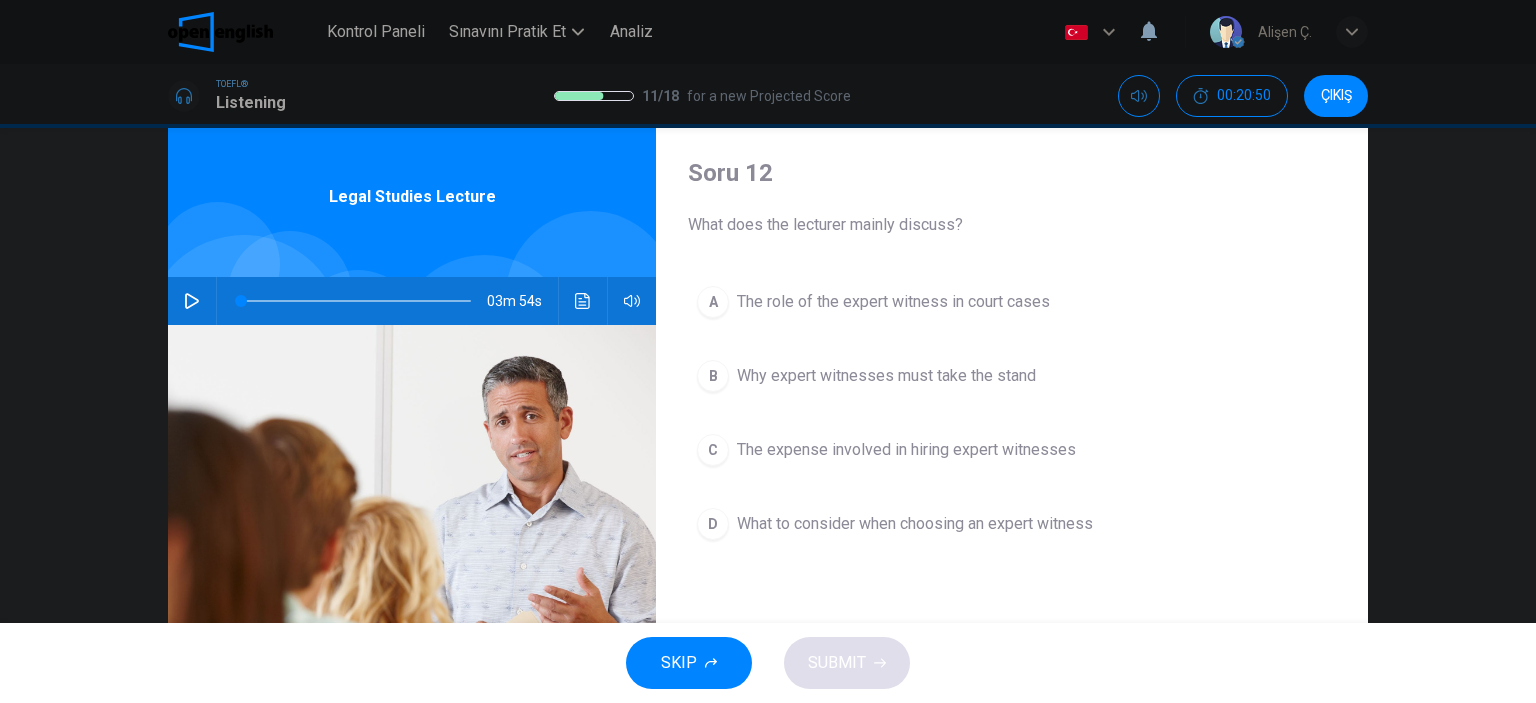 scroll, scrollTop: 100, scrollLeft: 0, axis: vertical 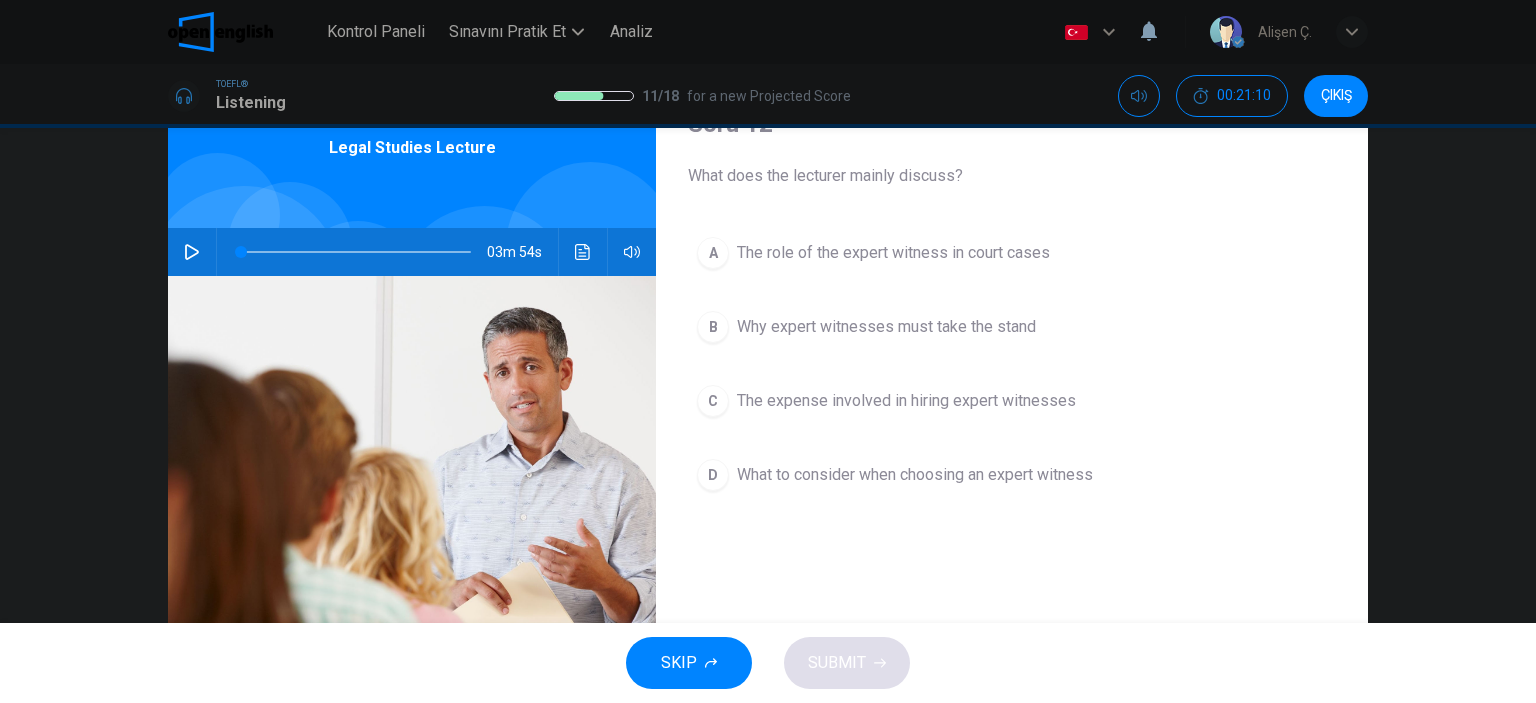 click on "D" at bounding box center [713, 475] 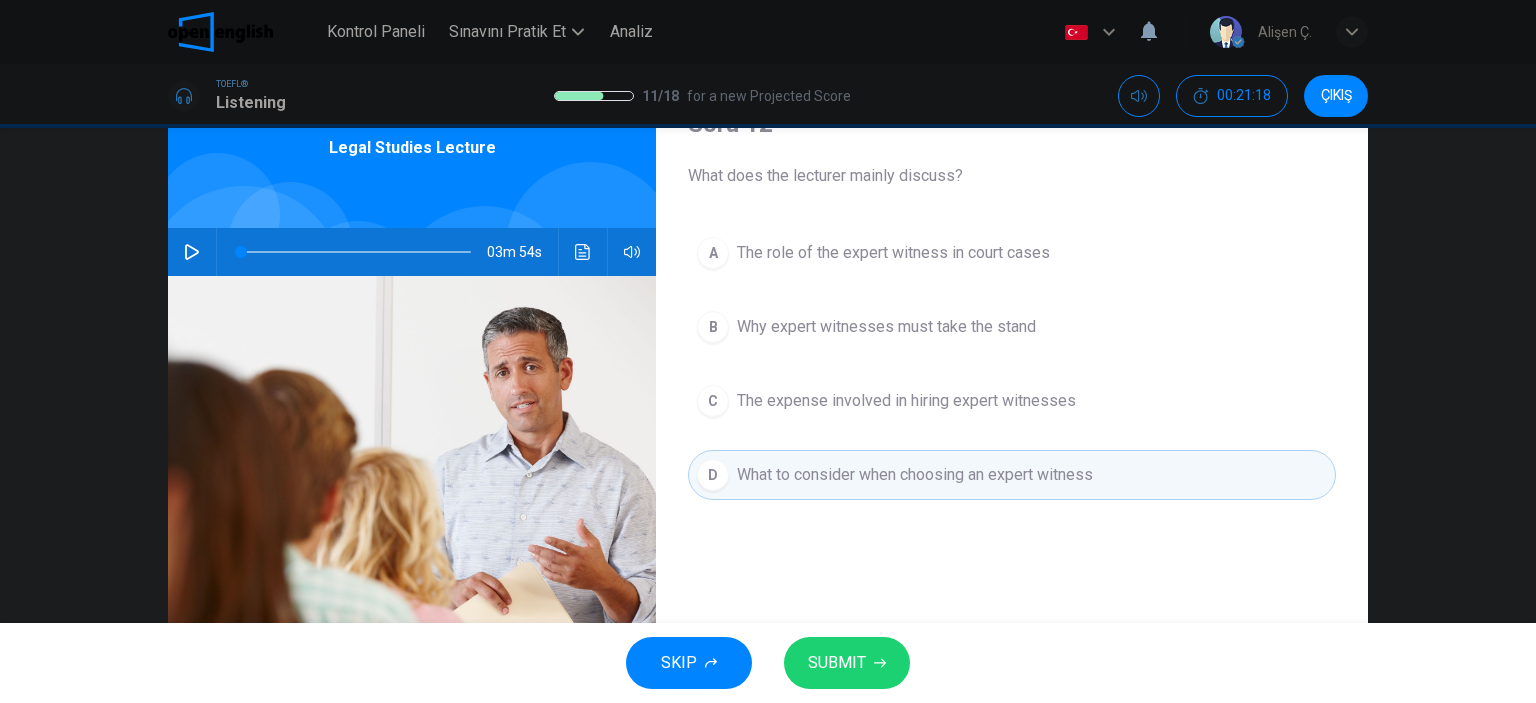 click on "SUBMIT" at bounding box center (837, 663) 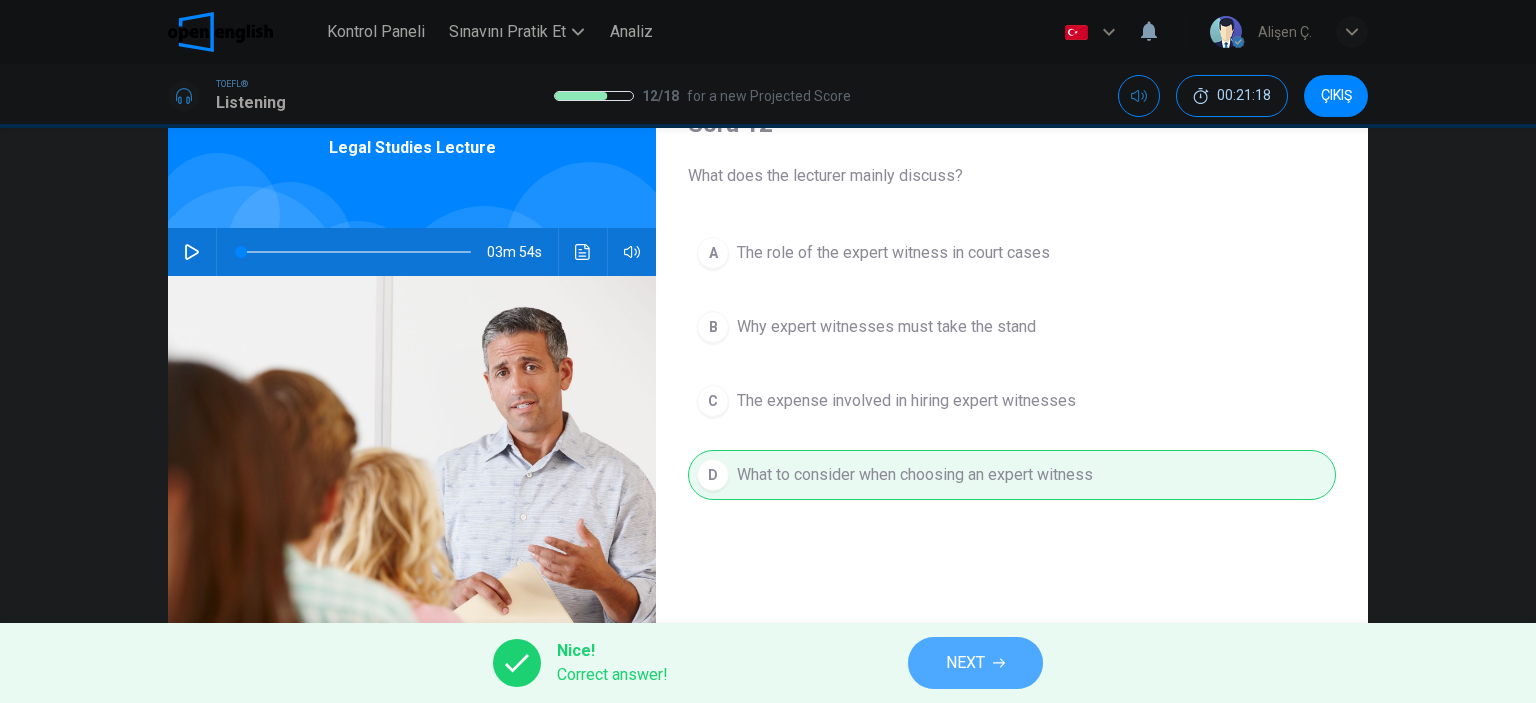 click on "NEXT" at bounding box center (965, 663) 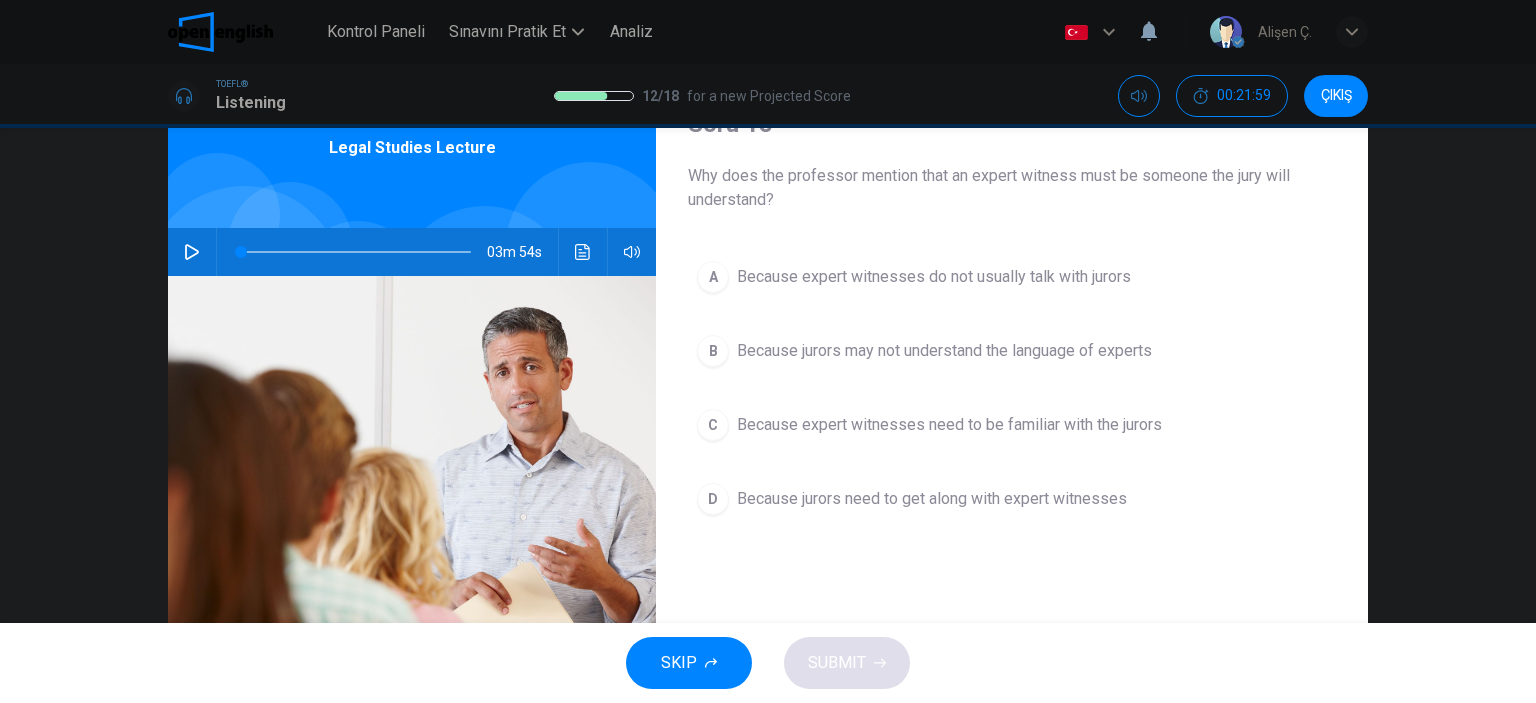 click on "D" at bounding box center (713, 499) 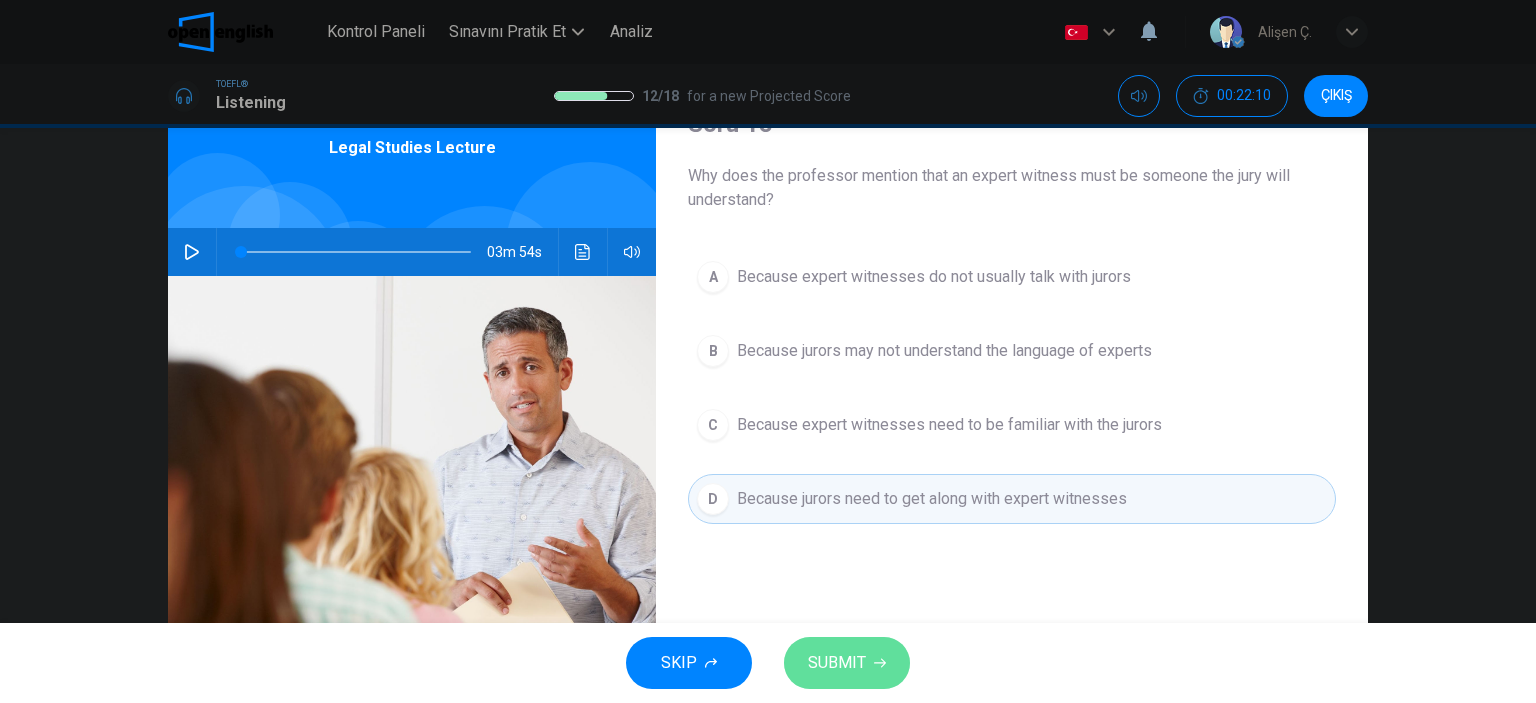 click on "SUBMIT" at bounding box center [837, 663] 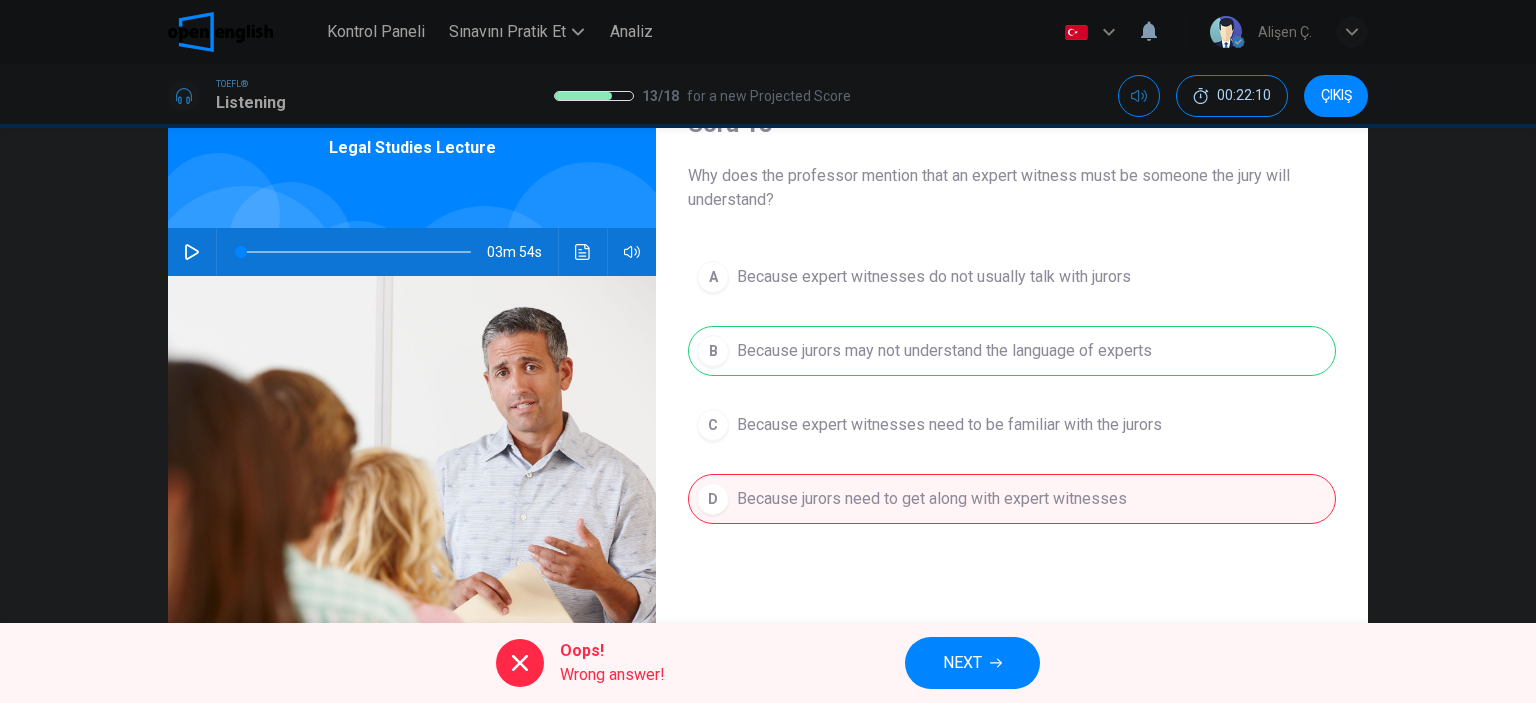 click on "NEXT" at bounding box center [972, 663] 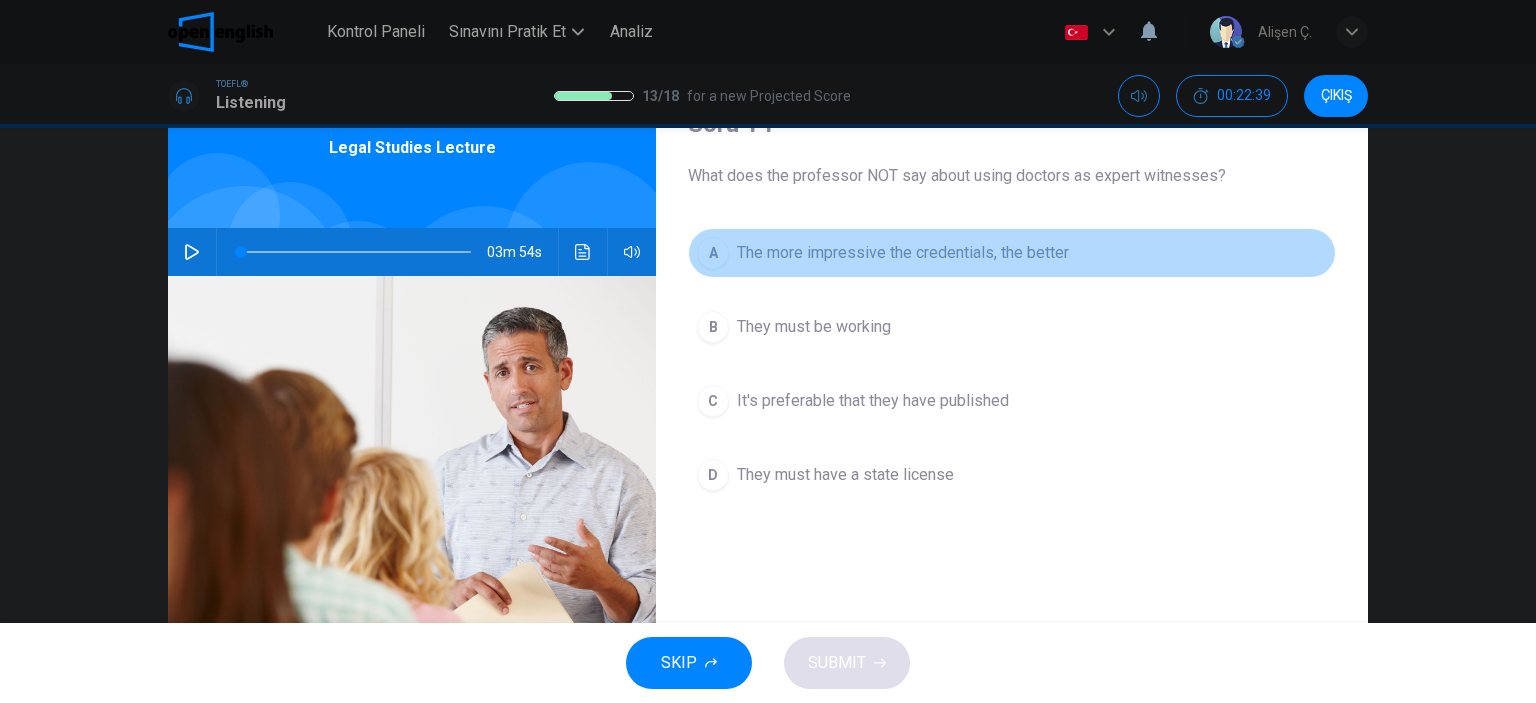click on "A The more impressive the credentials, the better" at bounding box center [1012, 253] 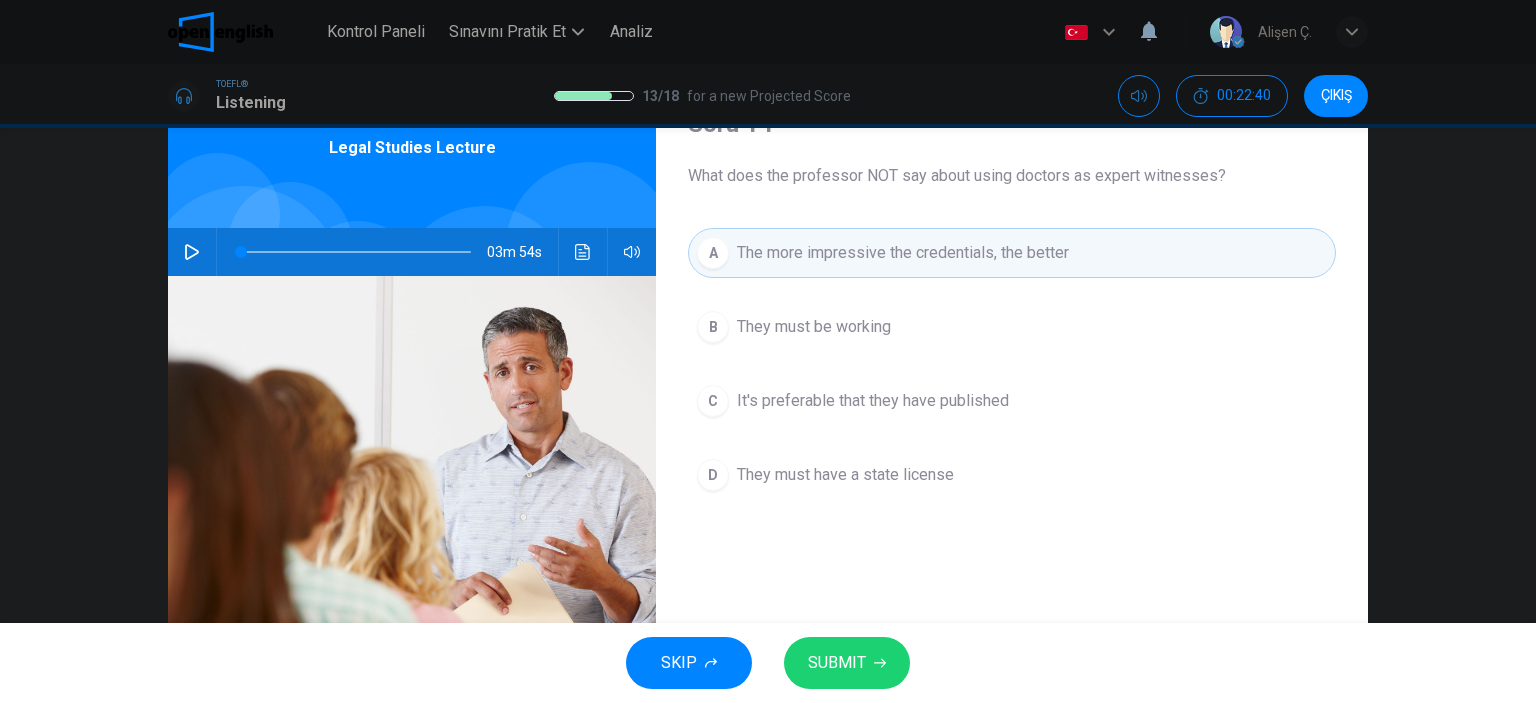 click on "SKIP" at bounding box center (689, 663) 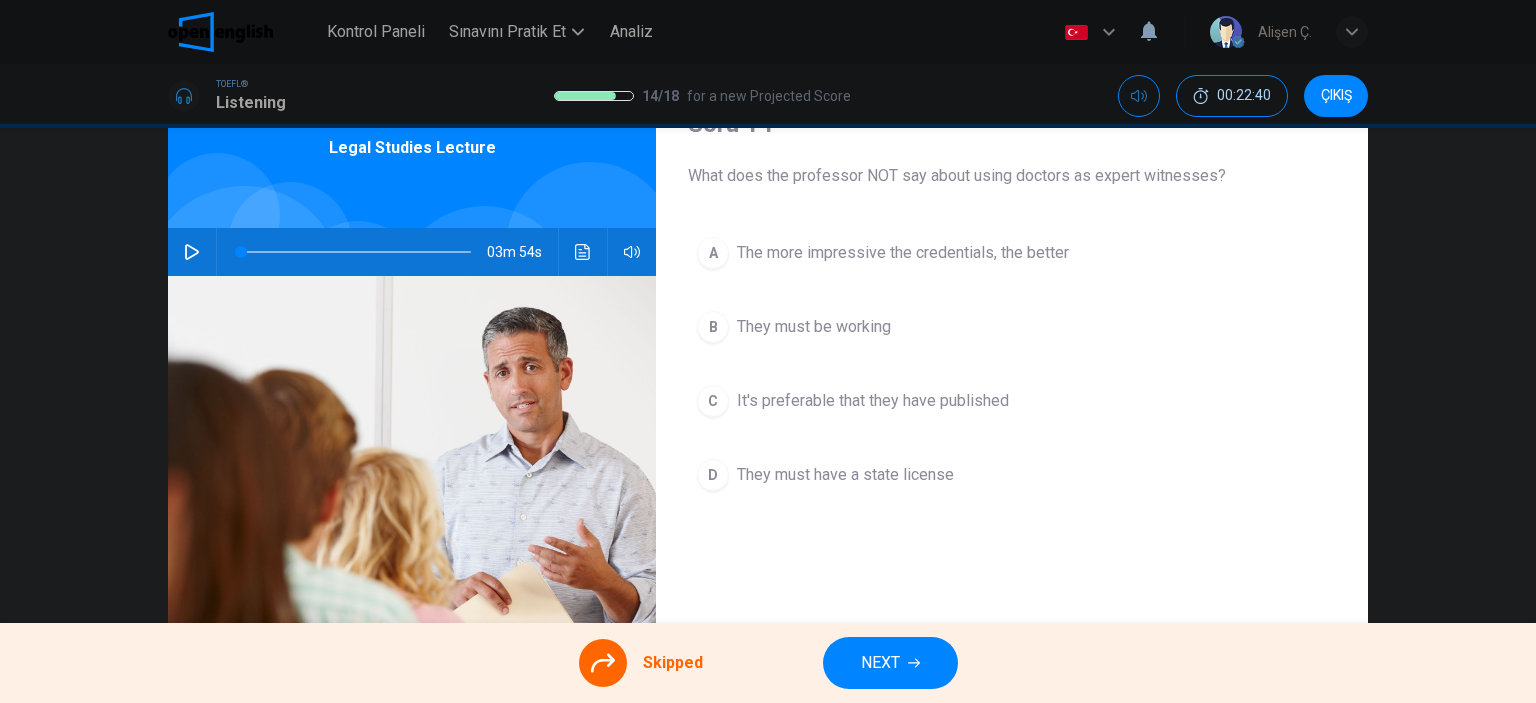 click on "NEXT" at bounding box center [890, 663] 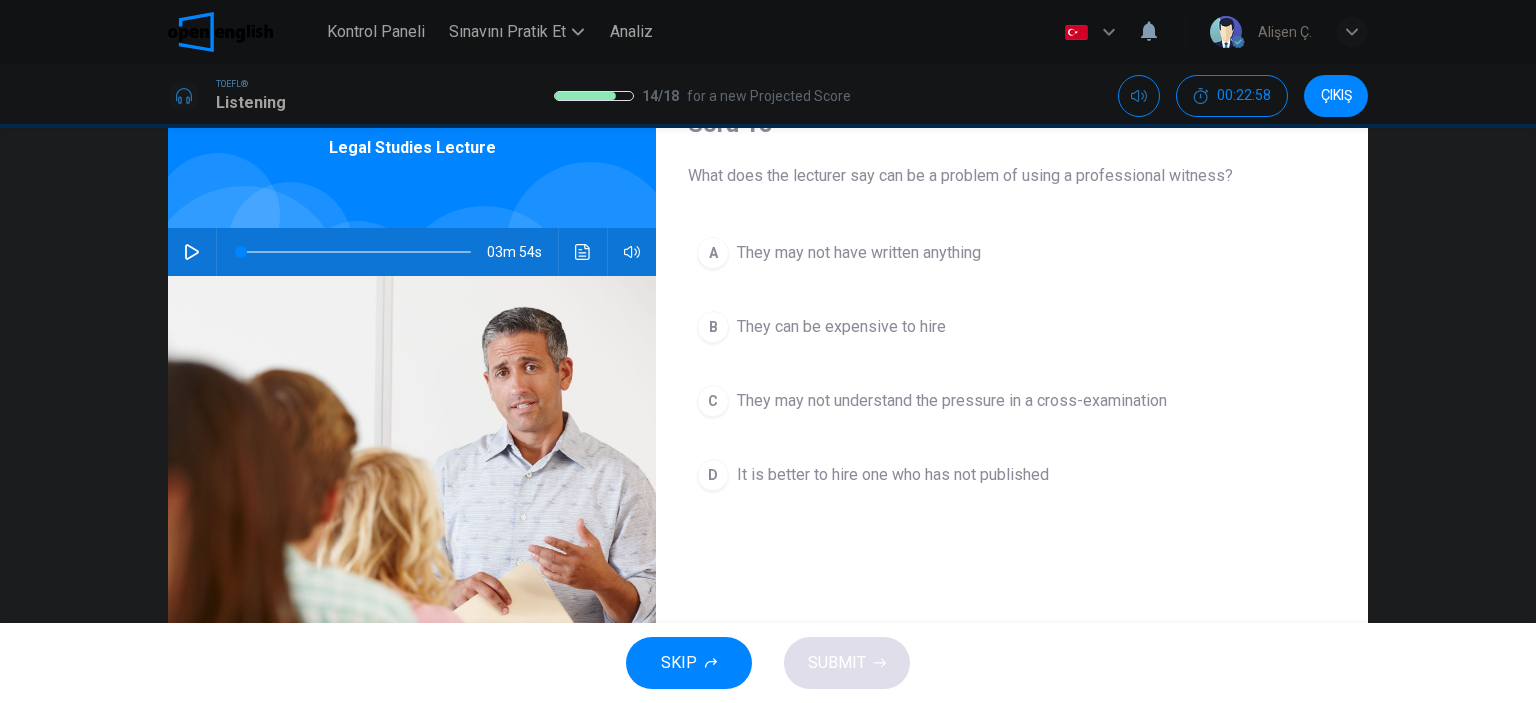 click on "B They can be expensive to hire" at bounding box center [1012, 327] 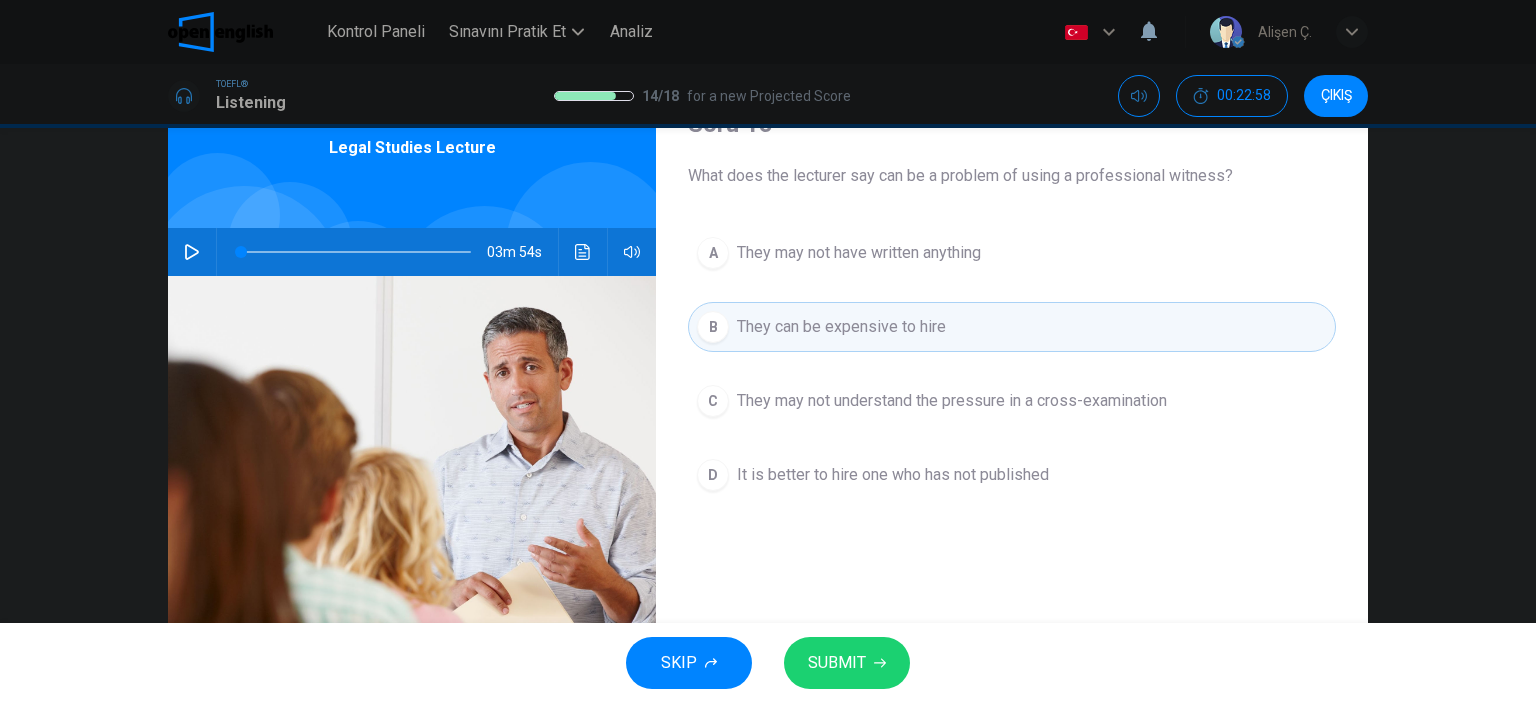 click on "SUBMIT" at bounding box center [837, 663] 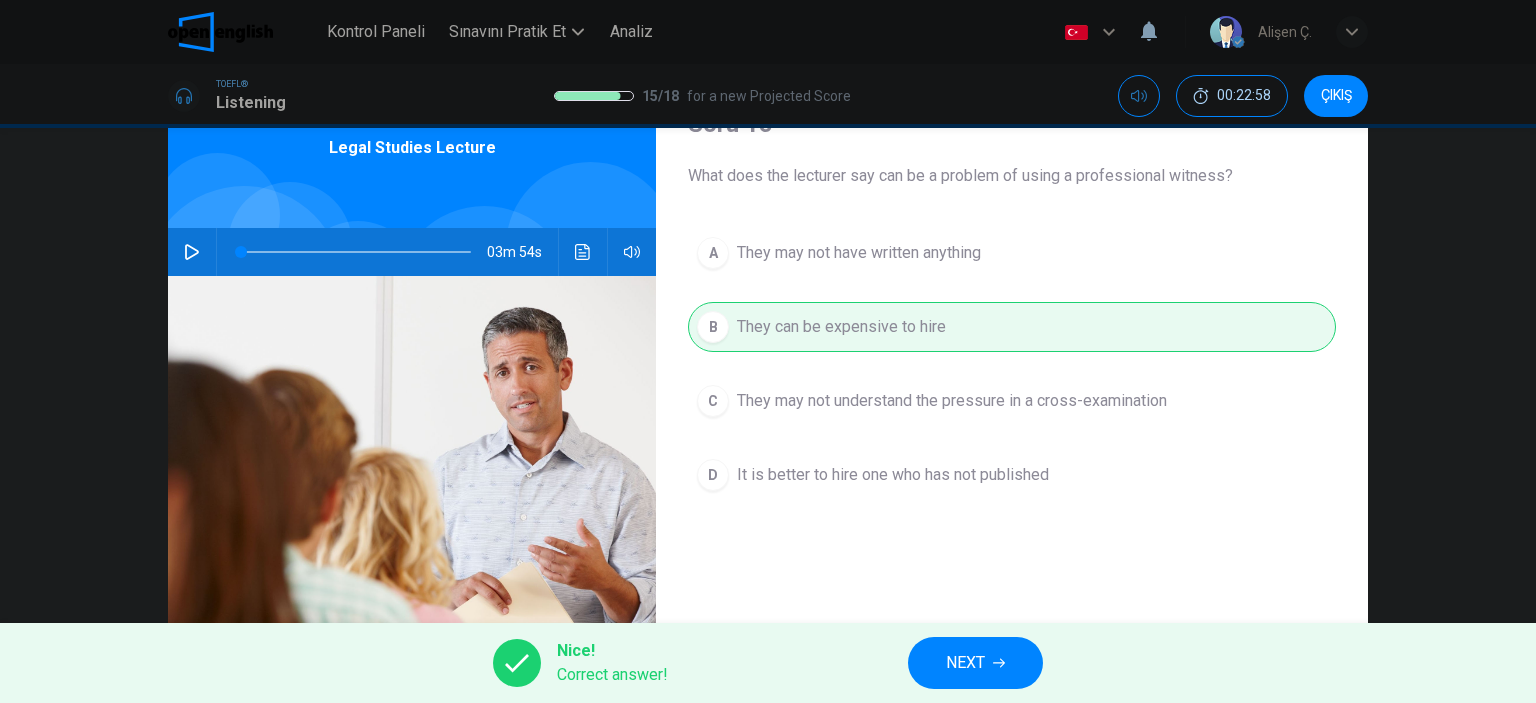 click 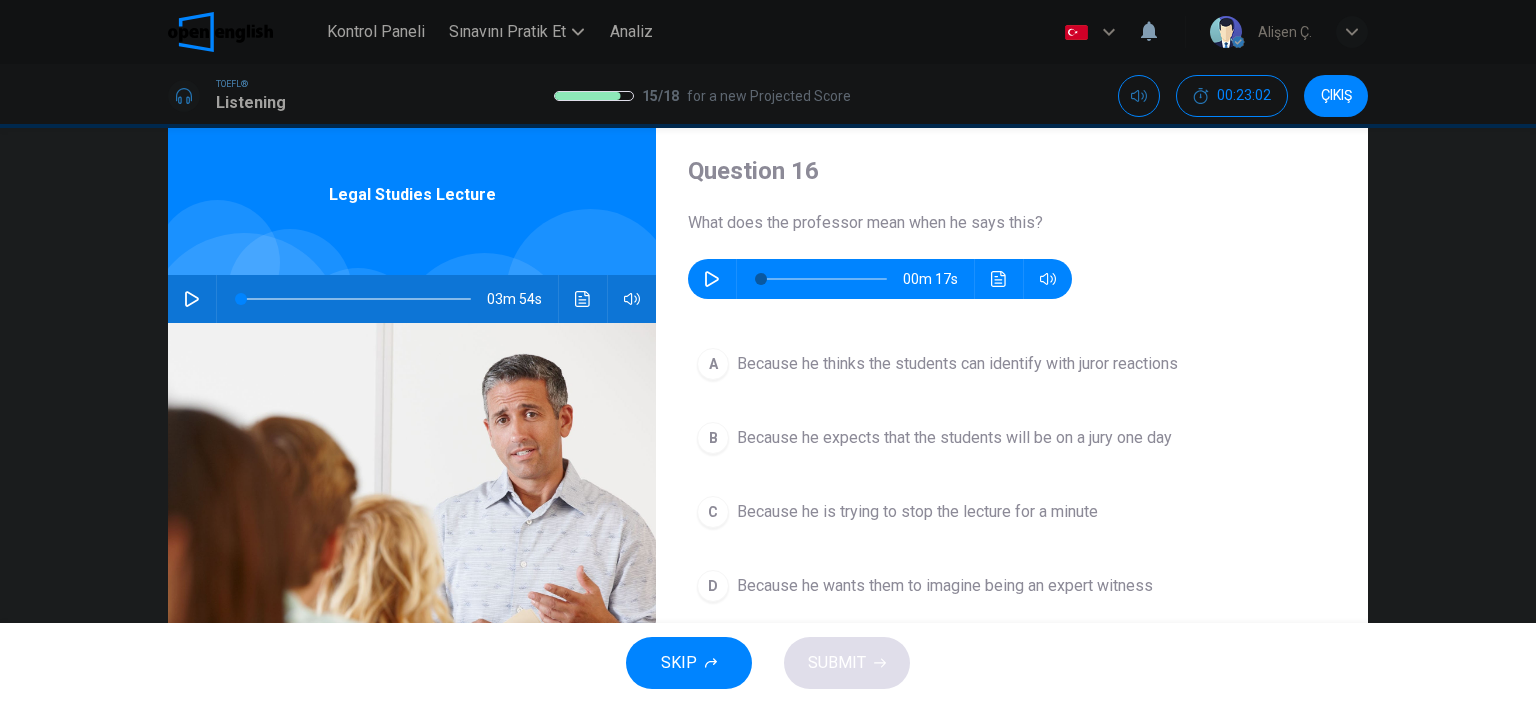 scroll, scrollTop: 100, scrollLeft: 0, axis: vertical 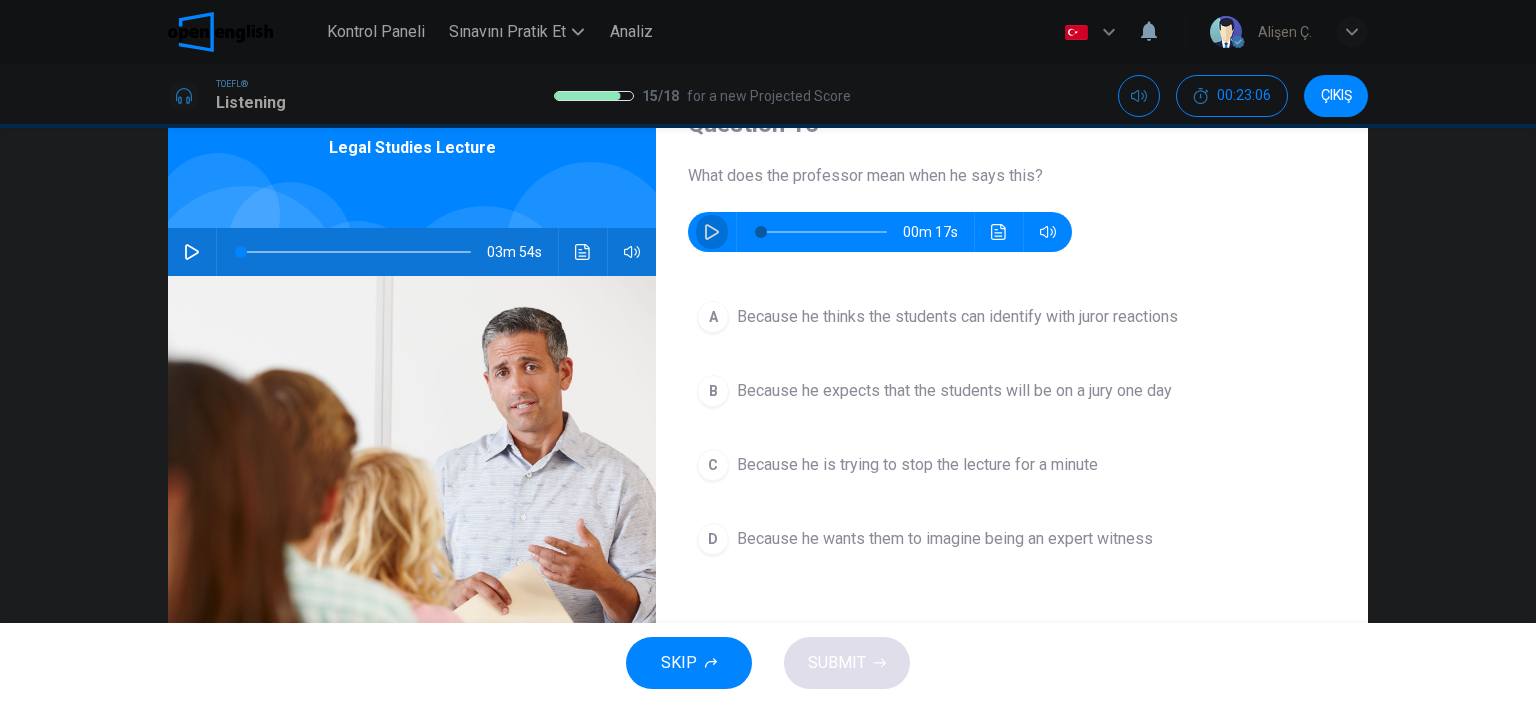click 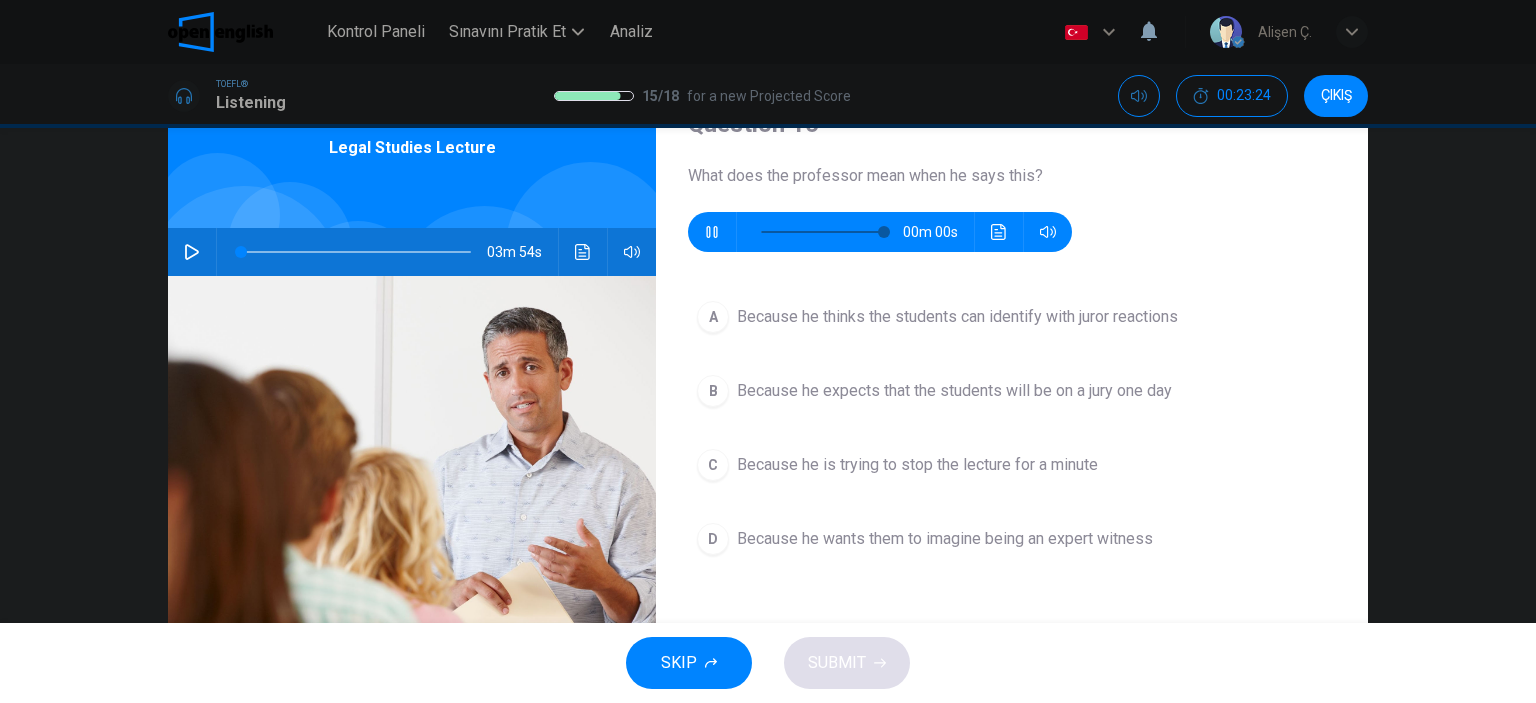 type on "*" 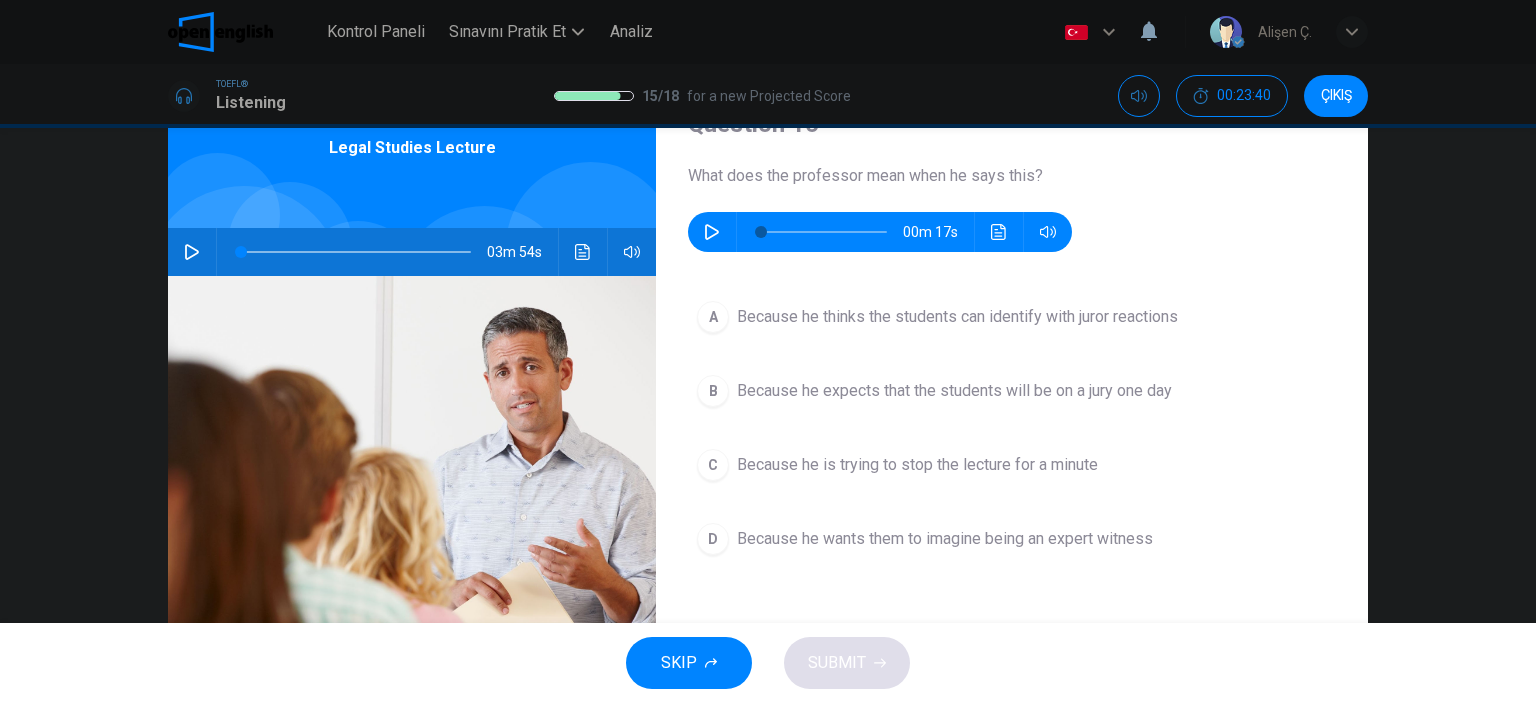 click on "D" at bounding box center (713, 539) 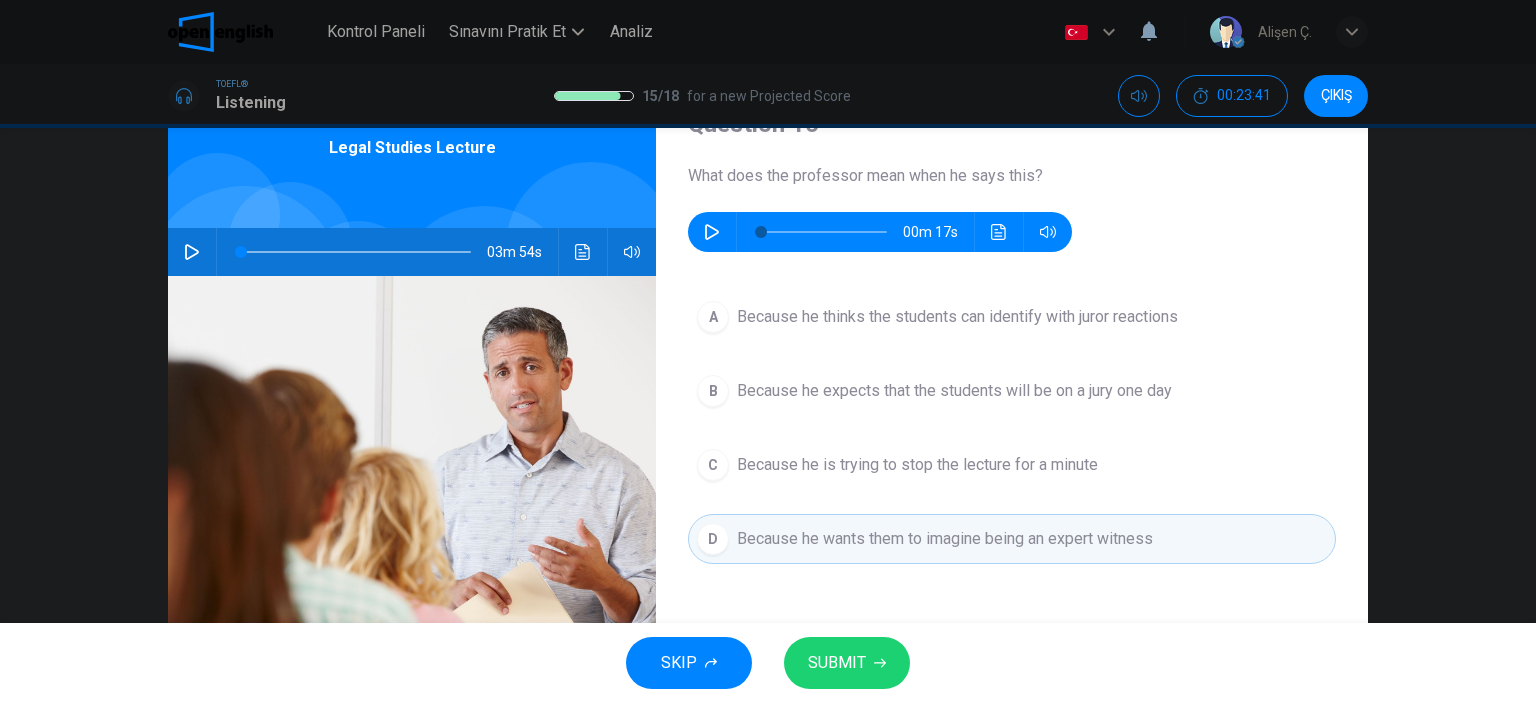 click on "SUBMIT" at bounding box center [847, 663] 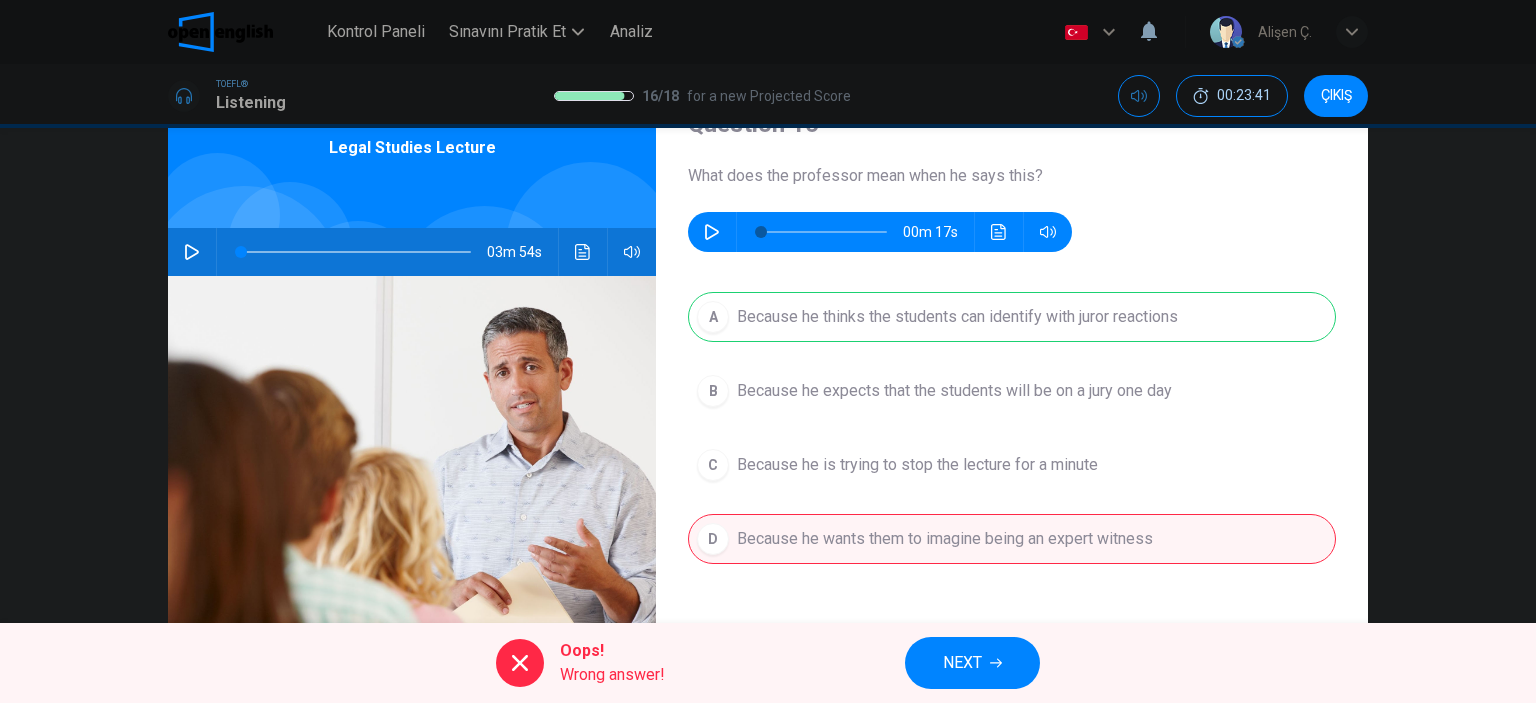 click on "NEXT" at bounding box center [962, 663] 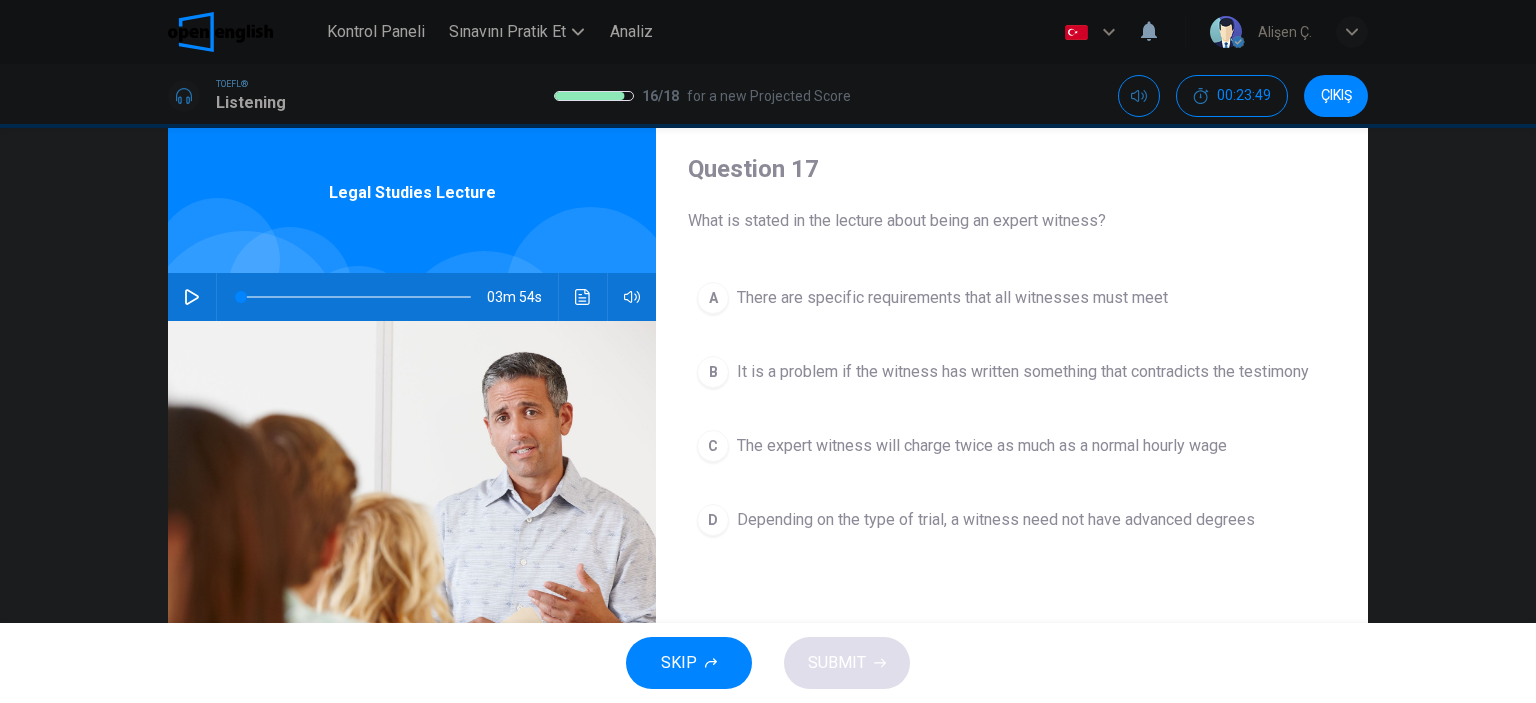 scroll, scrollTop: 100, scrollLeft: 0, axis: vertical 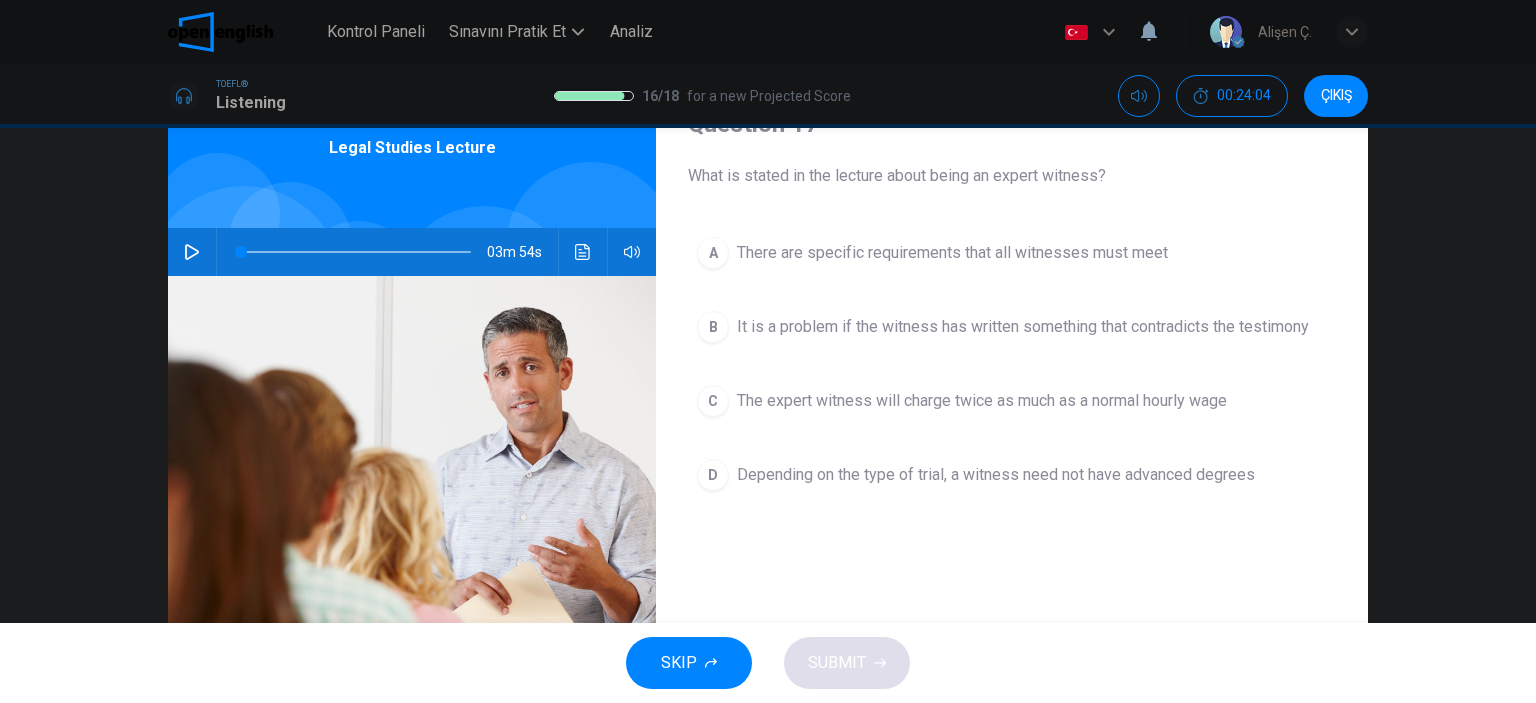 click on "B It is a problem if the witness has written something that contradicts the testimony" at bounding box center (1012, 327) 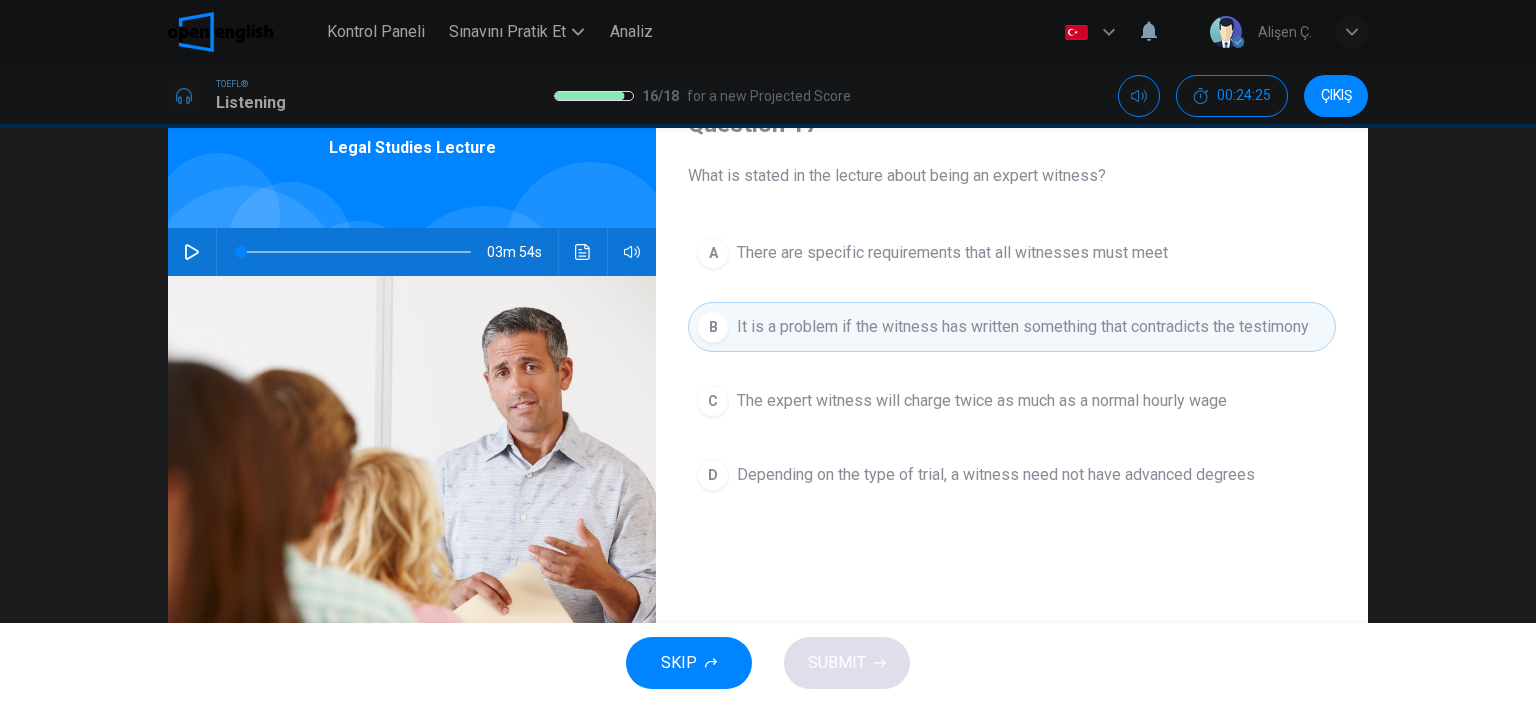 click on "C The expert witness will charge twice as much as a normal hourly wage" at bounding box center (1012, 401) 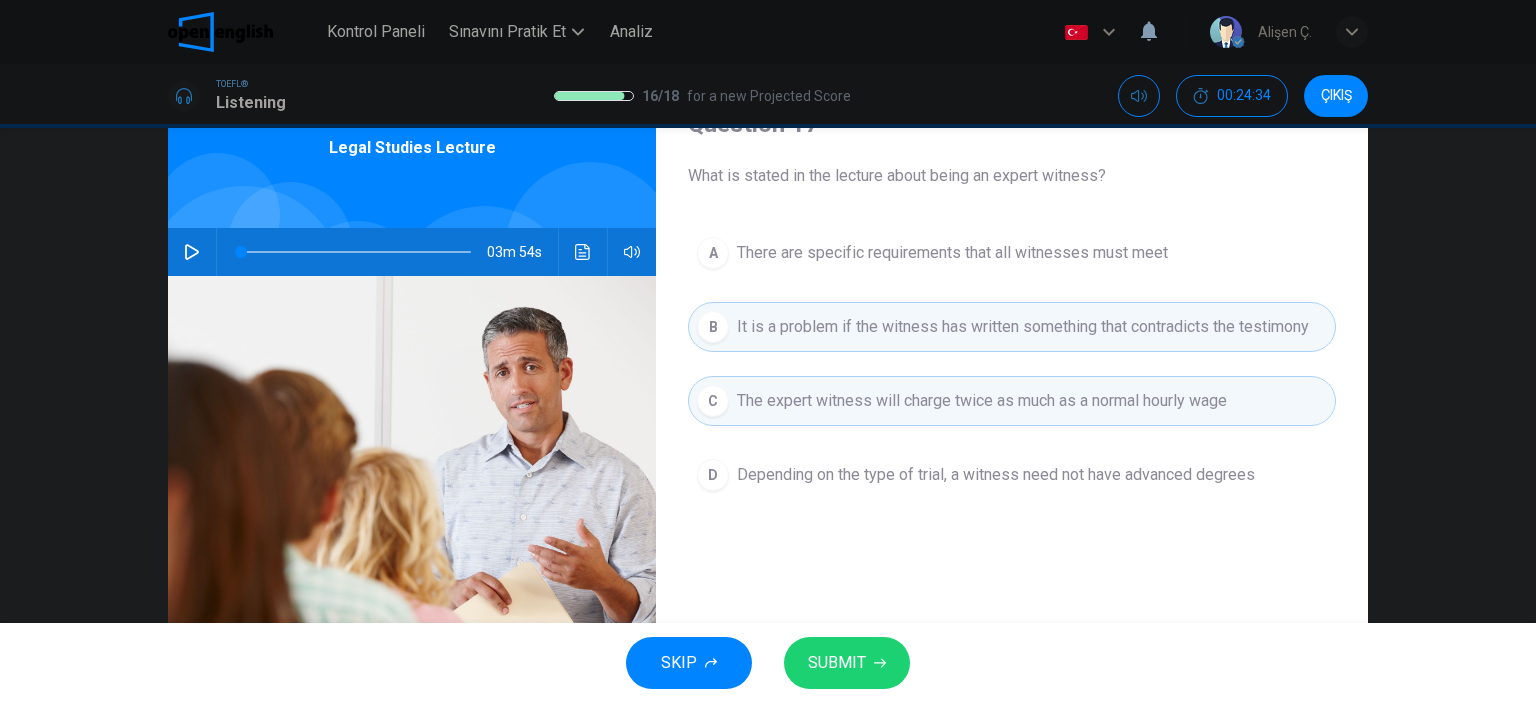 click on "SUBMIT" at bounding box center [837, 663] 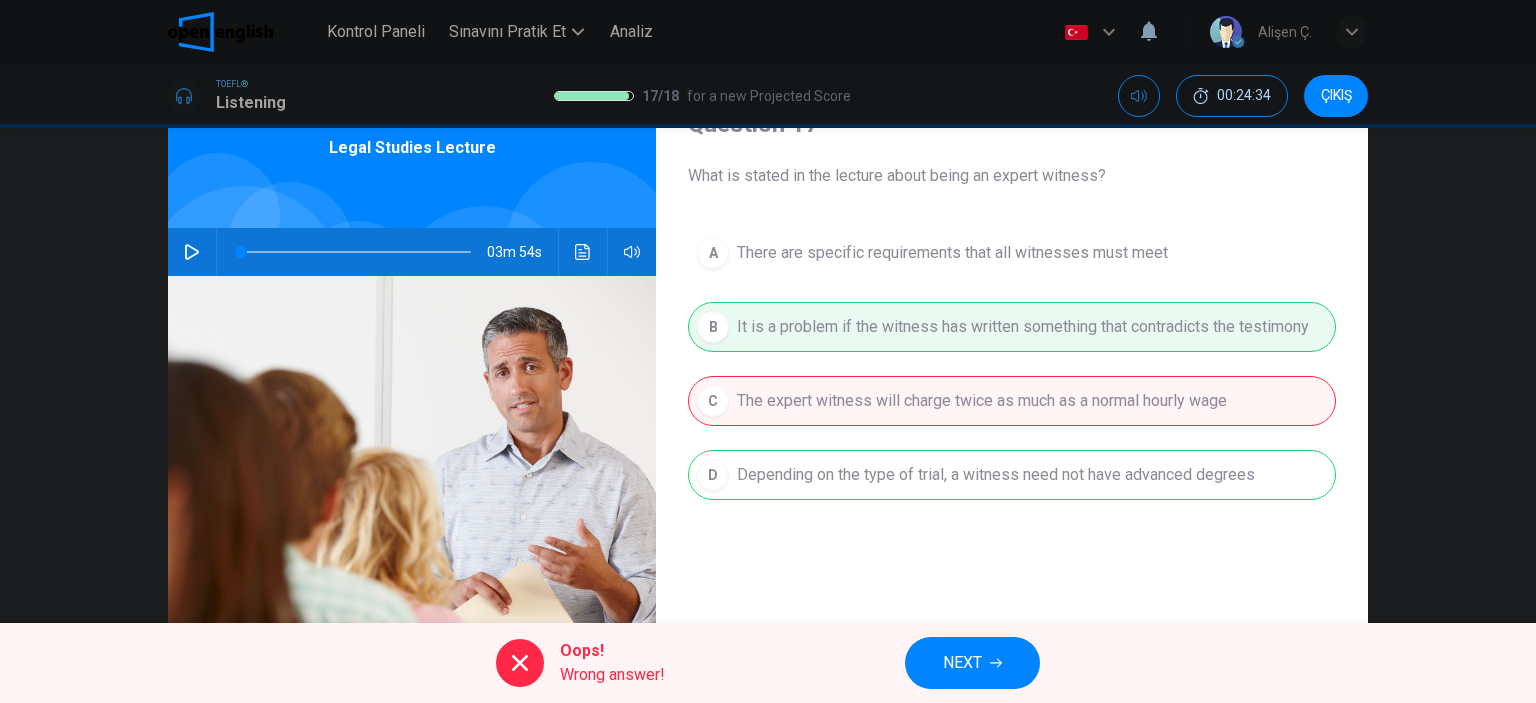 click on "NEXT" at bounding box center [972, 663] 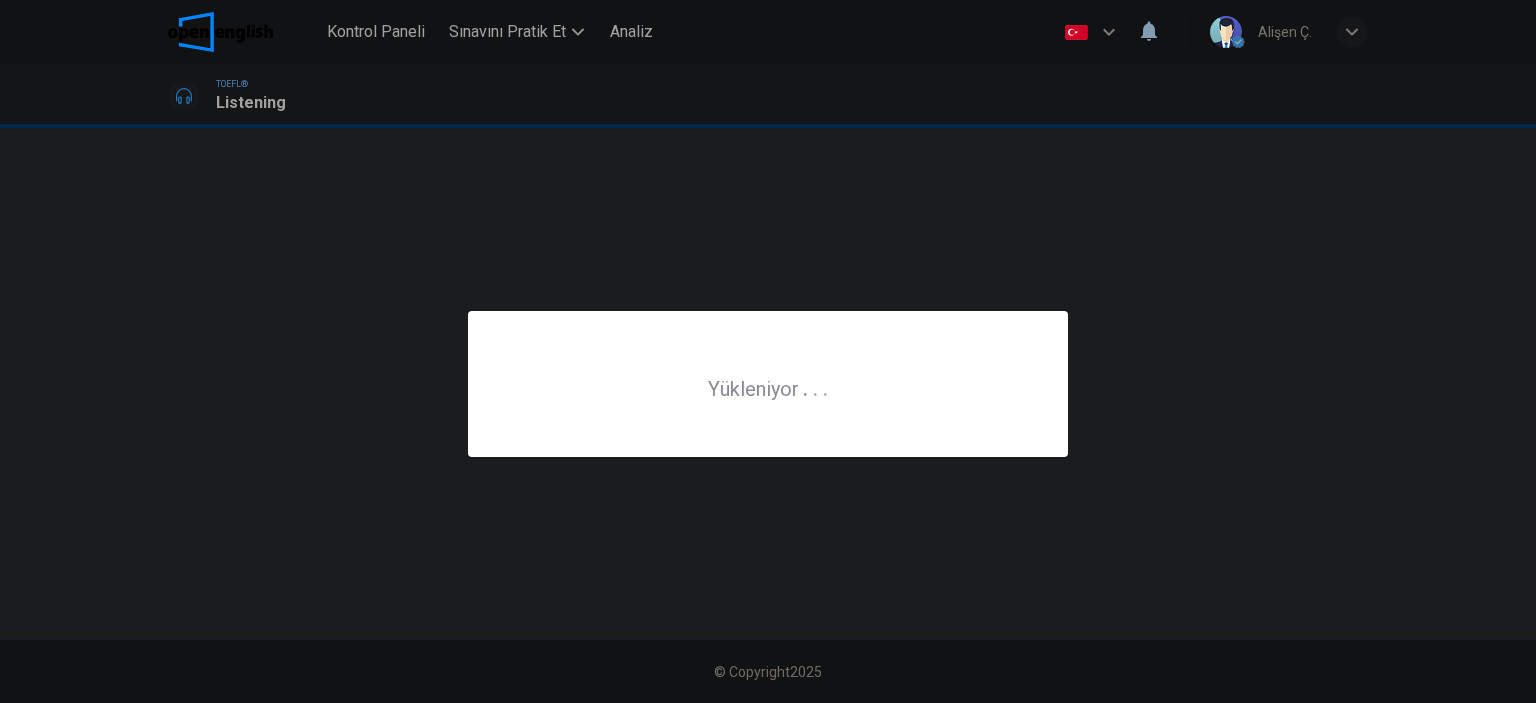 scroll, scrollTop: 0, scrollLeft: 0, axis: both 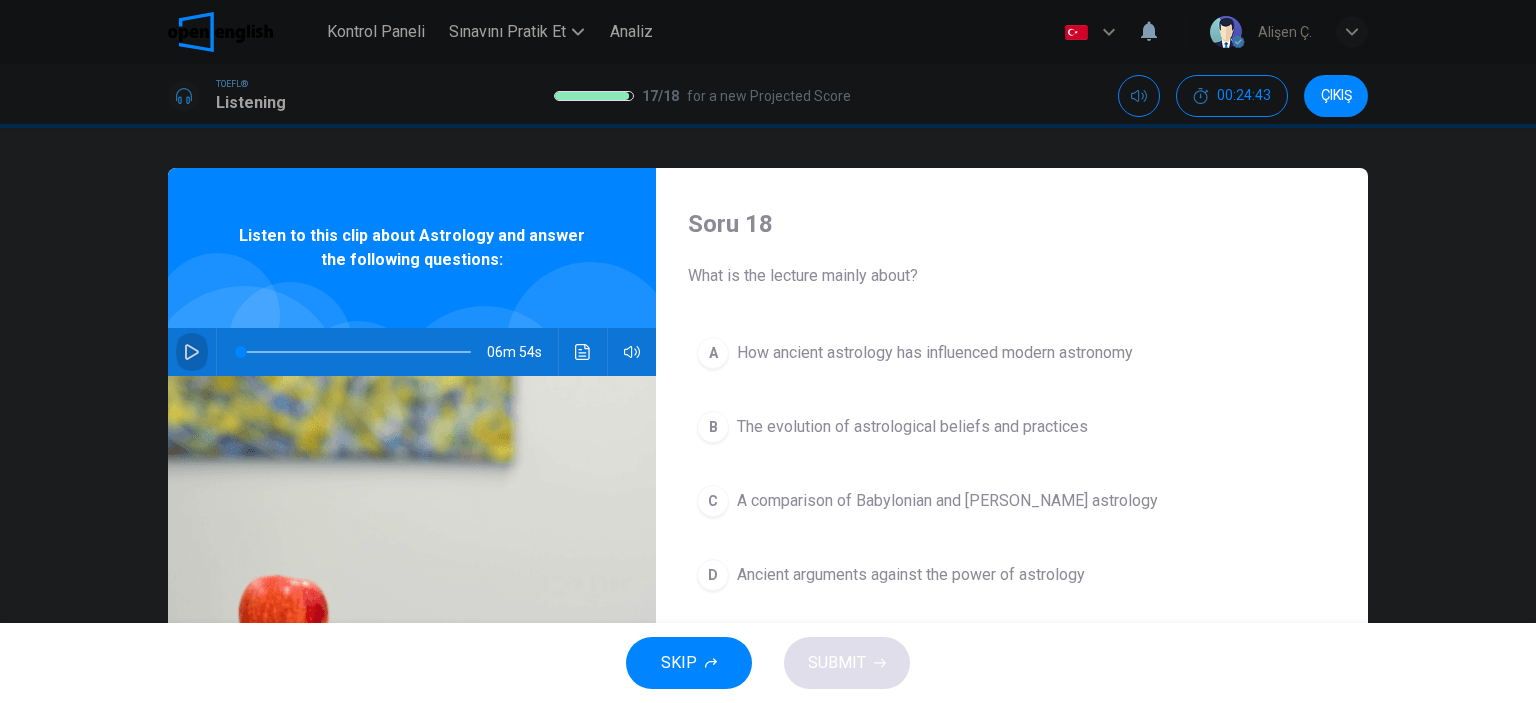 click 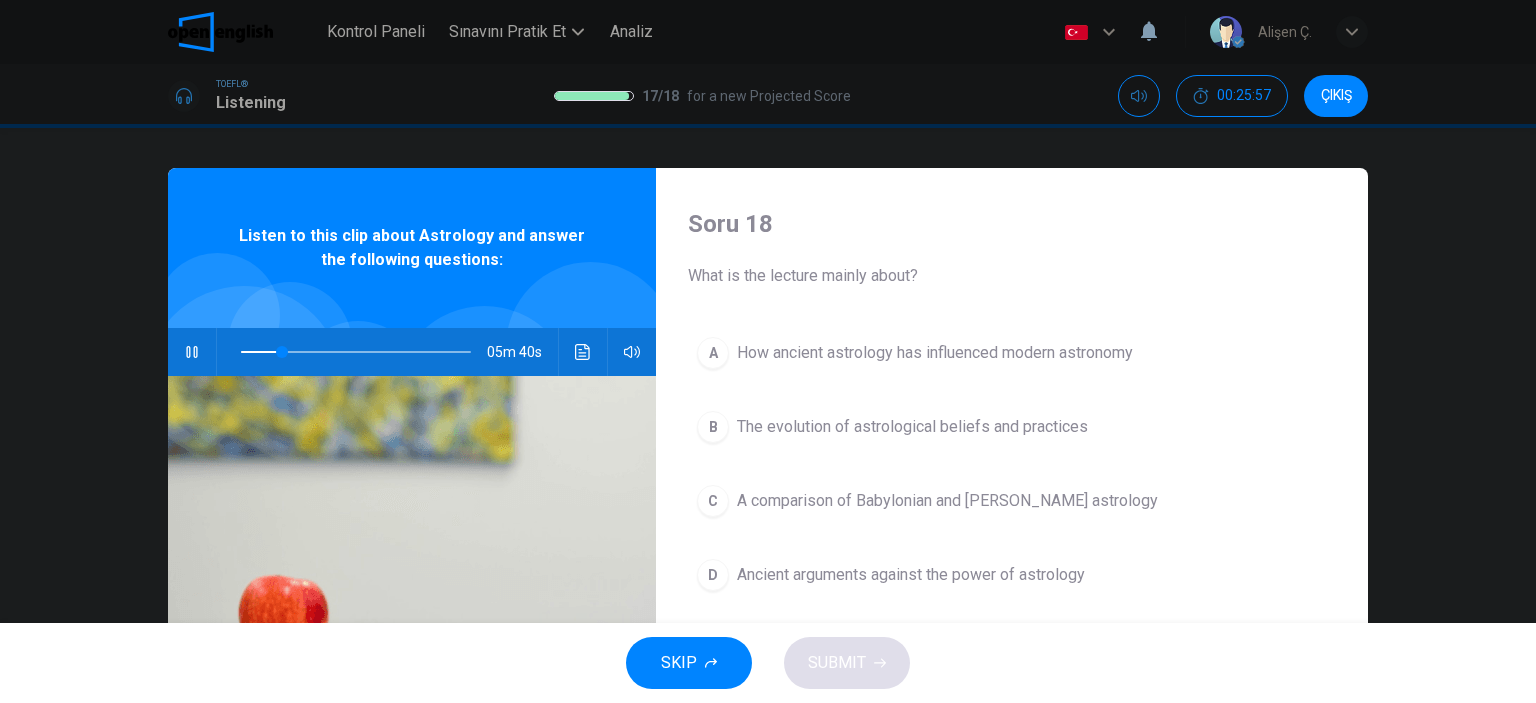 click on "Soru 18 What is the lecture mainly about? A How ancient astrology has influenced modern astronomy B The evolution of astrological beliefs and practices C A comparison of Babylonian and Greco-Roman astrology D Ancient arguments against the power of astrology Listen to this clip about Astrology and answer the following questions: 05m 40s" at bounding box center (768, 375) 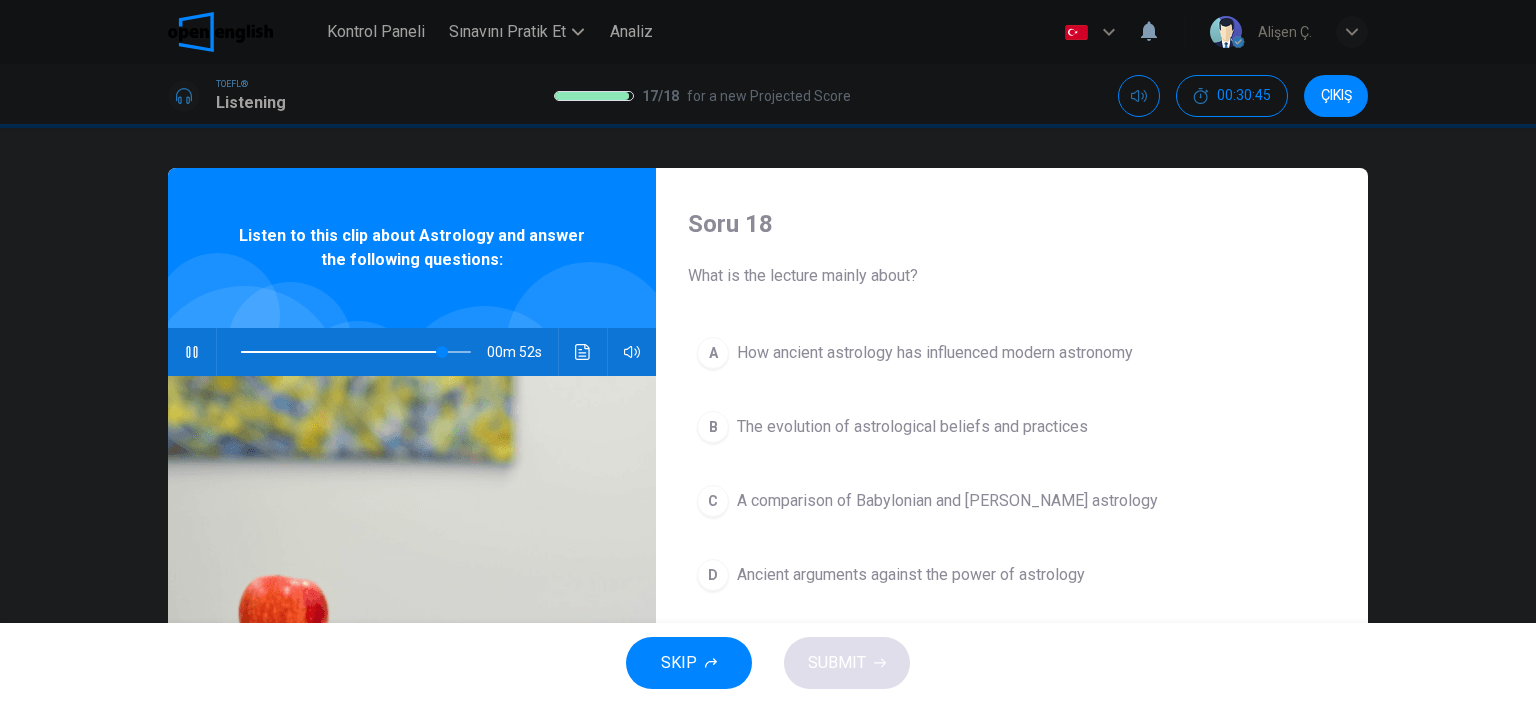 click on "A How ancient astrology has influenced modern astronomy" at bounding box center [1012, 353] 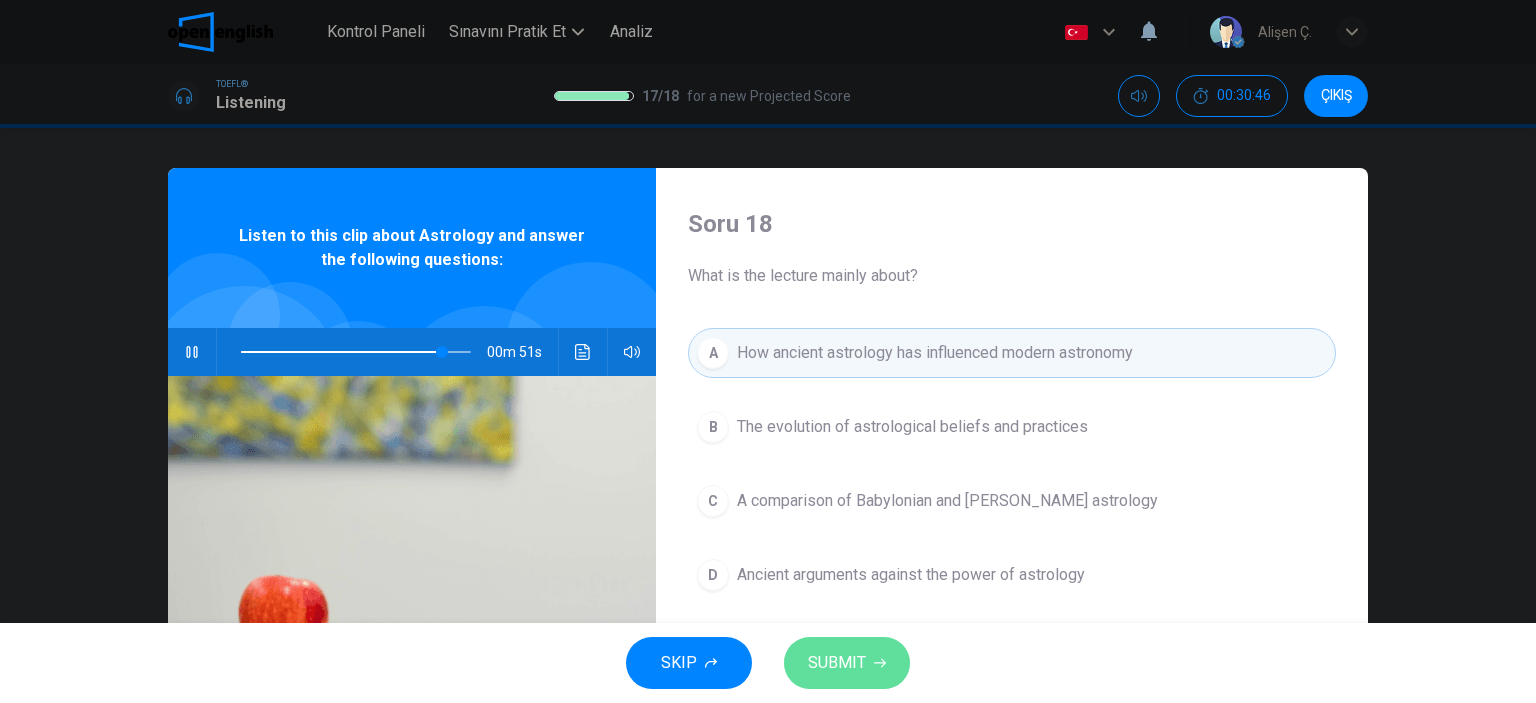 click on "SUBMIT" at bounding box center [837, 663] 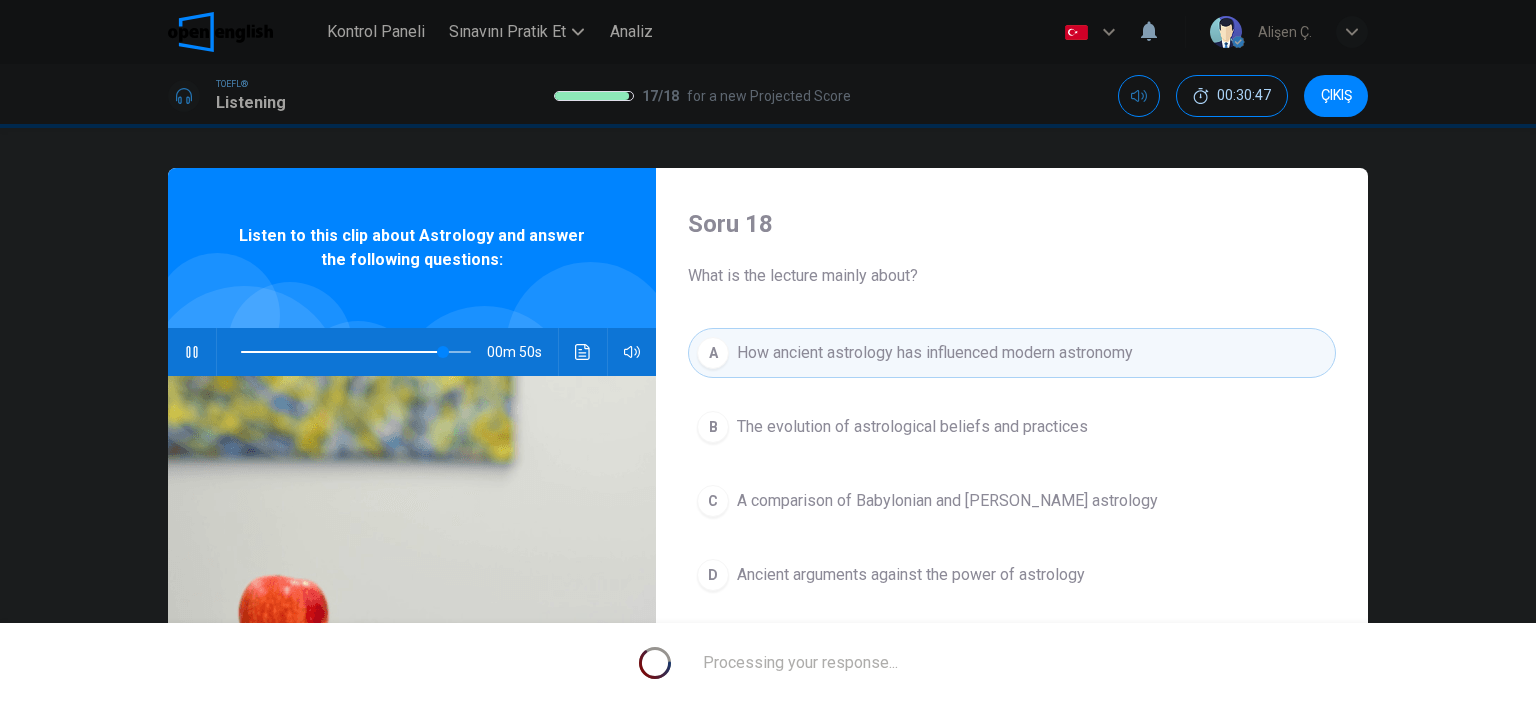 type on "**" 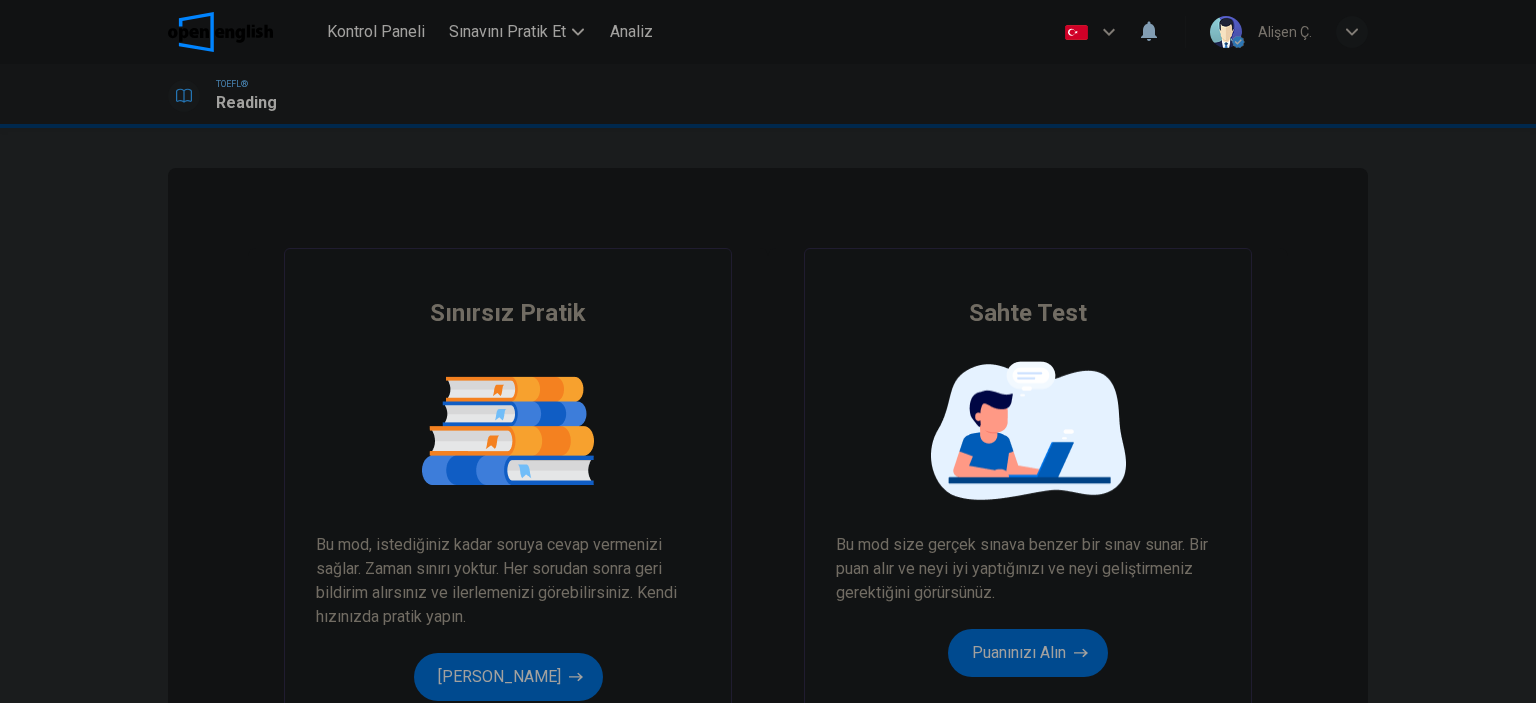 scroll, scrollTop: 0, scrollLeft: 0, axis: both 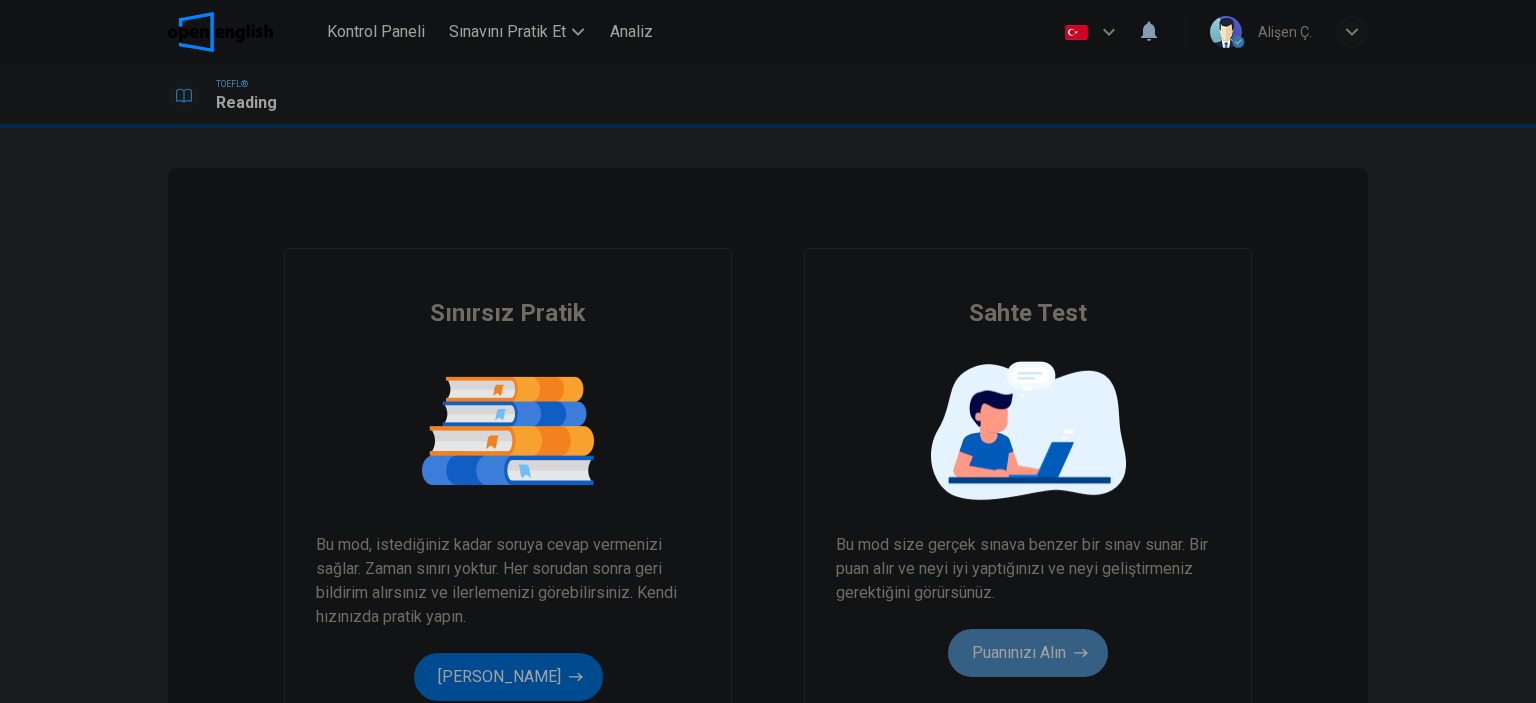 click on "Puanınızı Alın" at bounding box center [1028, 653] 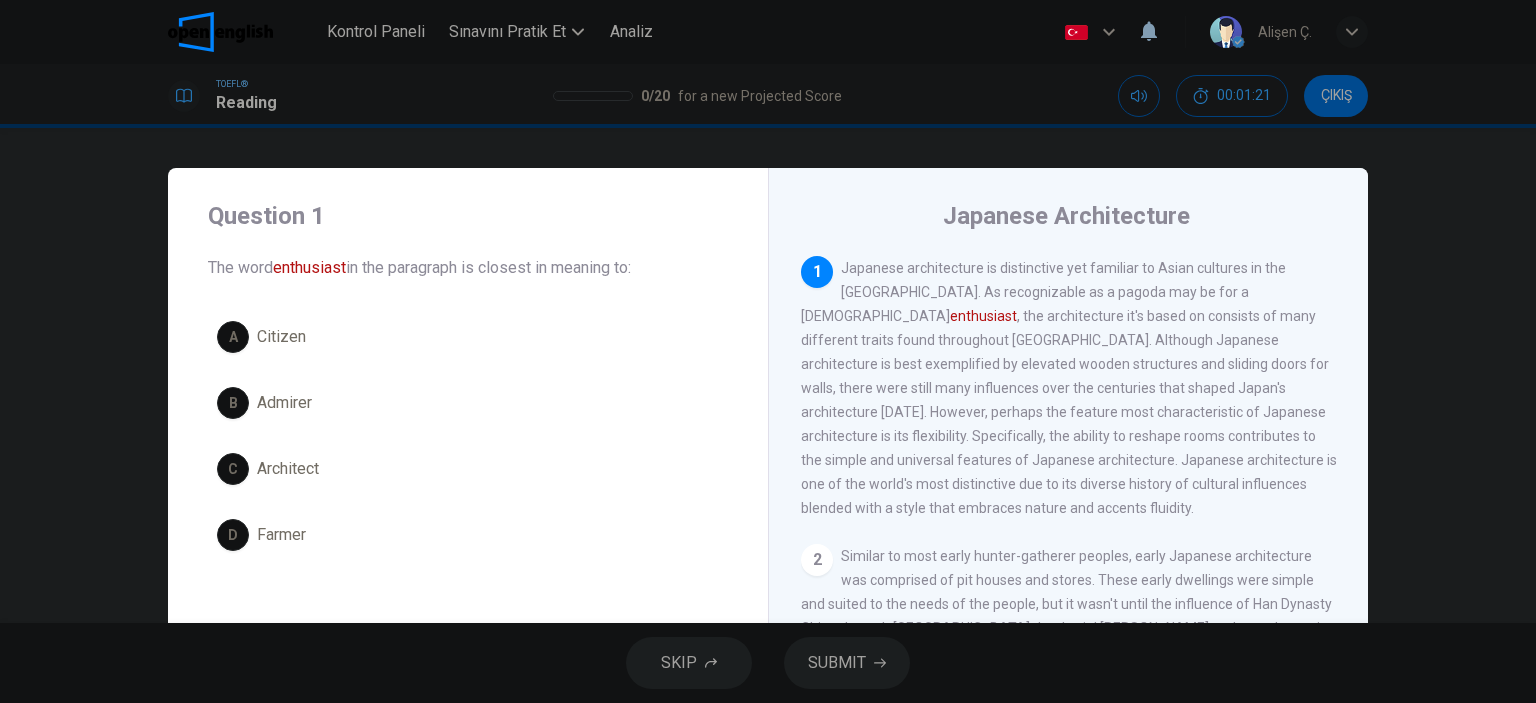 click on "C Architect" at bounding box center (468, 469) 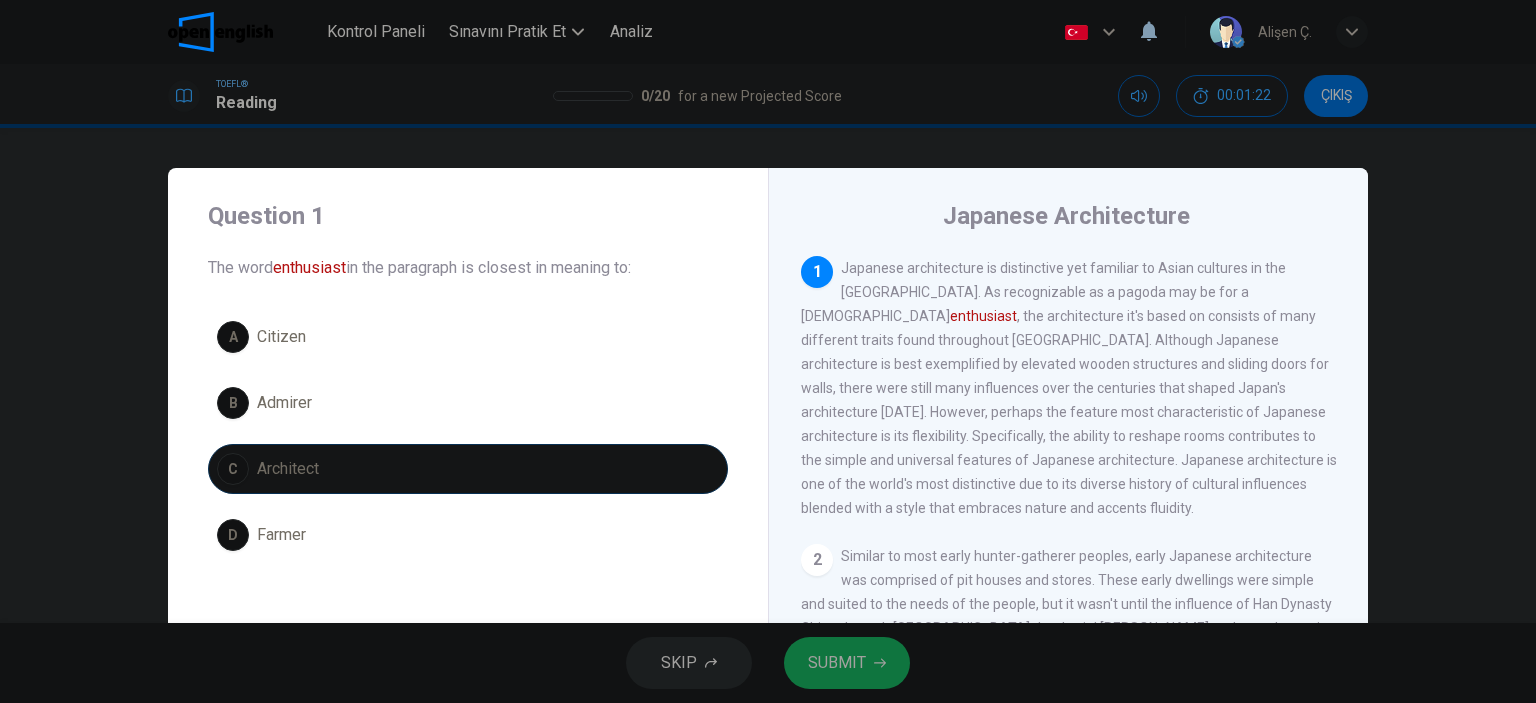 click on "SUBMIT" at bounding box center [837, 663] 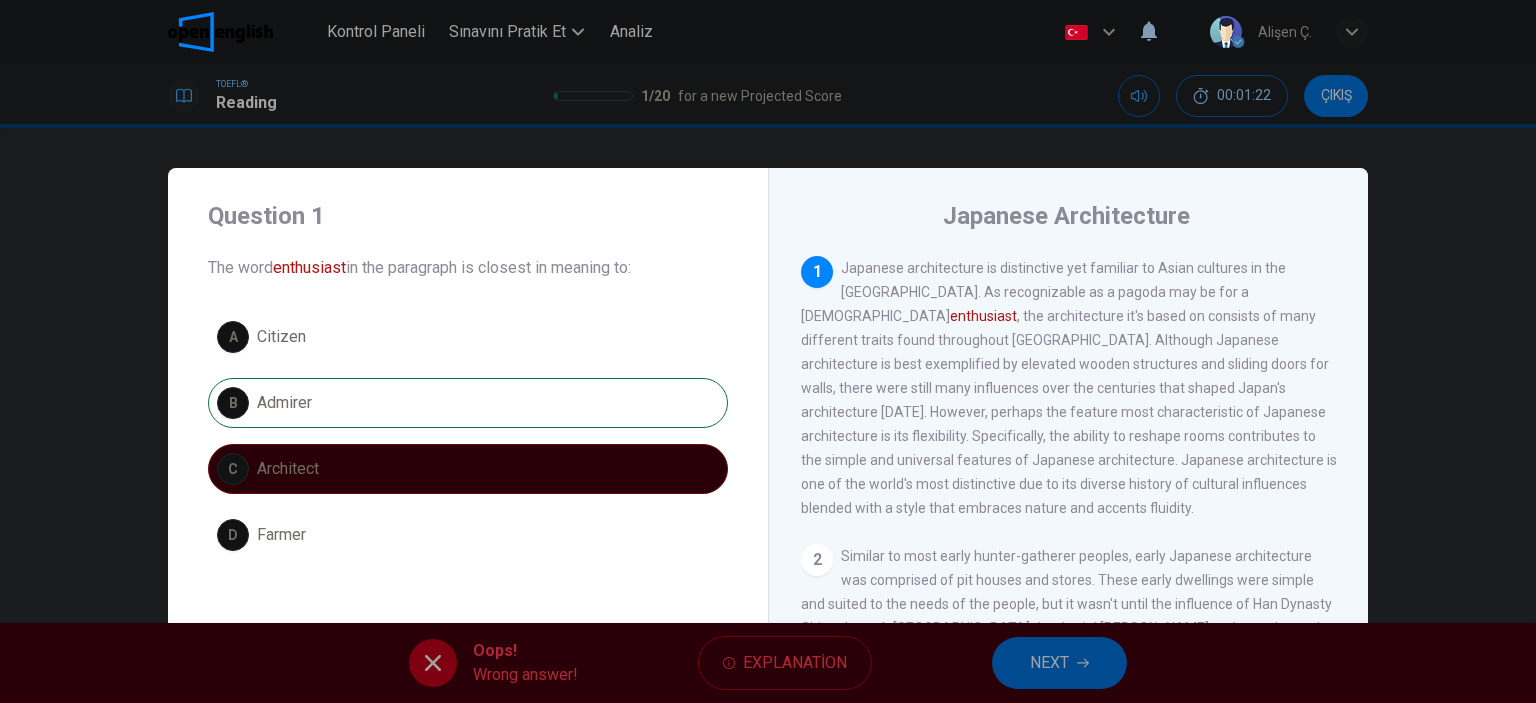 click on "NEXT" at bounding box center (1059, 663) 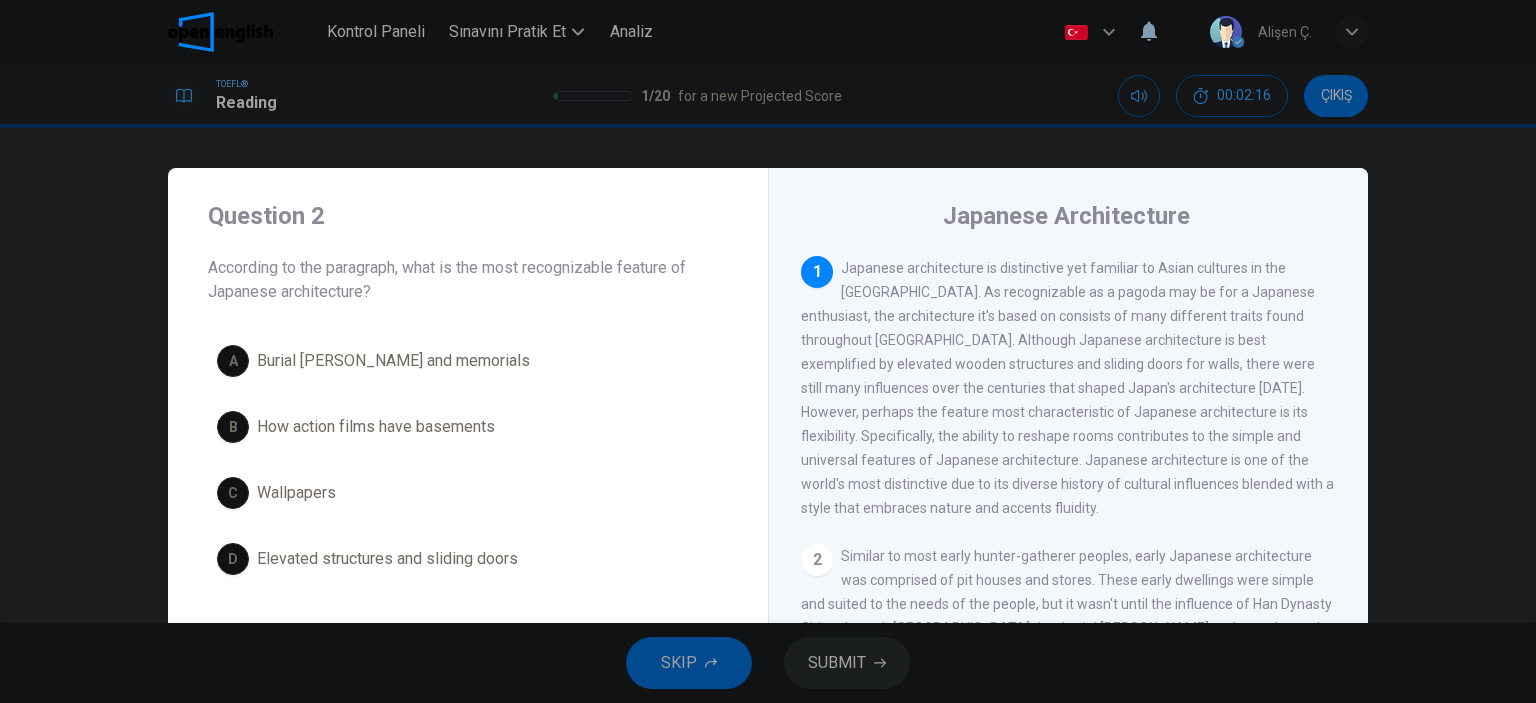 click on "D" at bounding box center (233, 559) 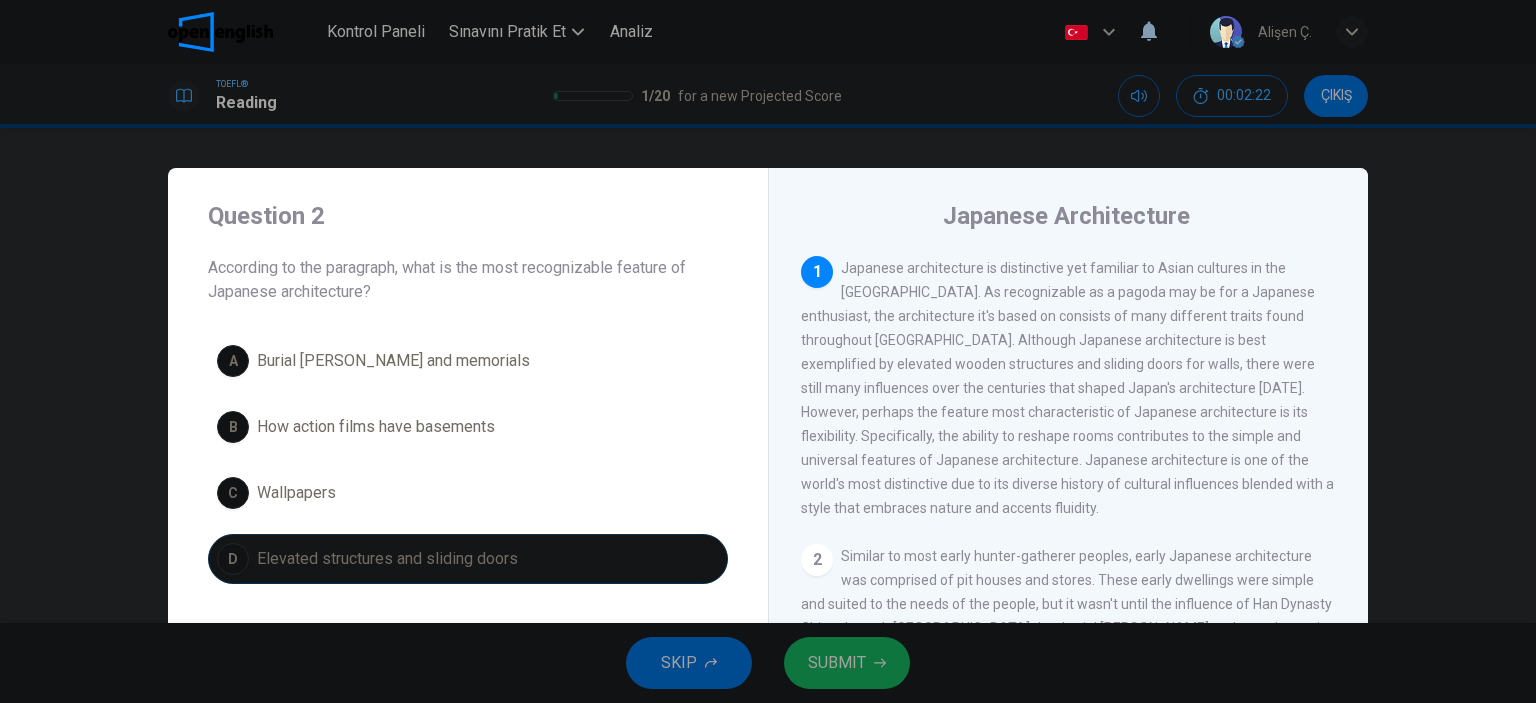 click on "SKIP SUBMIT" at bounding box center (768, 663) 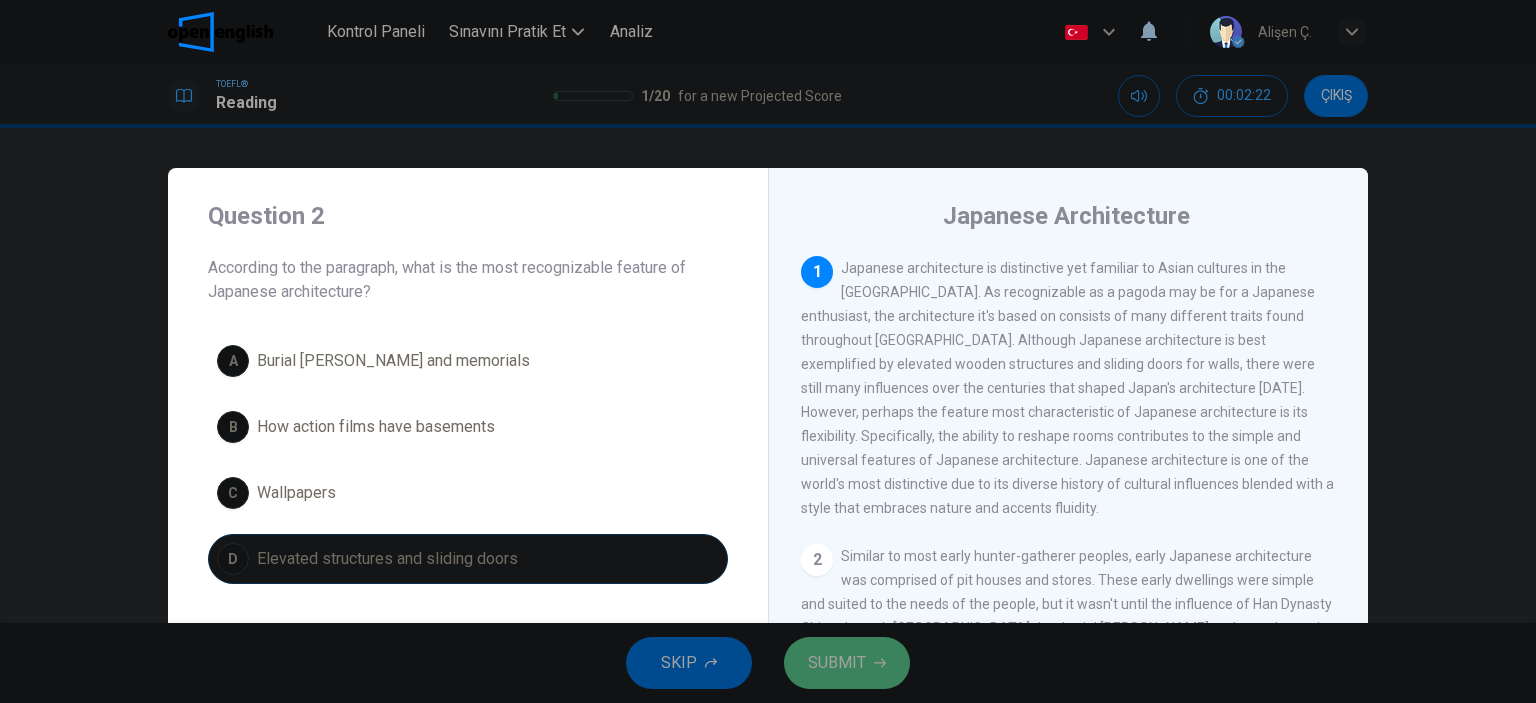 click on "SUBMIT" at bounding box center (837, 663) 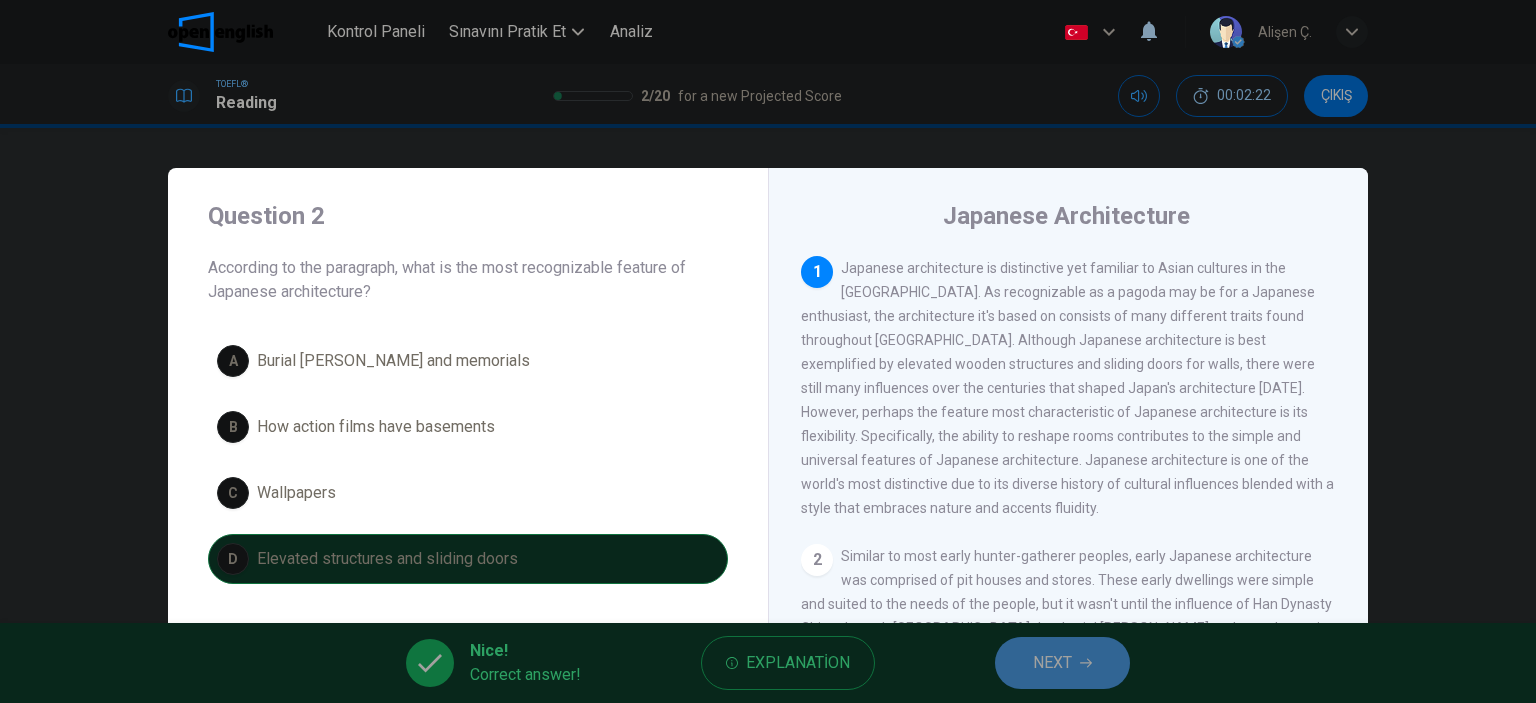 click on "NEXT" at bounding box center (1052, 663) 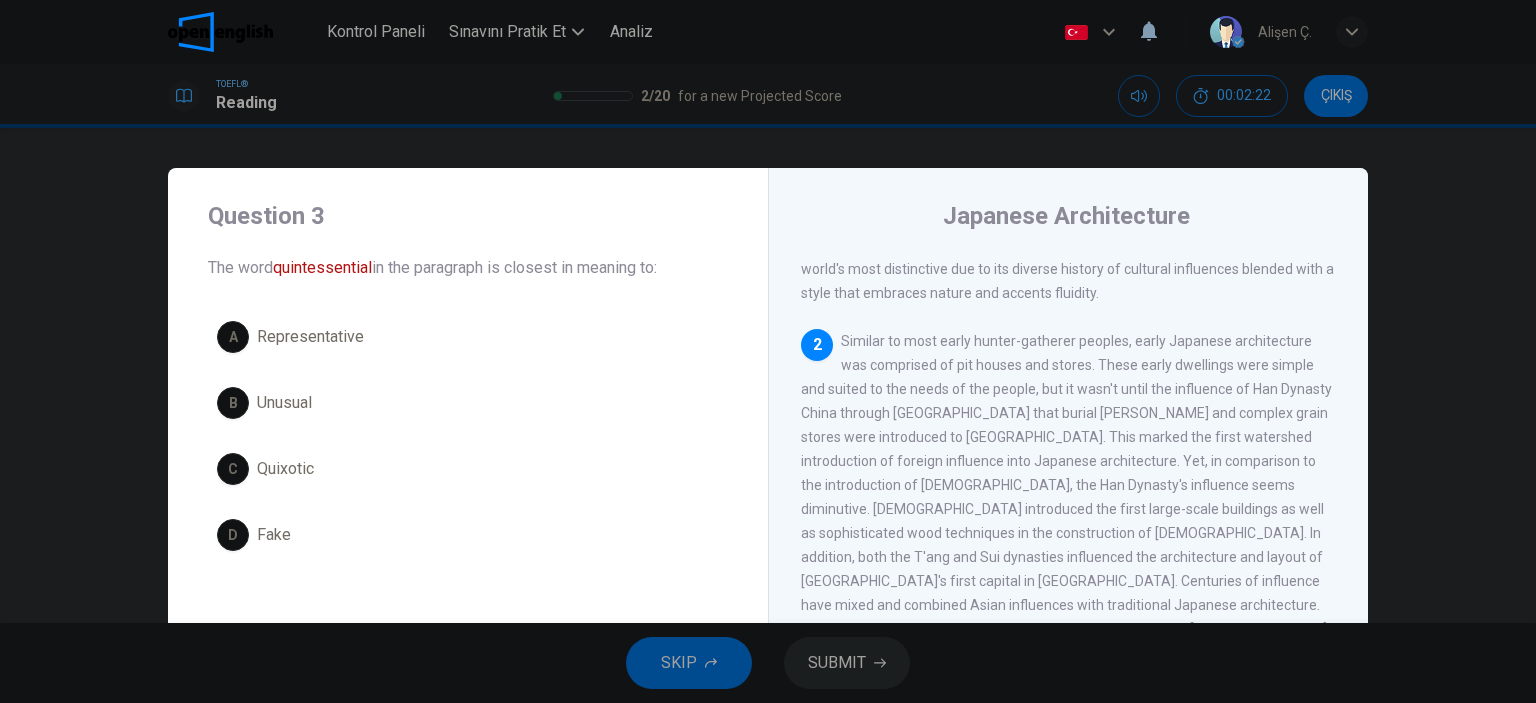 scroll, scrollTop: 219, scrollLeft: 0, axis: vertical 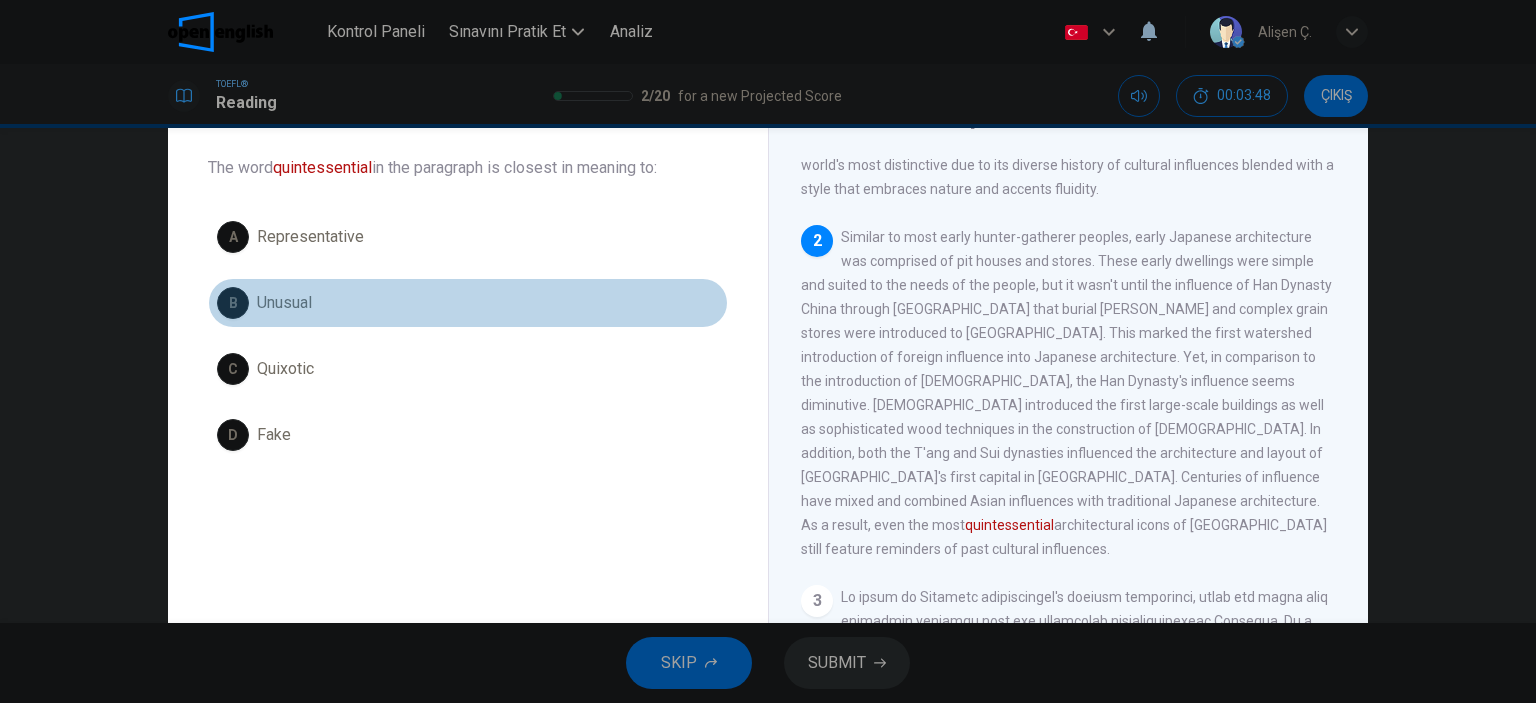 click on "B" at bounding box center (233, 303) 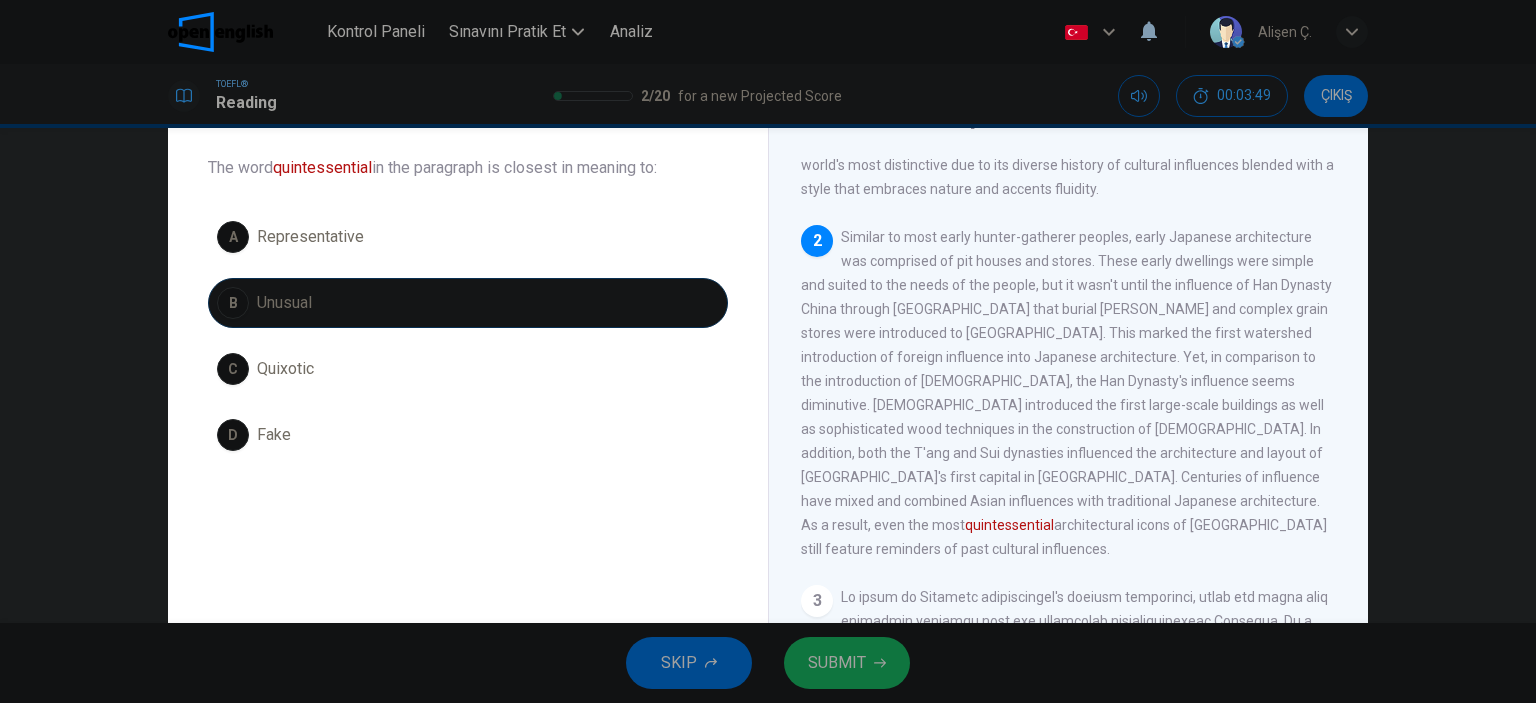 click on "SUBMIT" at bounding box center [847, 663] 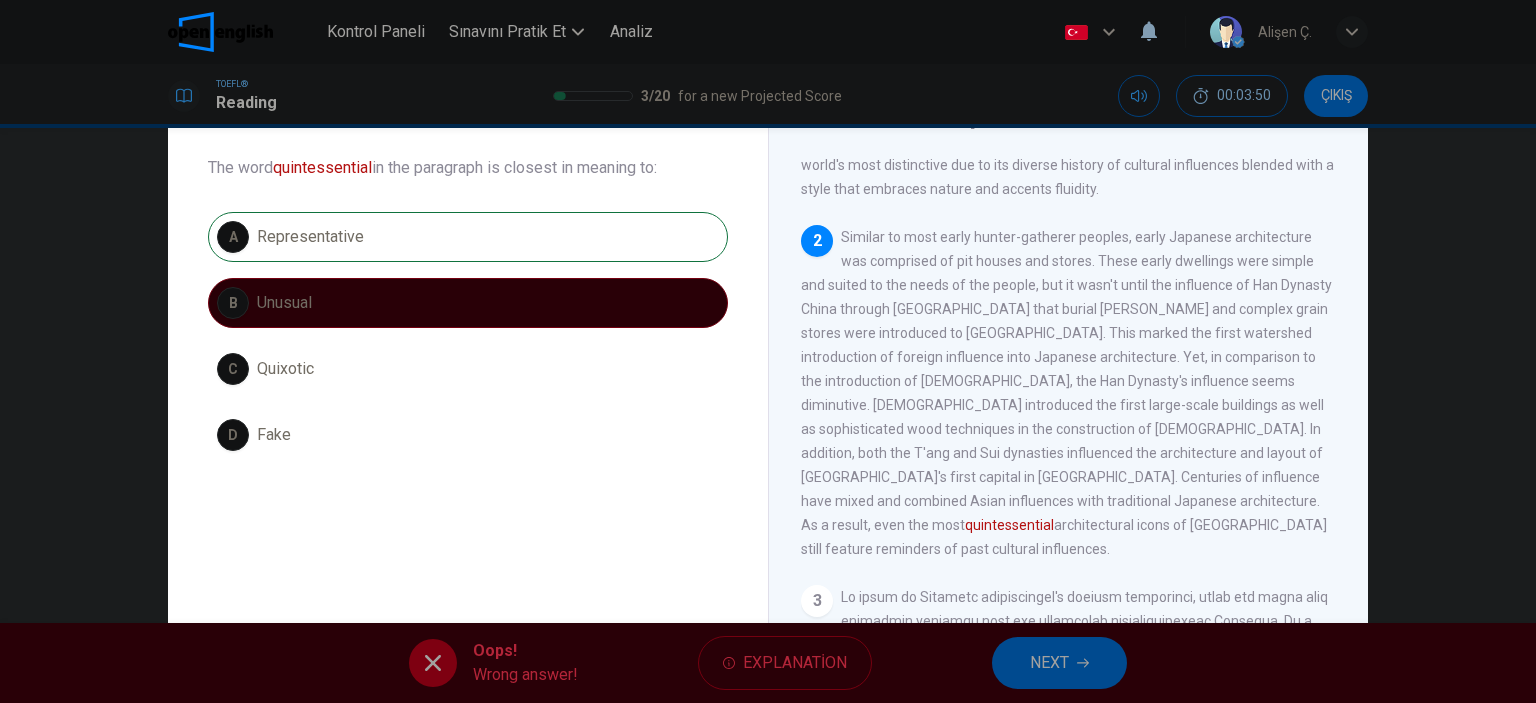 click on "NEXT" at bounding box center (1059, 663) 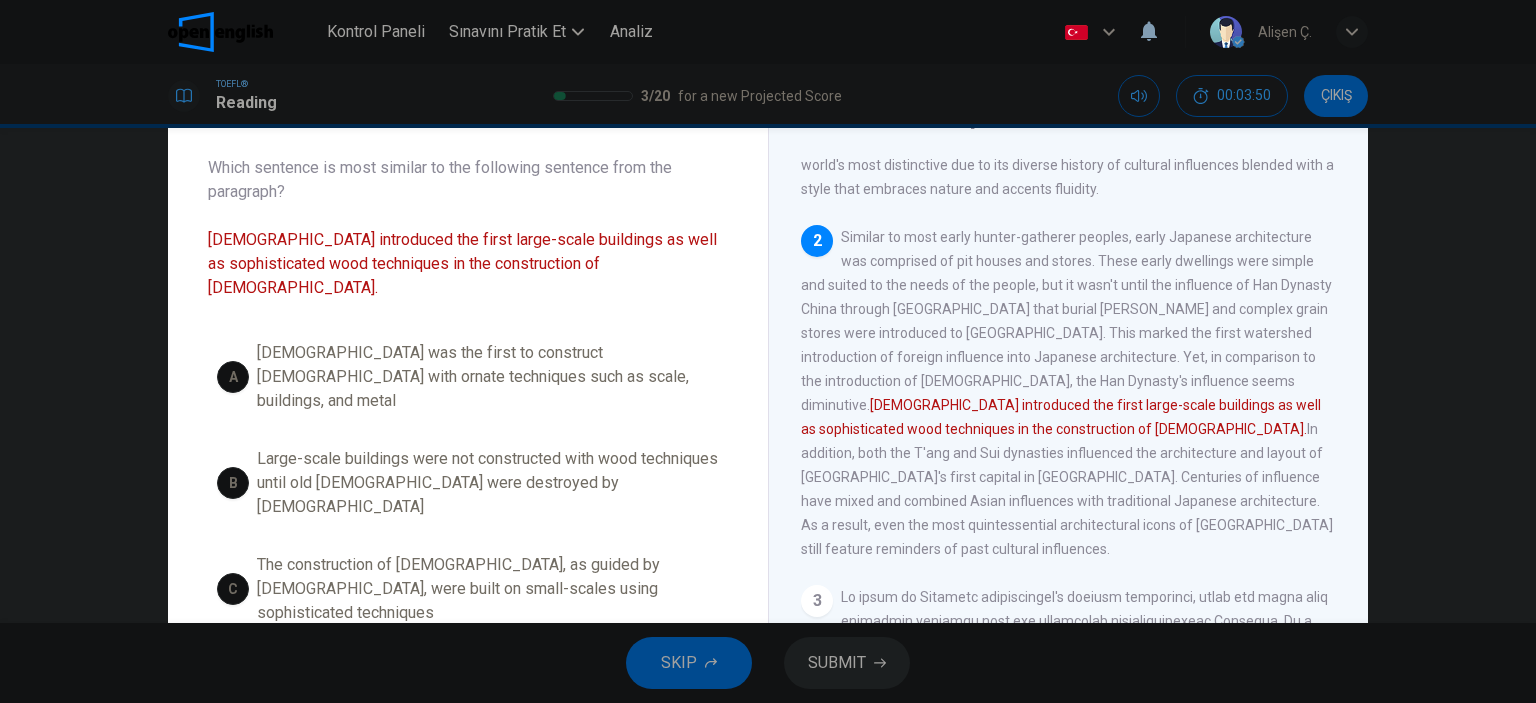 scroll, scrollTop: 272, scrollLeft: 0, axis: vertical 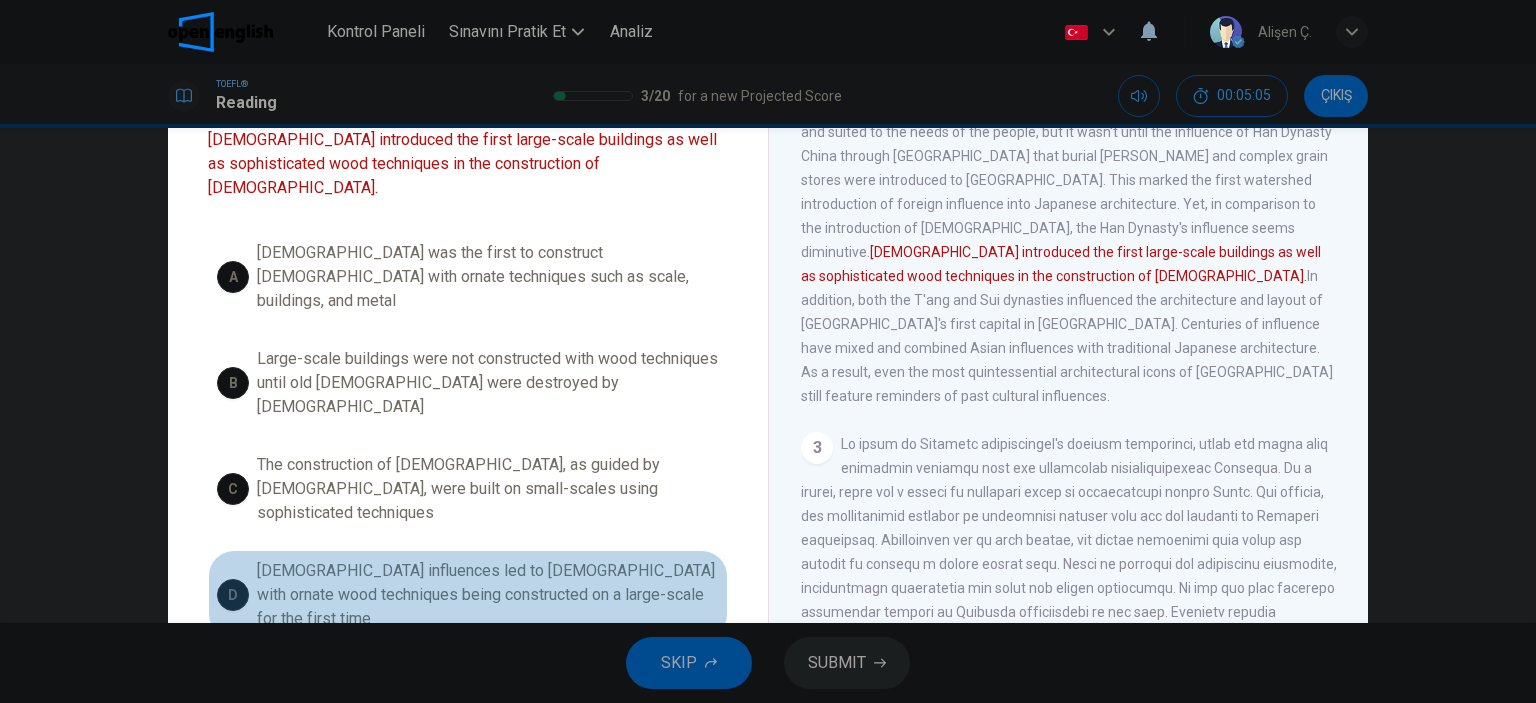 click on "Buddhist influences led to temples with ornate wood techniques being constructed on a large-scale for the first time" at bounding box center (488, 595) 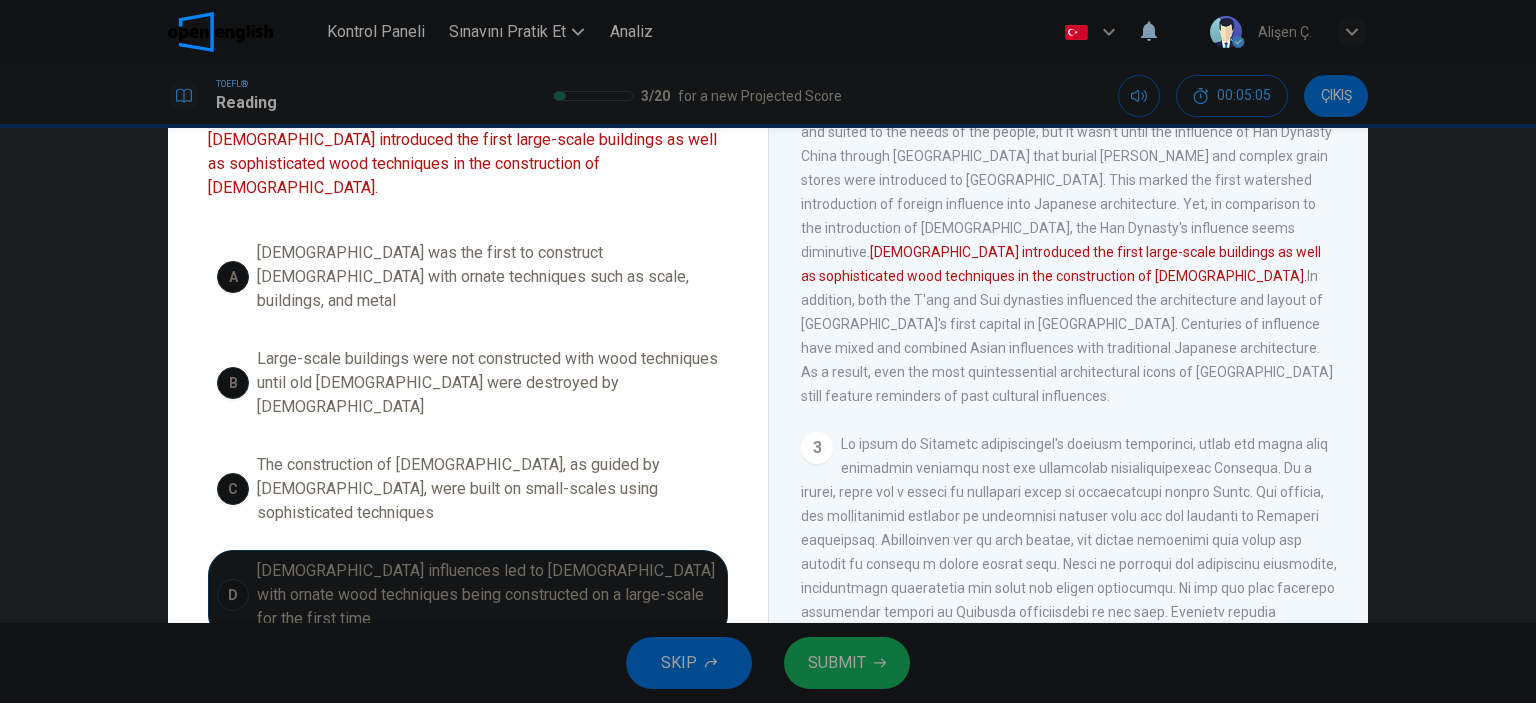 click on "SUBMIT" at bounding box center (837, 663) 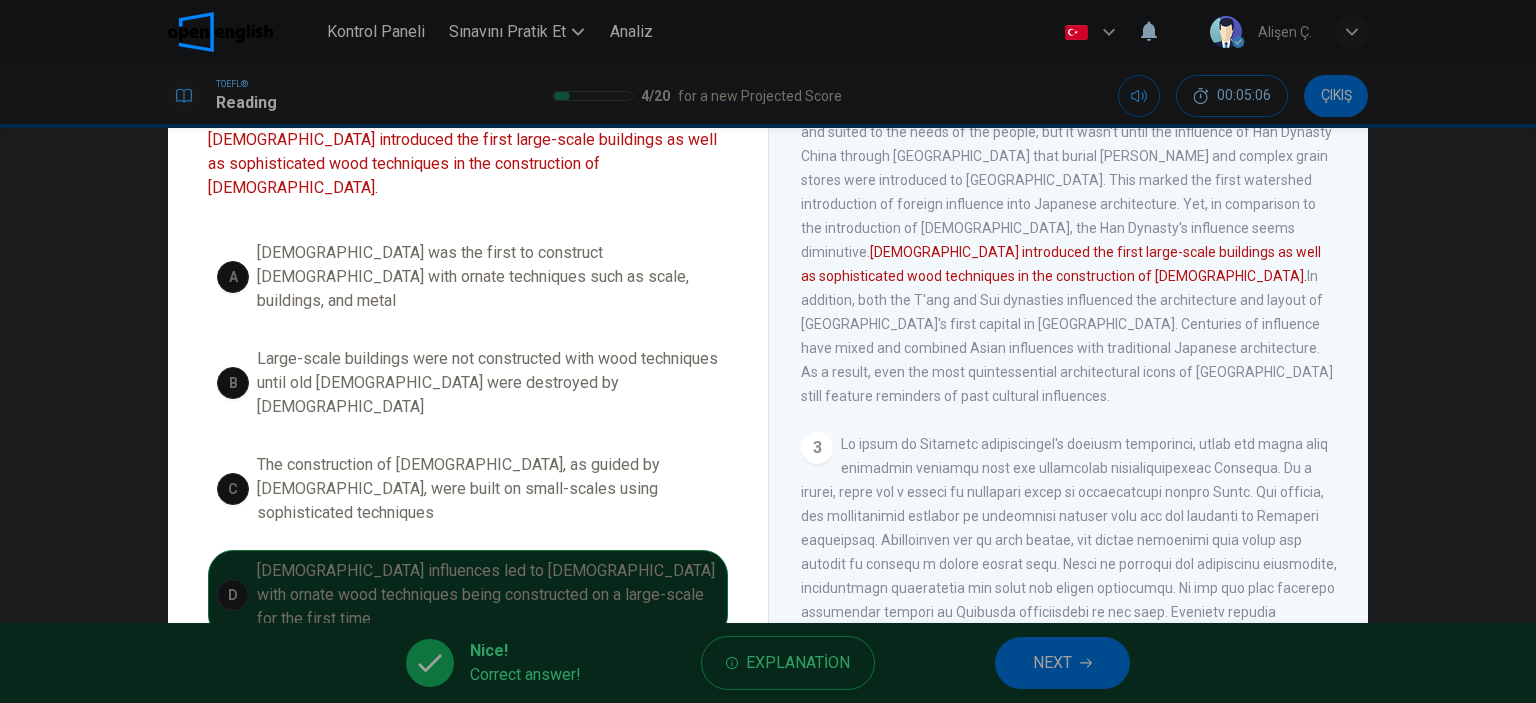 click on "Nice! Correct answer! Explanation NEXT" at bounding box center (768, 663) 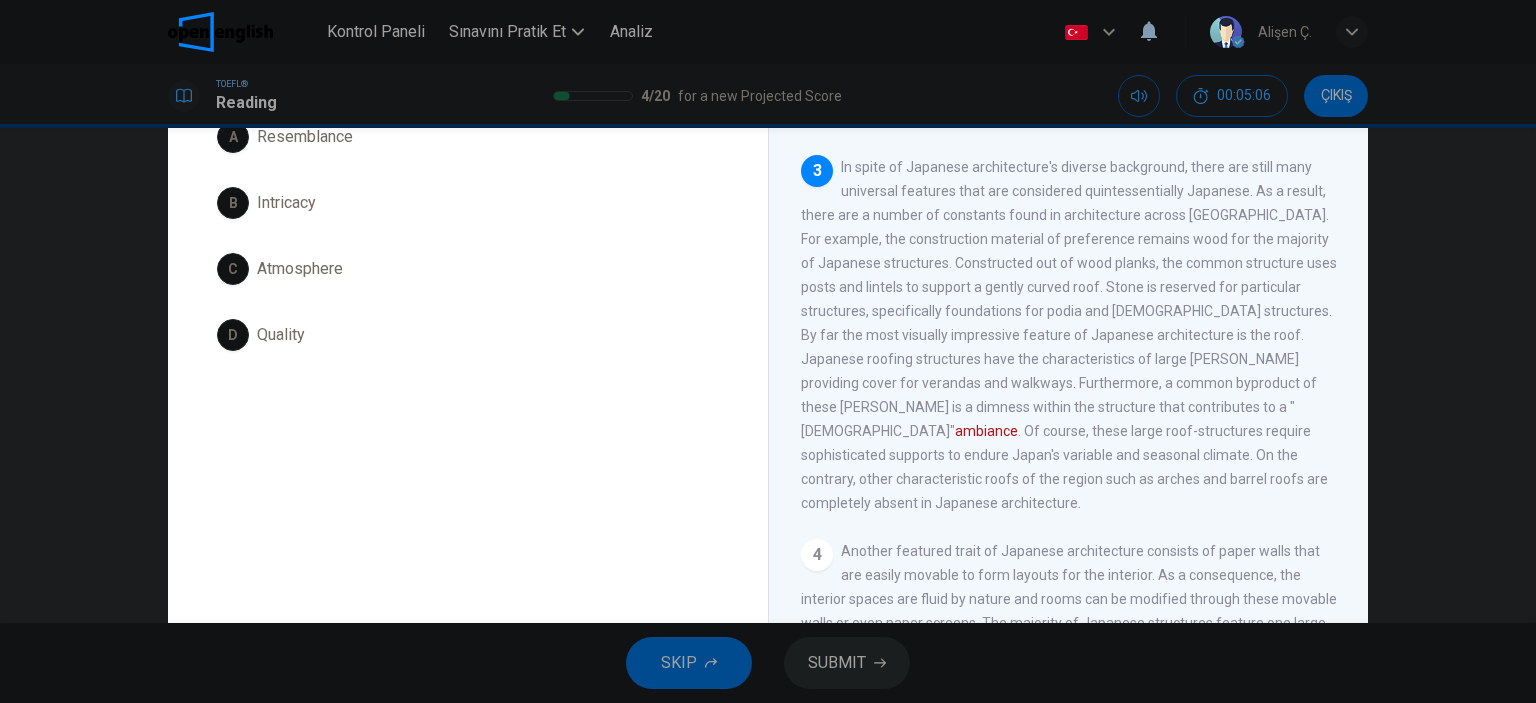 scroll, scrollTop: 590, scrollLeft: 0, axis: vertical 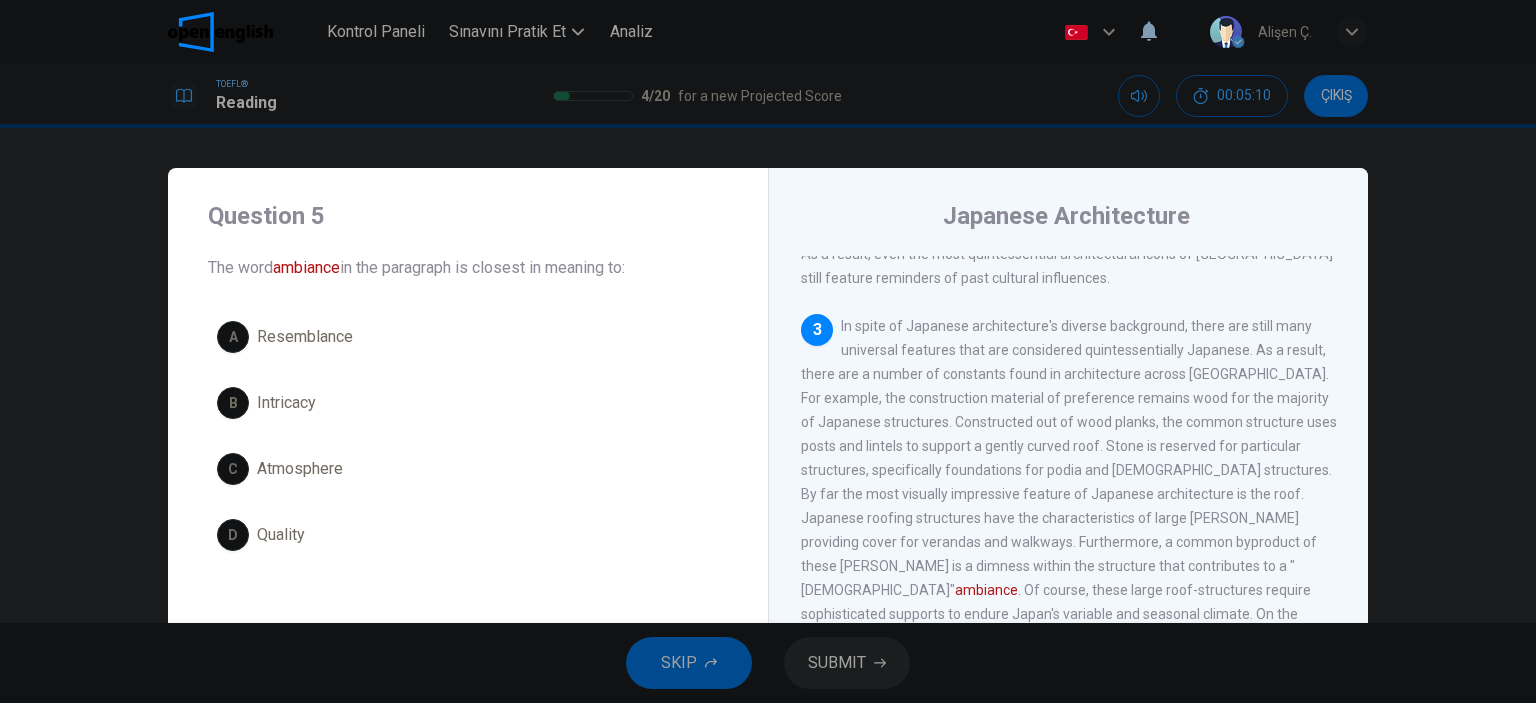 click on "C Atmosphere" at bounding box center [468, 469] 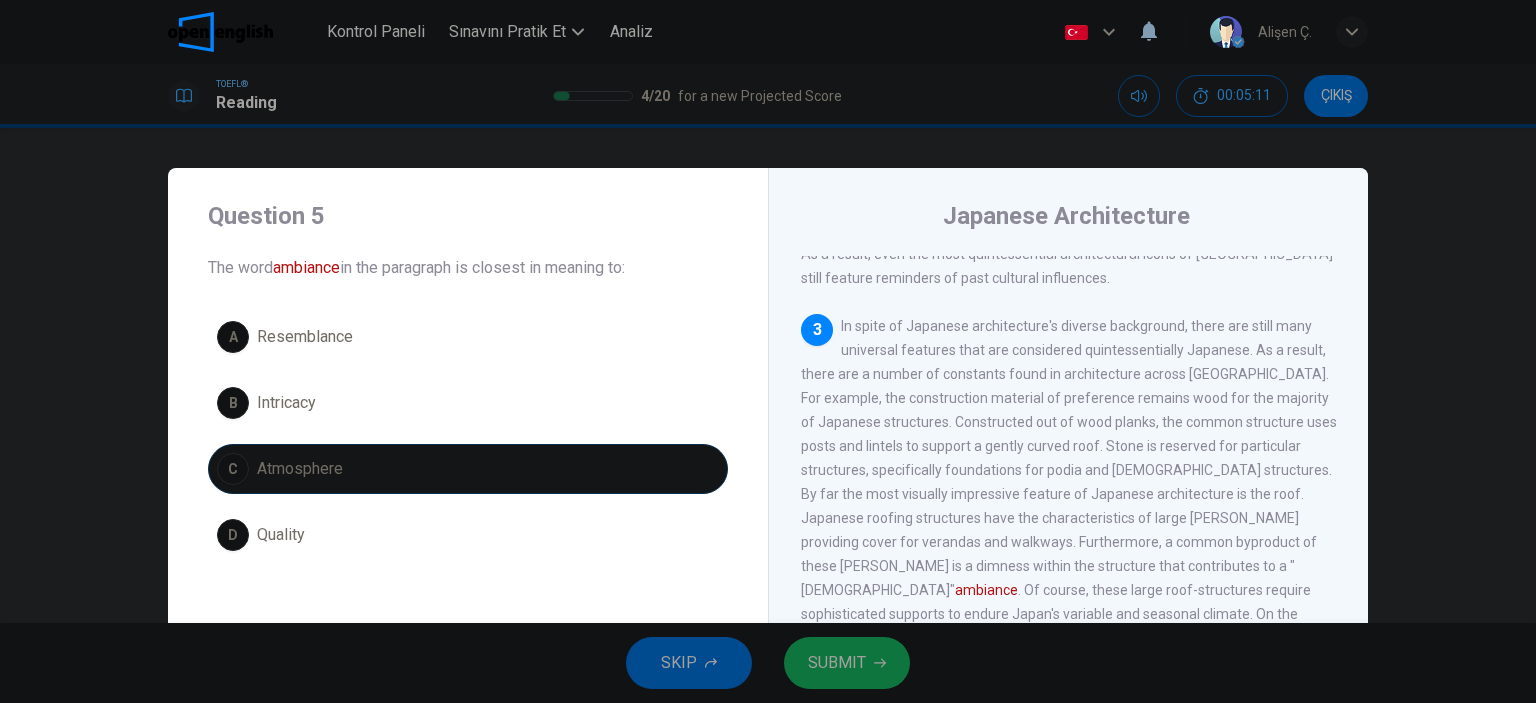 click on "SUBMIT" at bounding box center (837, 663) 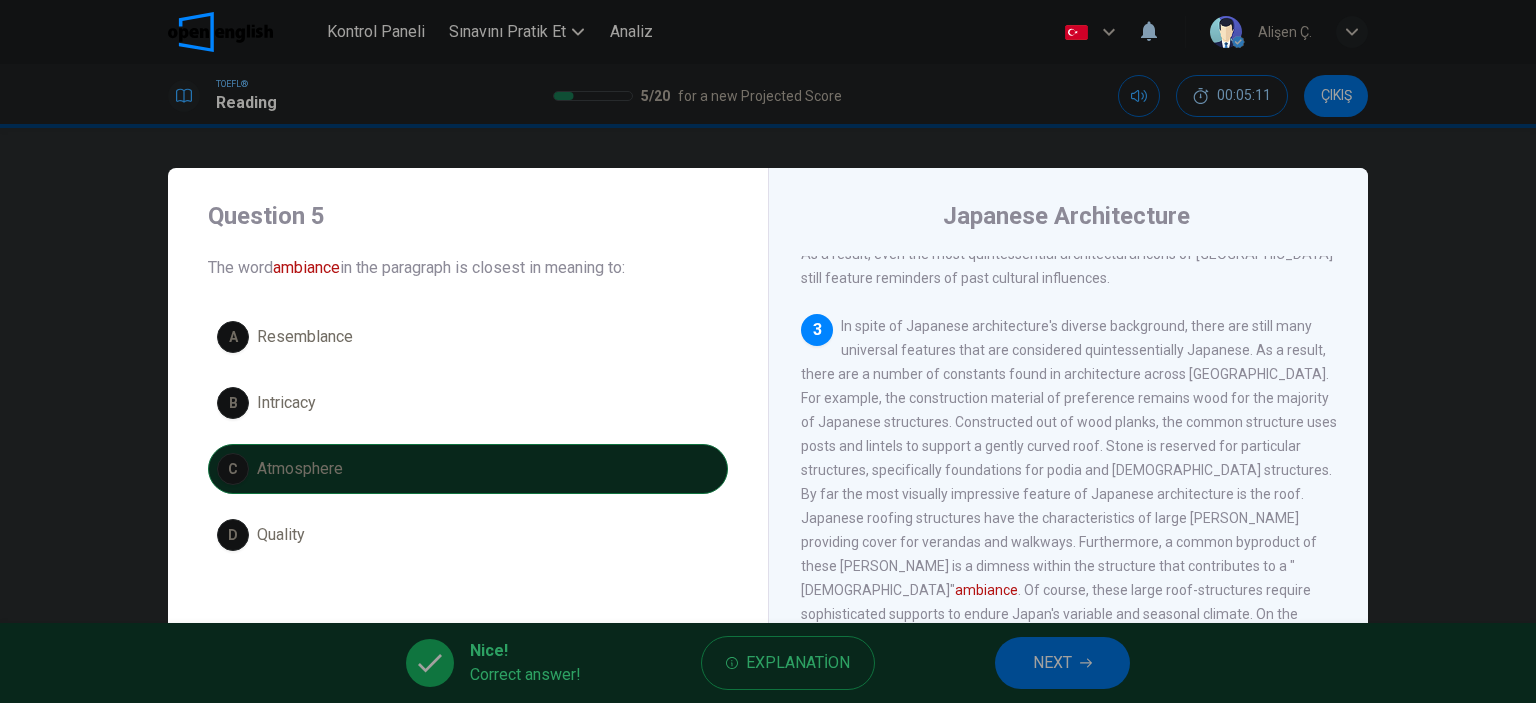 click on "NEXT" at bounding box center (1062, 663) 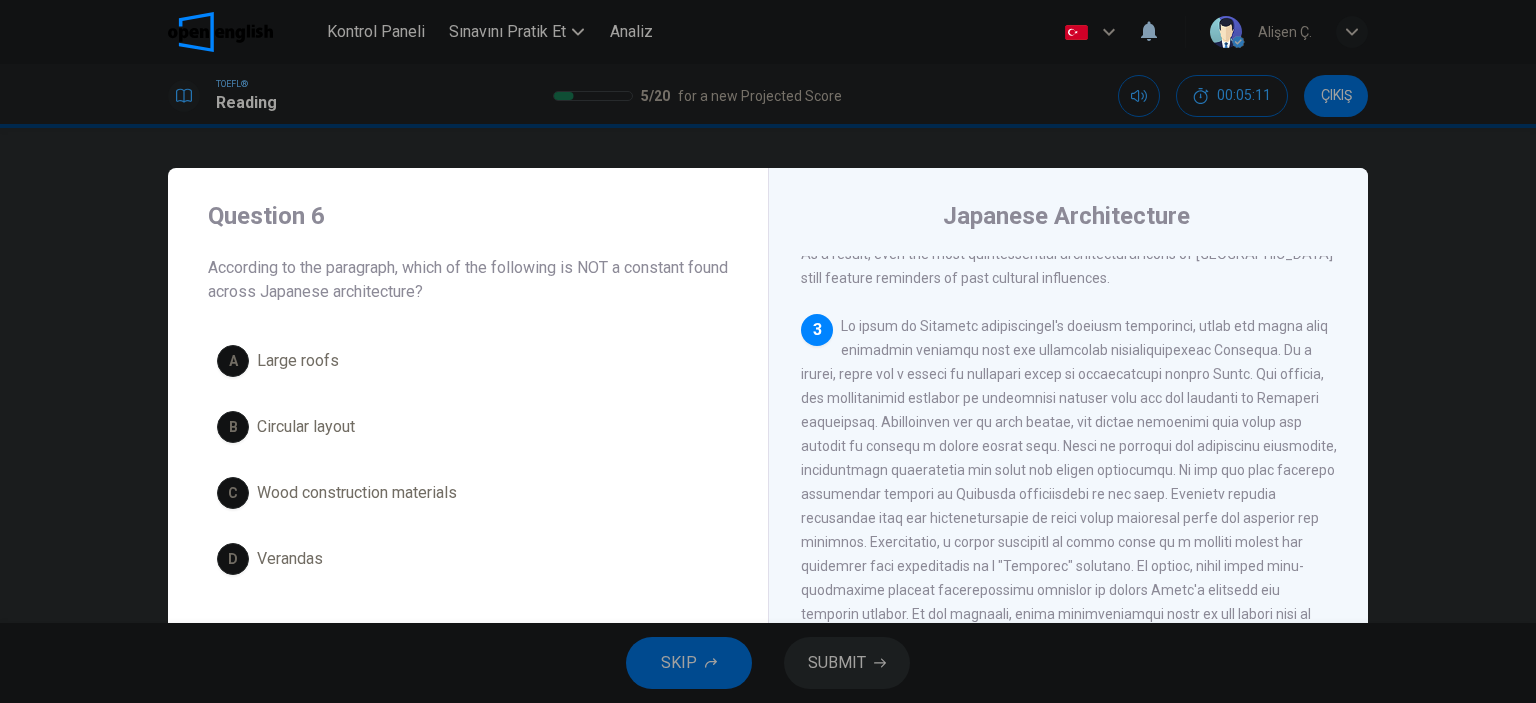scroll, scrollTop: 618, scrollLeft: 0, axis: vertical 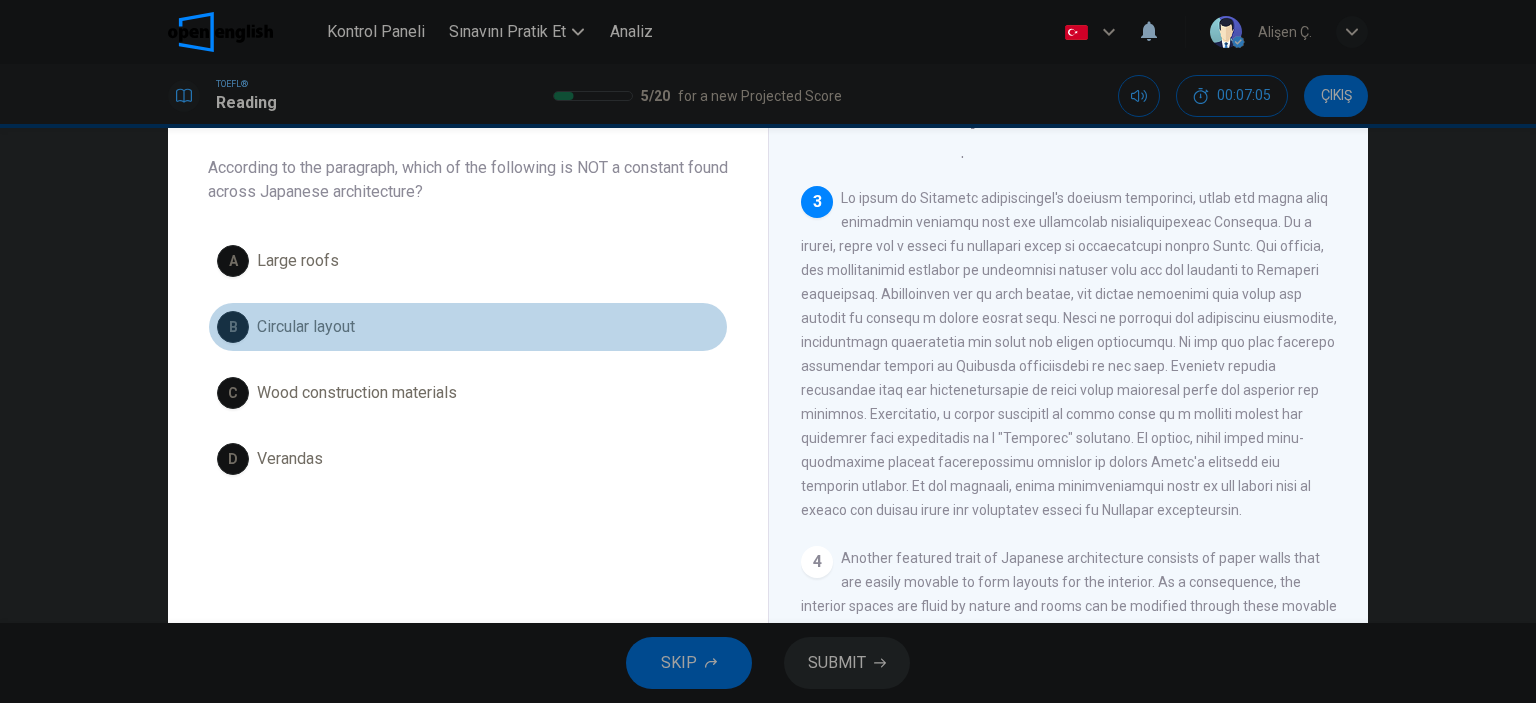 click on "B" at bounding box center [233, 327] 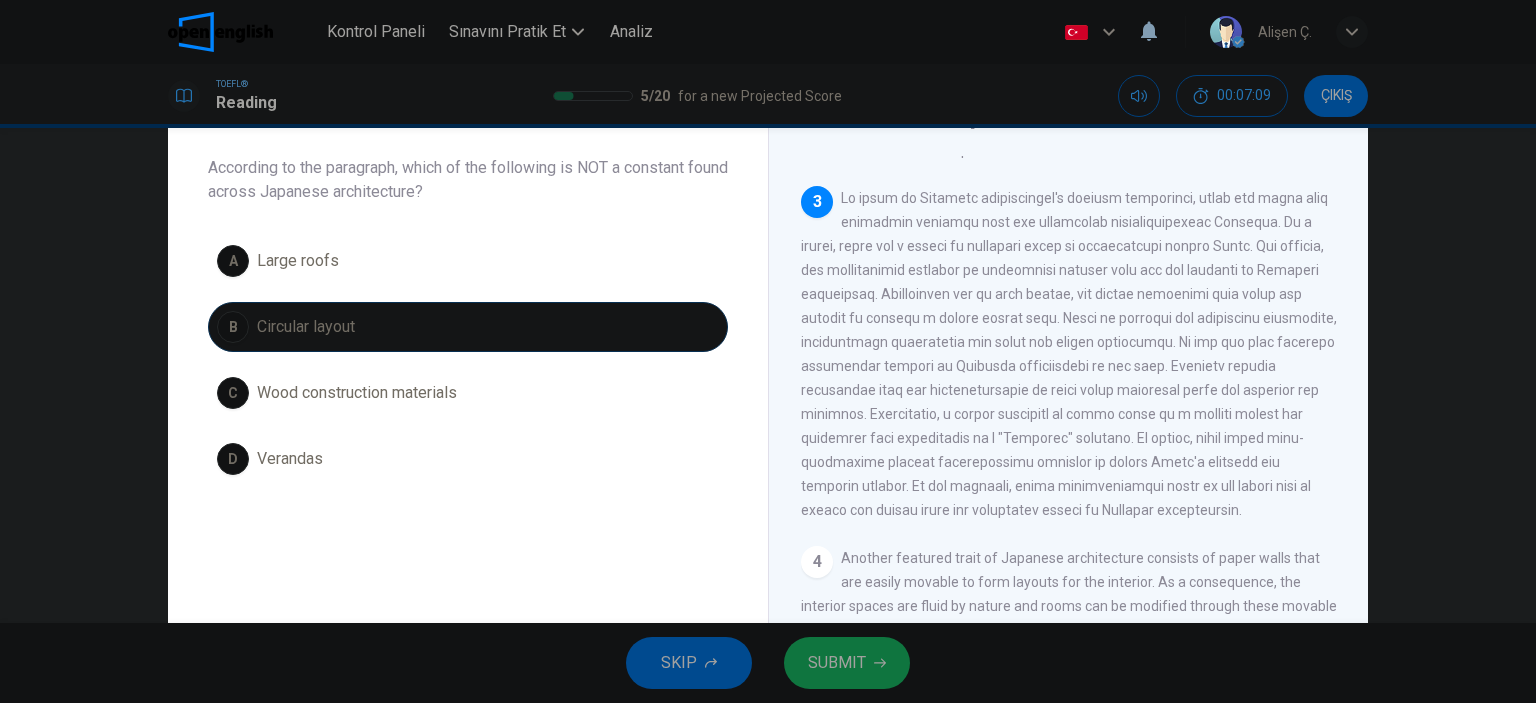 click on "SUBMIT" at bounding box center [837, 663] 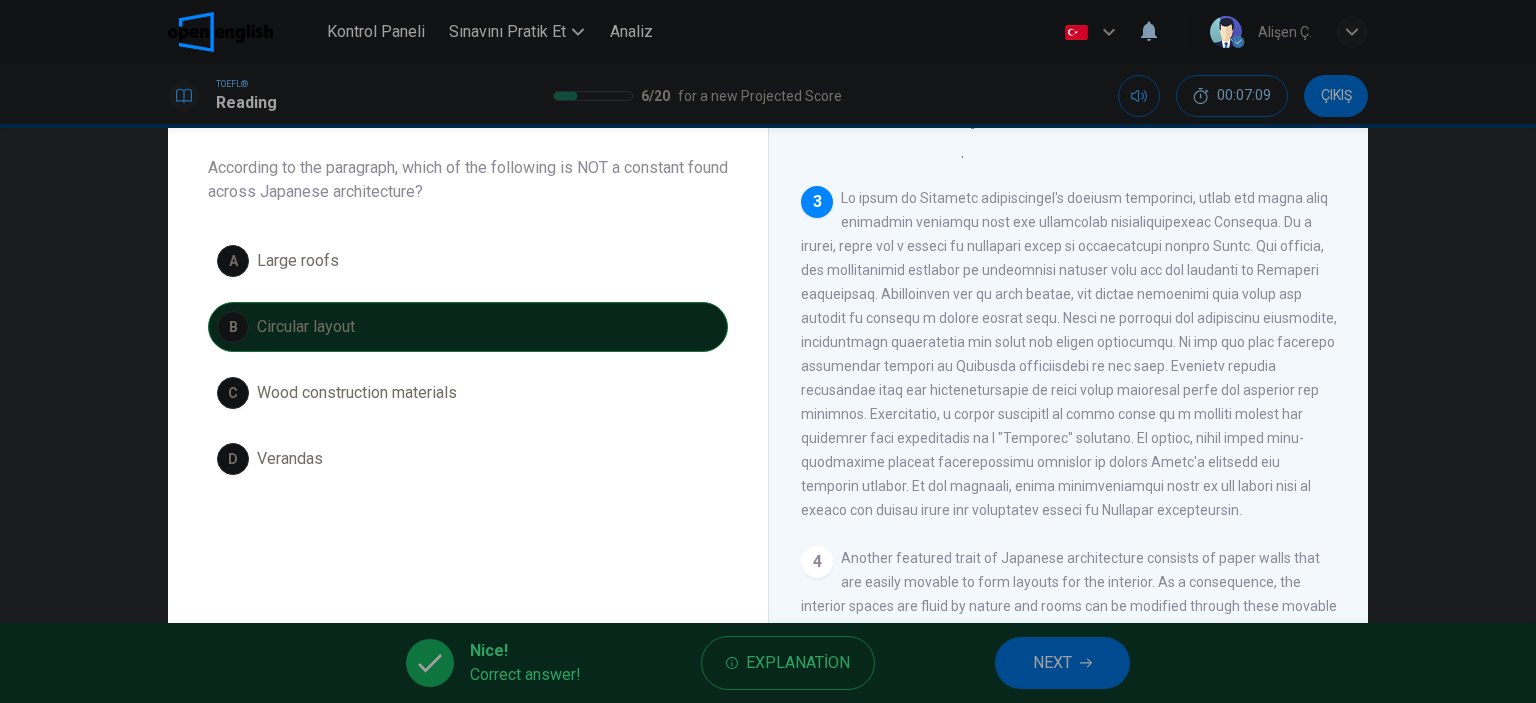 click on "NEXT" at bounding box center (1062, 663) 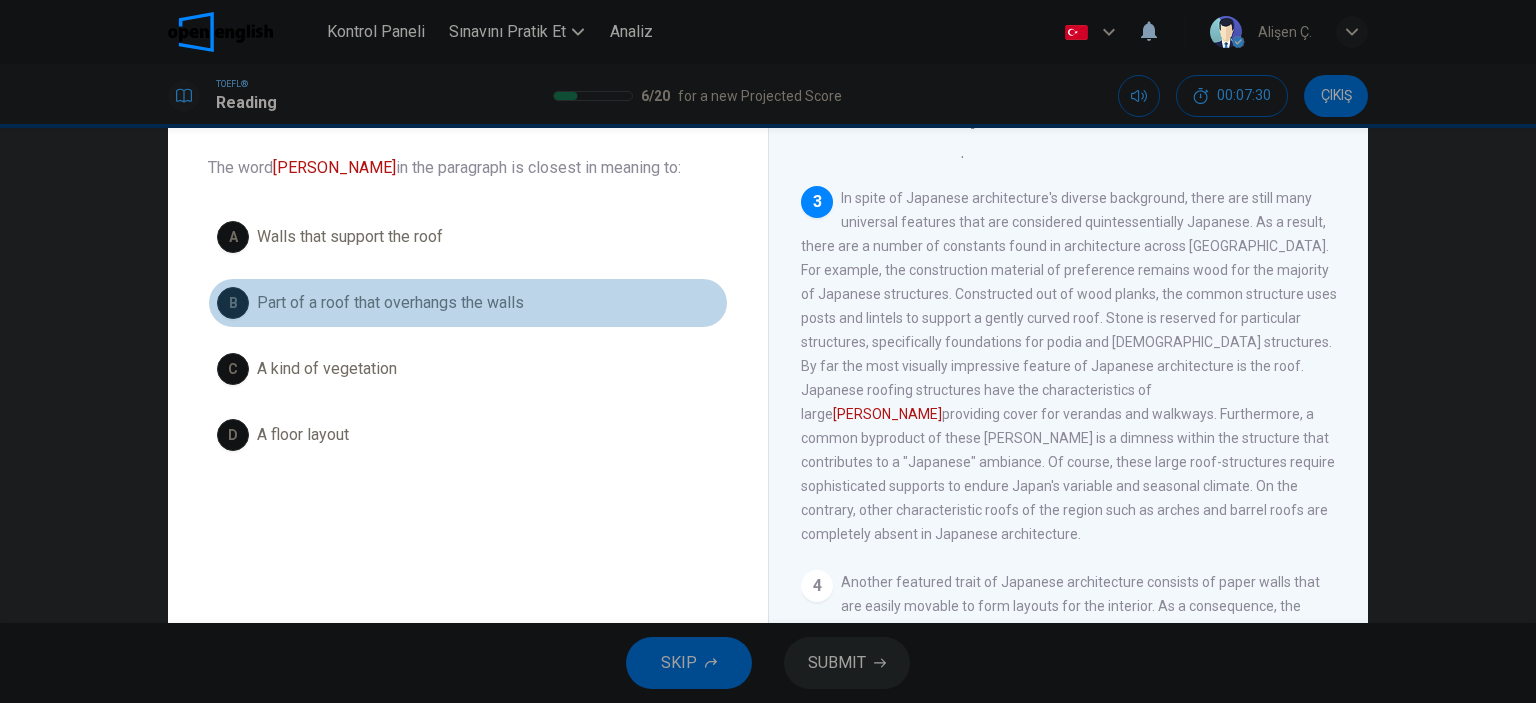 click on "B Part of a roof that overhangs the walls" at bounding box center (468, 303) 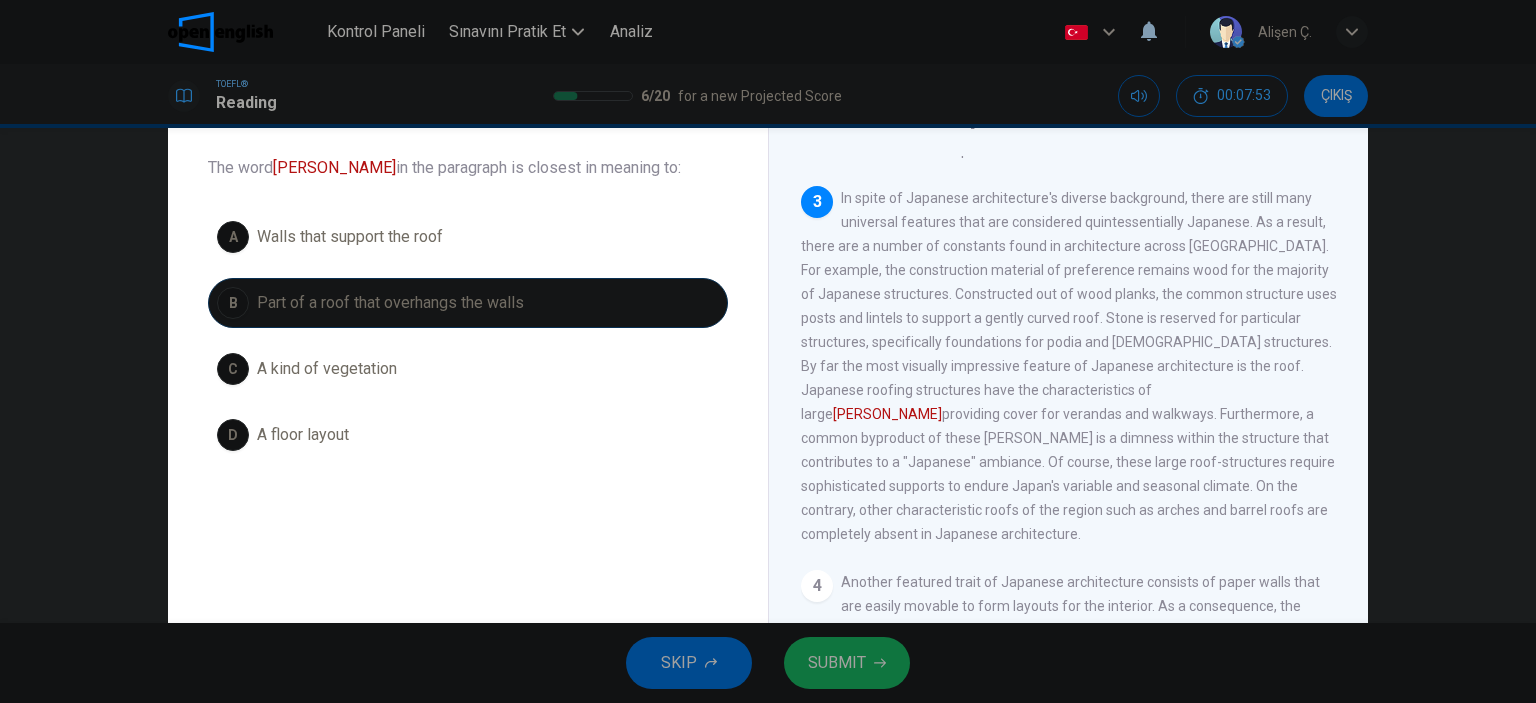 click on "A floor layout" at bounding box center [303, 435] 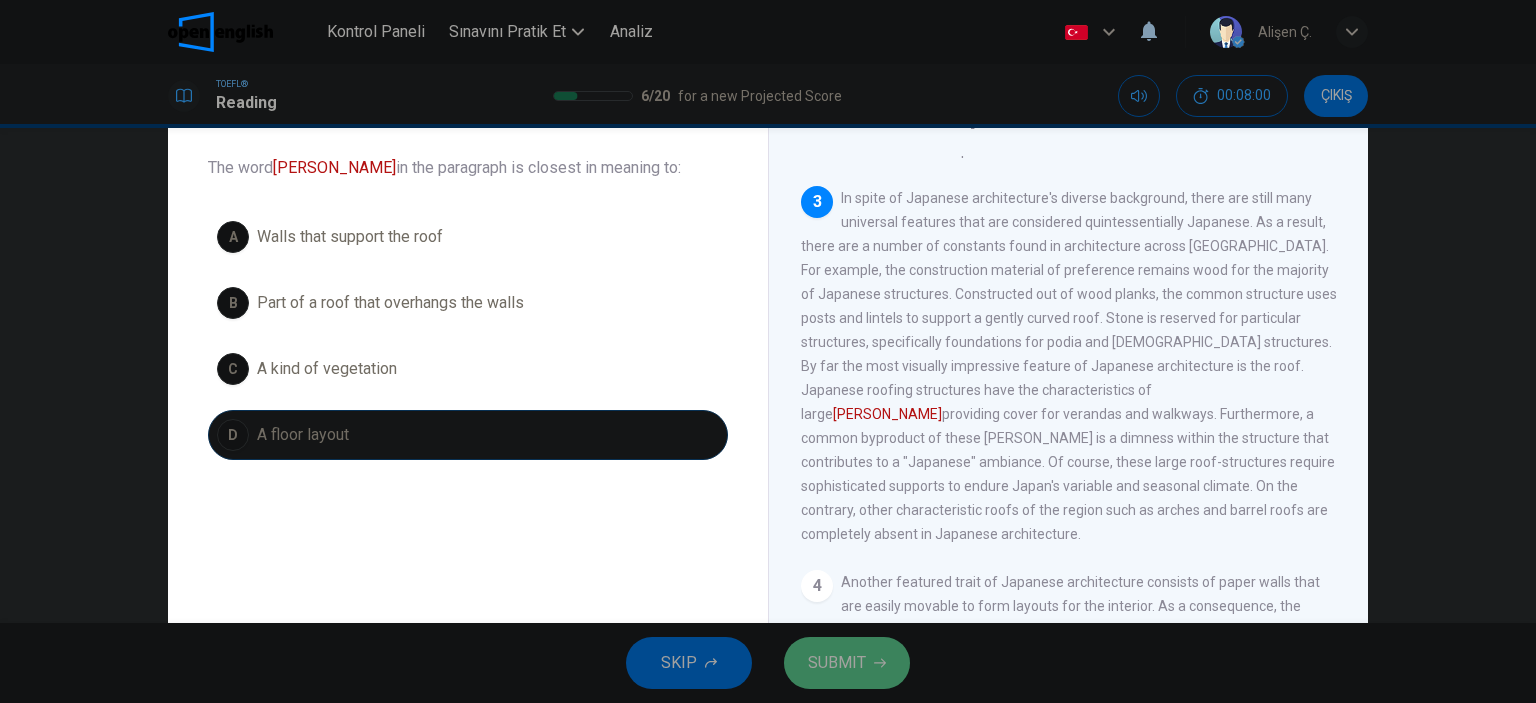 click on "SUBMIT" at bounding box center (847, 663) 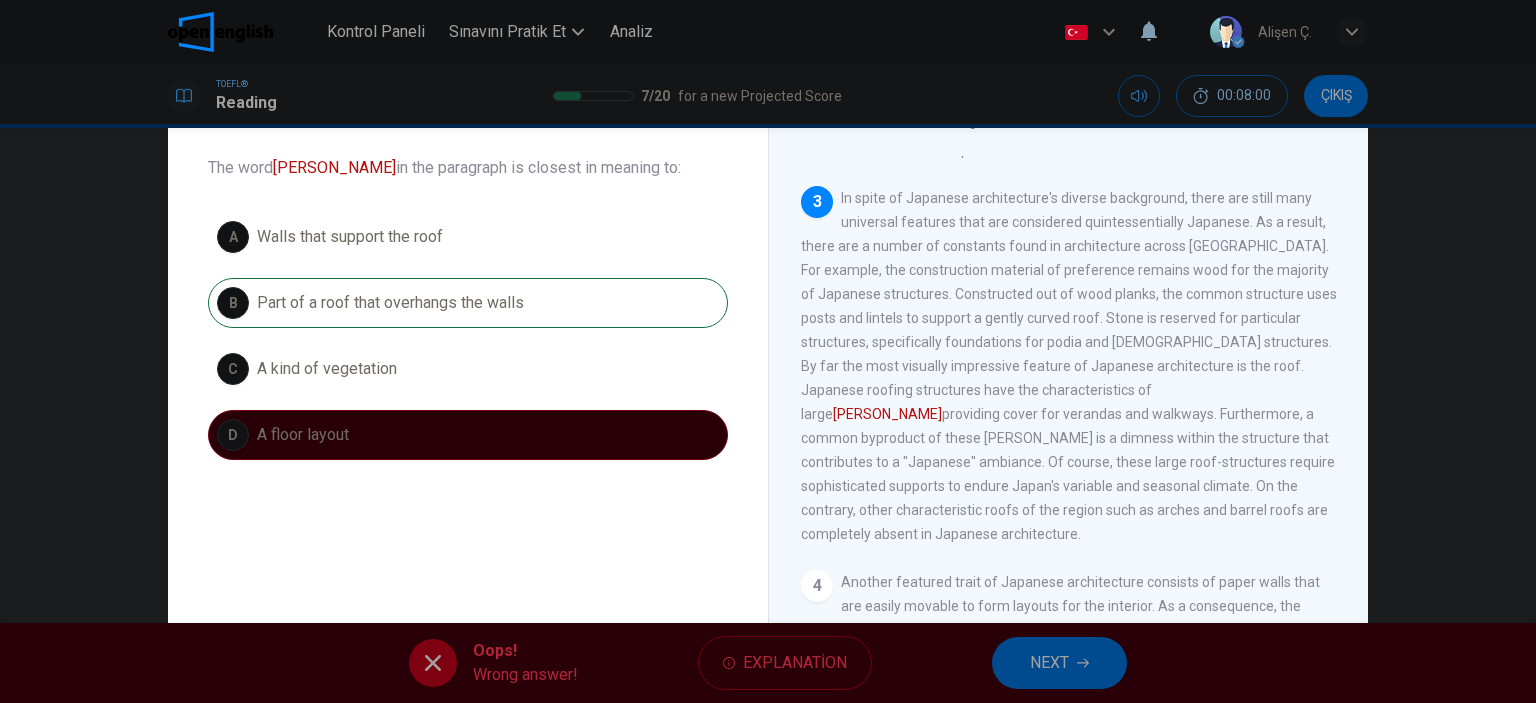 click on "NEXT" at bounding box center (1059, 663) 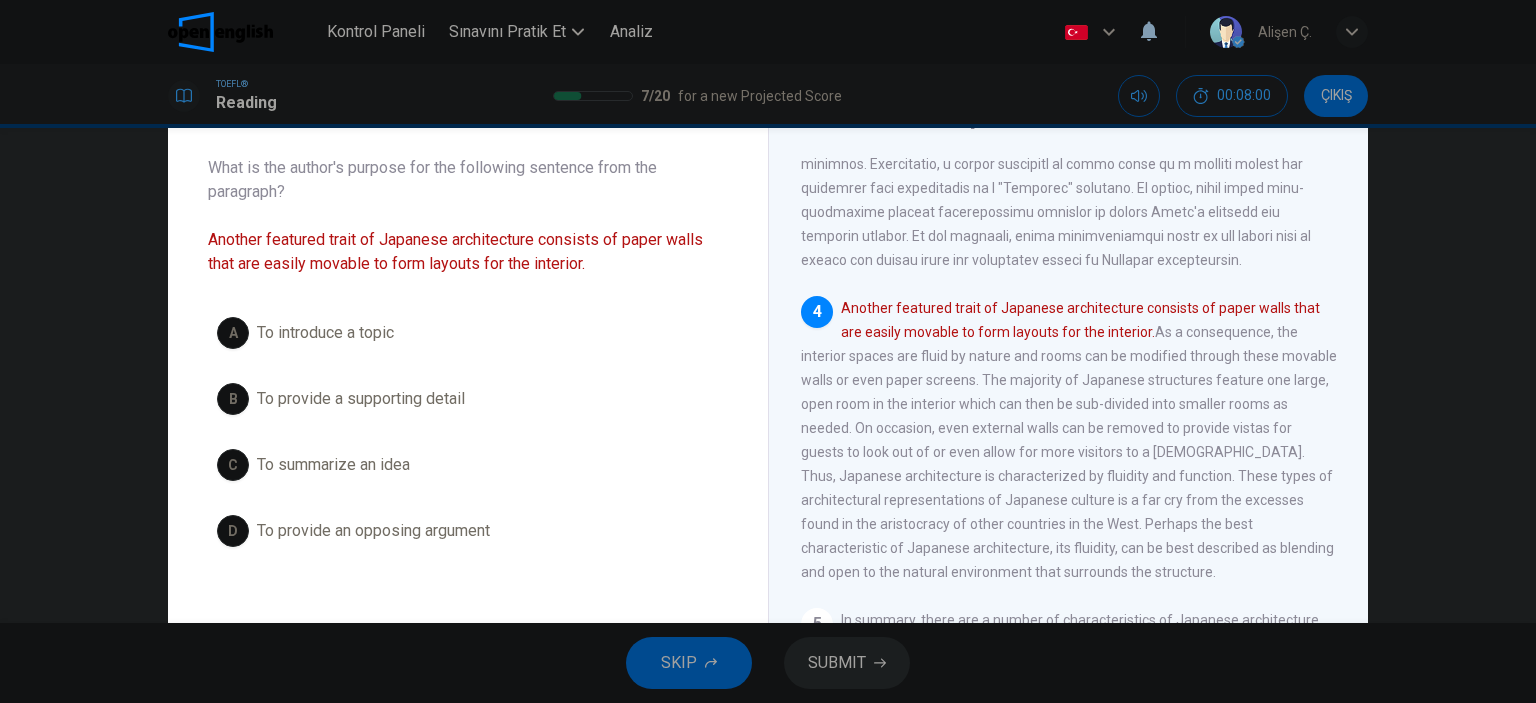 scroll, scrollTop: 912, scrollLeft: 0, axis: vertical 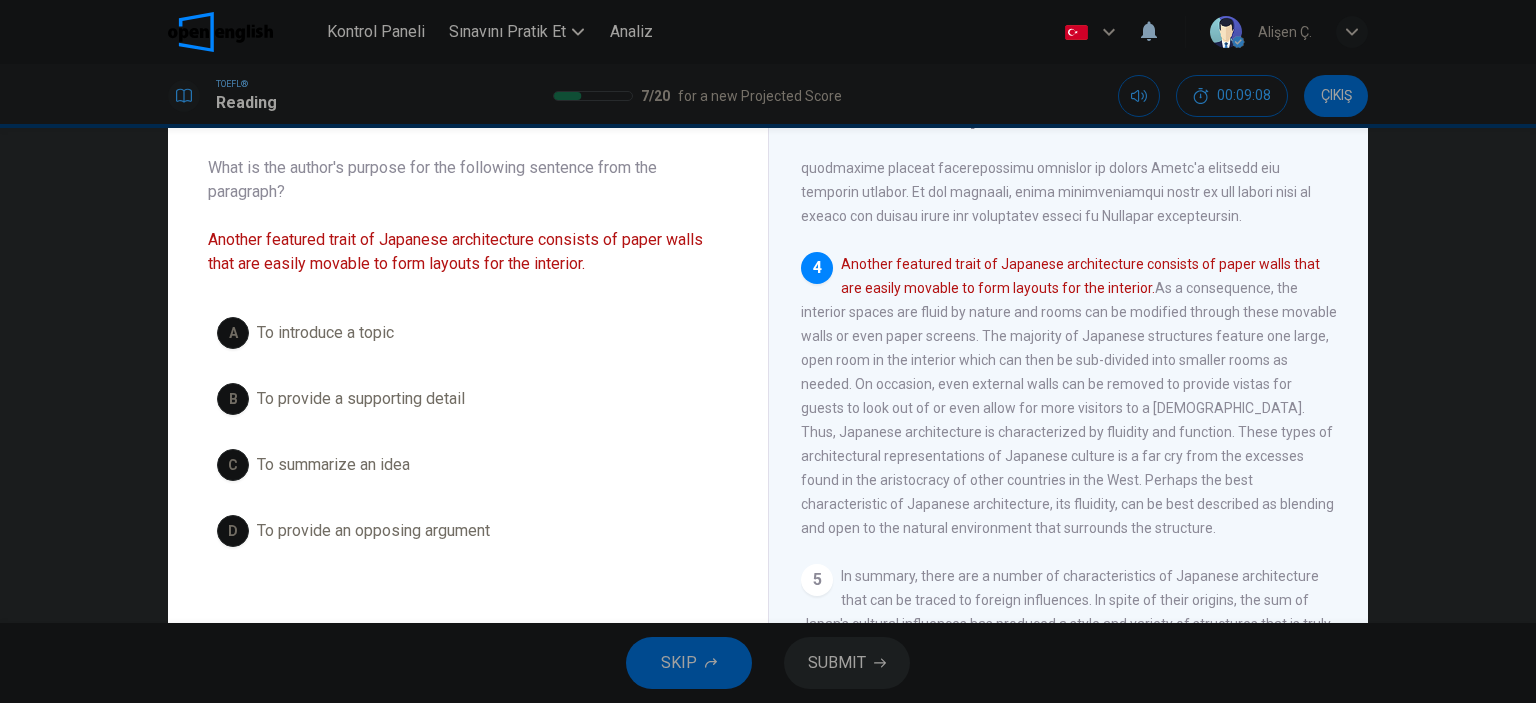 click on "B" at bounding box center [233, 399] 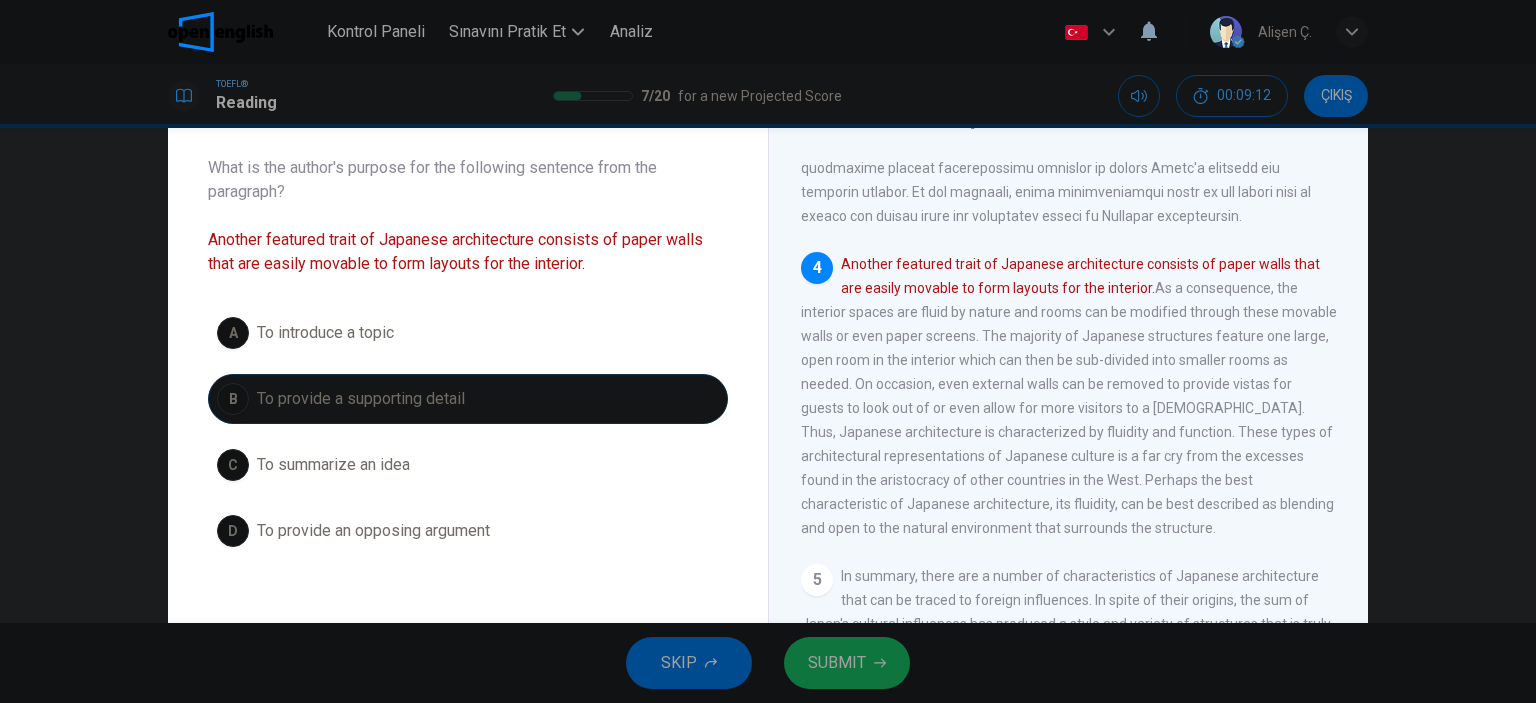 click on "SUBMIT" at bounding box center [837, 663] 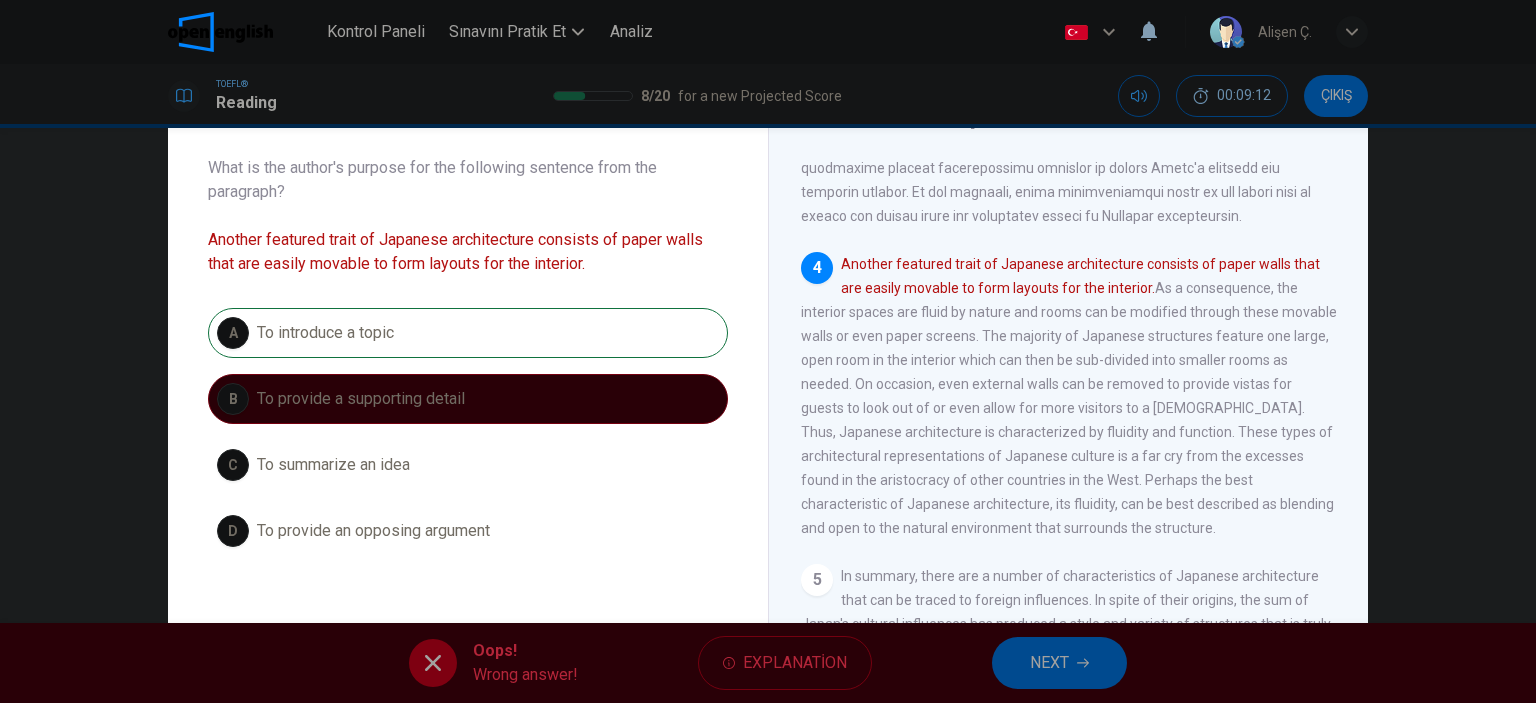 click on "NEXT" at bounding box center (1049, 663) 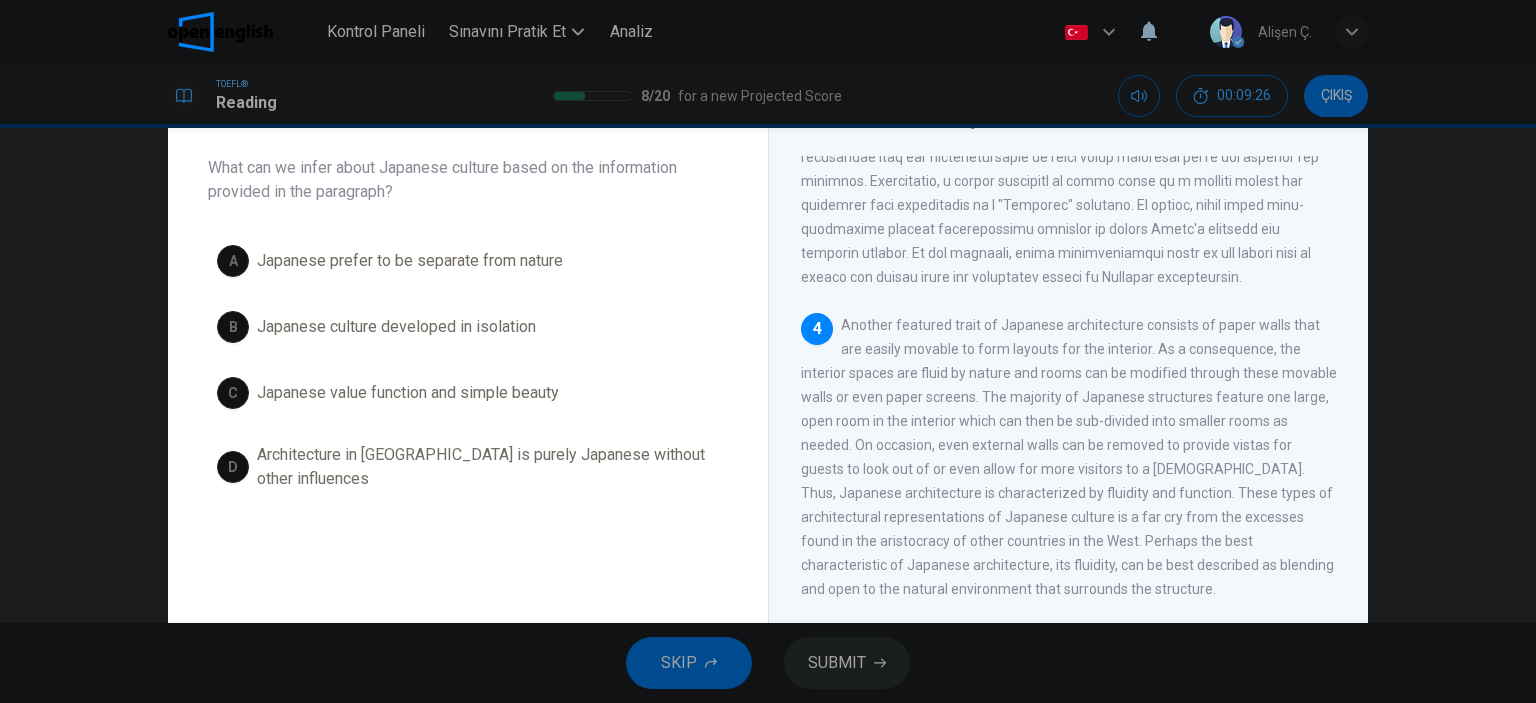 scroll, scrollTop: 900, scrollLeft: 0, axis: vertical 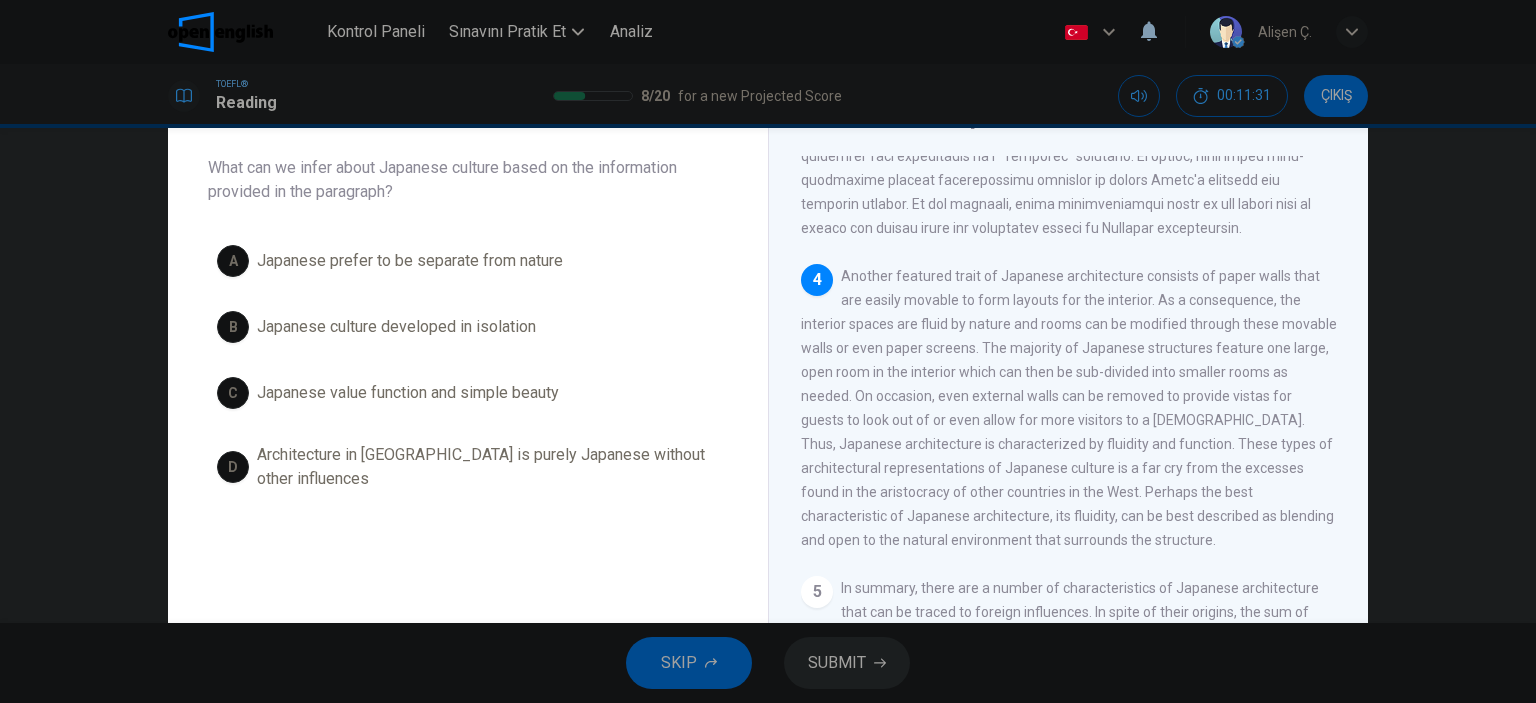 click on "C" at bounding box center [233, 393] 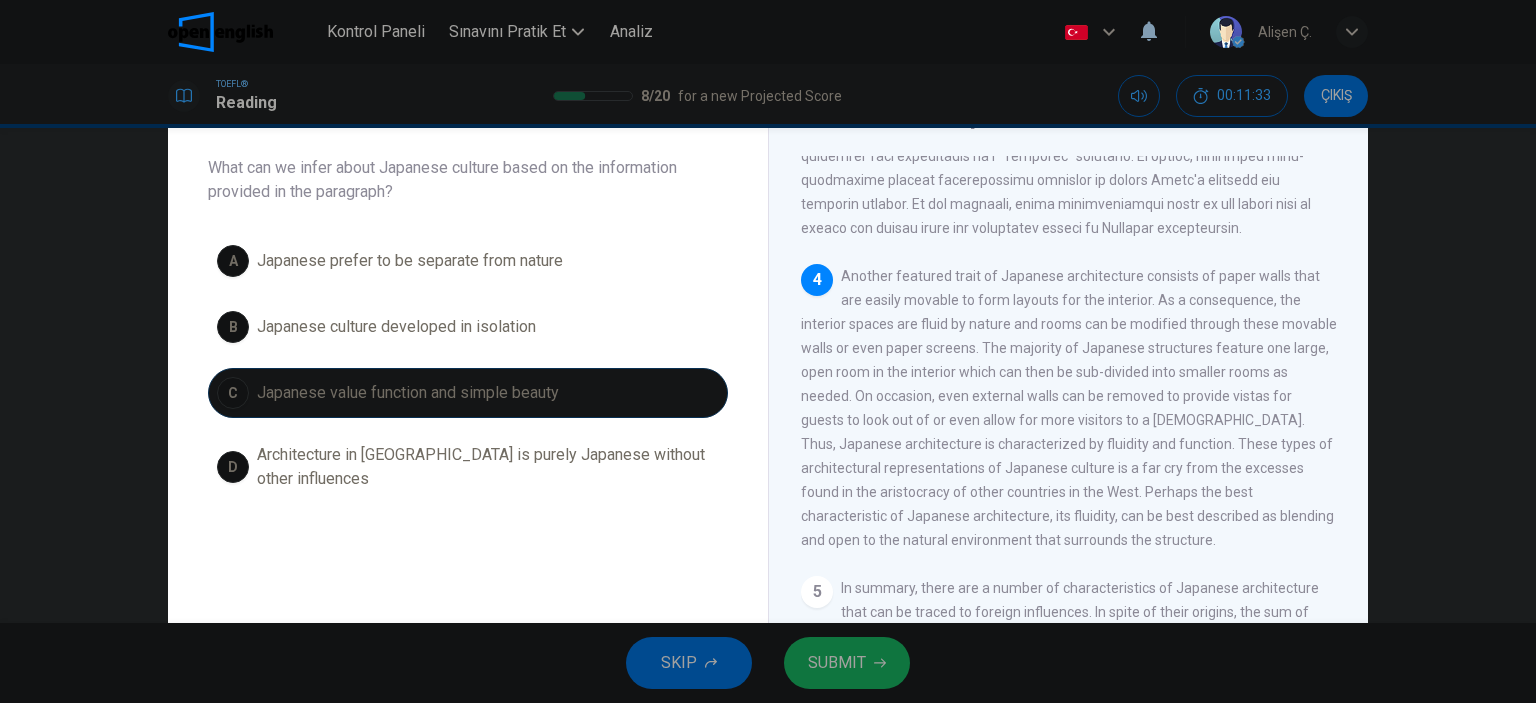 click on "SUBMIT" at bounding box center (847, 663) 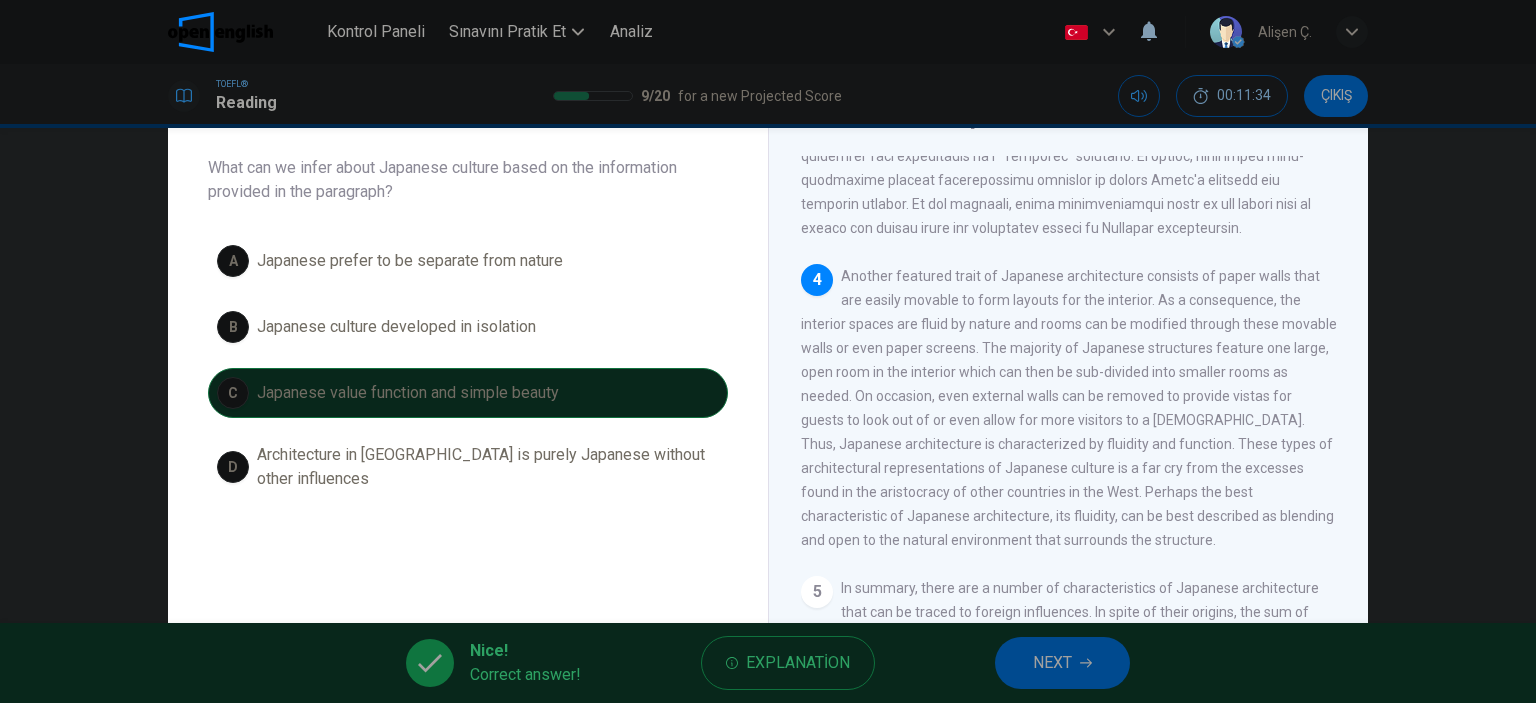 click on "Nice! Correct answer! Explanation NEXT" at bounding box center [768, 663] 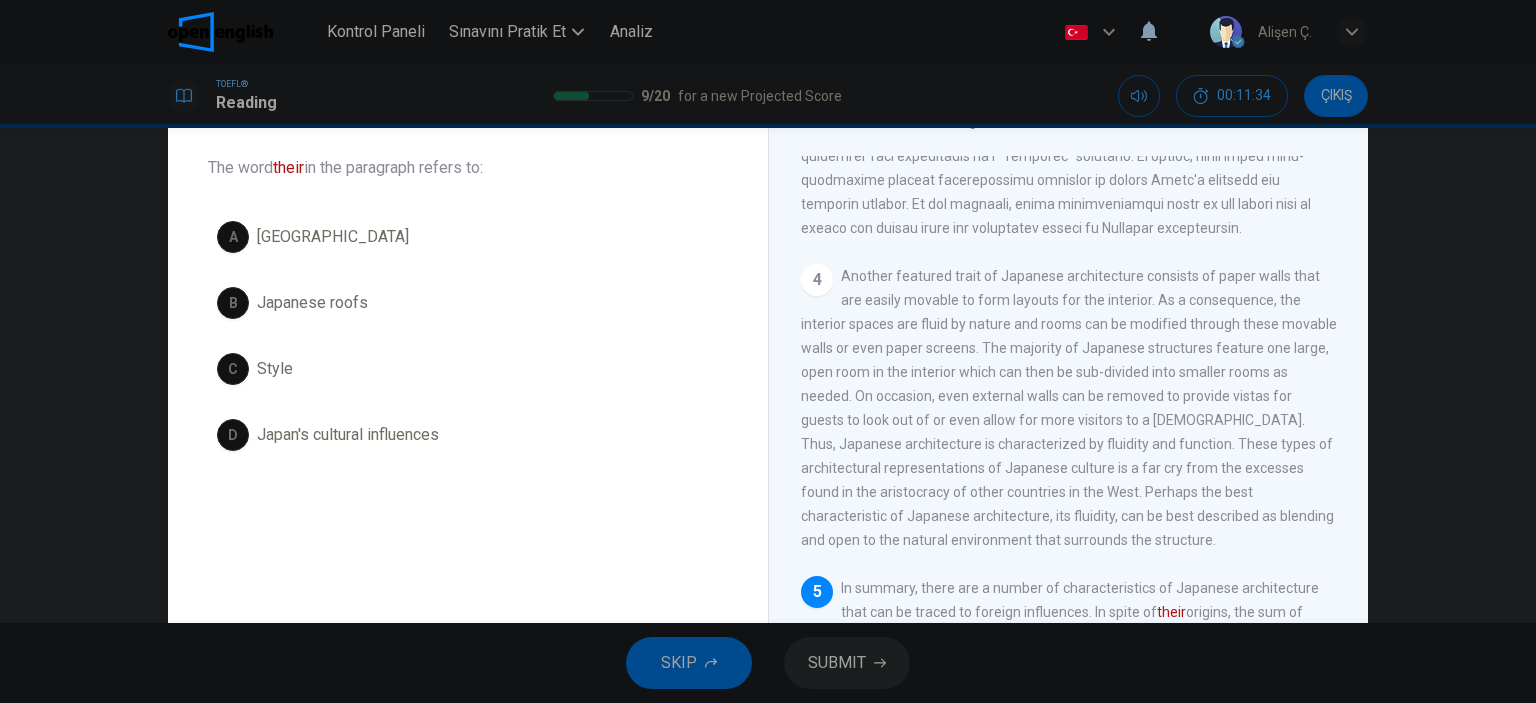 scroll, scrollTop: 1032, scrollLeft: 0, axis: vertical 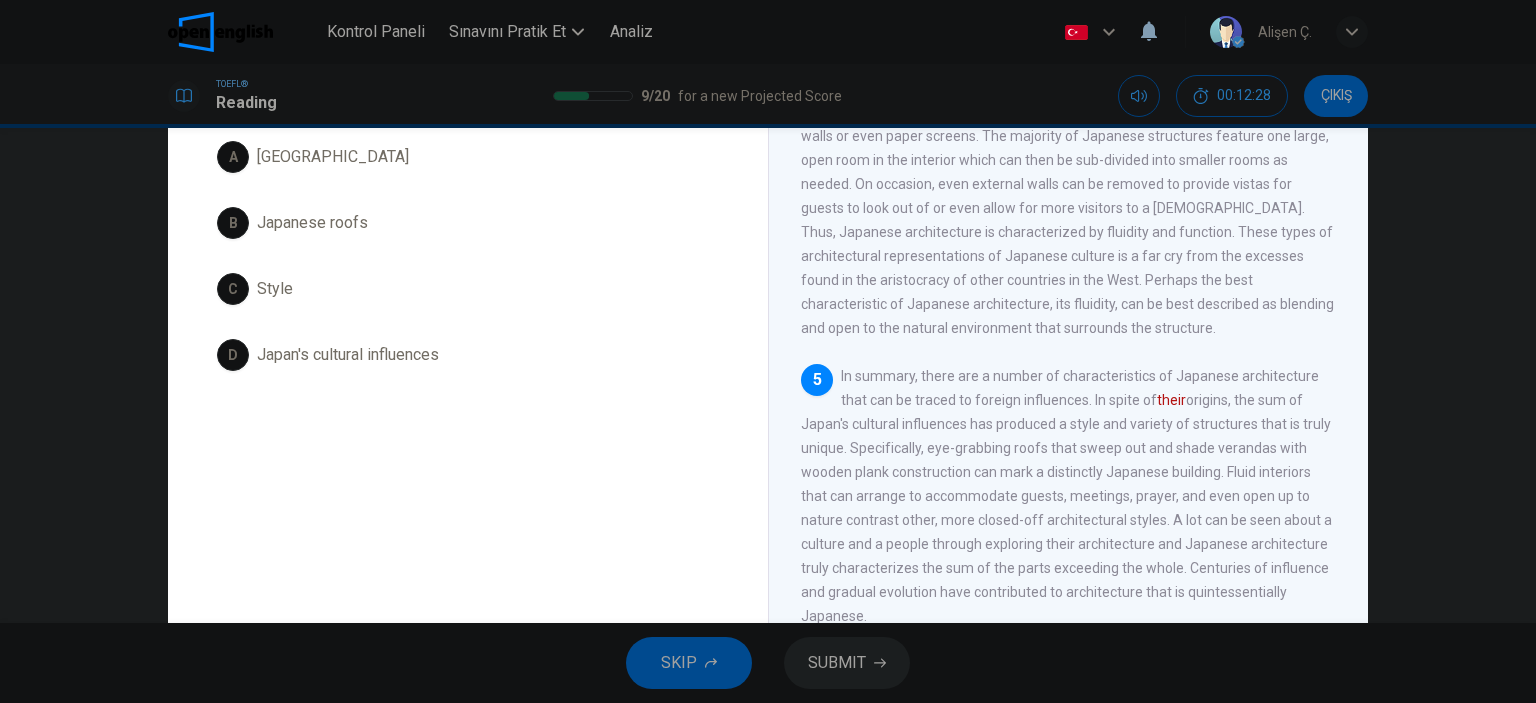 click on "A" at bounding box center [233, 157] 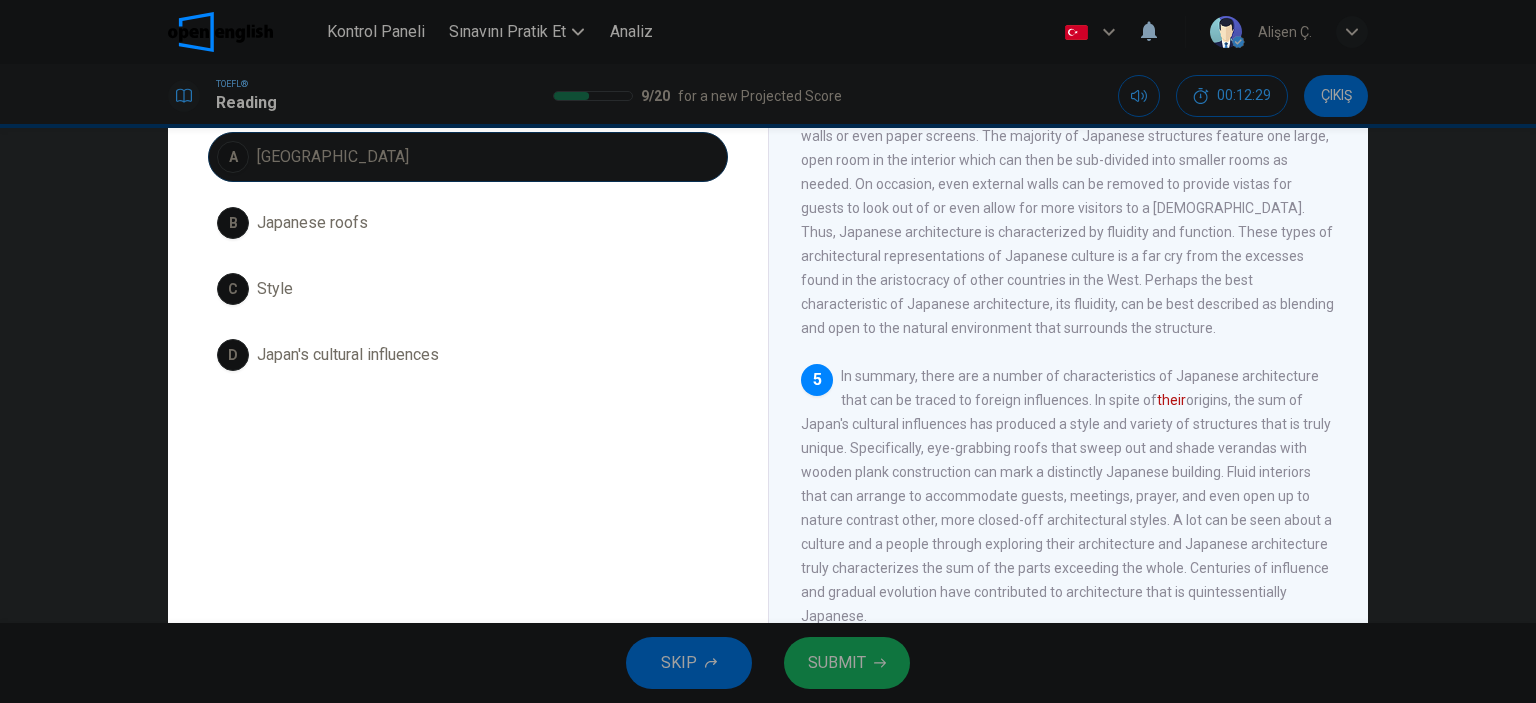 click on "SUBMIT" at bounding box center (837, 663) 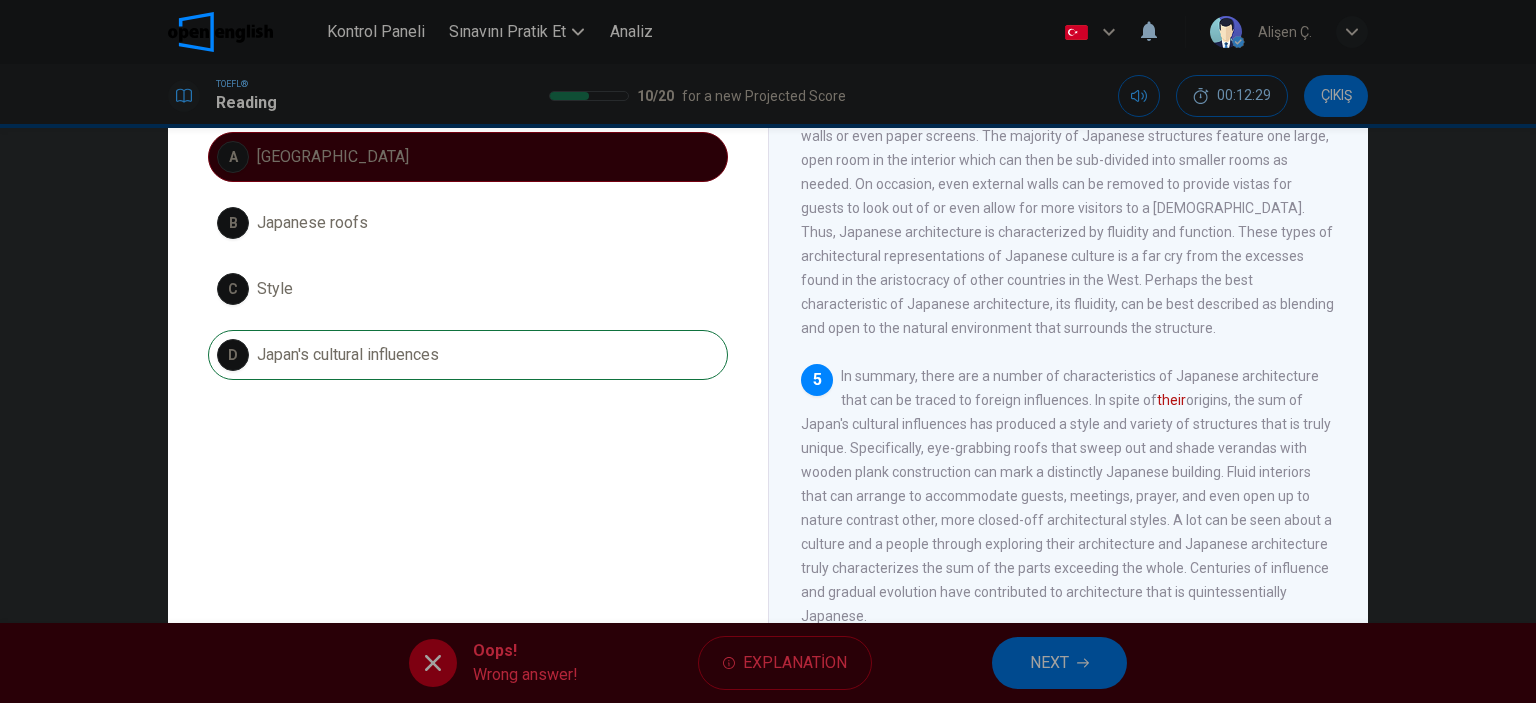 click on "NEXT" at bounding box center [1059, 663] 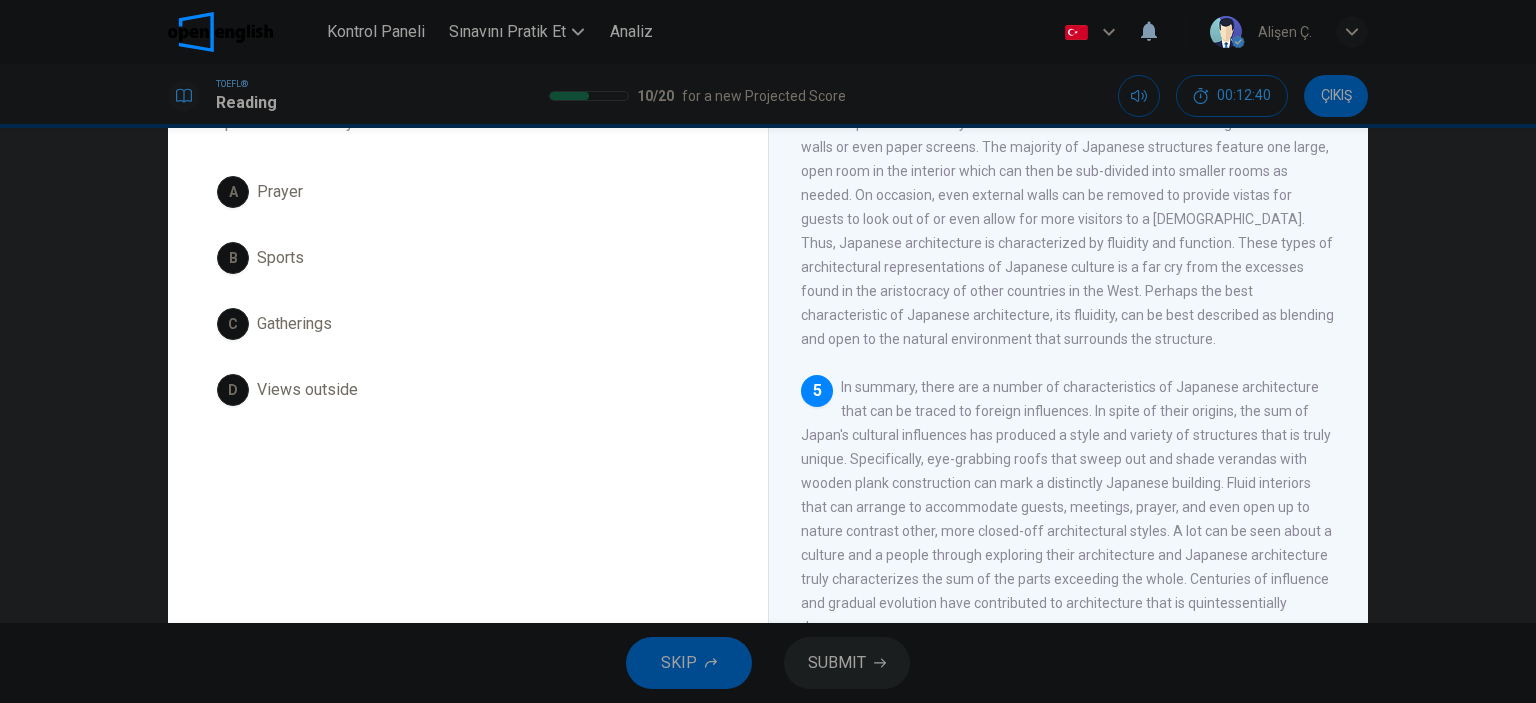 scroll, scrollTop: 204, scrollLeft: 0, axis: vertical 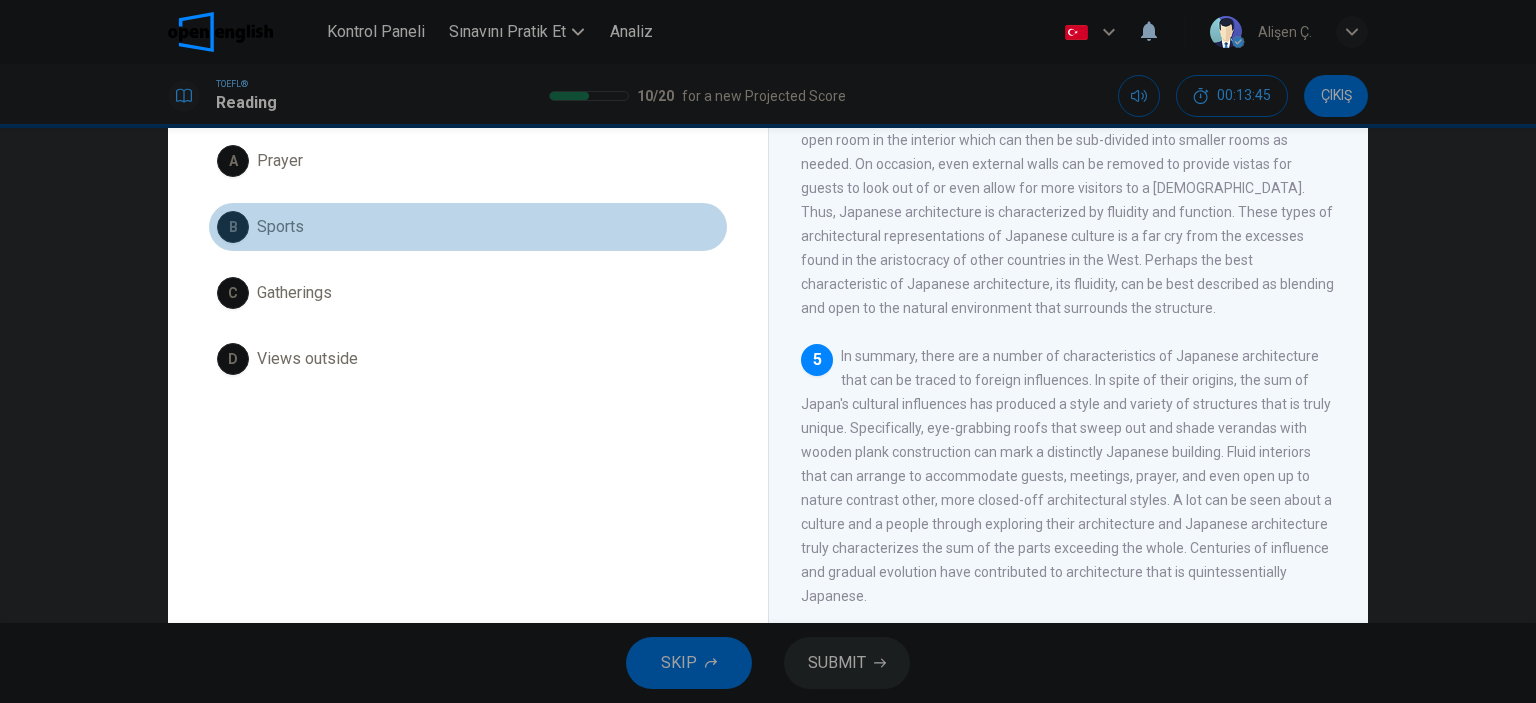 click on "B Sports" at bounding box center (468, 227) 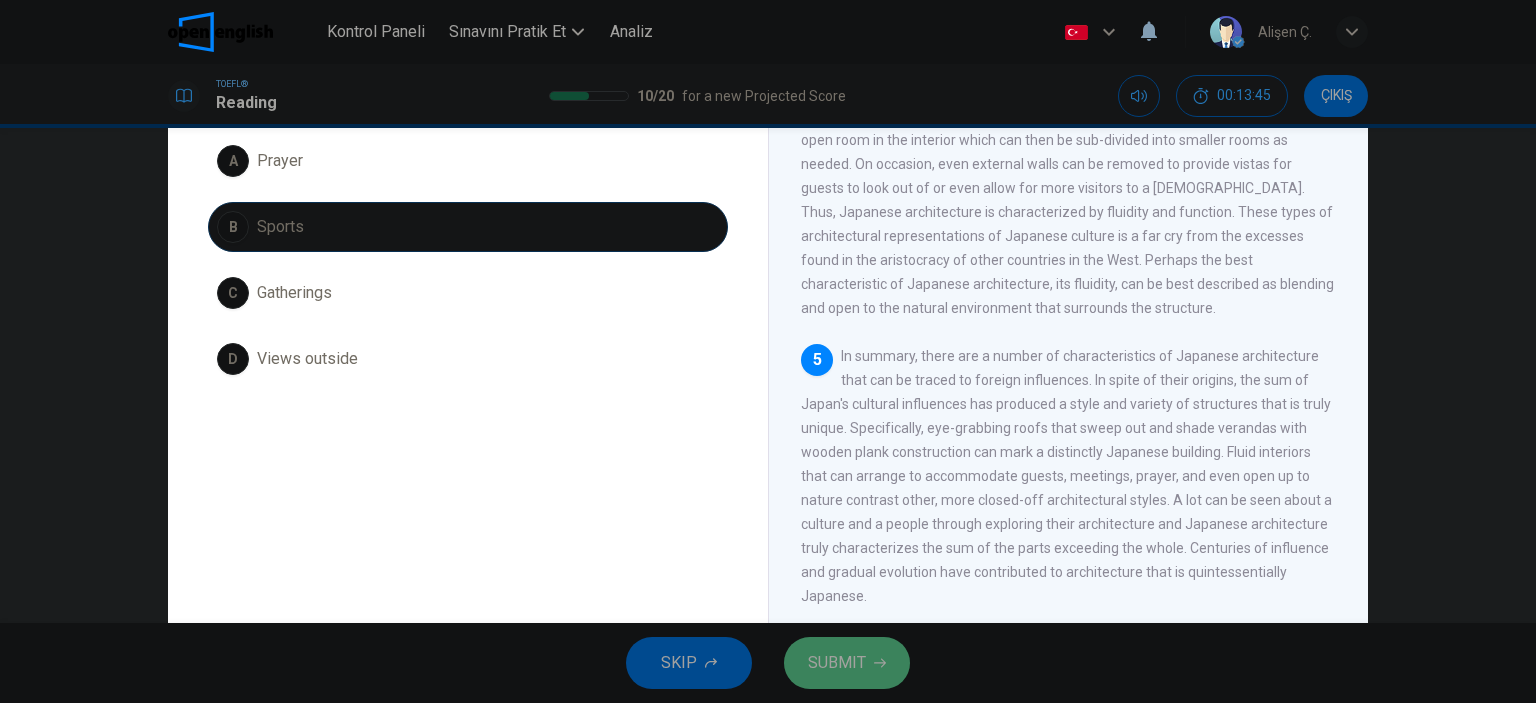 click on "SUBMIT" at bounding box center [847, 663] 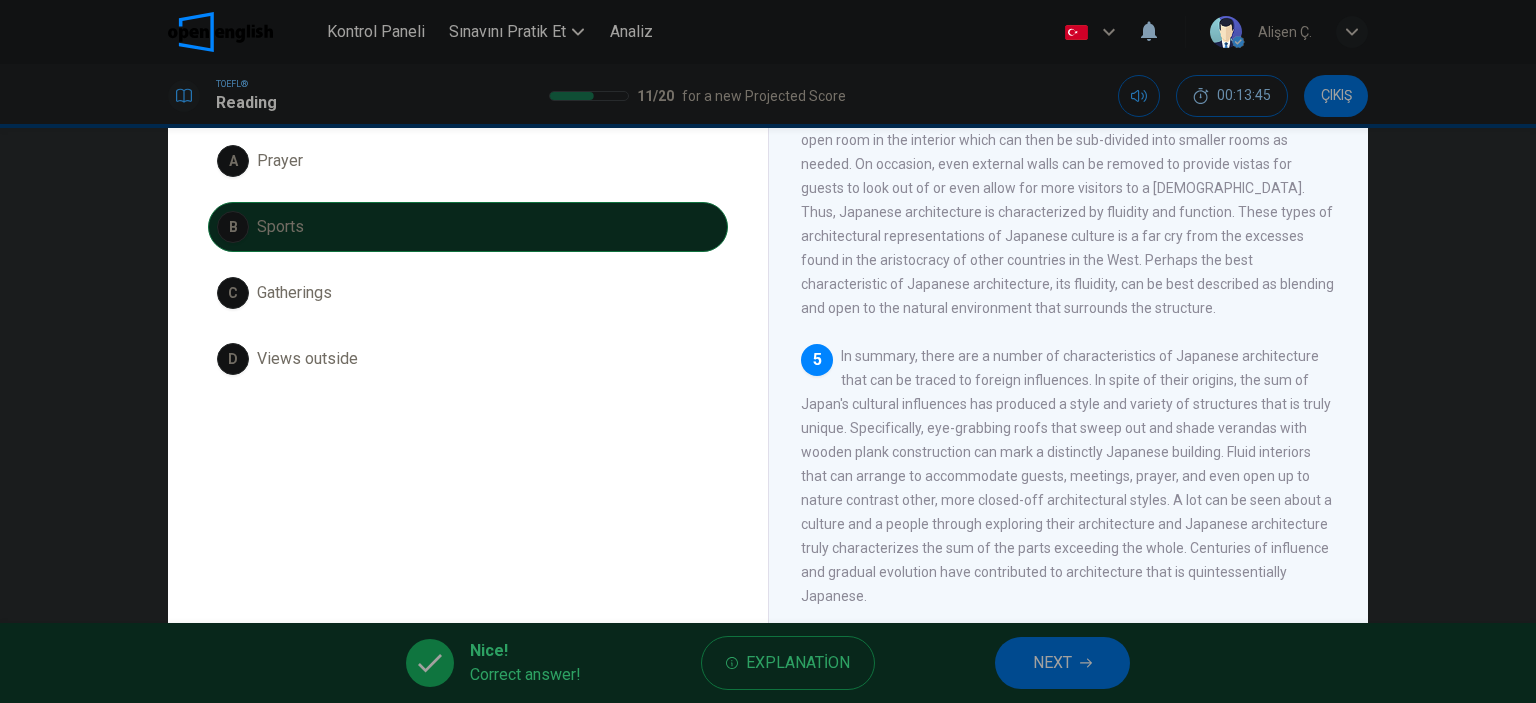 click on "Nice! Correct answer! Explanation NEXT" at bounding box center (768, 663) 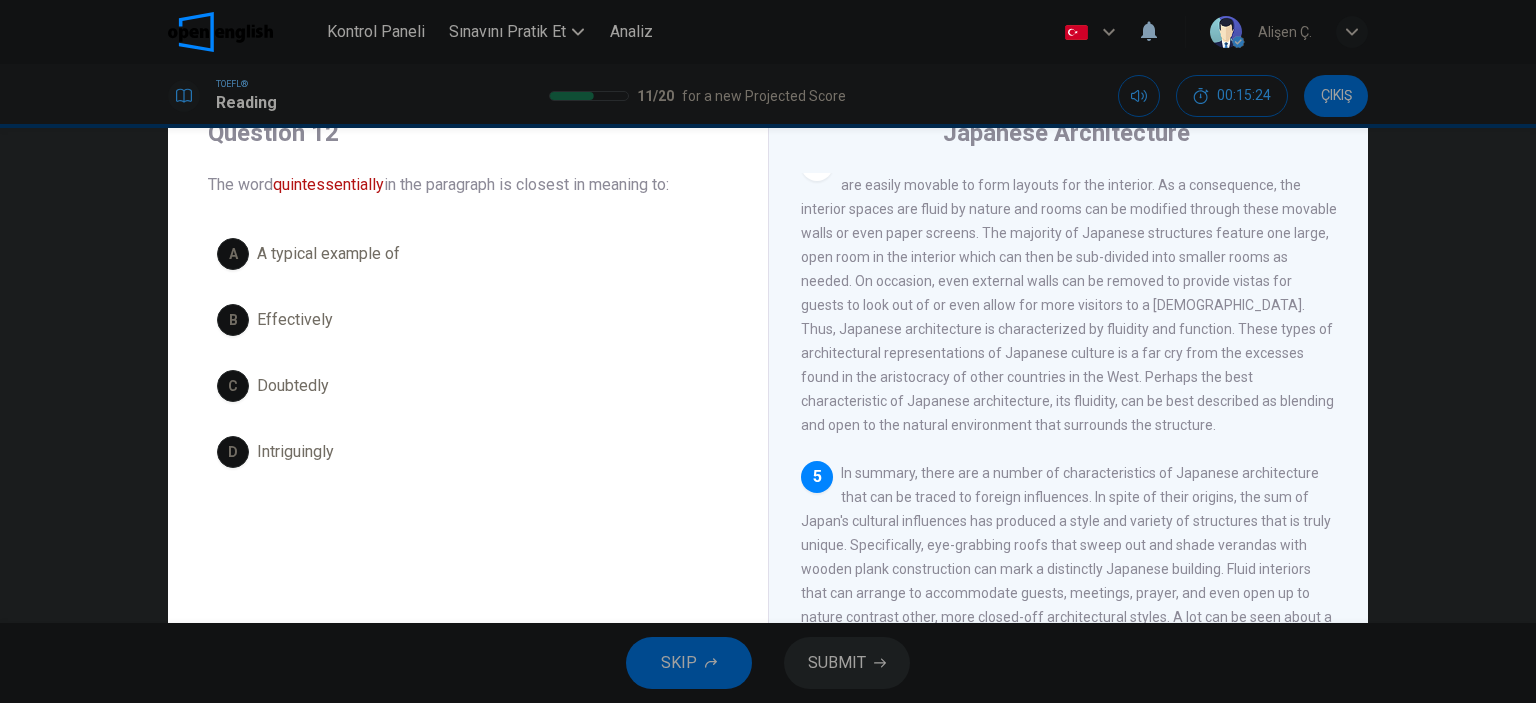 scroll, scrollTop: 80, scrollLeft: 0, axis: vertical 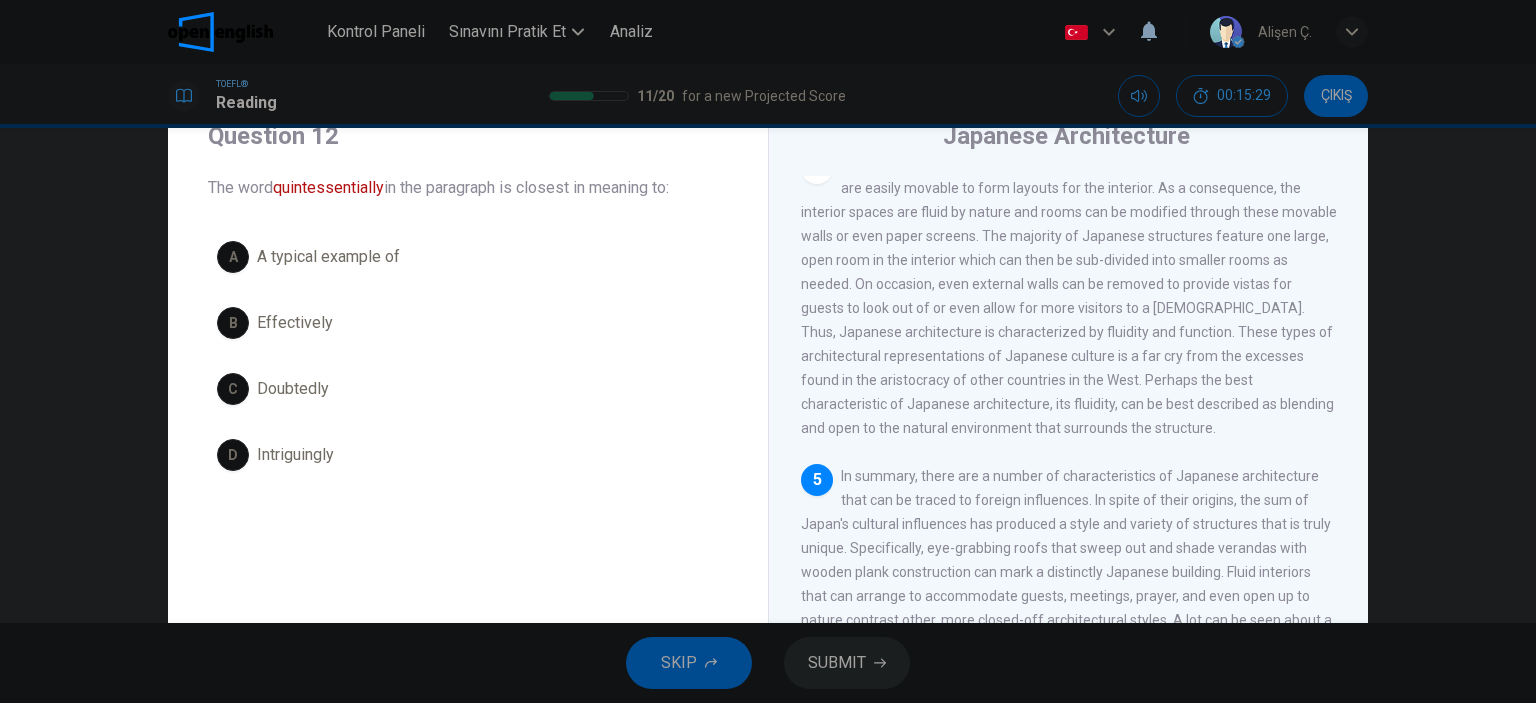 click on "Intriguingly" at bounding box center [295, 455] 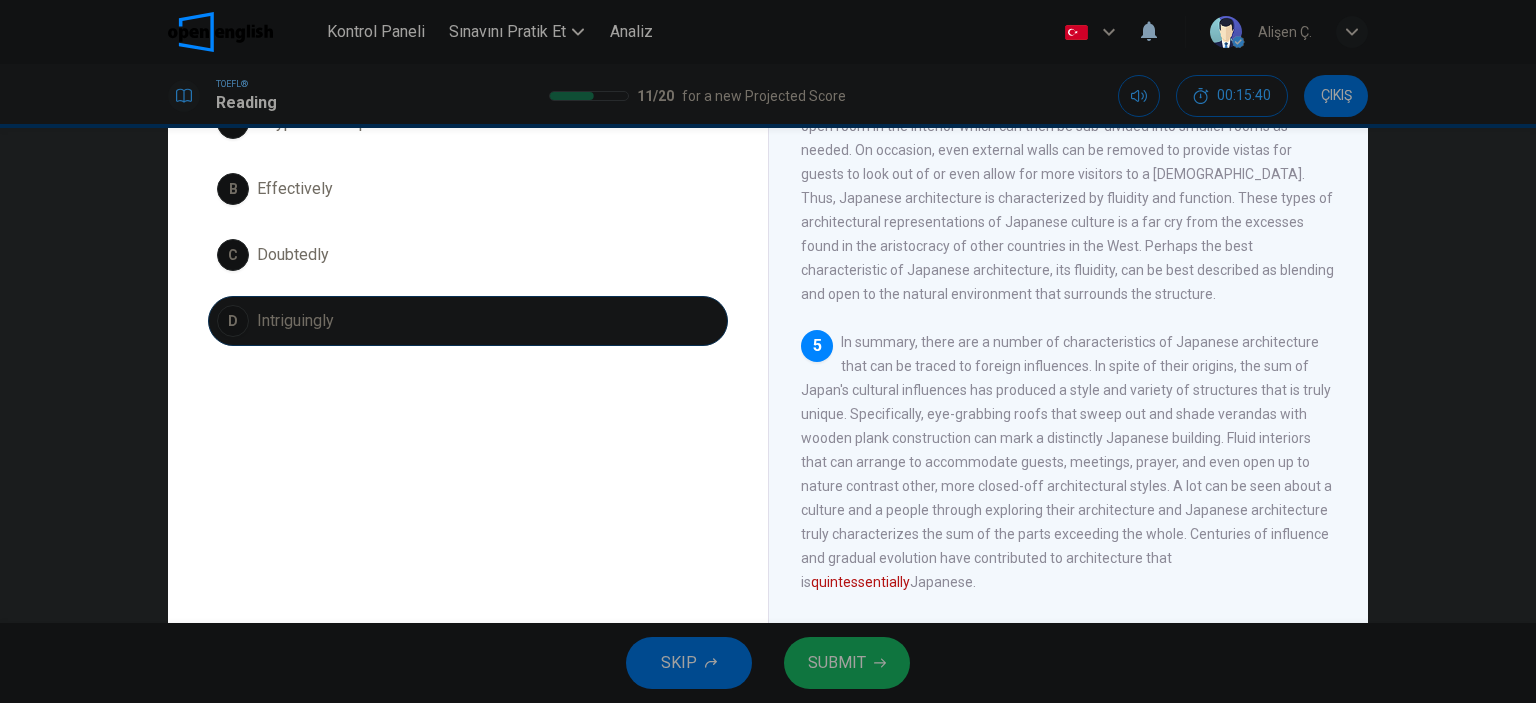 scroll, scrollTop: 80, scrollLeft: 0, axis: vertical 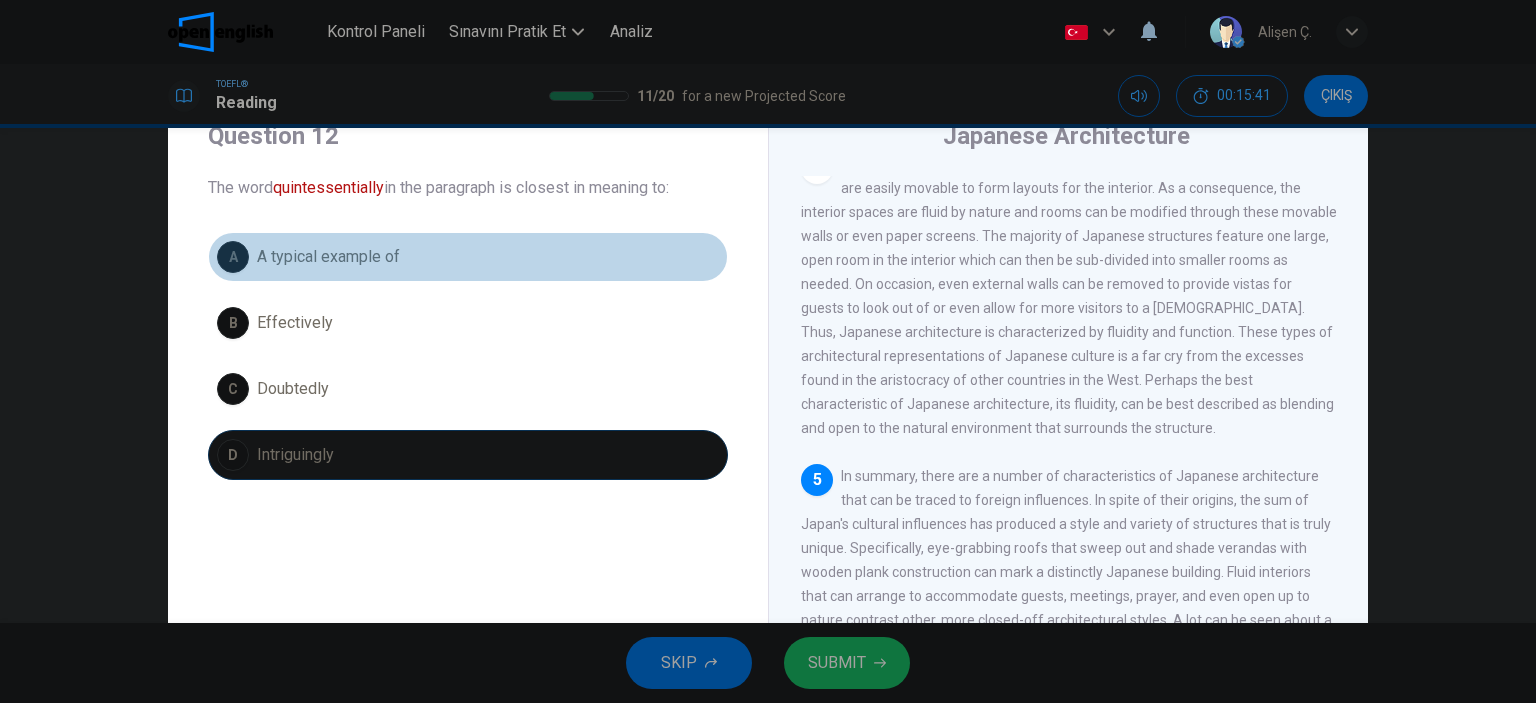 click on "A A typical example of" at bounding box center (468, 257) 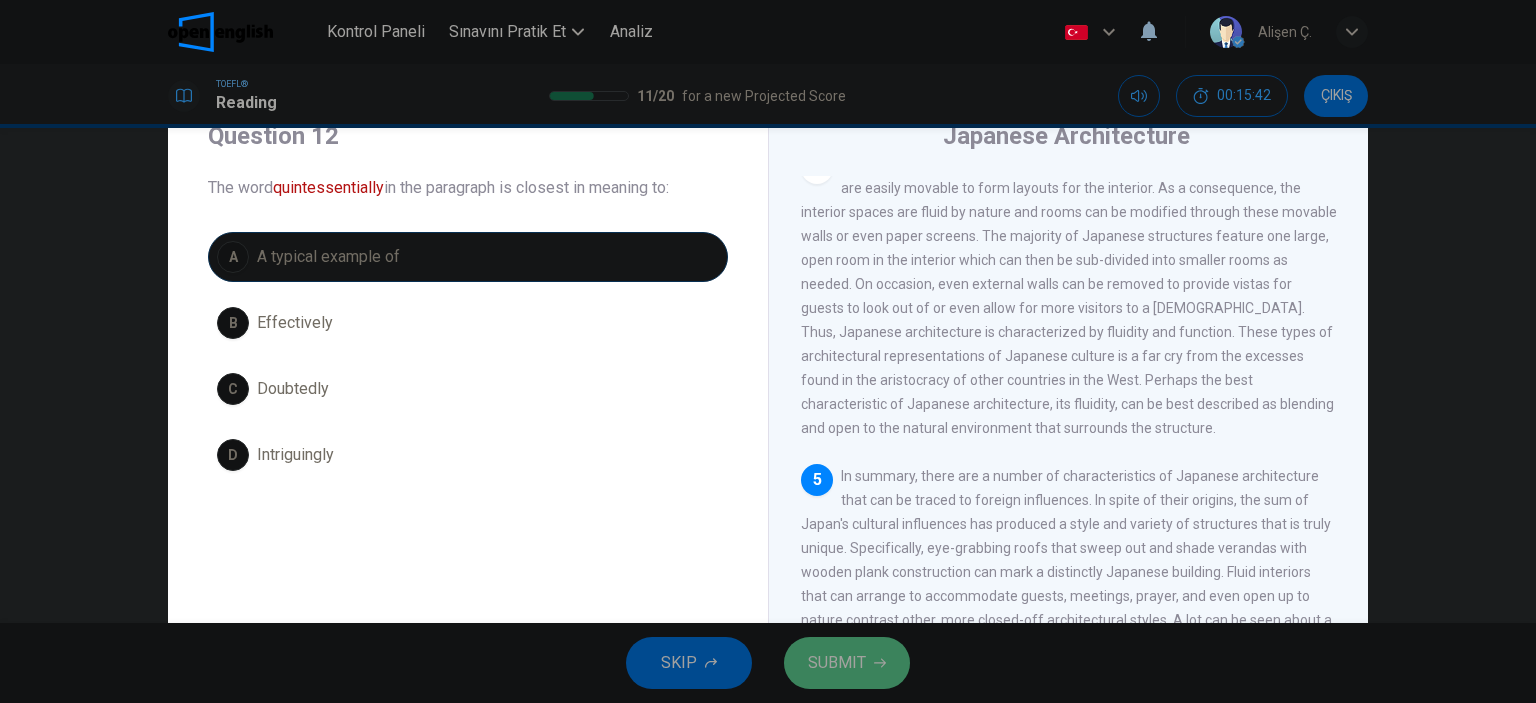 click on "SUBMIT" at bounding box center (847, 663) 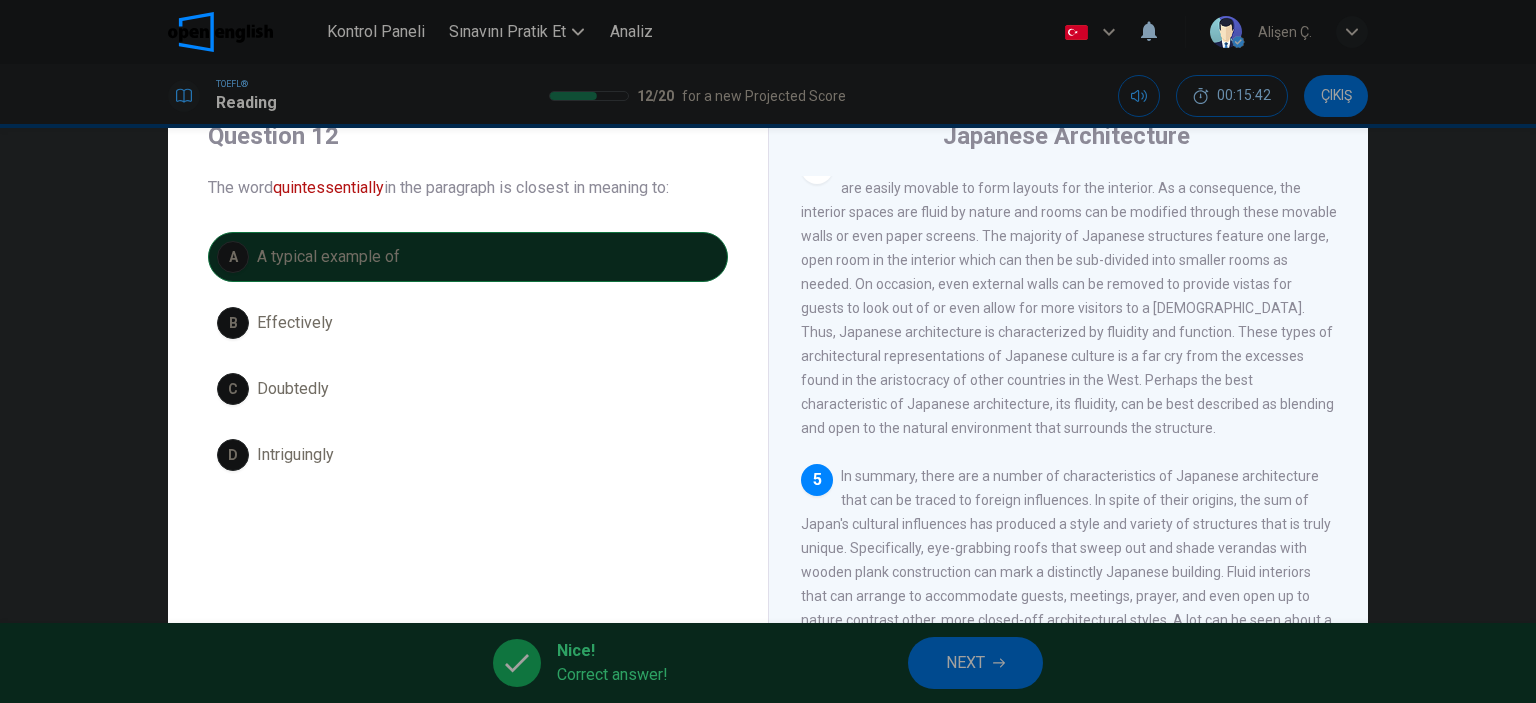 click on "NEXT" at bounding box center [975, 663] 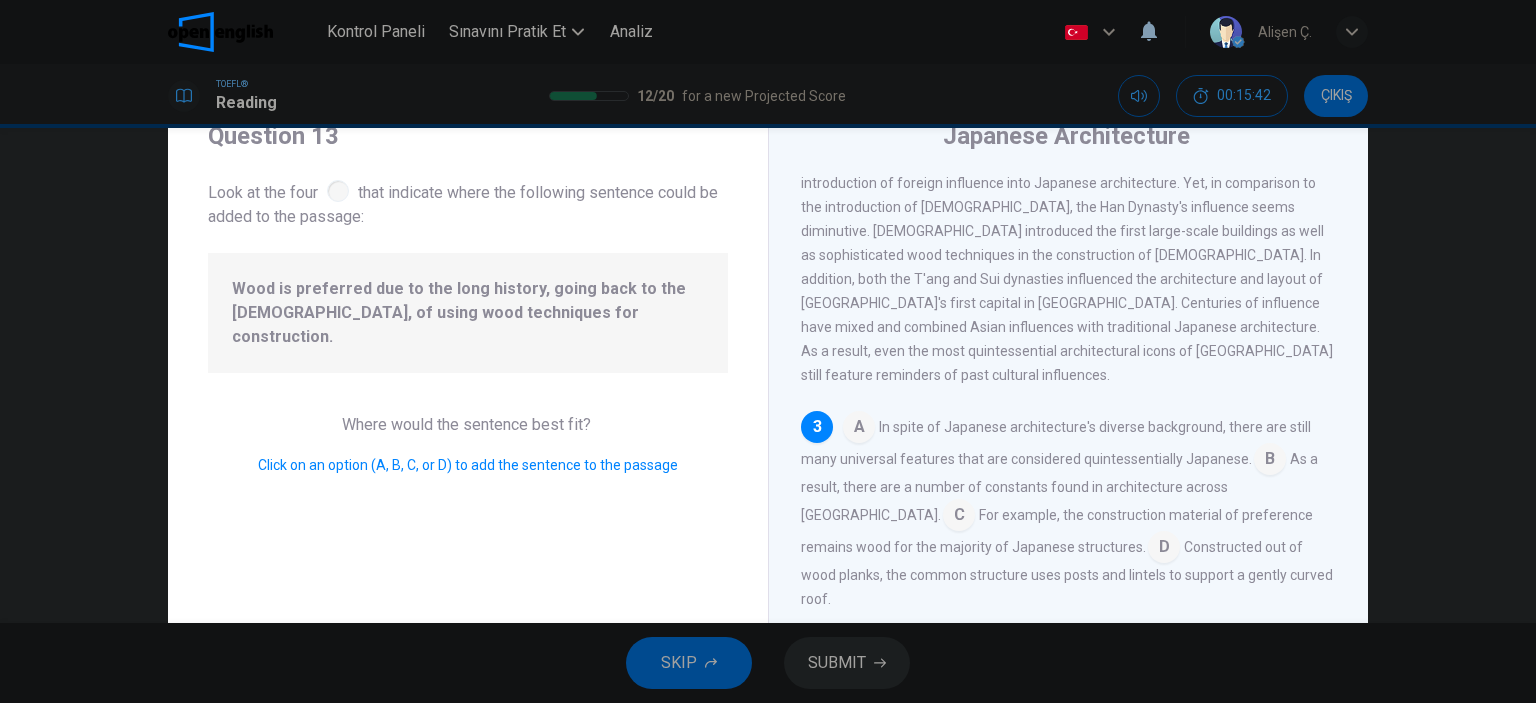 scroll, scrollTop: 419, scrollLeft: 0, axis: vertical 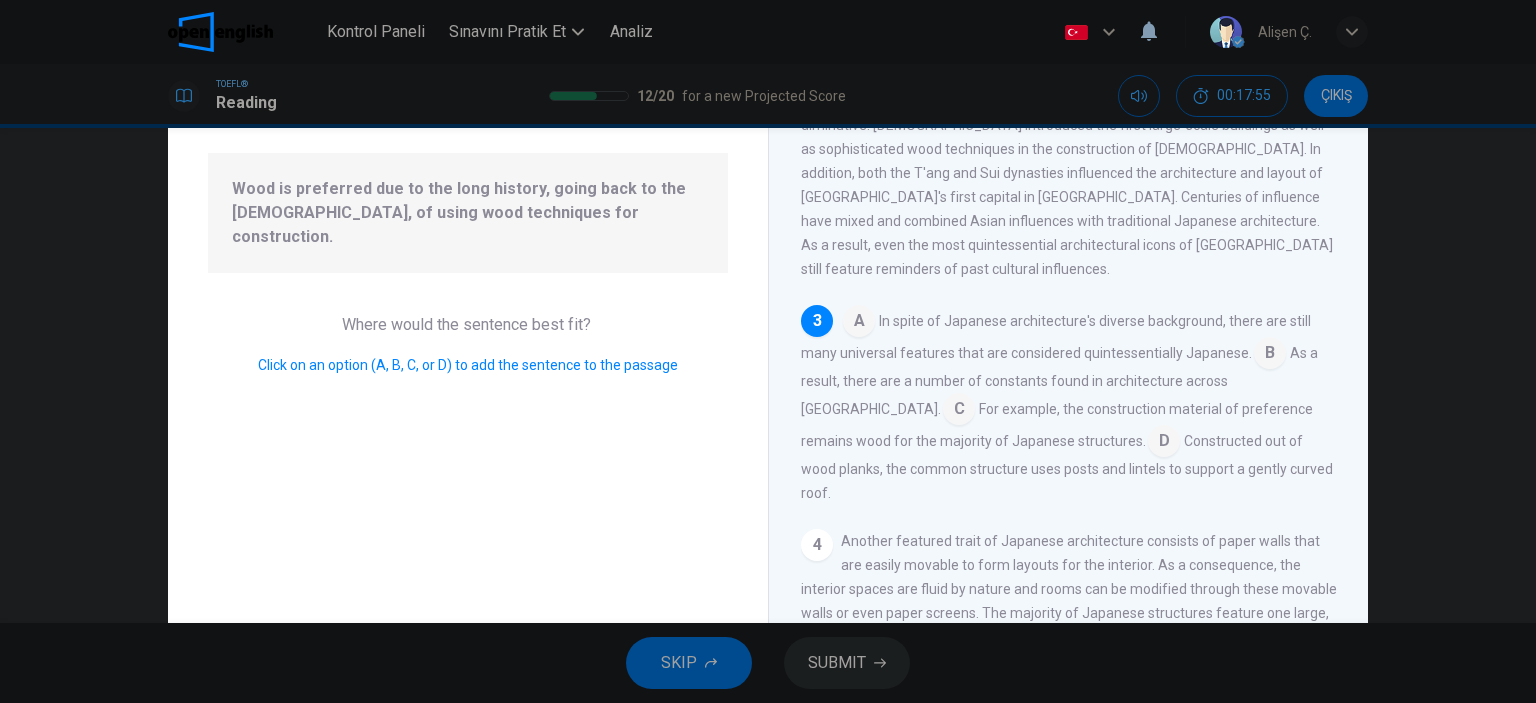 click at bounding box center (1164, 443) 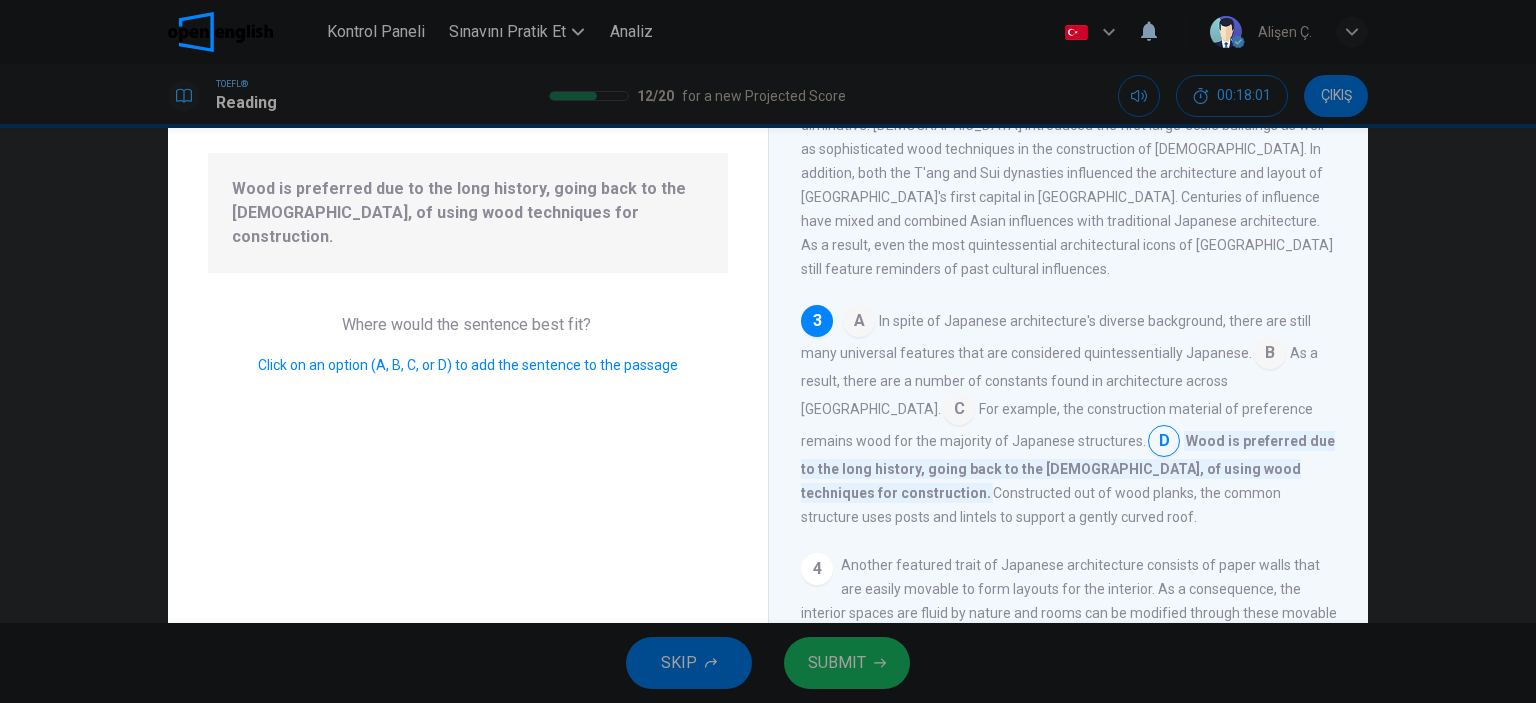 click 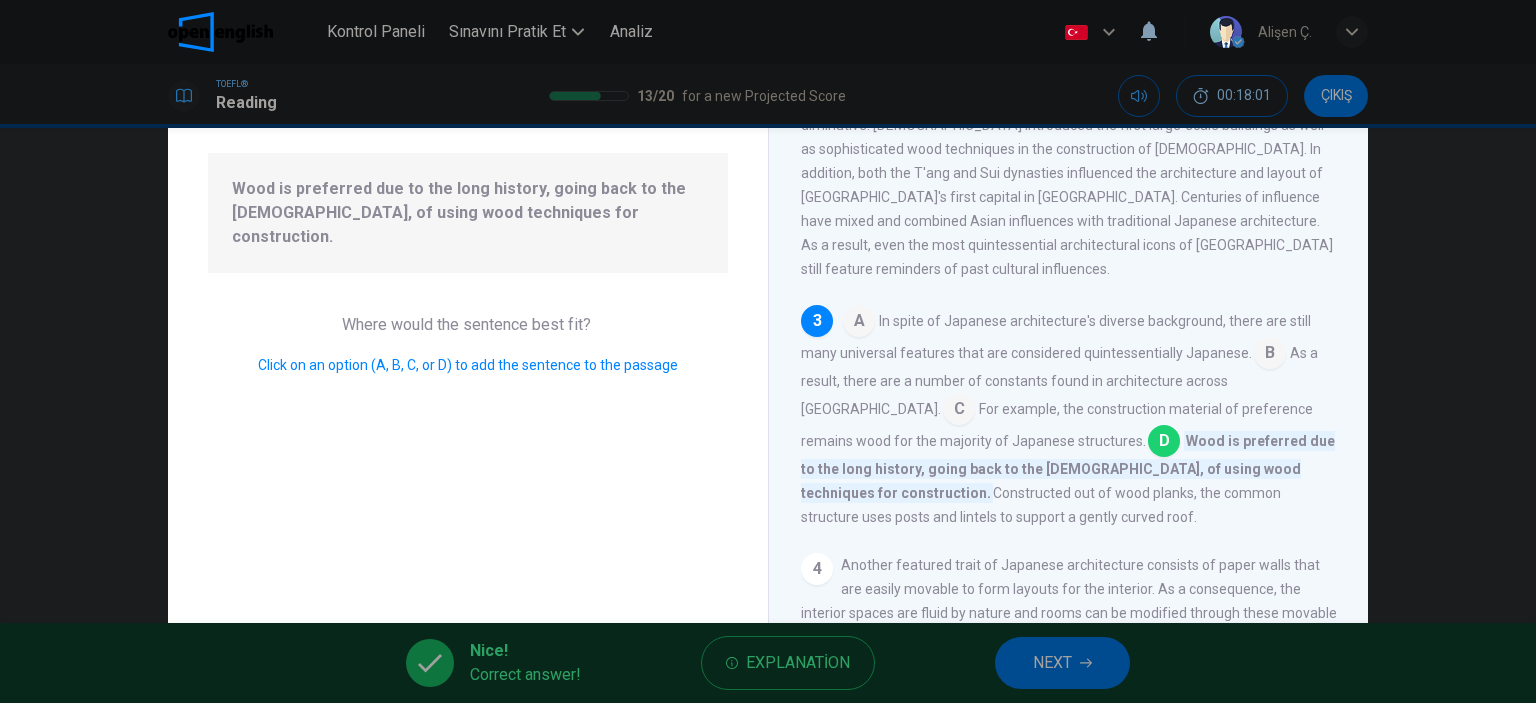 click on "NEXT" at bounding box center (1062, 663) 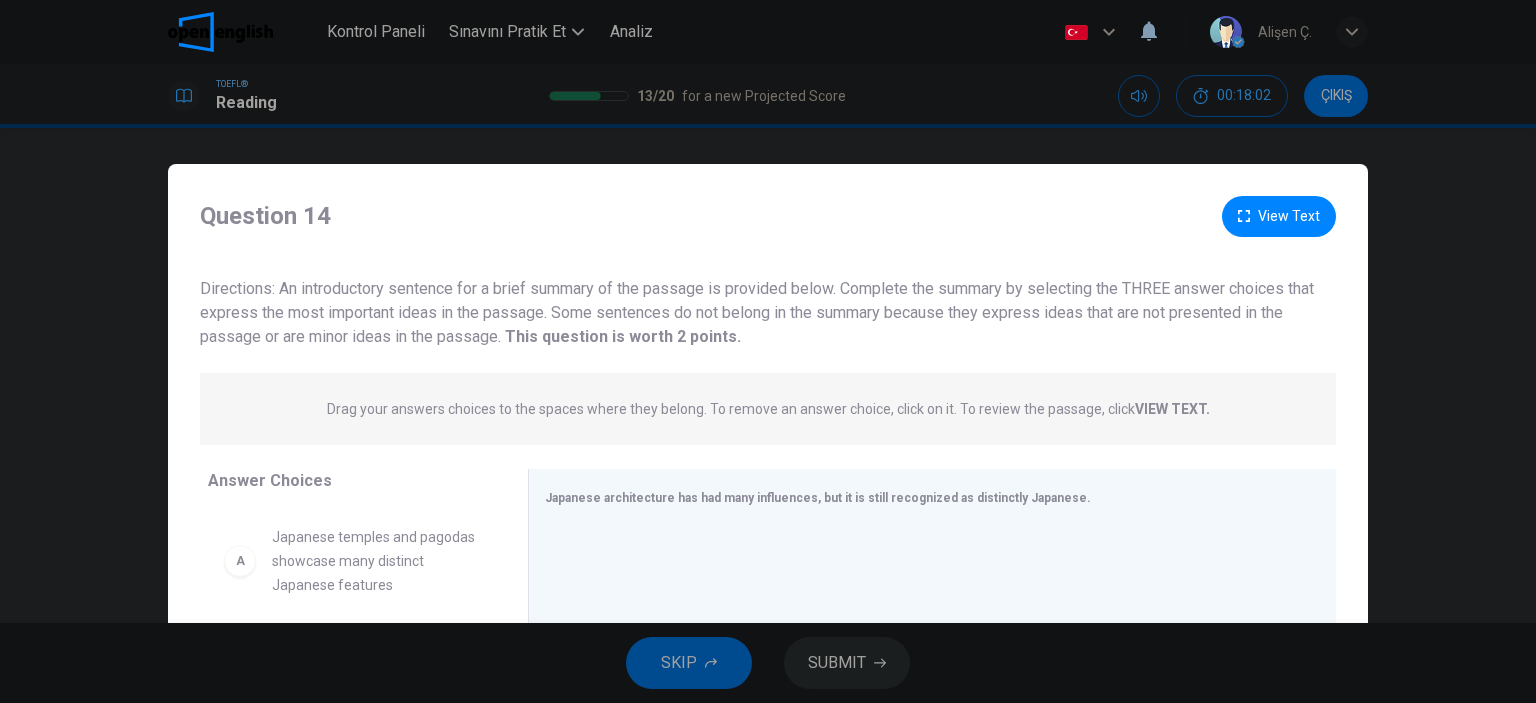scroll, scrollTop: 0, scrollLeft: 0, axis: both 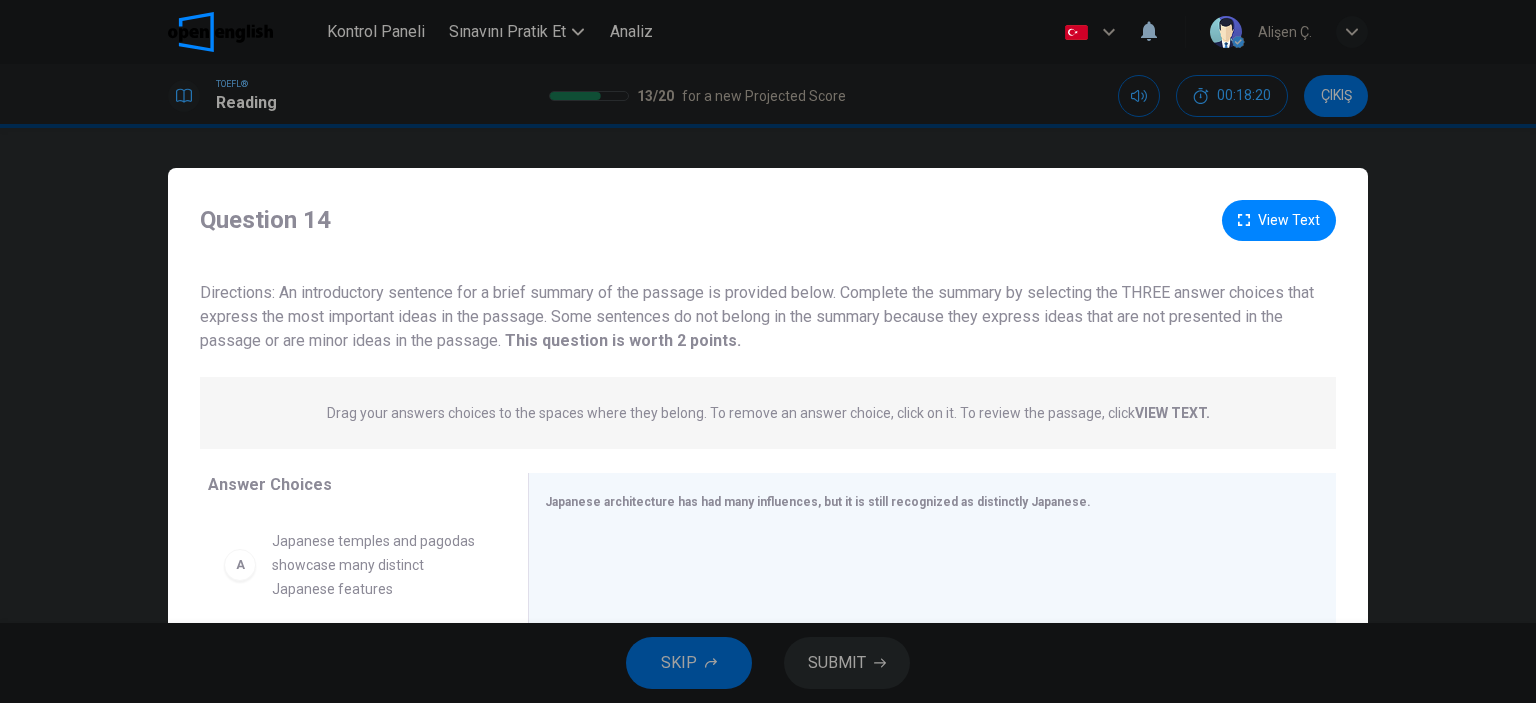 click on "View Text" at bounding box center [1279, 220] 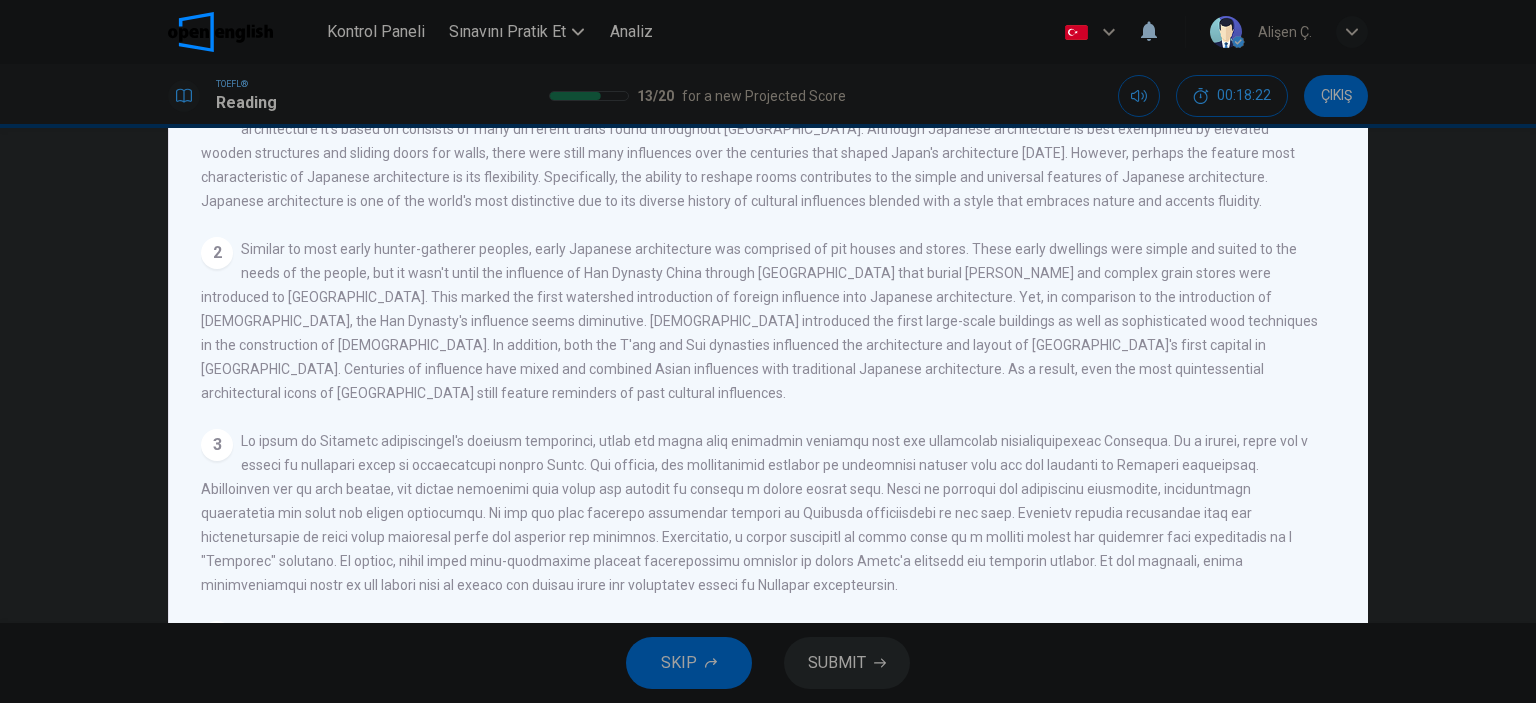 scroll, scrollTop: 280, scrollLeft: 0, axis: vertical 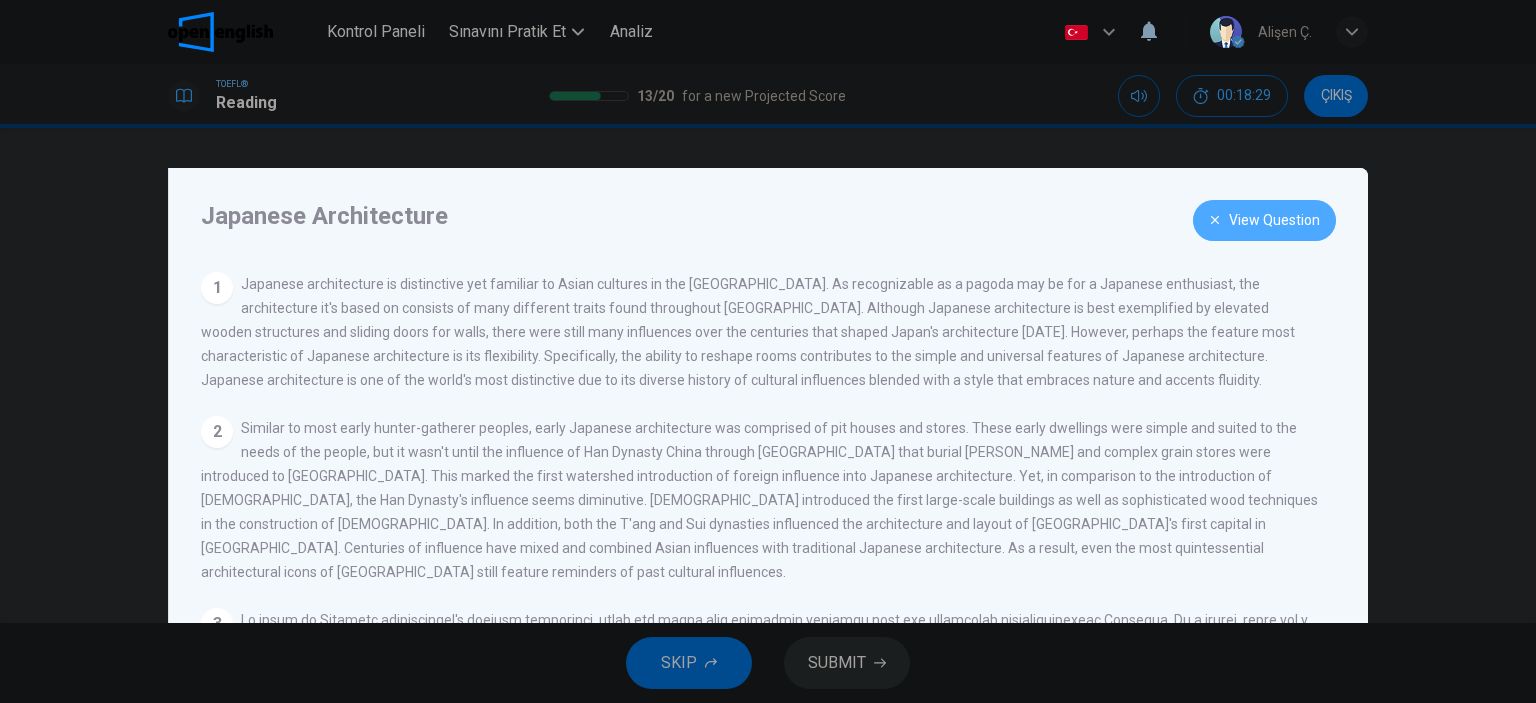 click on "View Question" at bounding box center (1264, 220) 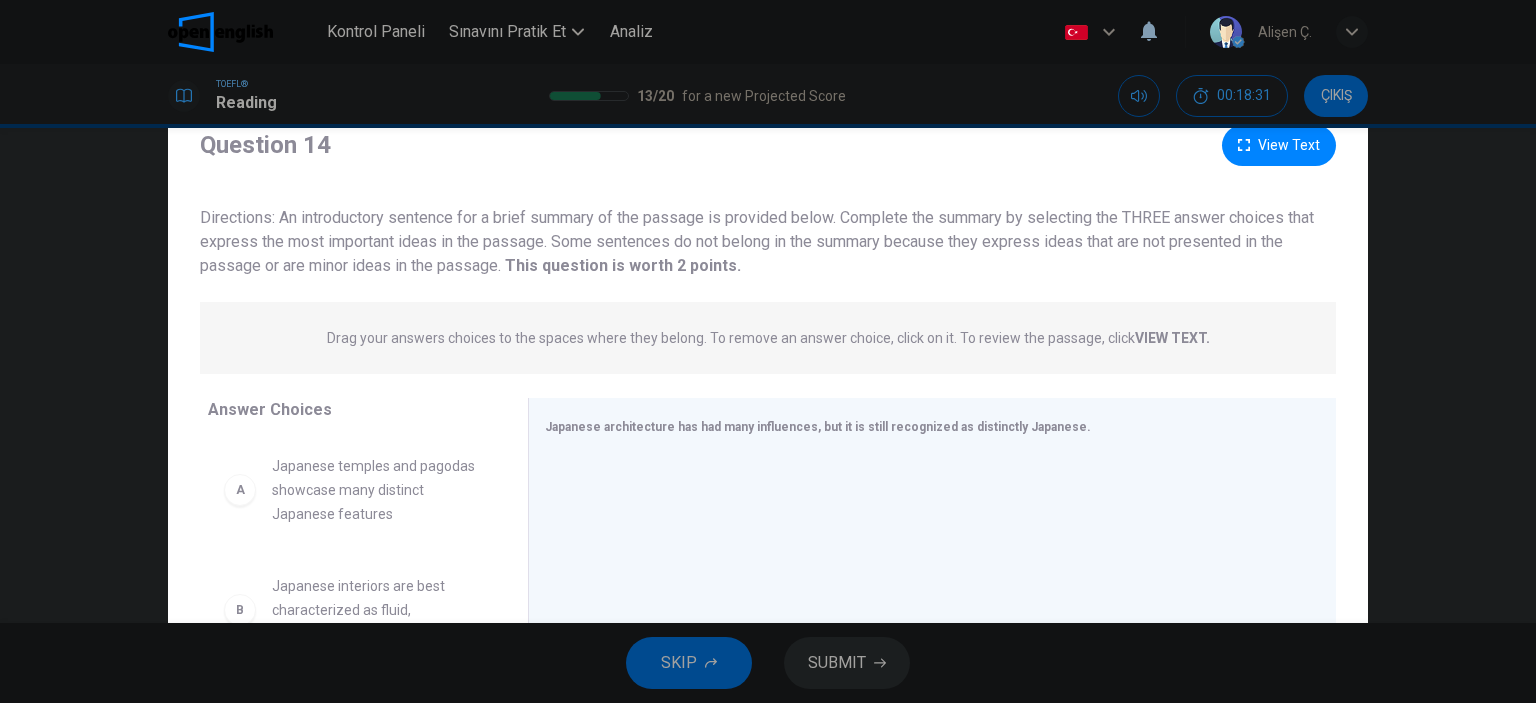scroll, scrollTop: 0, scrollLeft: 0, axis: both 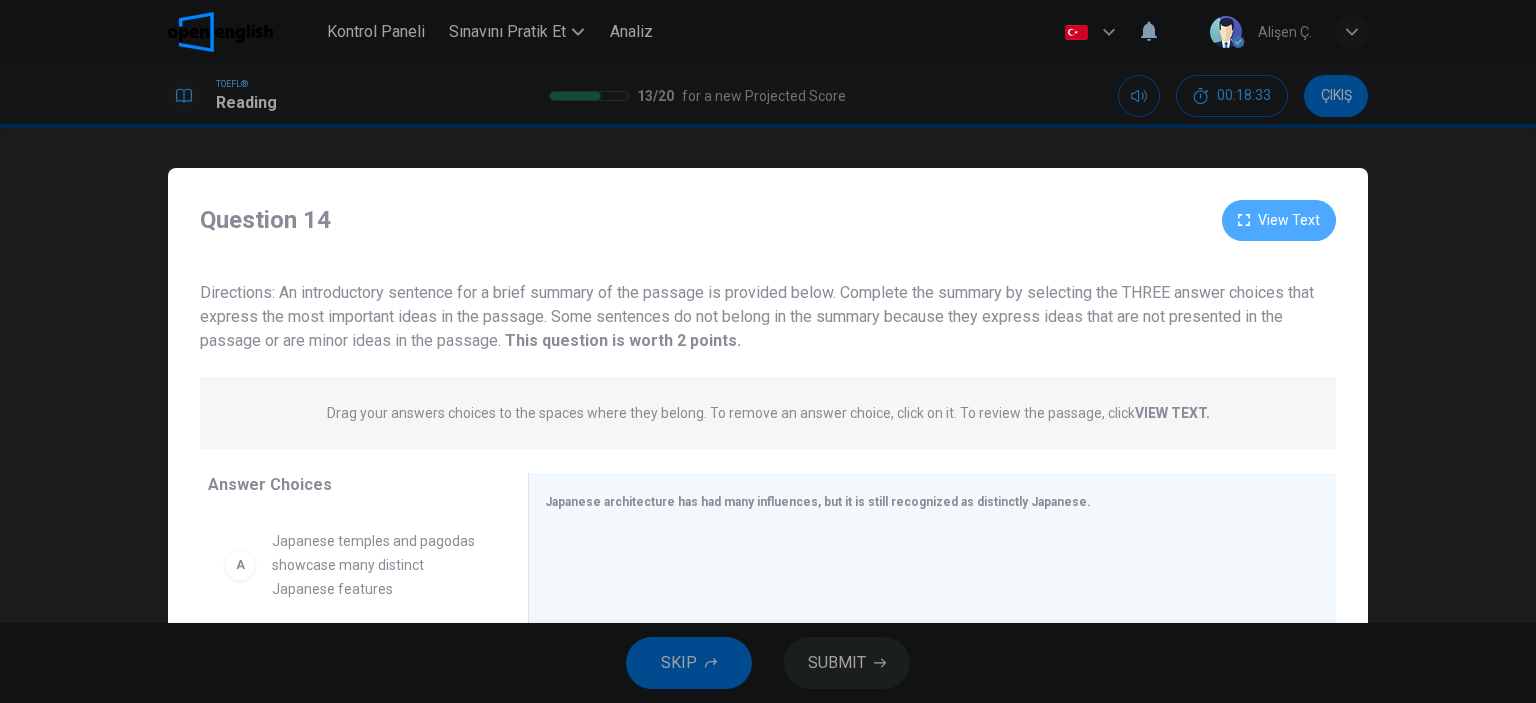 click on "View Text" at bounding box center (1279, 220) 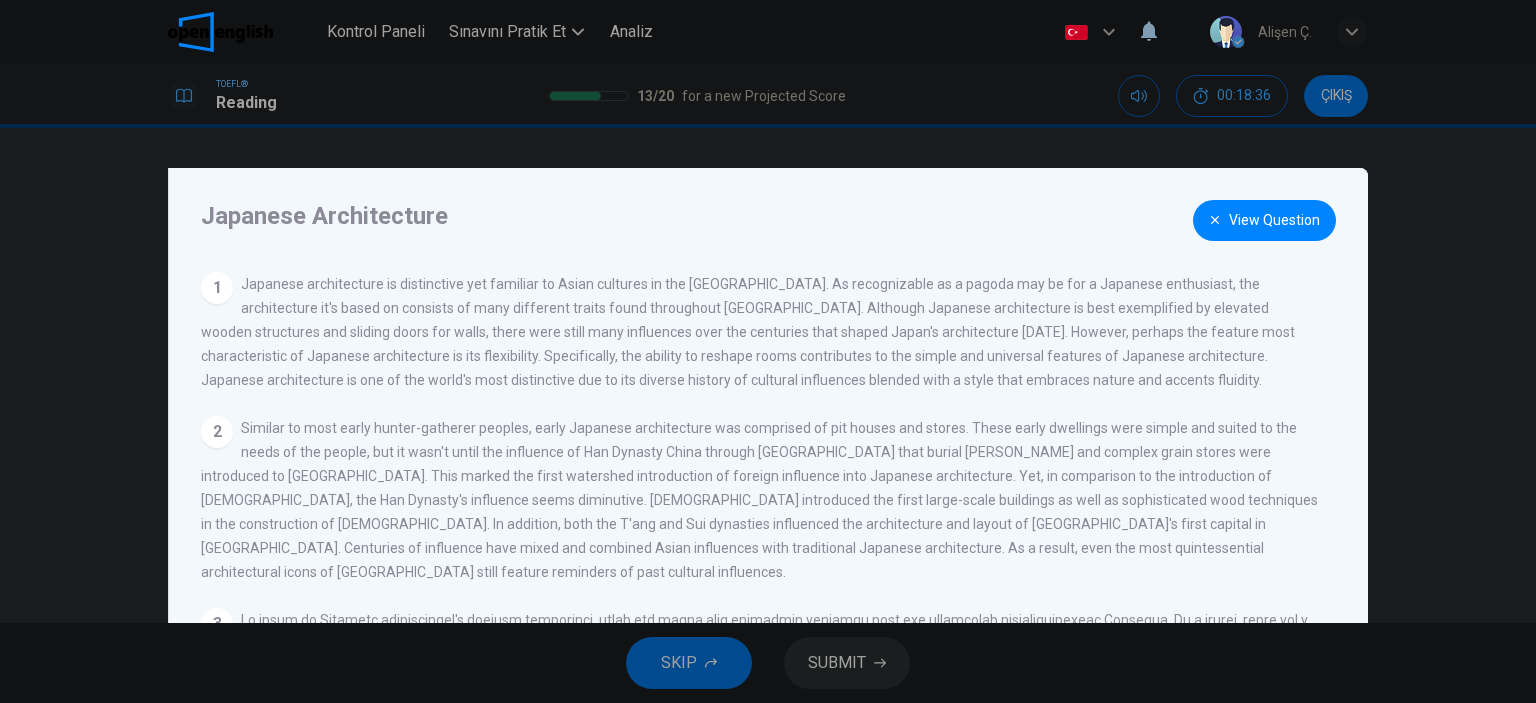 click on "View Question" at bounding box center (1264, 220) 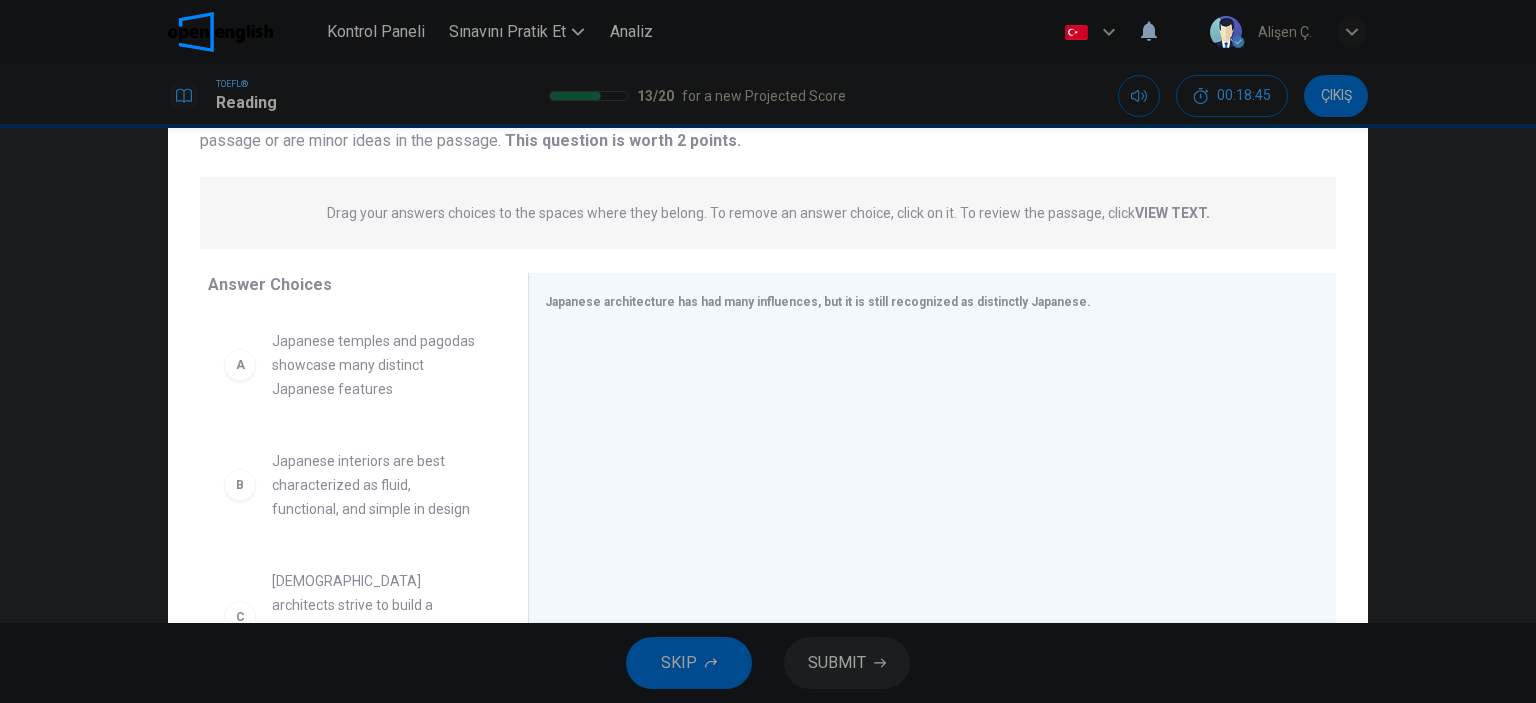 scroll, scrollTop: 280, scrollLeft: 0, axis: vertical 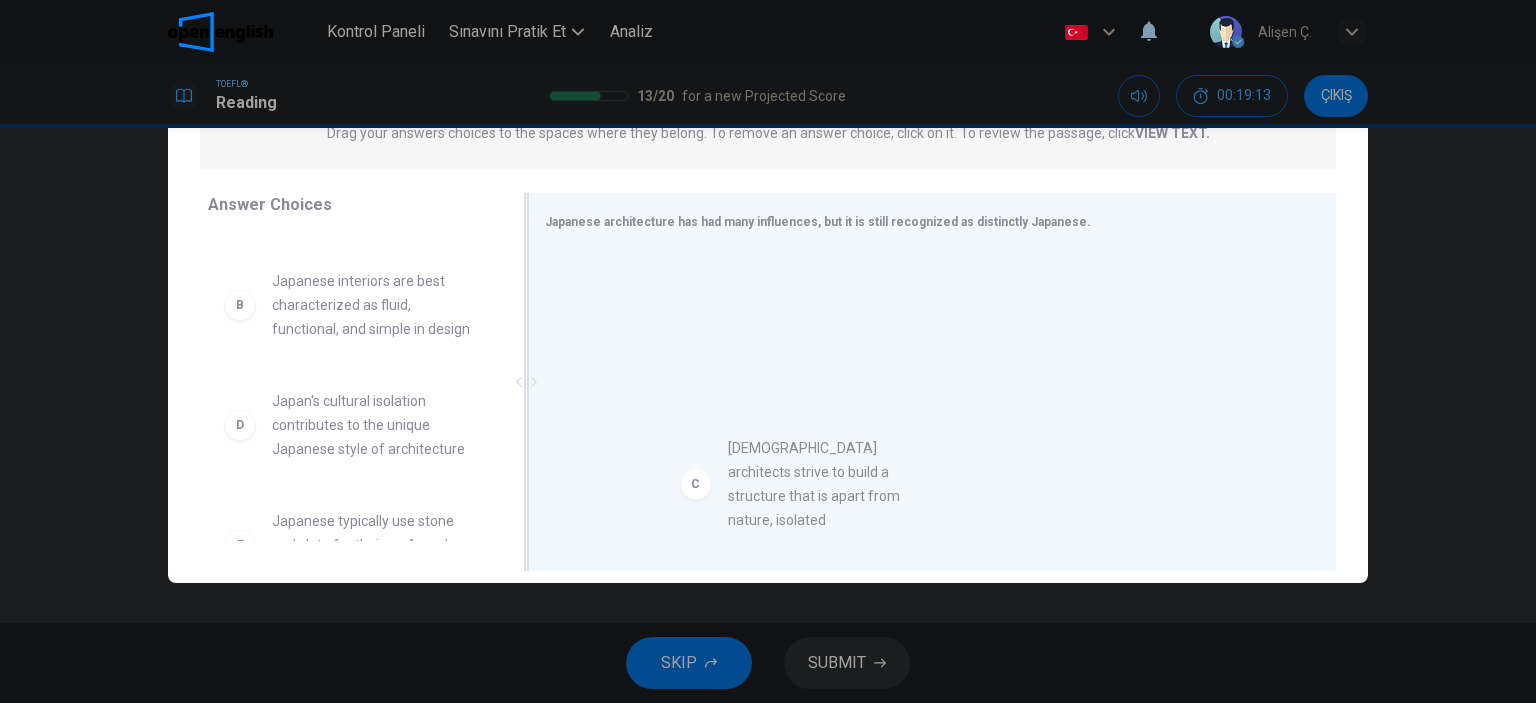 drag, startPoint x: 292, startPoint y: 438, endPoint x: 922, endPoint y: 476, distance: 631.145 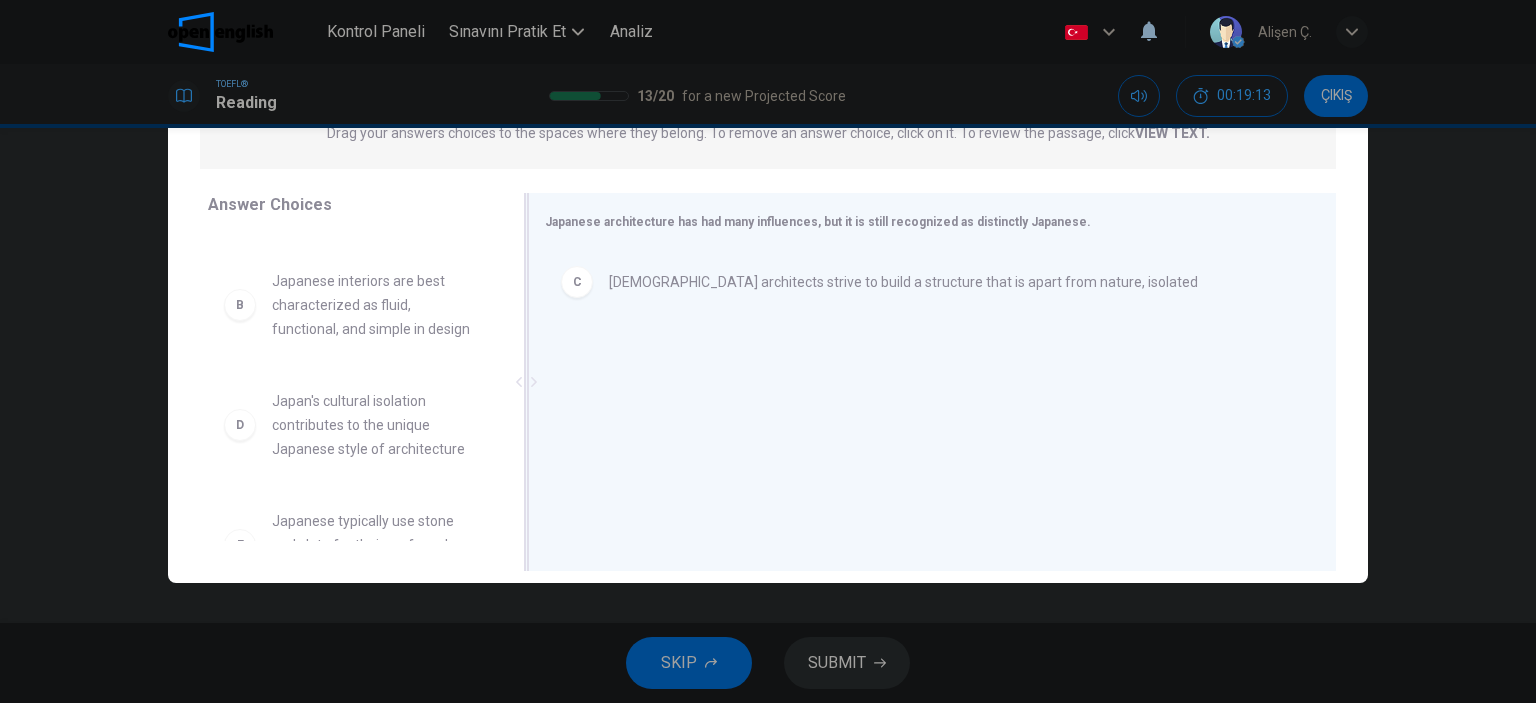 drag, startPoint x: 391, startPoint y: 369, endPoint x: 971, endPoint y: 415, distance: 581.8213 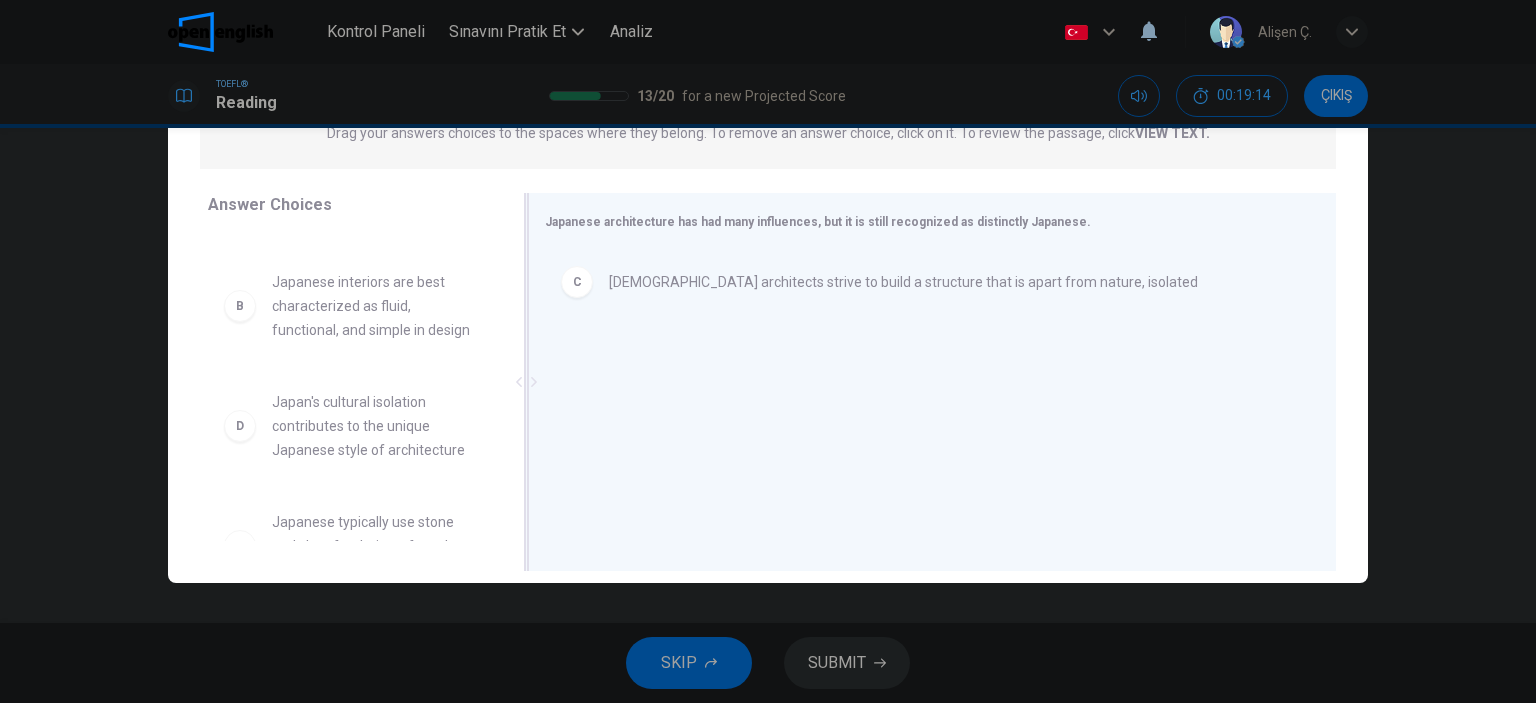 drag, startPoint x: 415, startPoint y: 324, endPoint x: 952, endPoint y: 376, distance: 539.51184 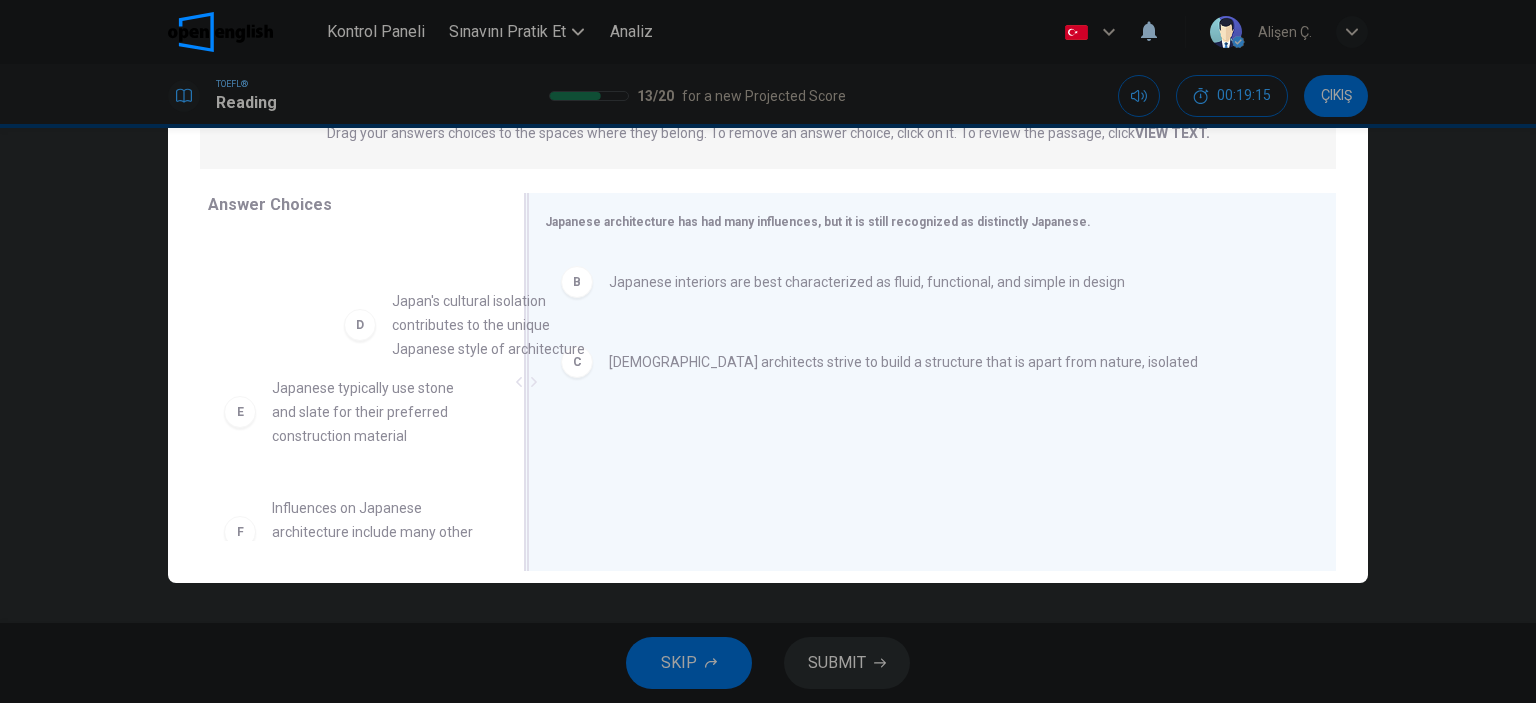 drag, startPoint x: 408, startPoint y: 306, endPoint x: 914, endPoint y: 379, distance: 511.23868 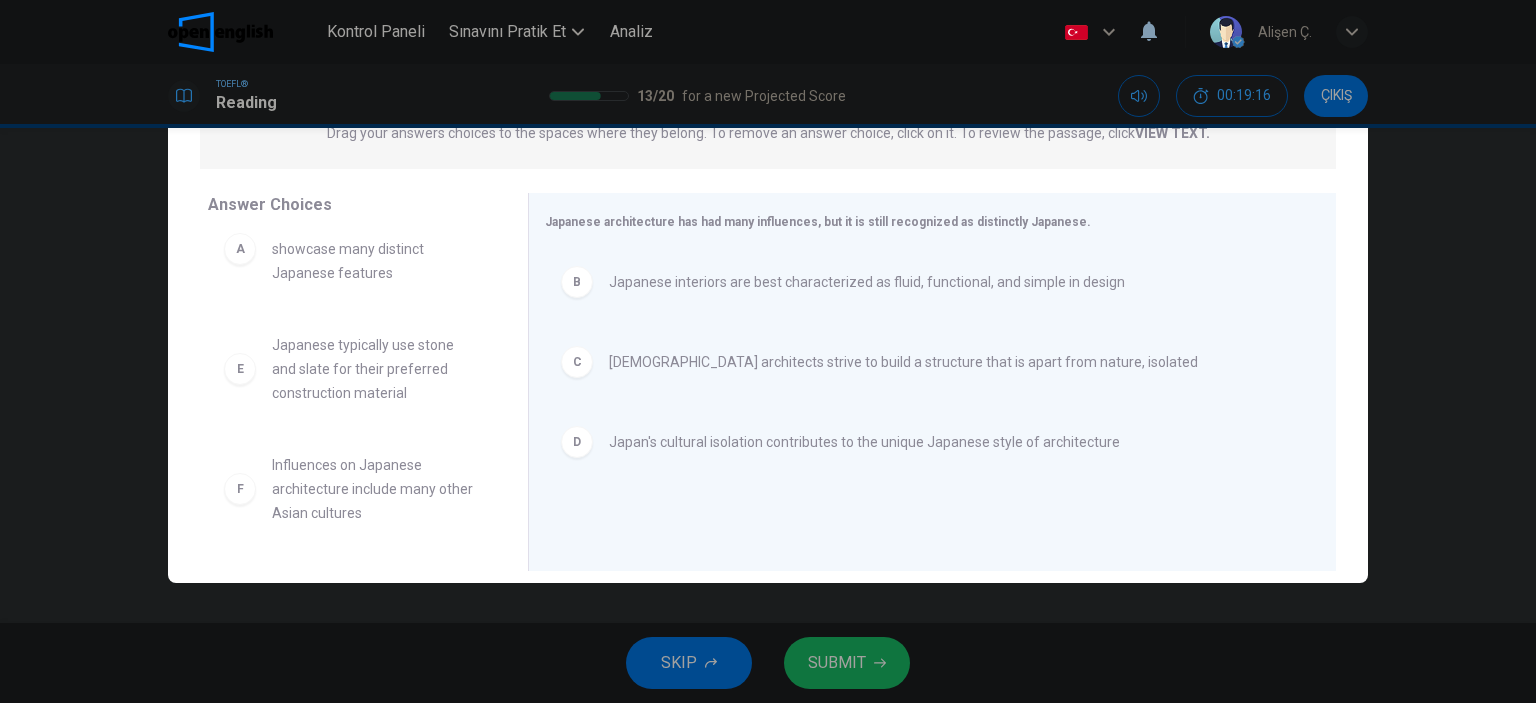 scroll, scrollTop: 36, scrollLeft: 0, axis: vertical 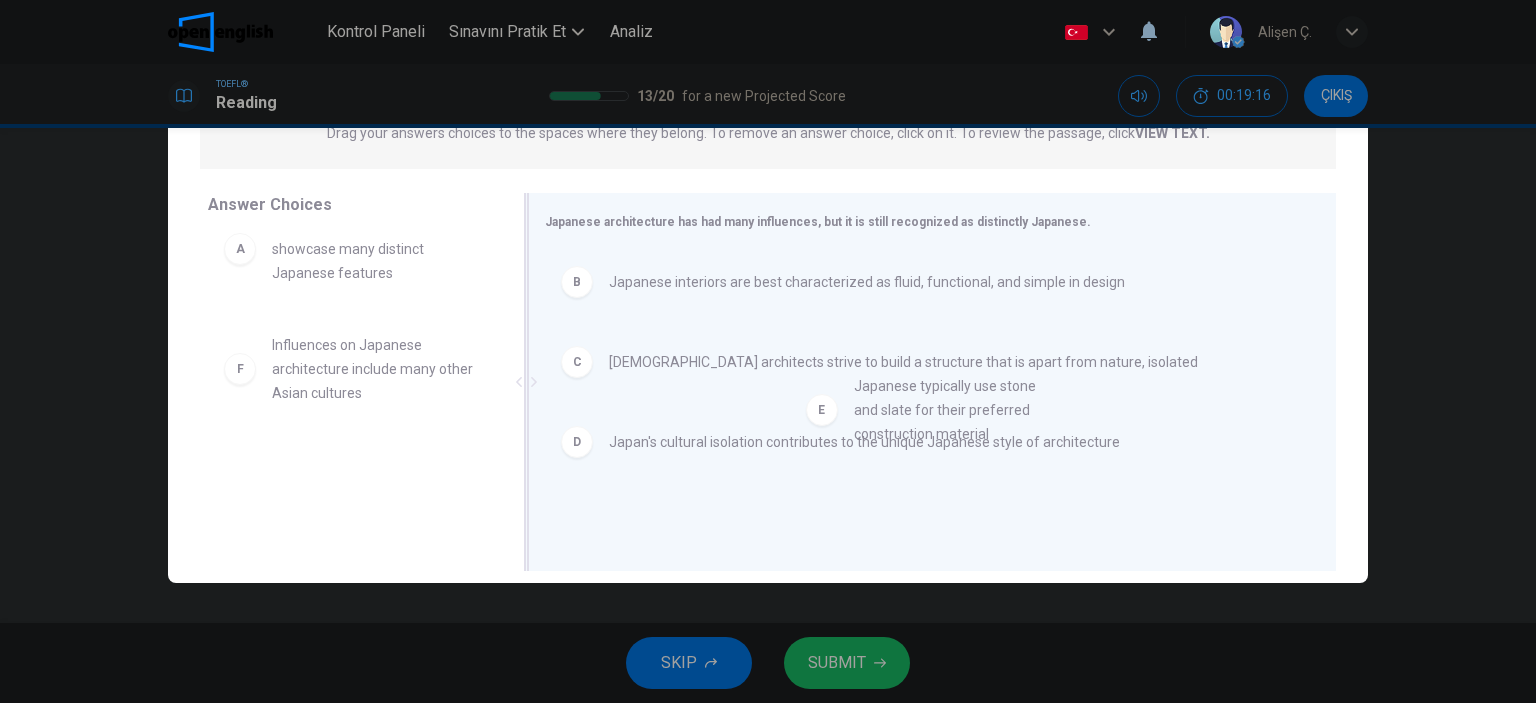 drag, startPoint x: 868, startPoint y: 405, endPoint x: 949, endPoint y: 422, distance: 82.764725 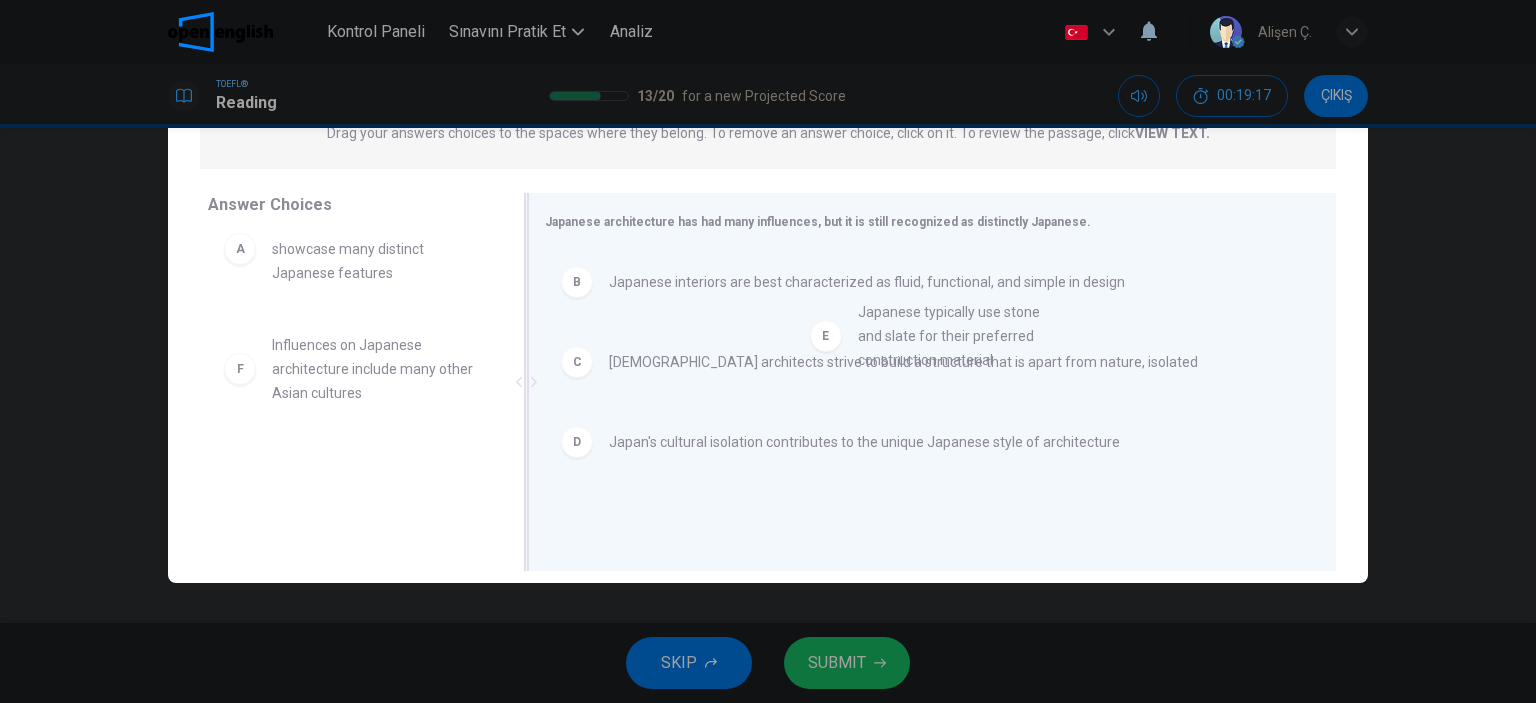 drag, startPoint x: 533, startPoint y: 351, endPoint x: 1005, endPoint y: 390, distance: 473.6085 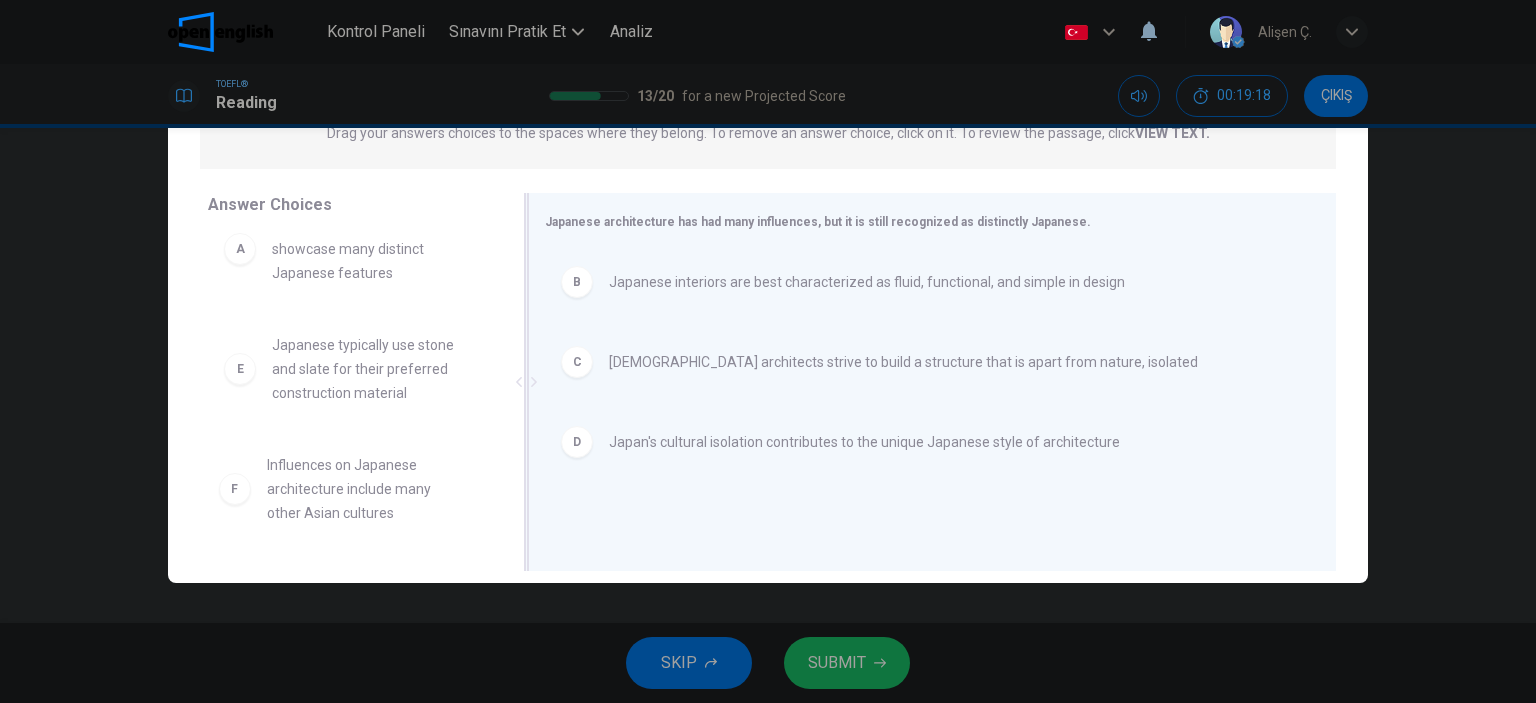 drag, startPoint x: 312, startPoint y: 499, endPoint x: 1120, endPoint y: 391, distance: 815.18585 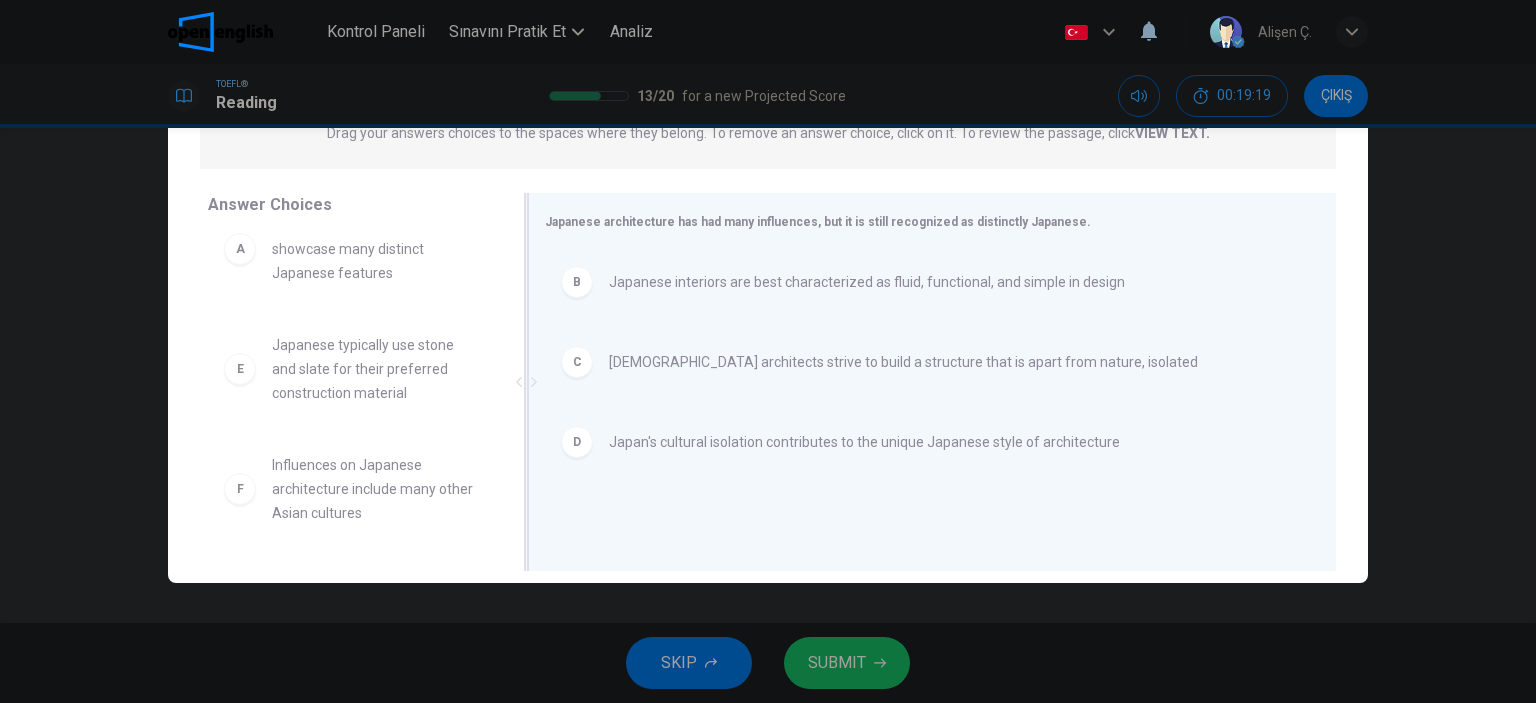 scroll, scrollTop: 32, scrollLeft: 0, axis: vertical 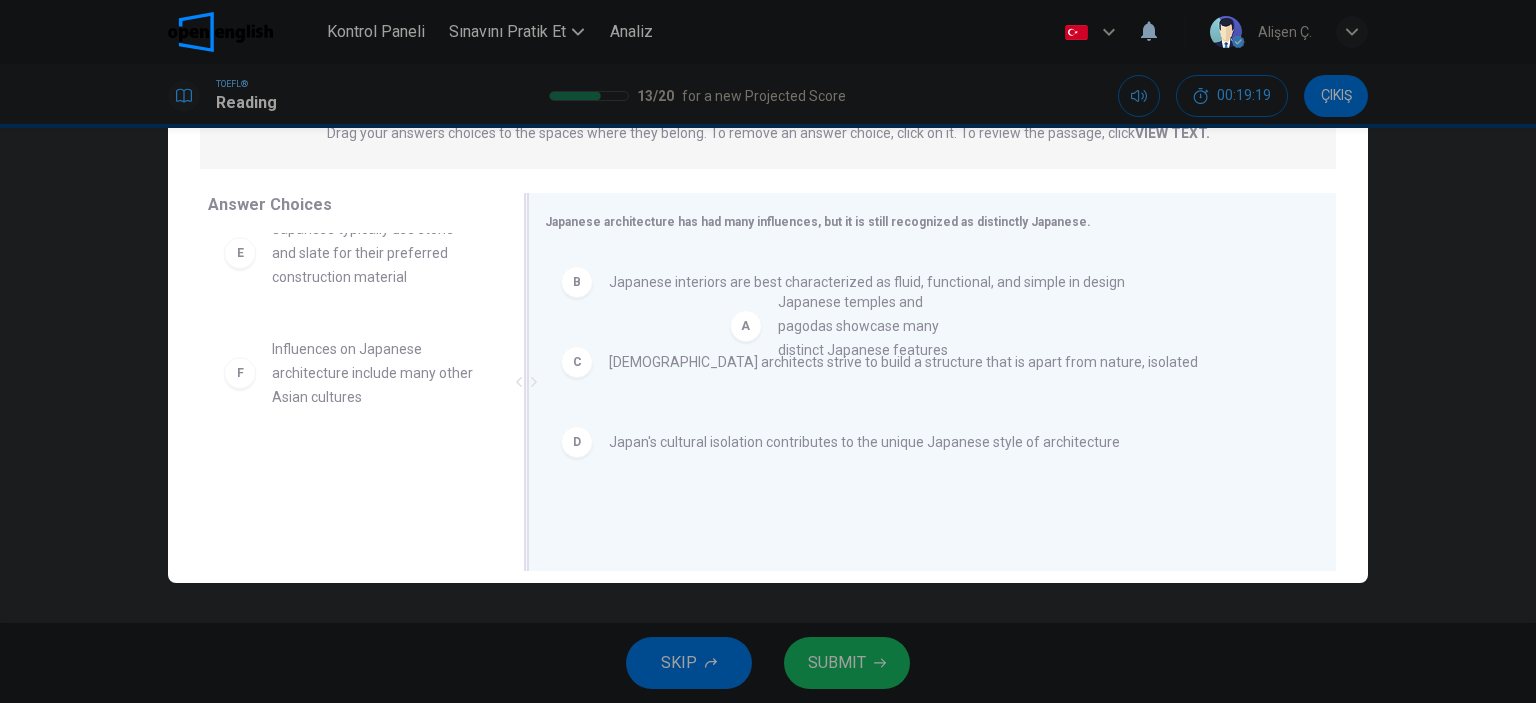 drag, startPoint x: 535, startPoint y: 316, endPoint x: 930, endPoint y: 370, distance: 398.67404 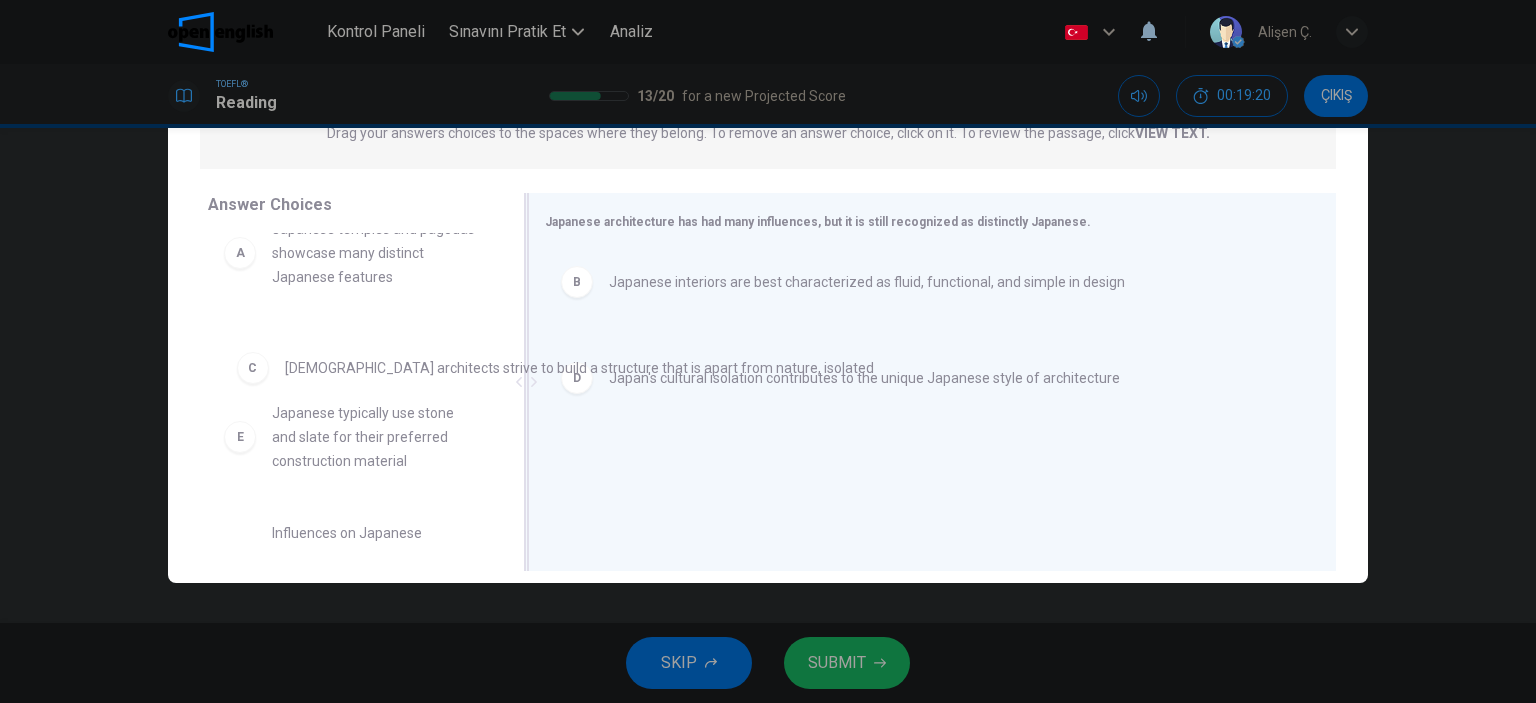 drag, startPoint x: 675, startPoint y: 374, endPoint x: 318, endPoint y: 343, distance: 358.3434 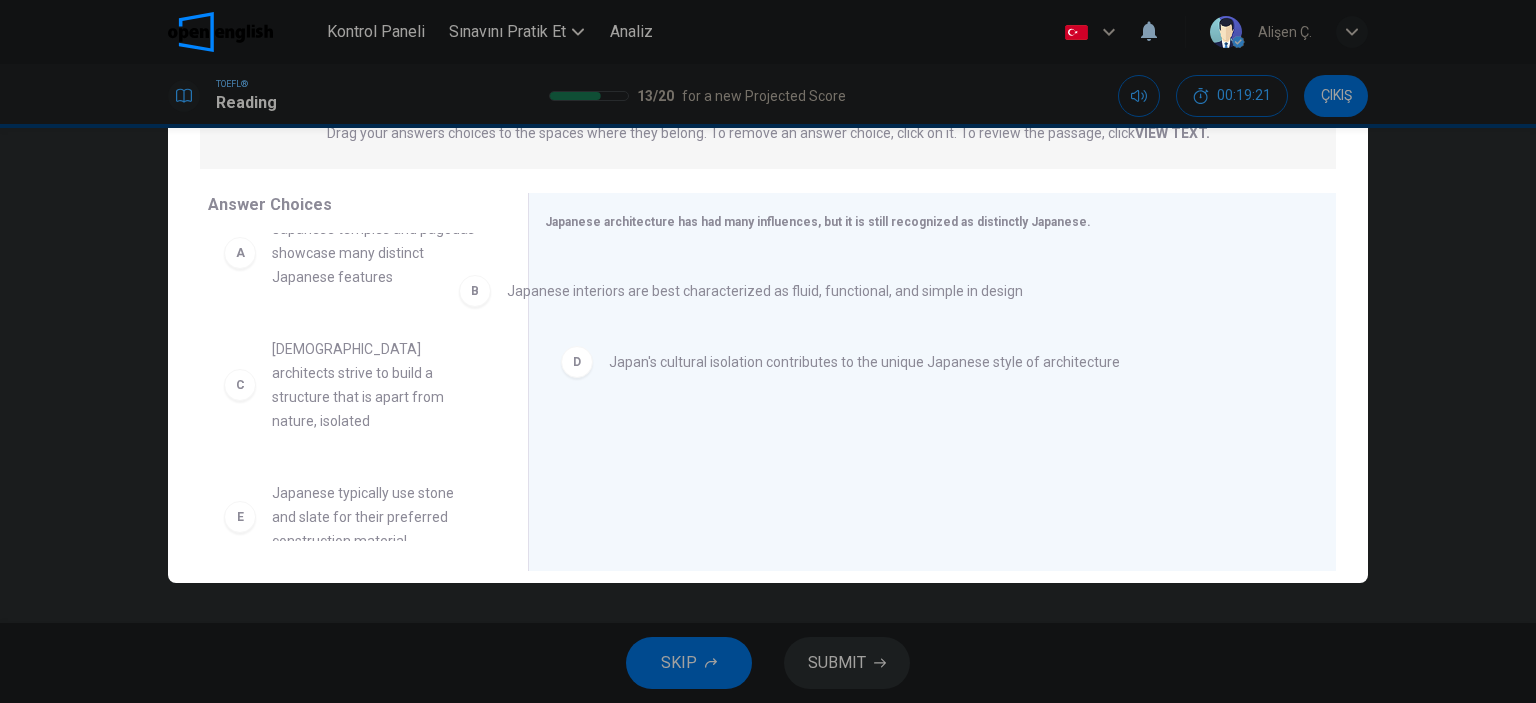 drag, startPoint x: 700, startPoint y: 293, endPoint x: 491, endPoint y: 329, distance: 212.07782 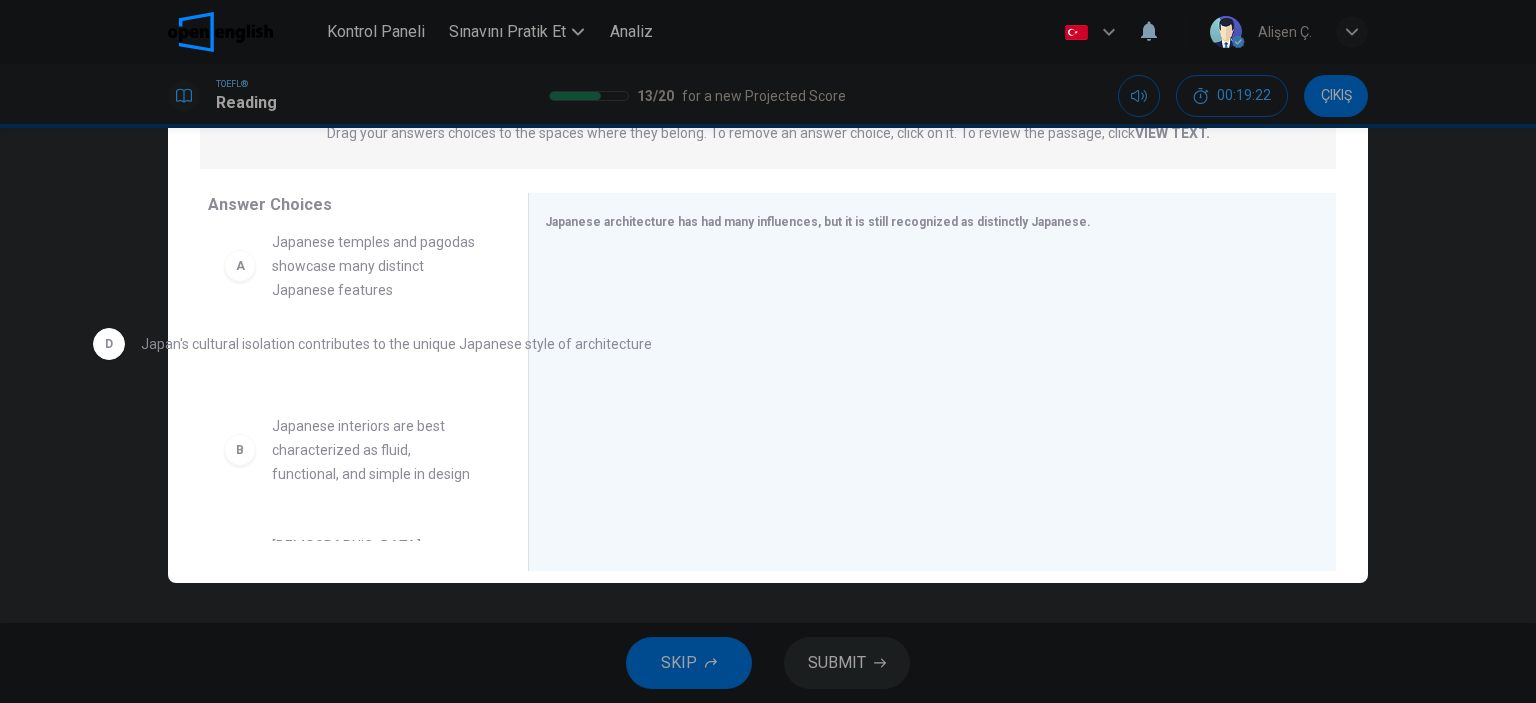drag, startPoint x: 742, startPoint y: 286, endPoint x: 301, endPoint y: 353, distance: 446.06055 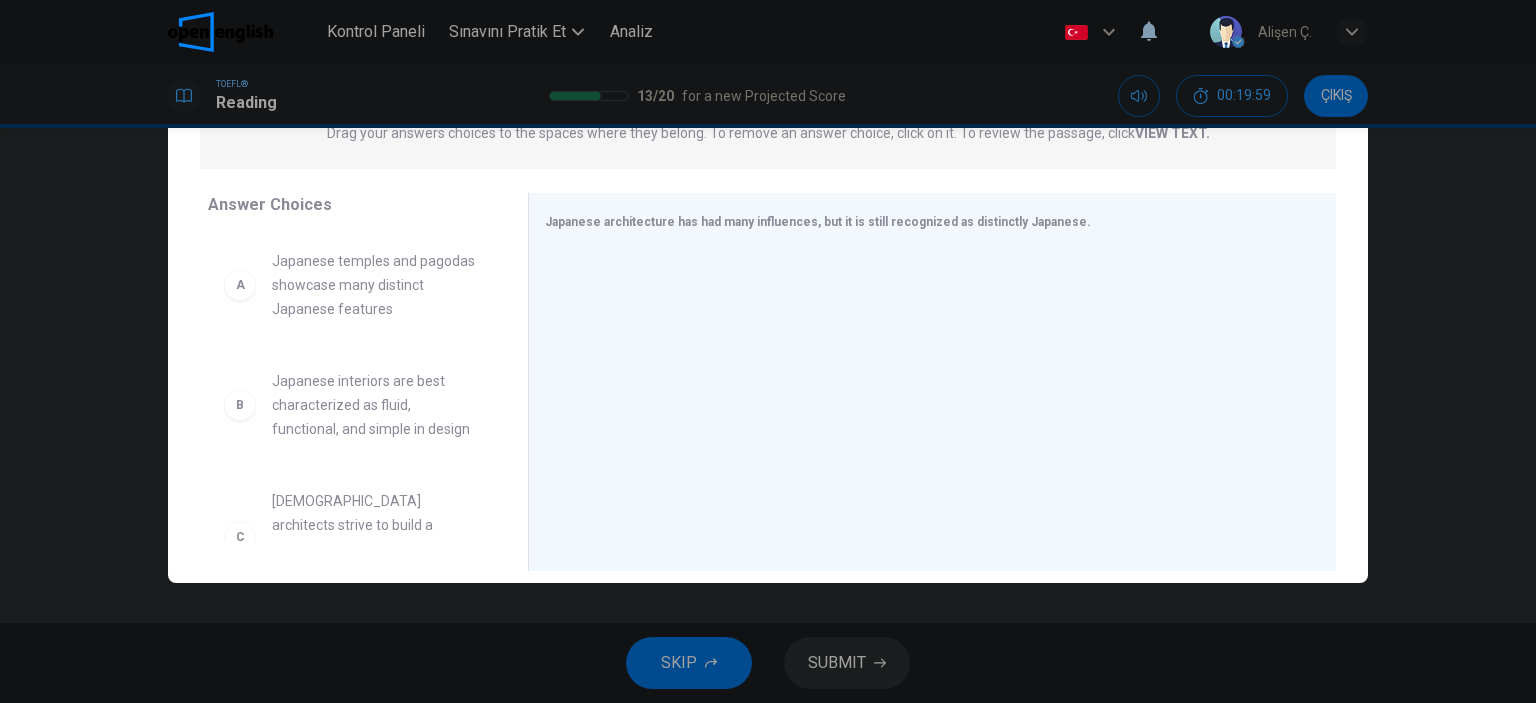 scroll, scrollTop: 0, scrollLeft: 0, axis: both 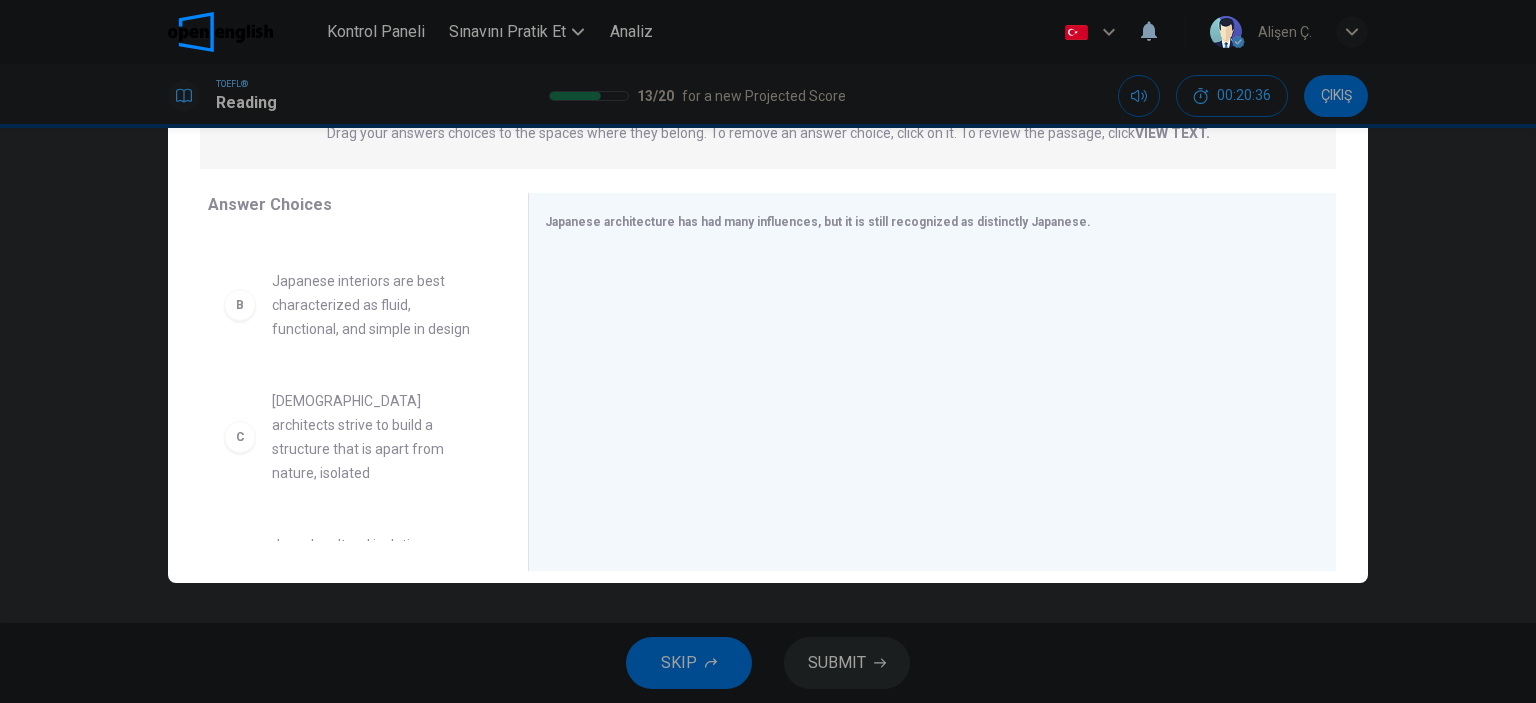 click on "SKIP" at bounding box center (679, 663) 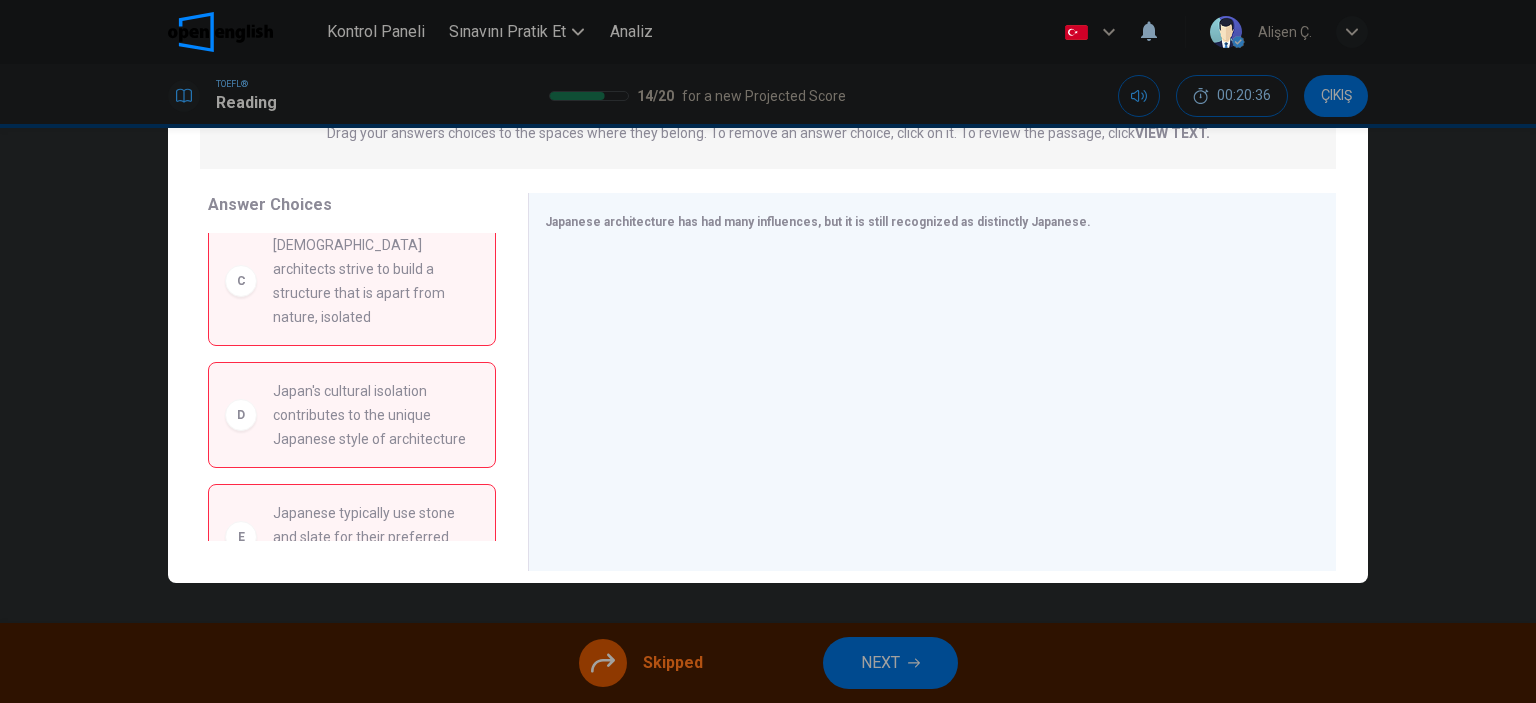 scroll, scrollTop: 429, scrollLeft: 0, axis: vertical 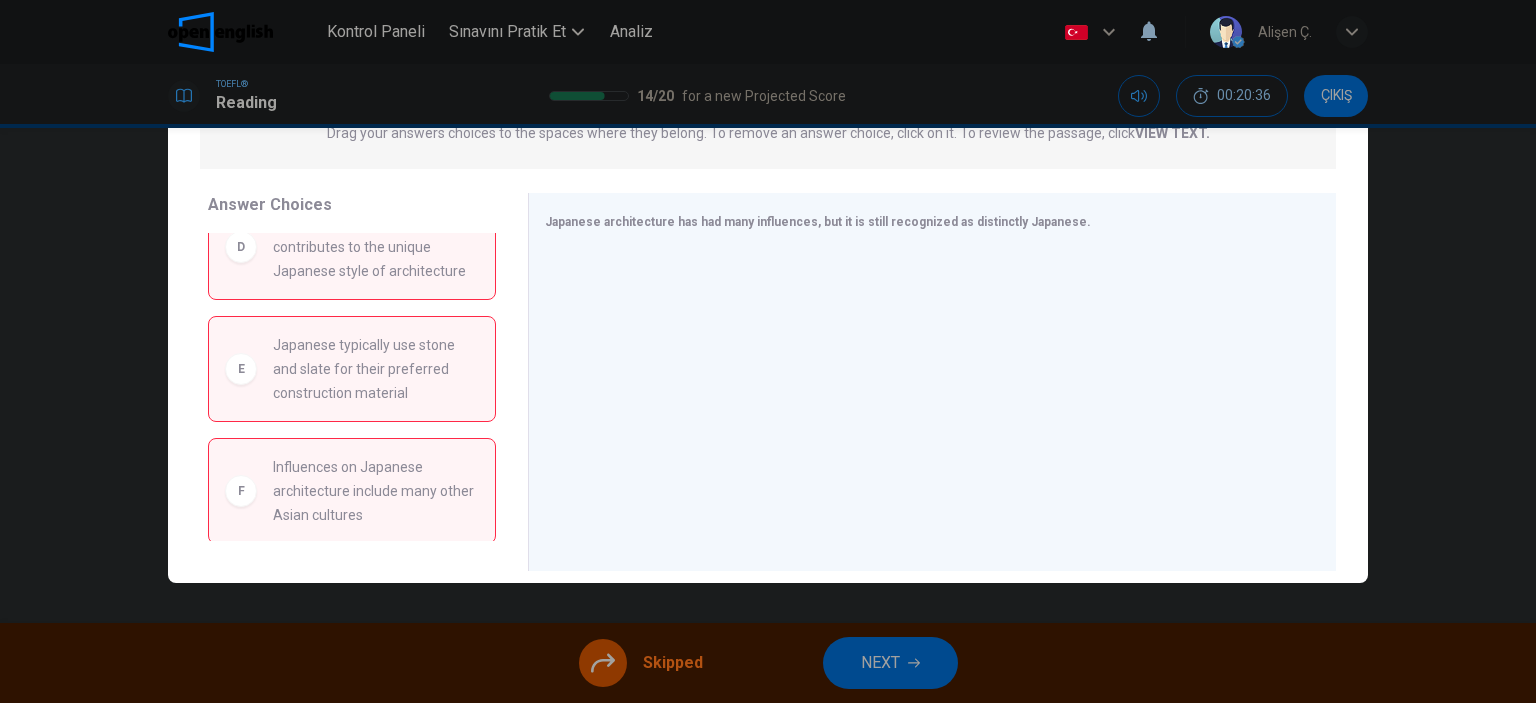 click on "NEXT" at bounding box center (880, 663) 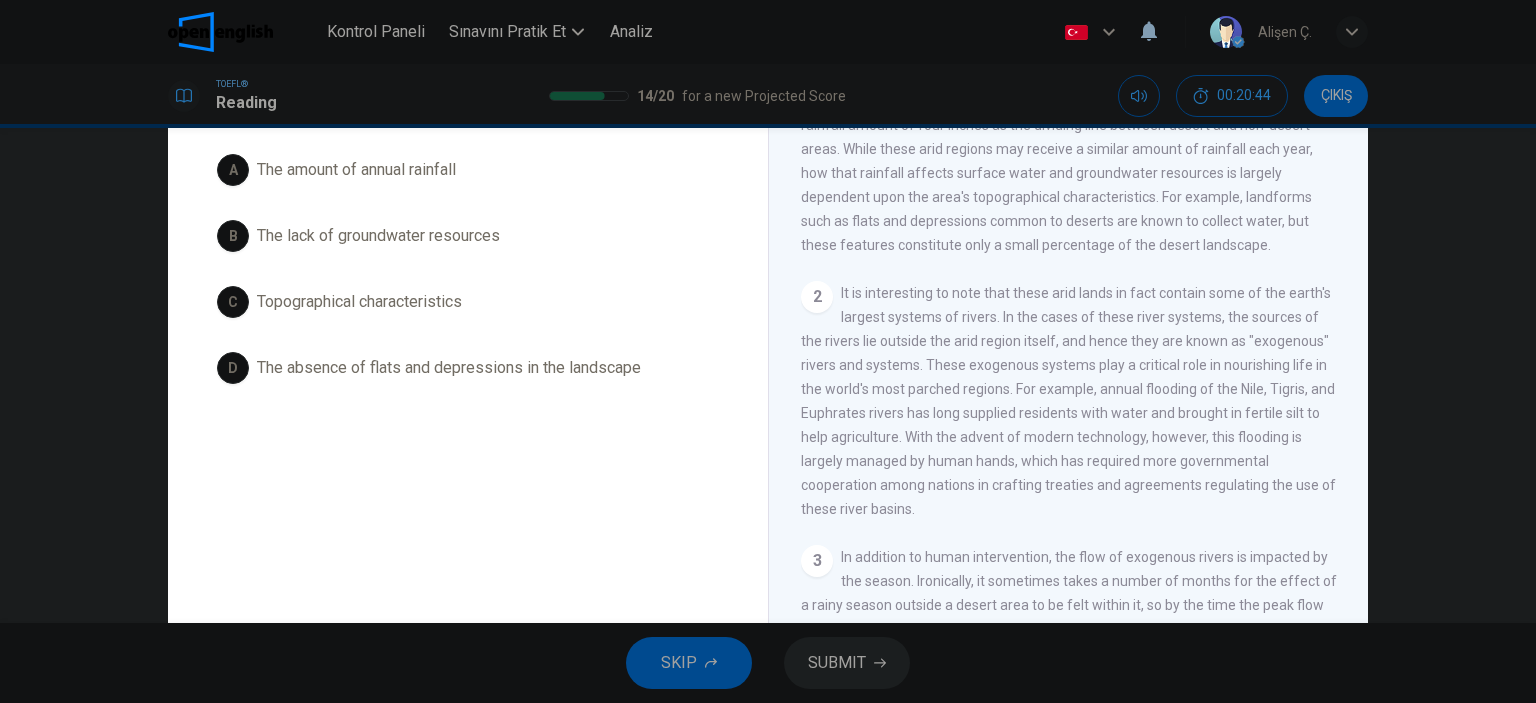 scroll, scrollTop: 80, scrollLeft: 0, axis: vertical 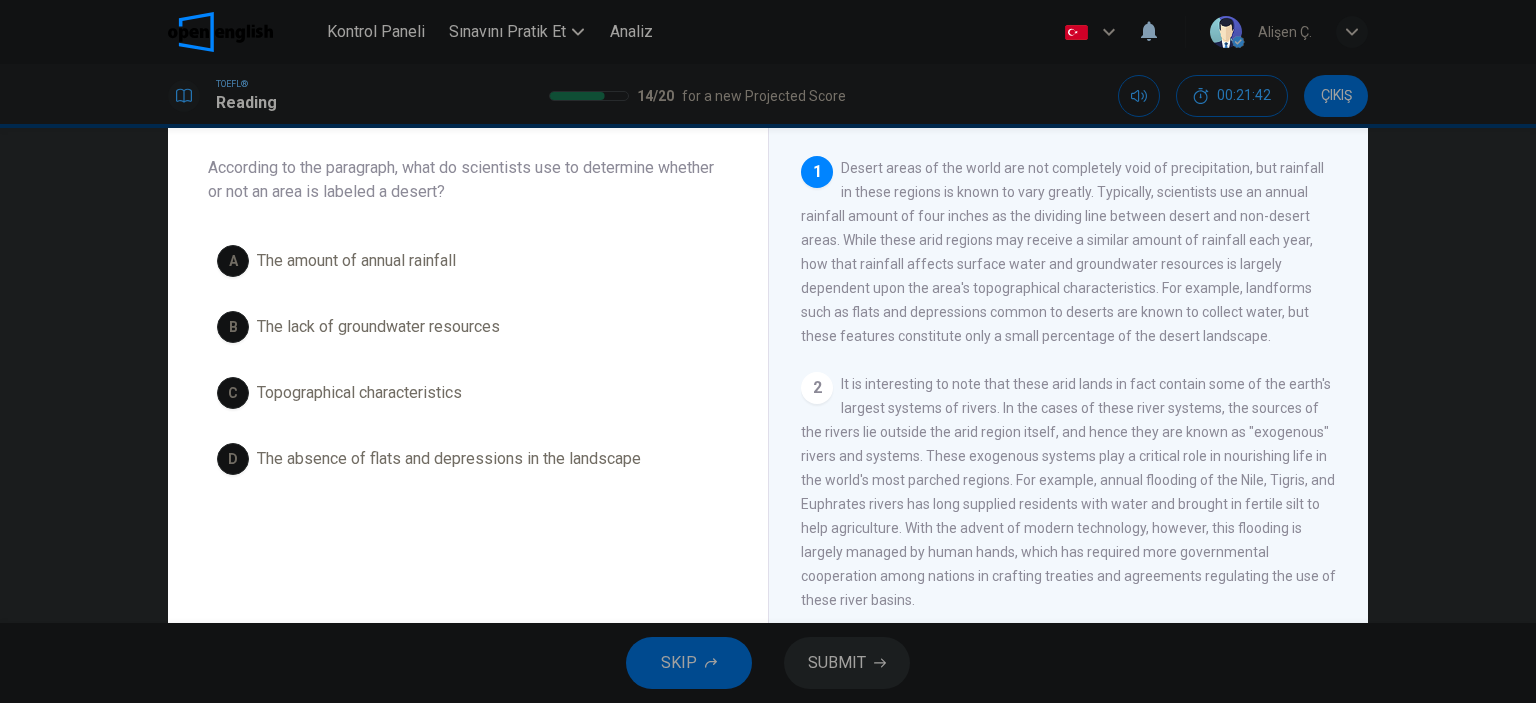 click on "The amount of annual rainfall" at bounding box center (356, 261) 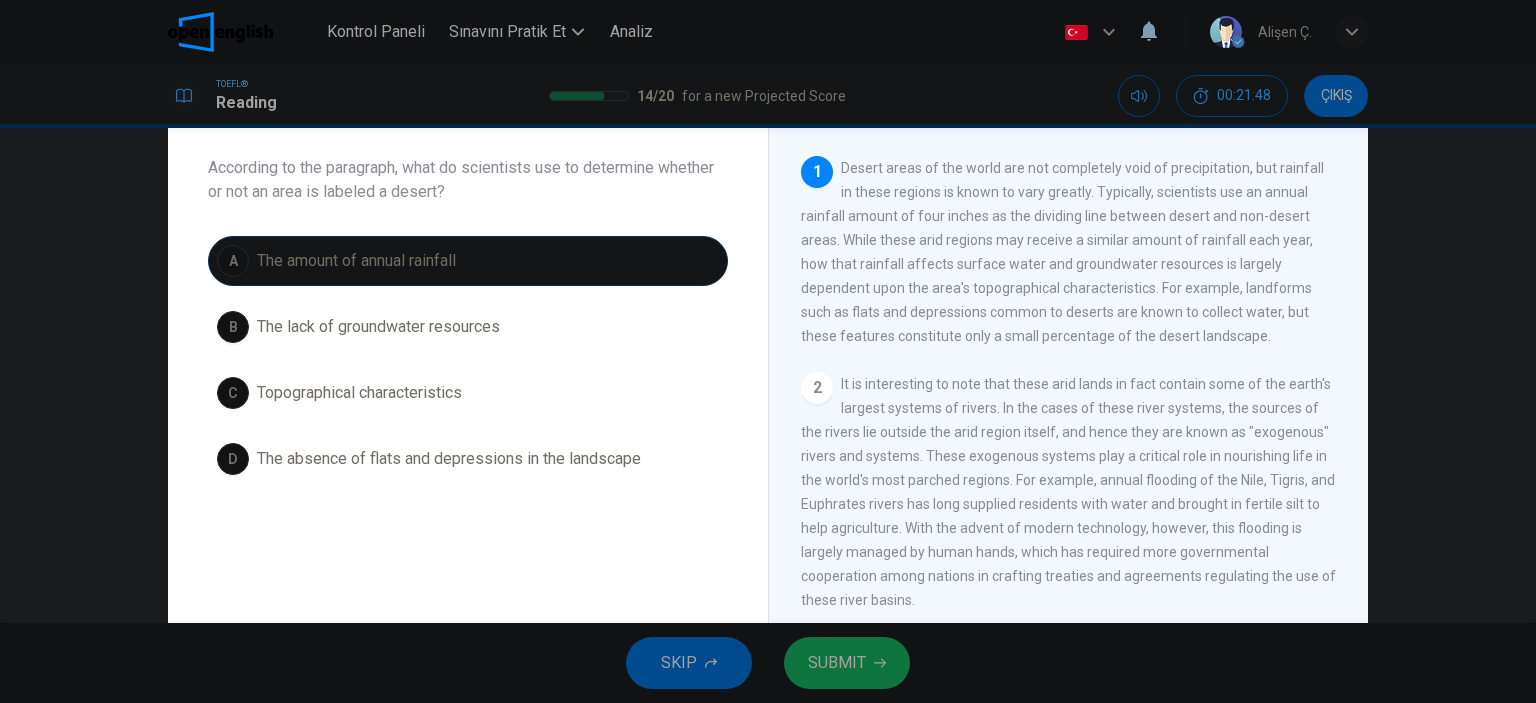 click on "SUBMIT" at bounding box center (847, 663) 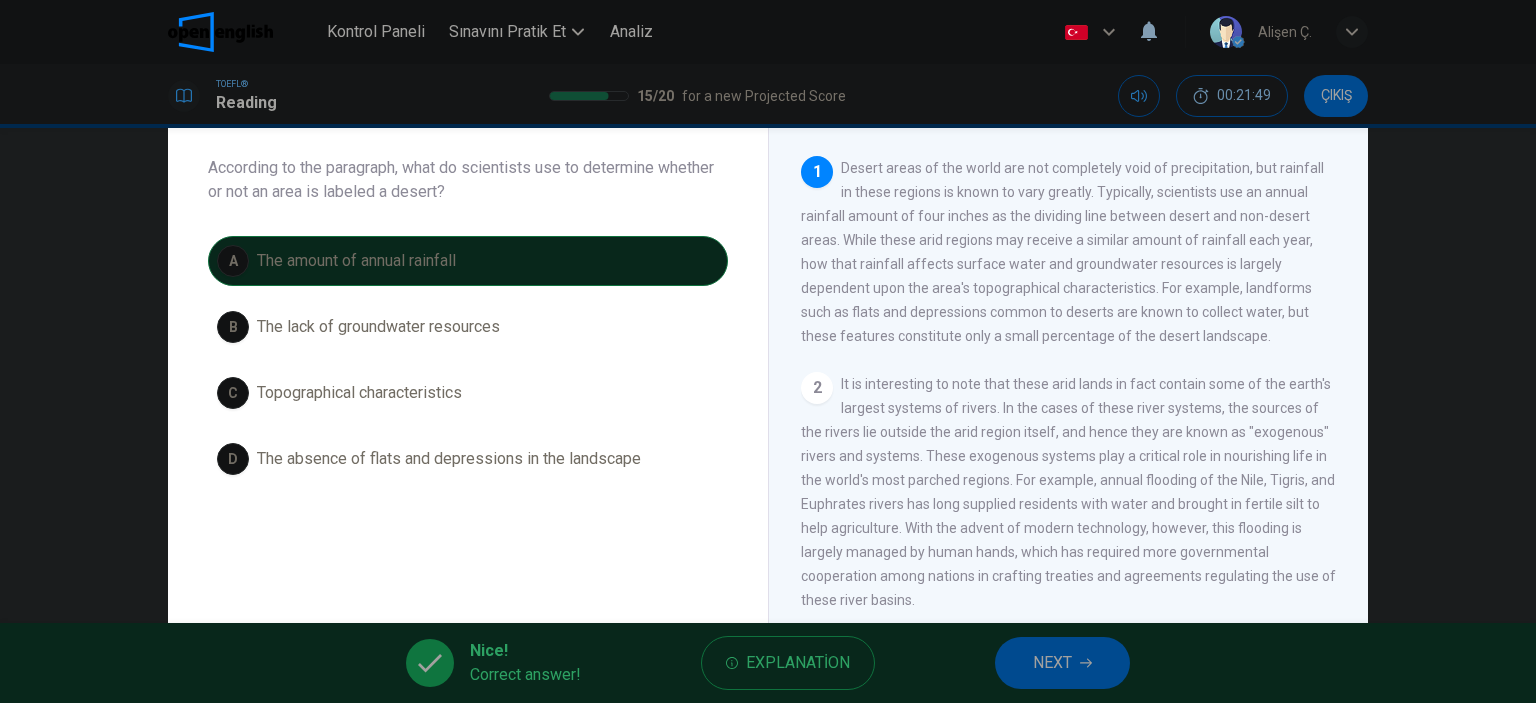 click on "NEXT" at bounding box center (1062, 663) 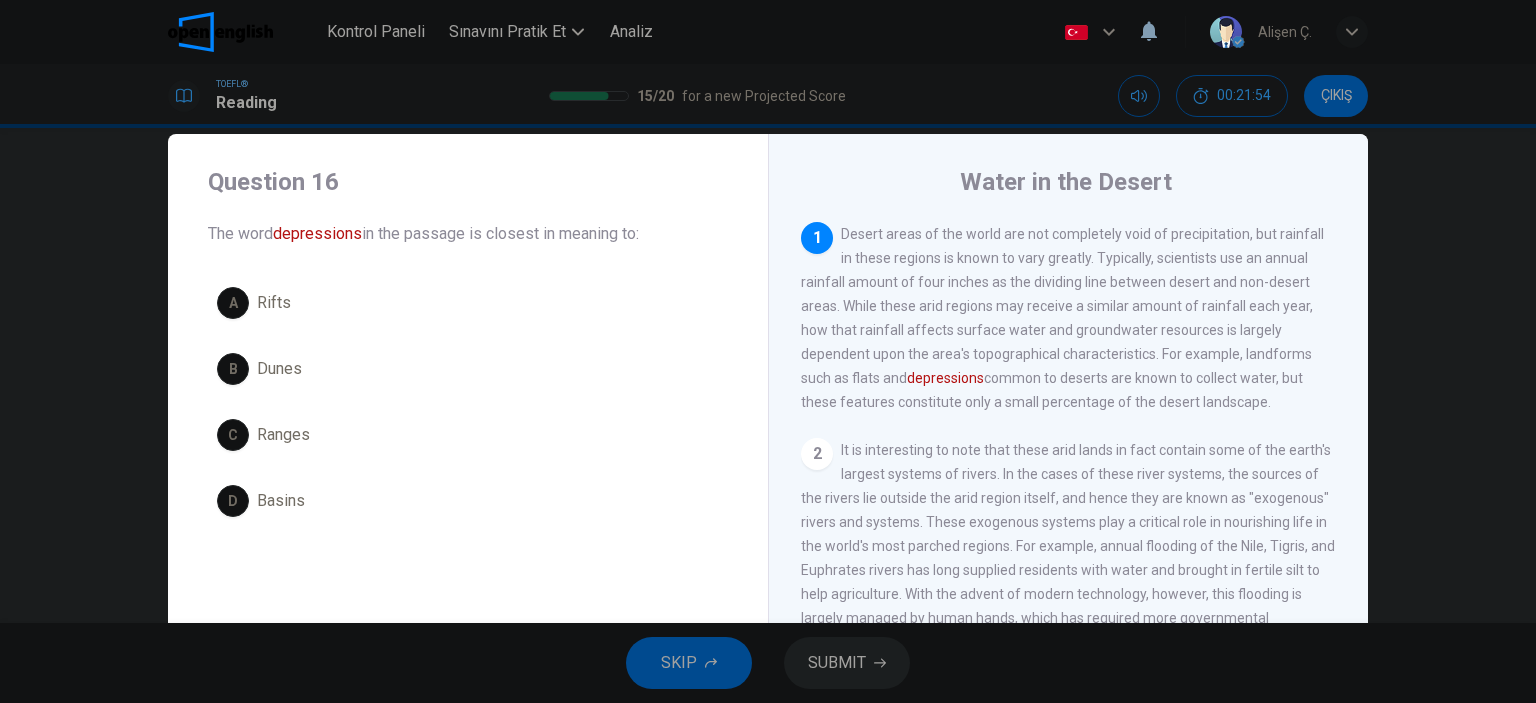 scroll, scrollTop: 0, scrollLeft: 0, axis: both 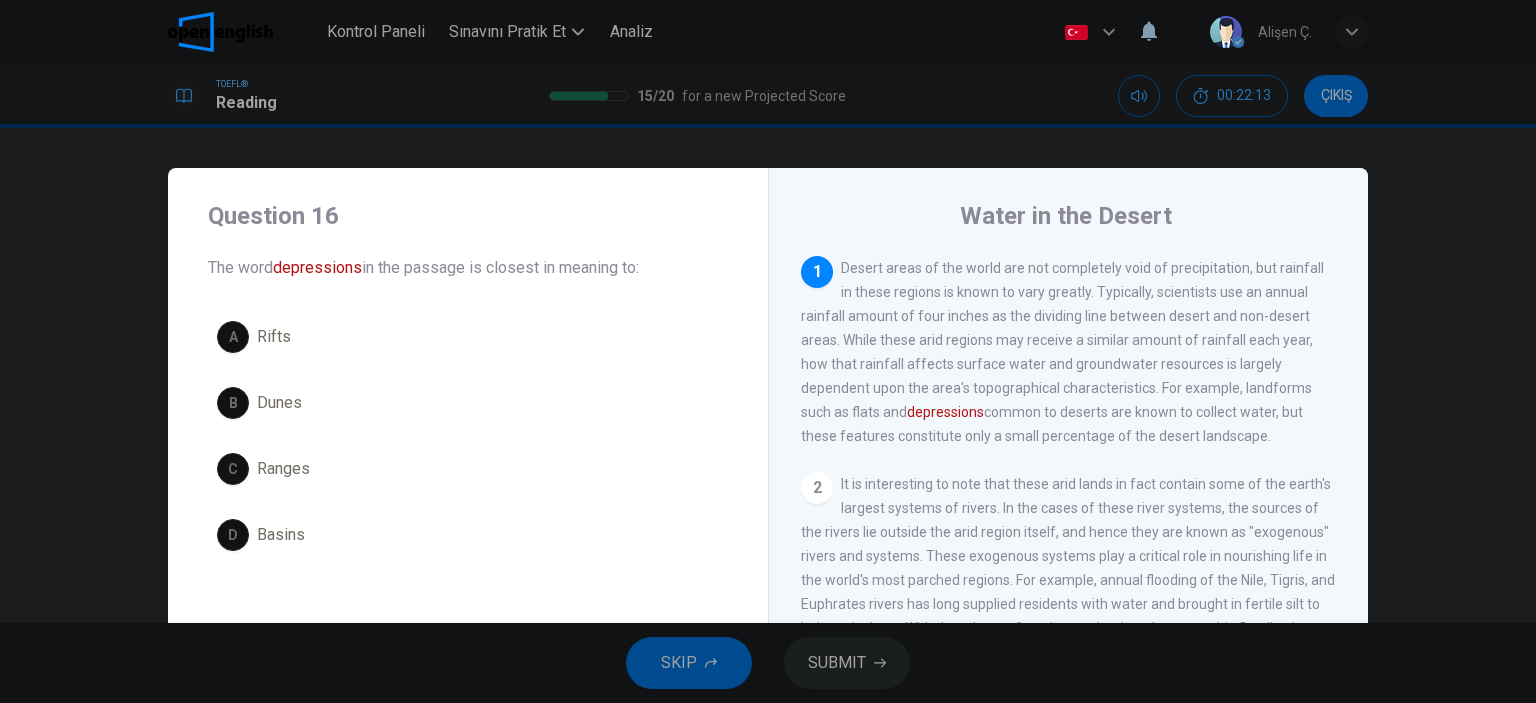 click on "Rifts" at bounding box center [274, 337] 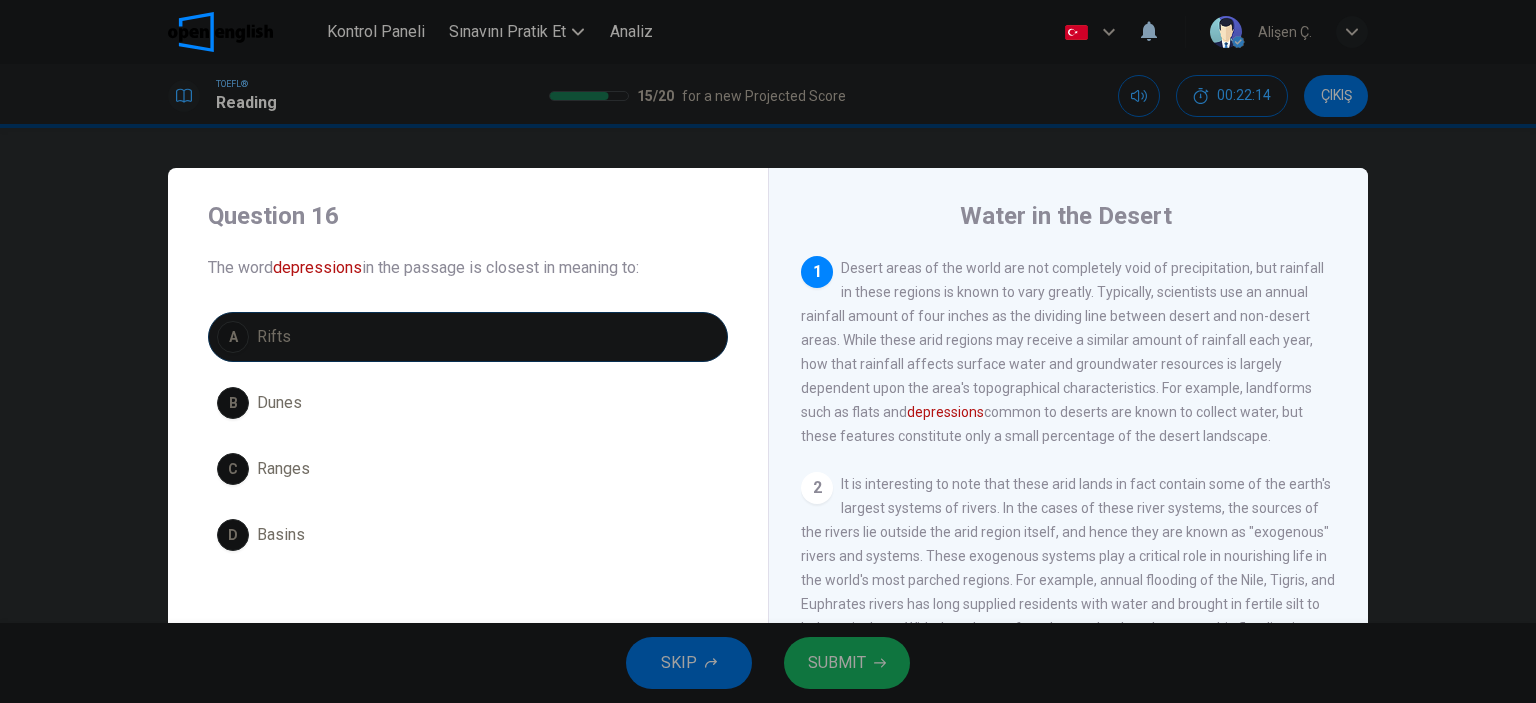 drag, startPoint x: 761, startPoint y: 657, endPoint x: 855, endPoint y: 668, distance: 94.641426 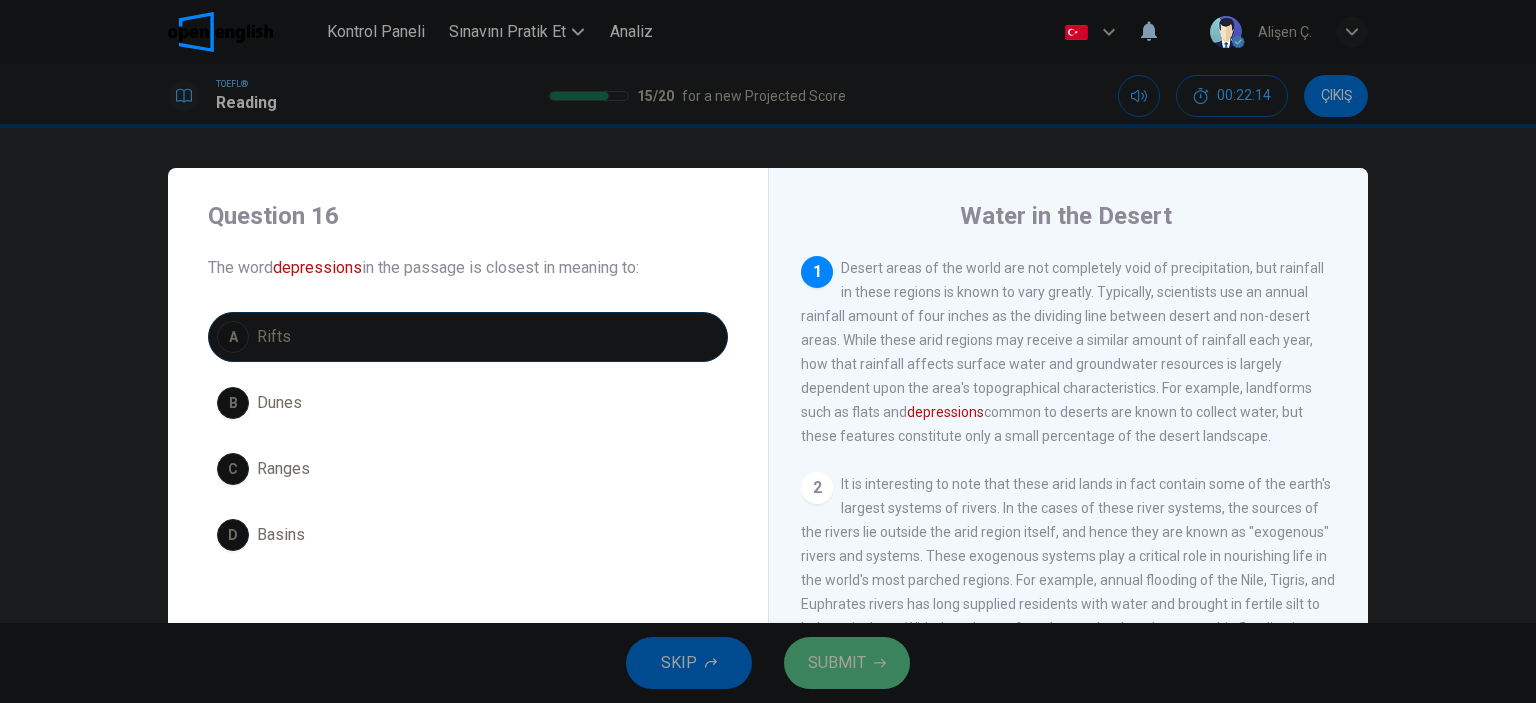 click on "SUBMIT" at bounding box center [837, 663] 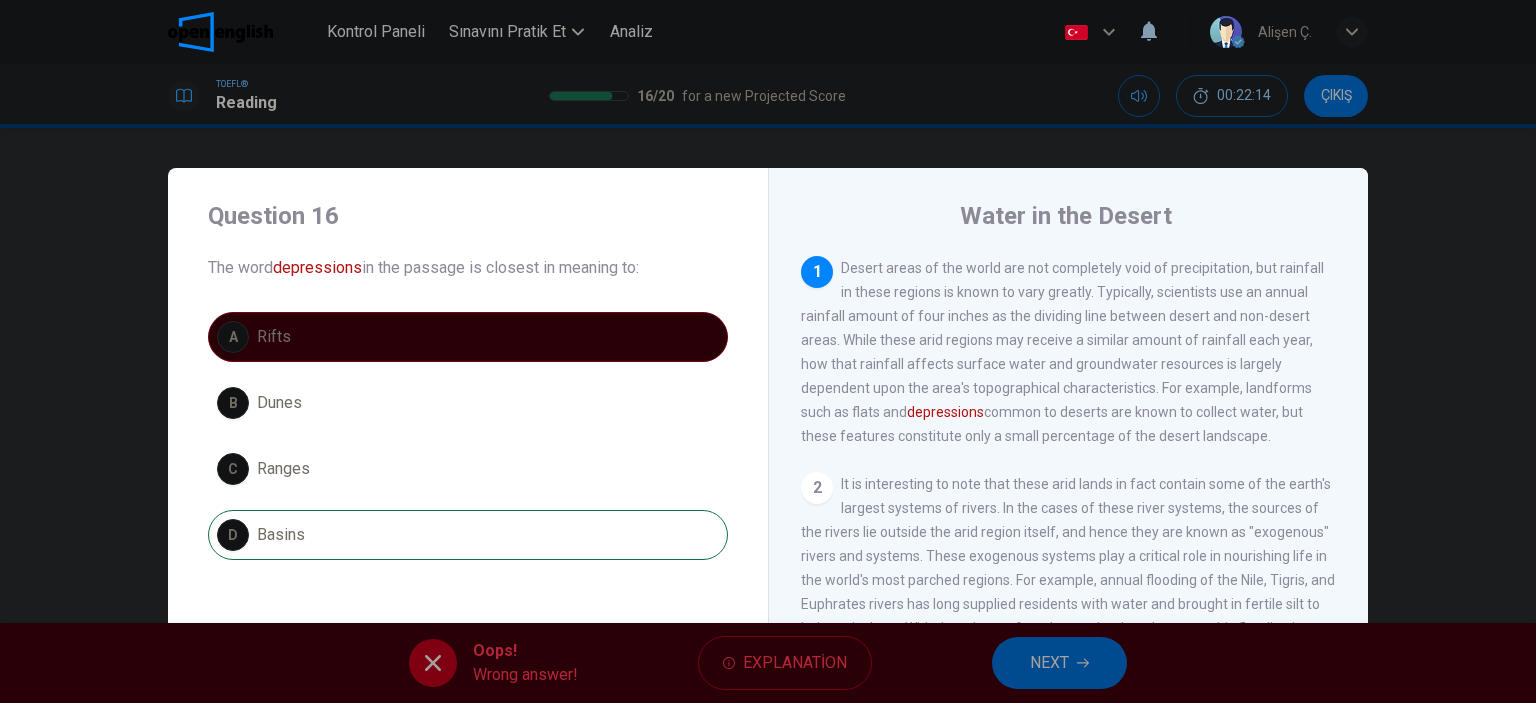 click on "Oops! Wrong answer! Explanation NEXT" at bounding box center [768, 663] 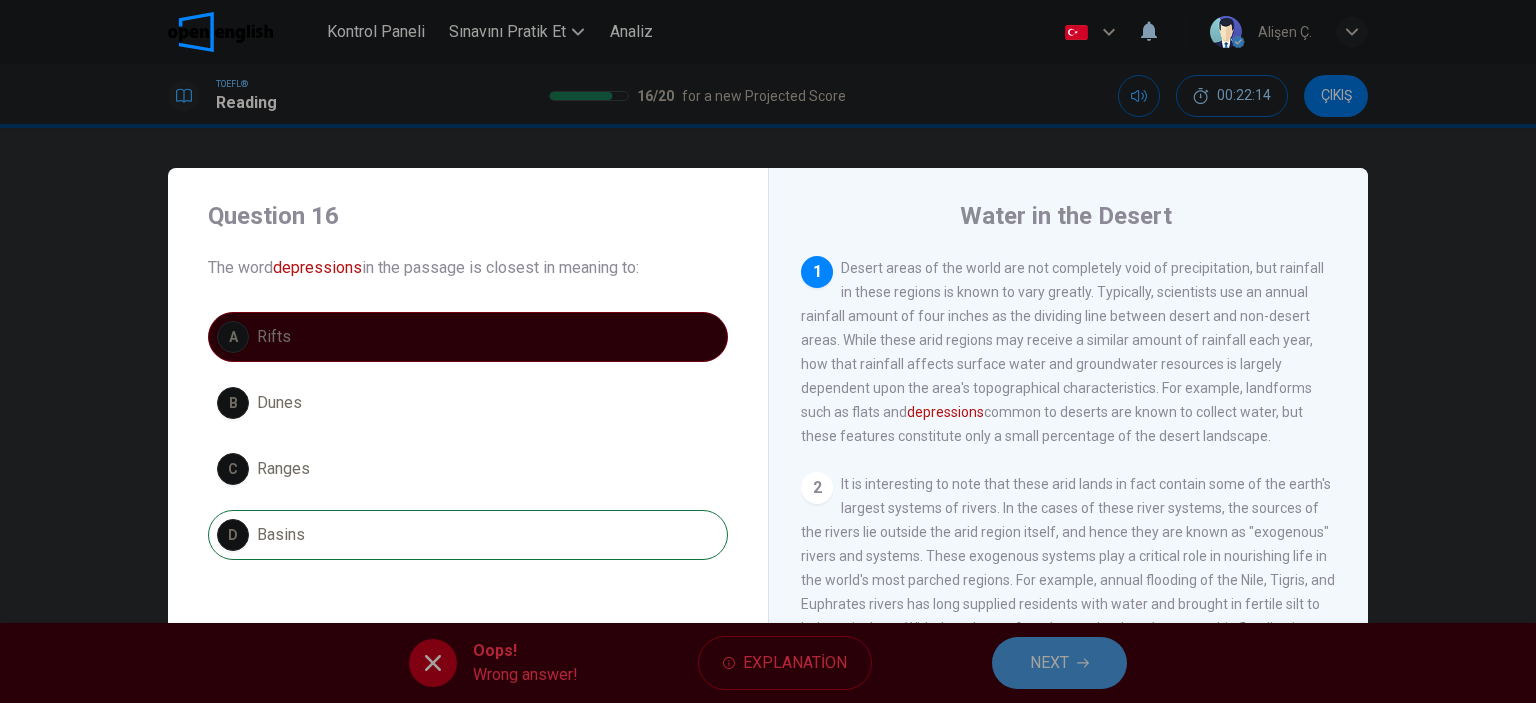 click on "NEXT" at bounding box center (1059, 663) 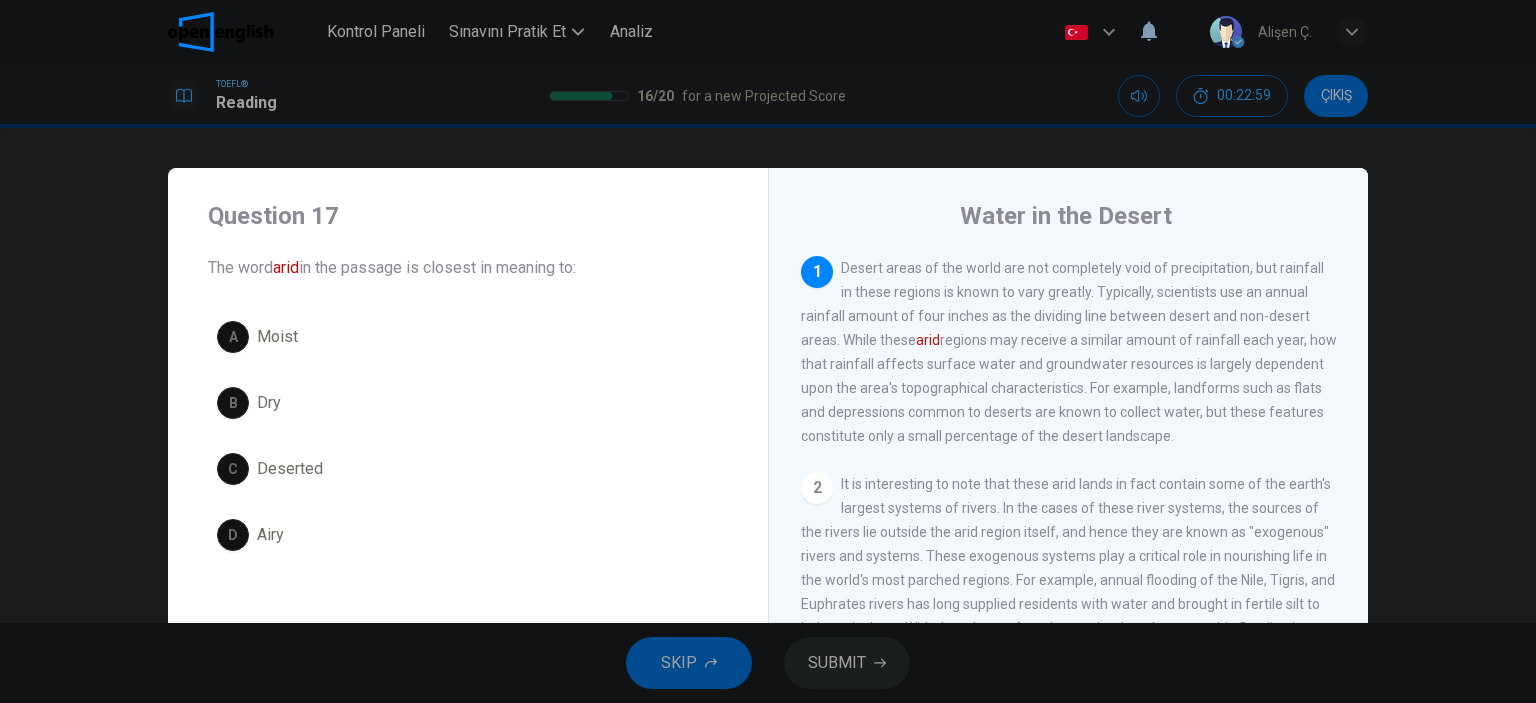 click on "A Moist" at bounding box center [468, 337] 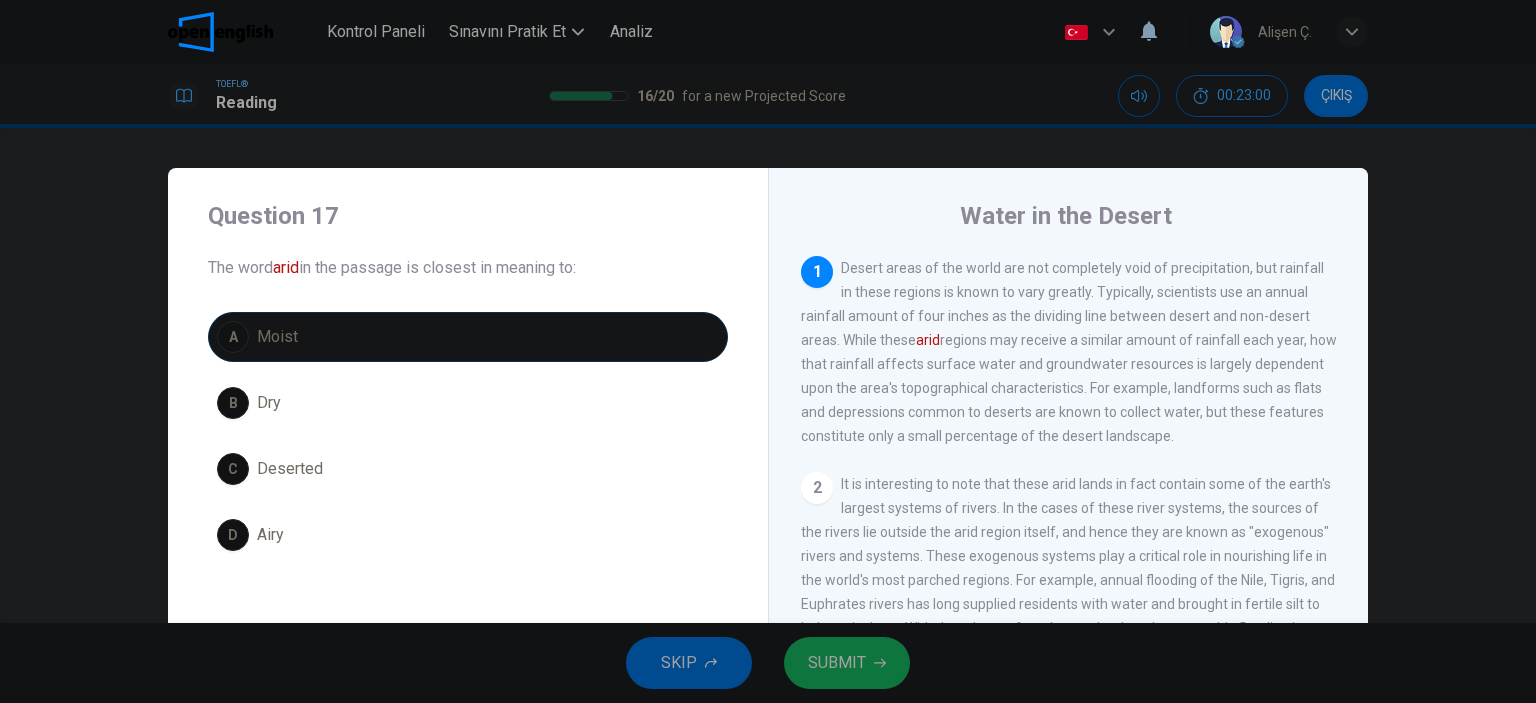 click on "SUBMIT" at bounding box center [837, 663] 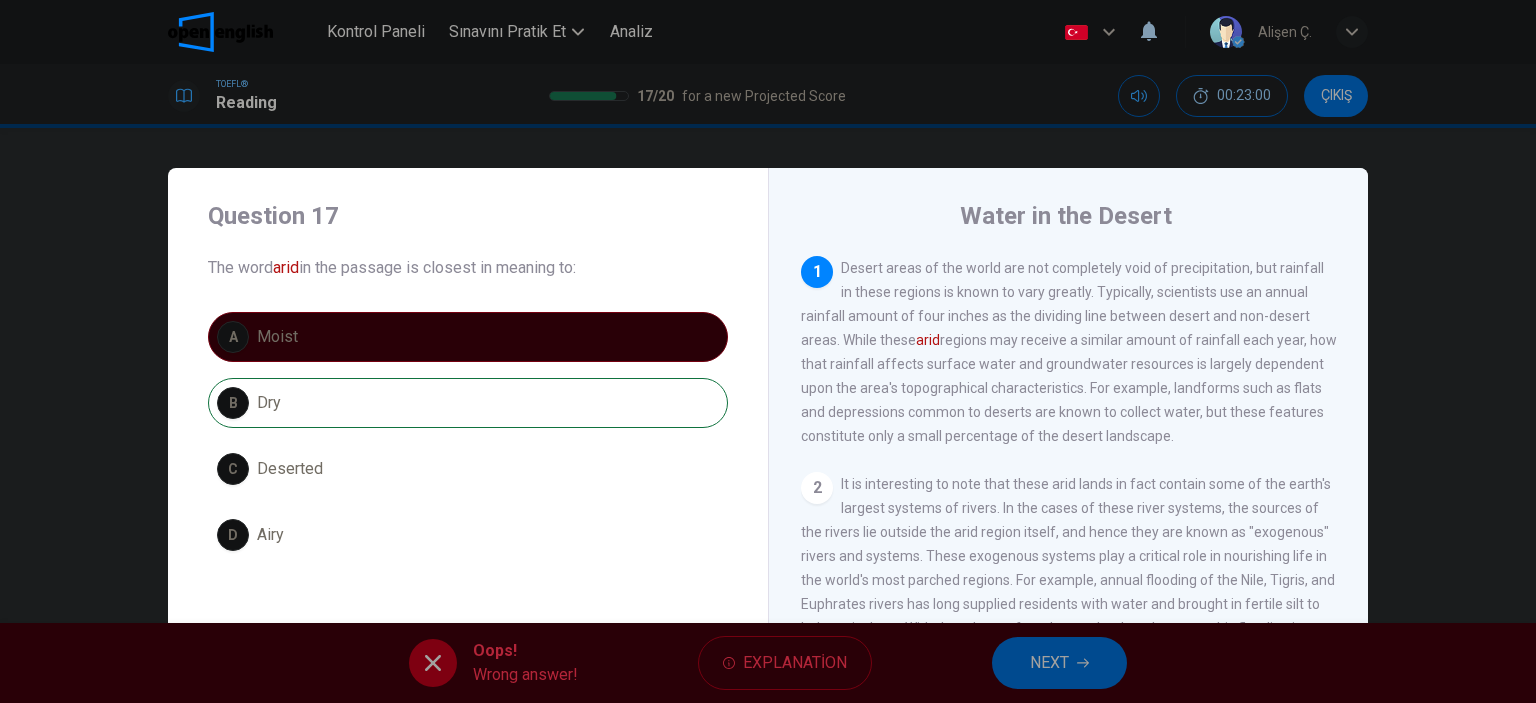 click on "Oops! Wrong answer! Explanation NEXT" at bounding box center (768, 663) 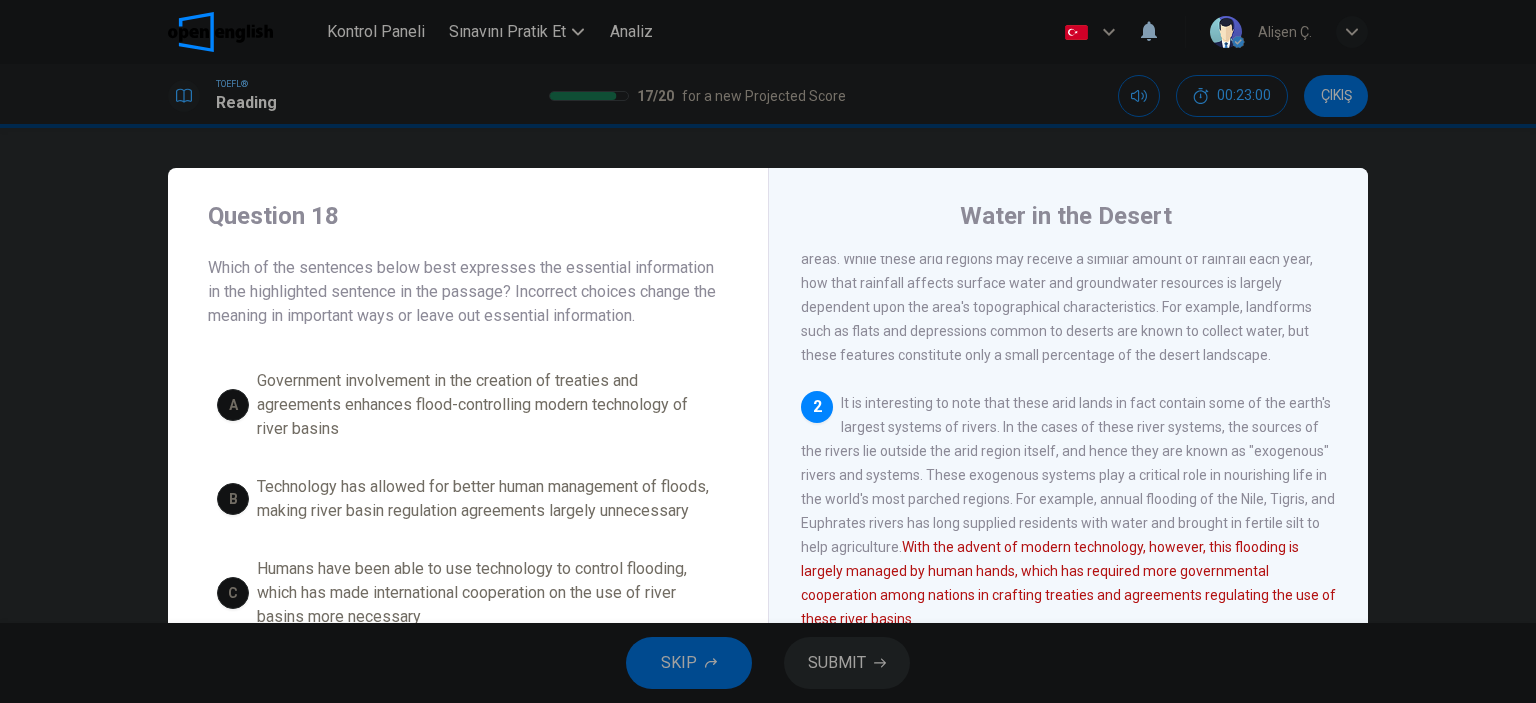 scroll, scrollTop: 95, scrollLeft: 0, axis: vertical 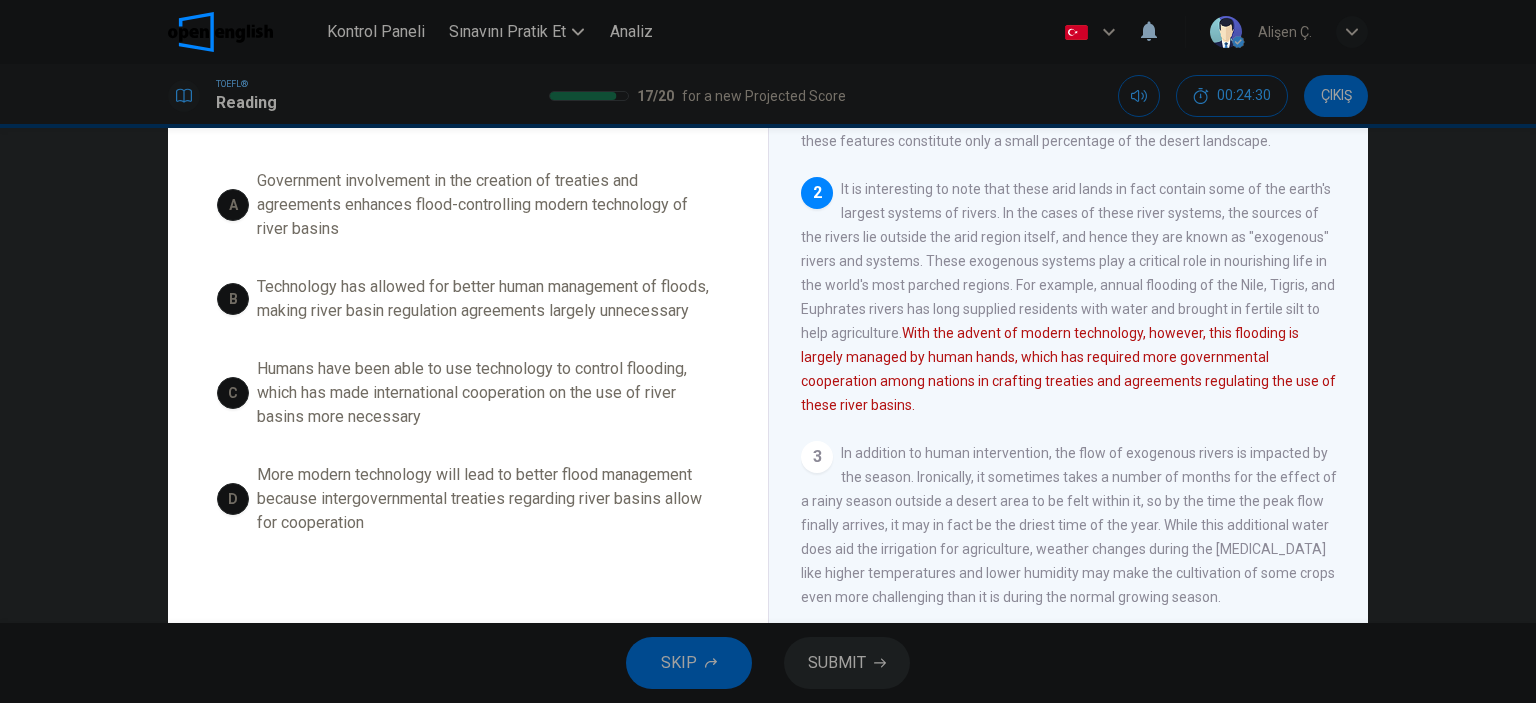click on "A" at bounding box center [233, 205] 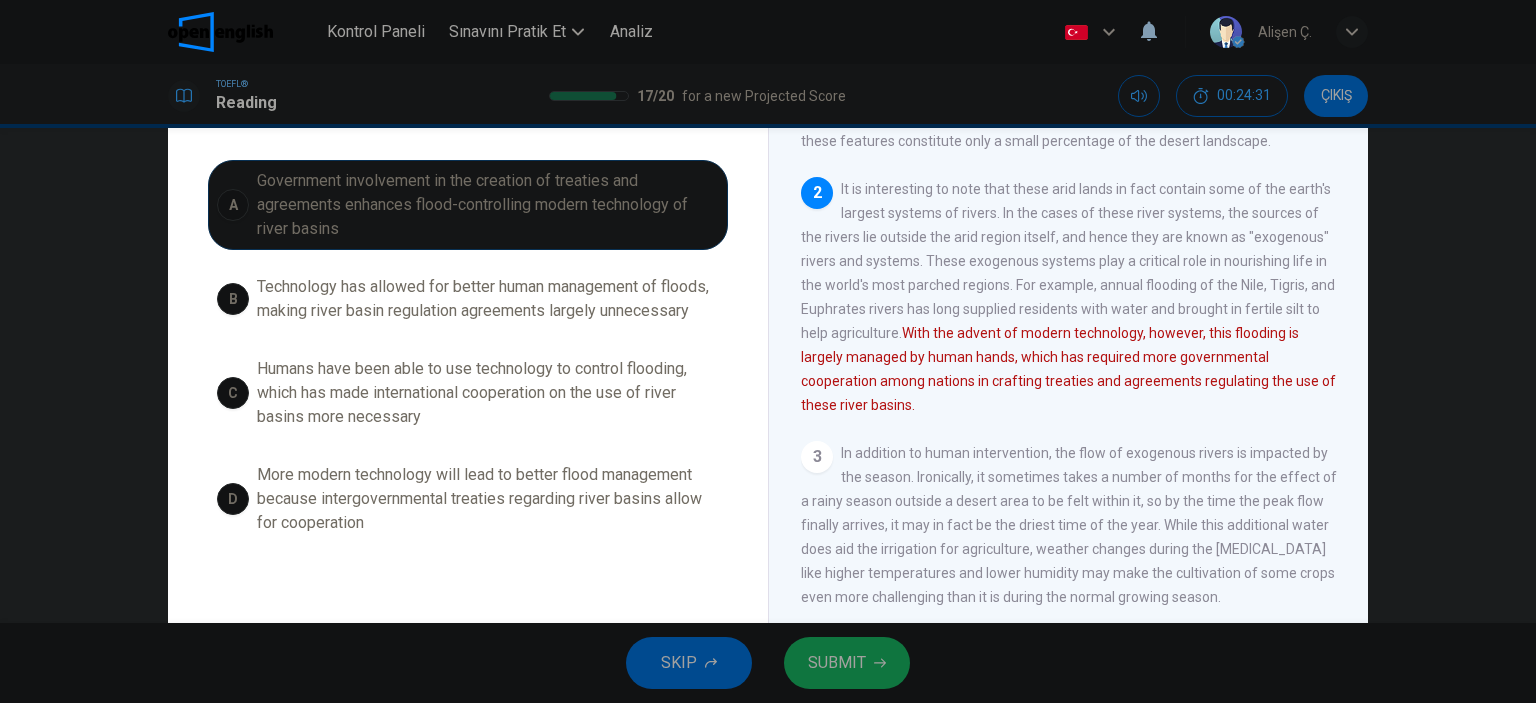 click on "SUBMIT" at bounding box center [837, 663] 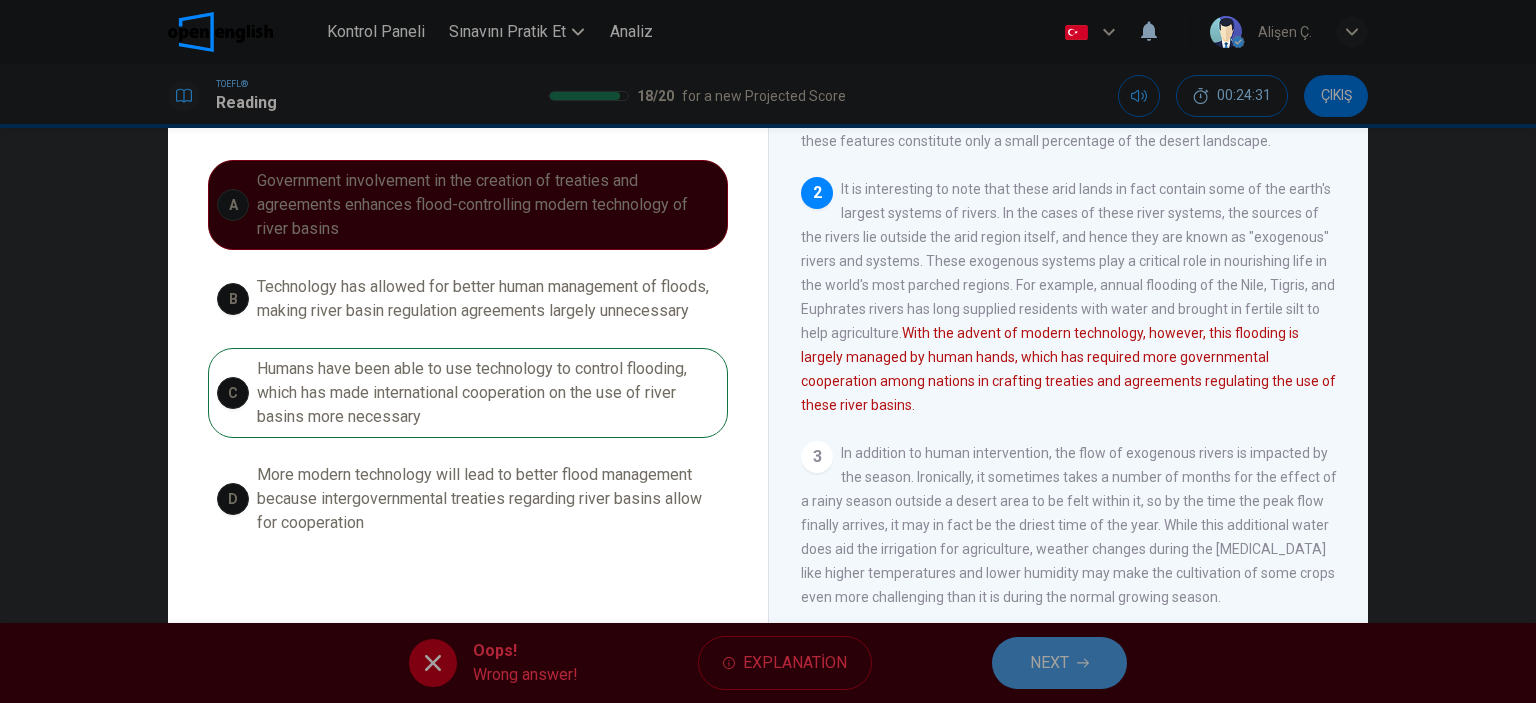 click on "NEXT" at bounding box center [1059, 663] 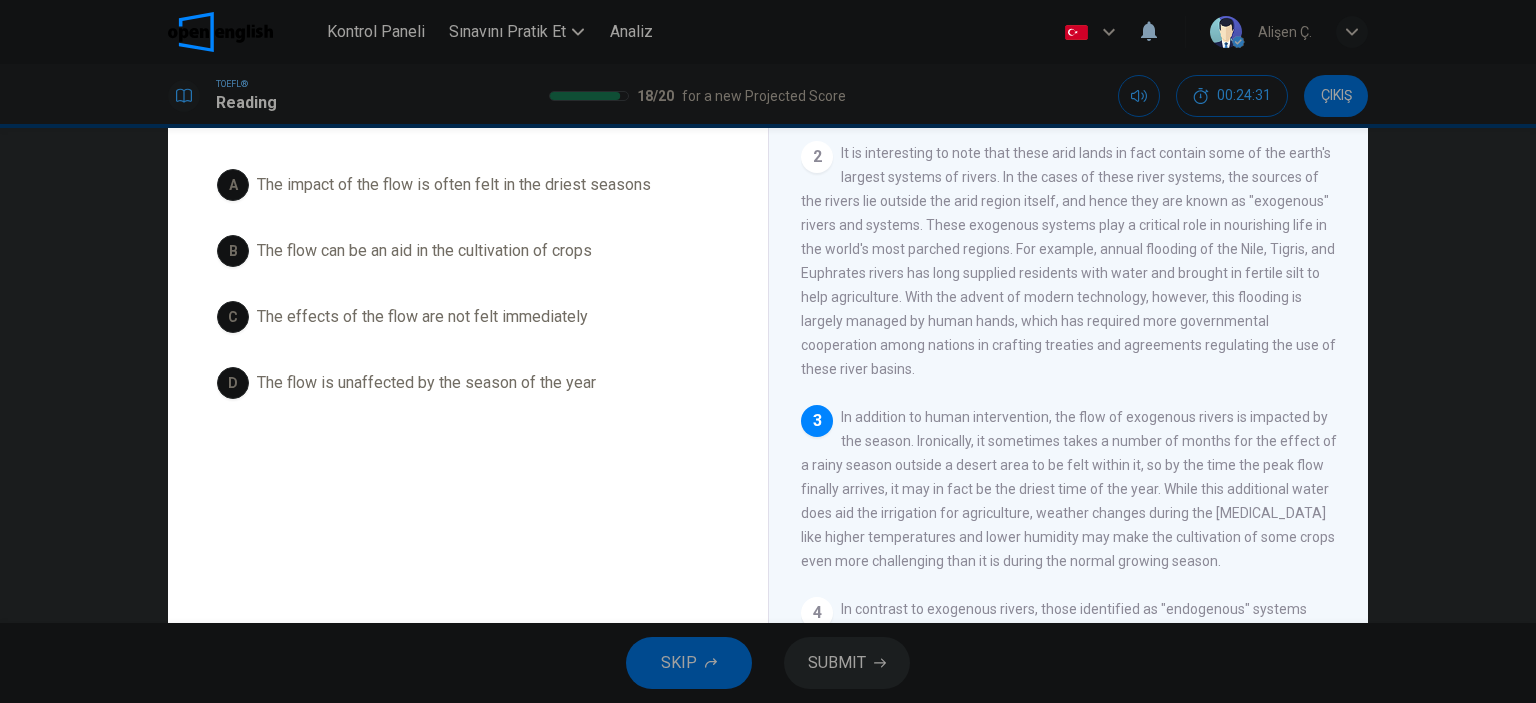 scroll, scrollTop: 292, scrollLeft: 0, axis: vertical 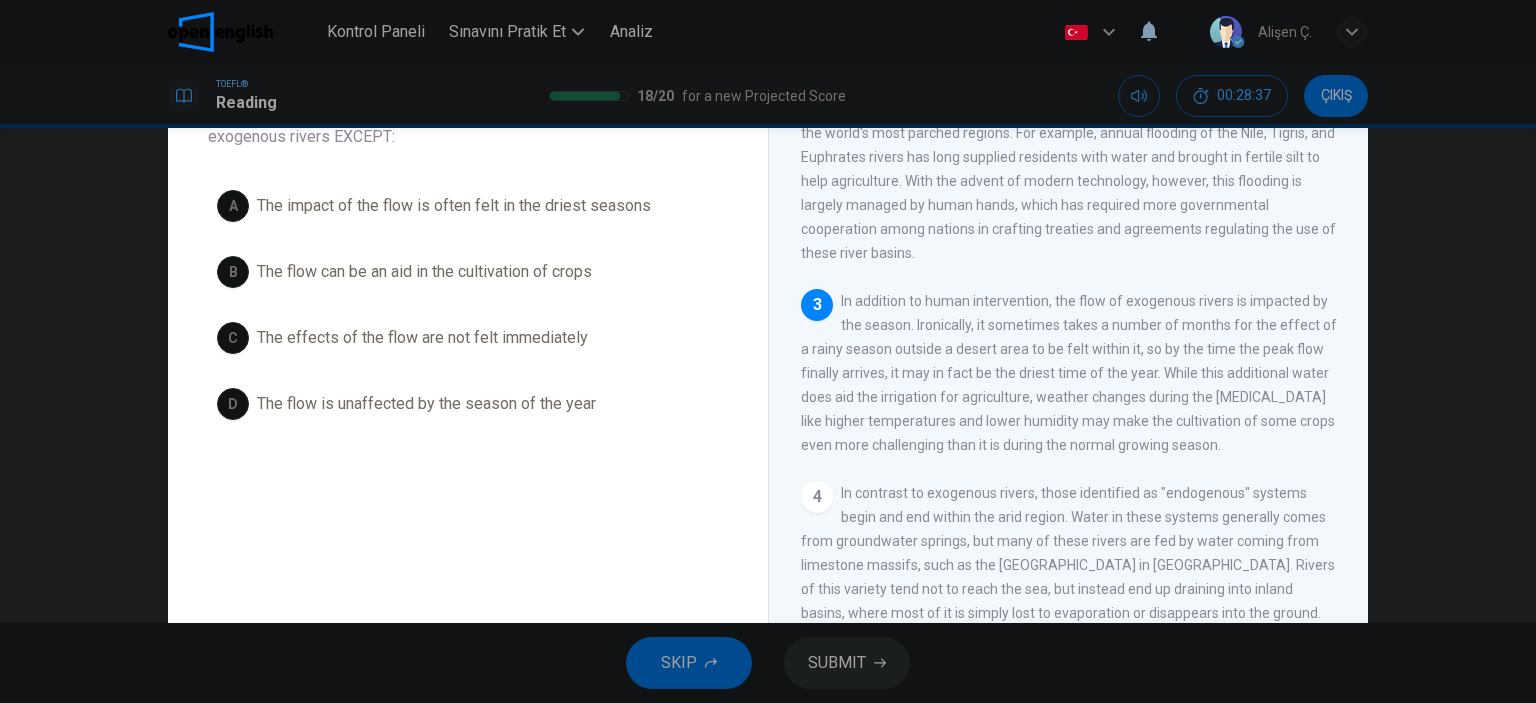 click on "SKIP" at bounding box center (689, 663) 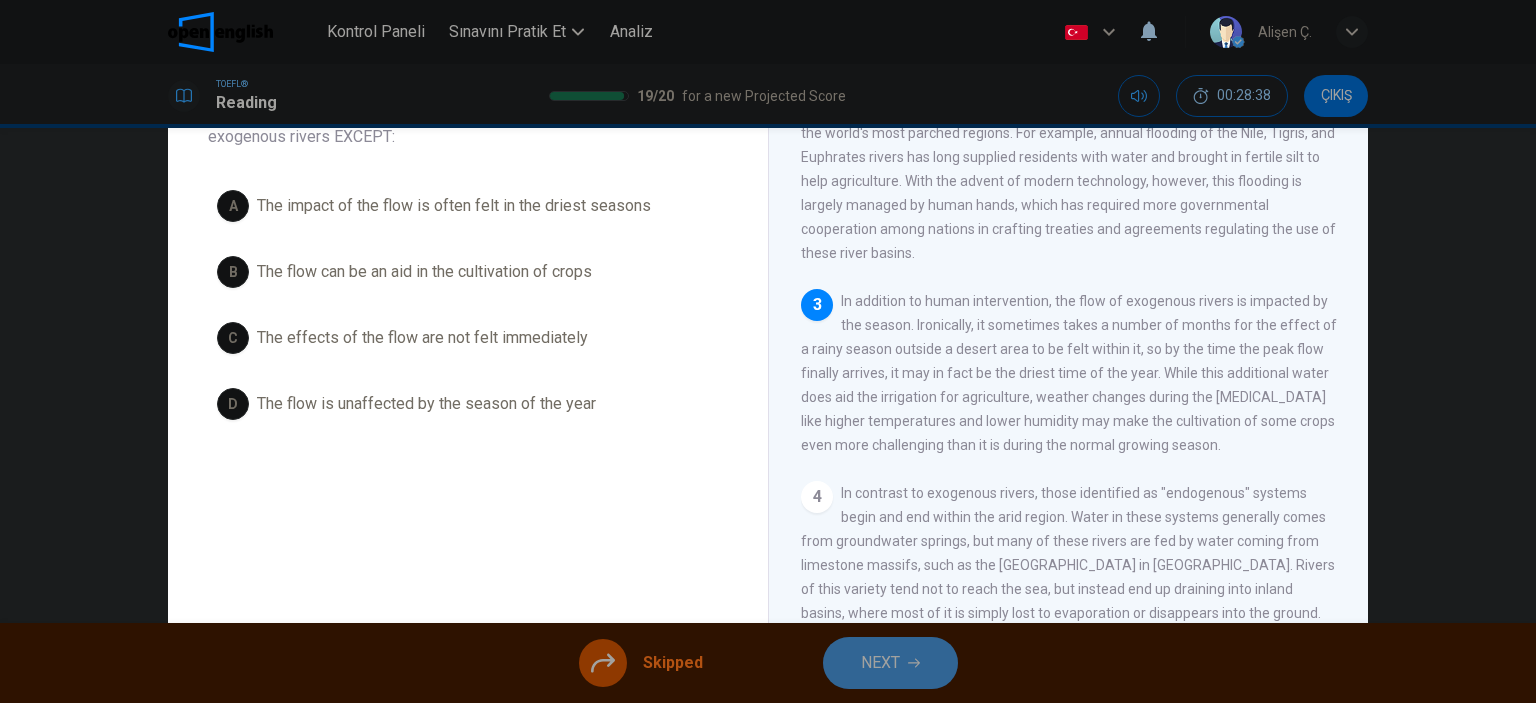 click on "NEXT" at bounding box center [890, 663] 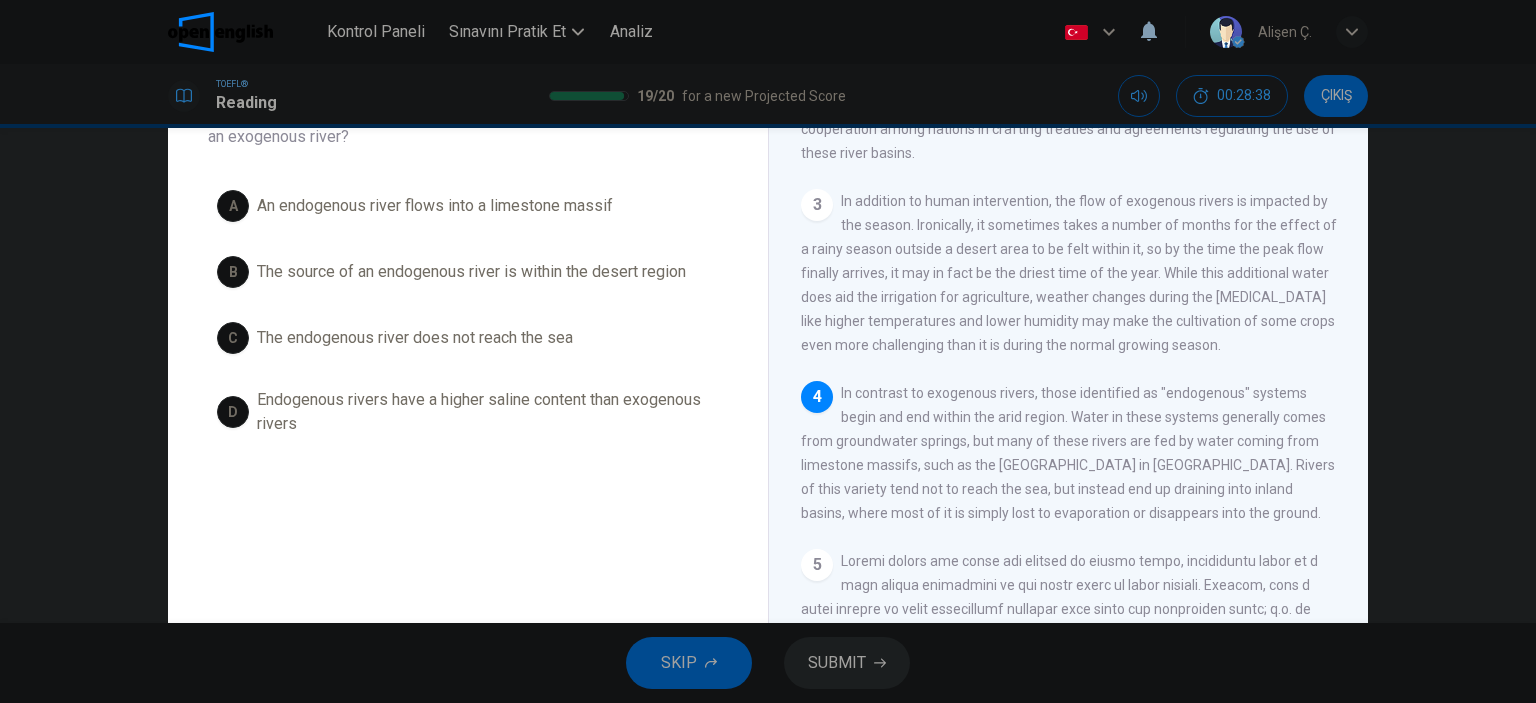 scroll, scrollTop: 465, scrollLeft: 0, axis: vertical 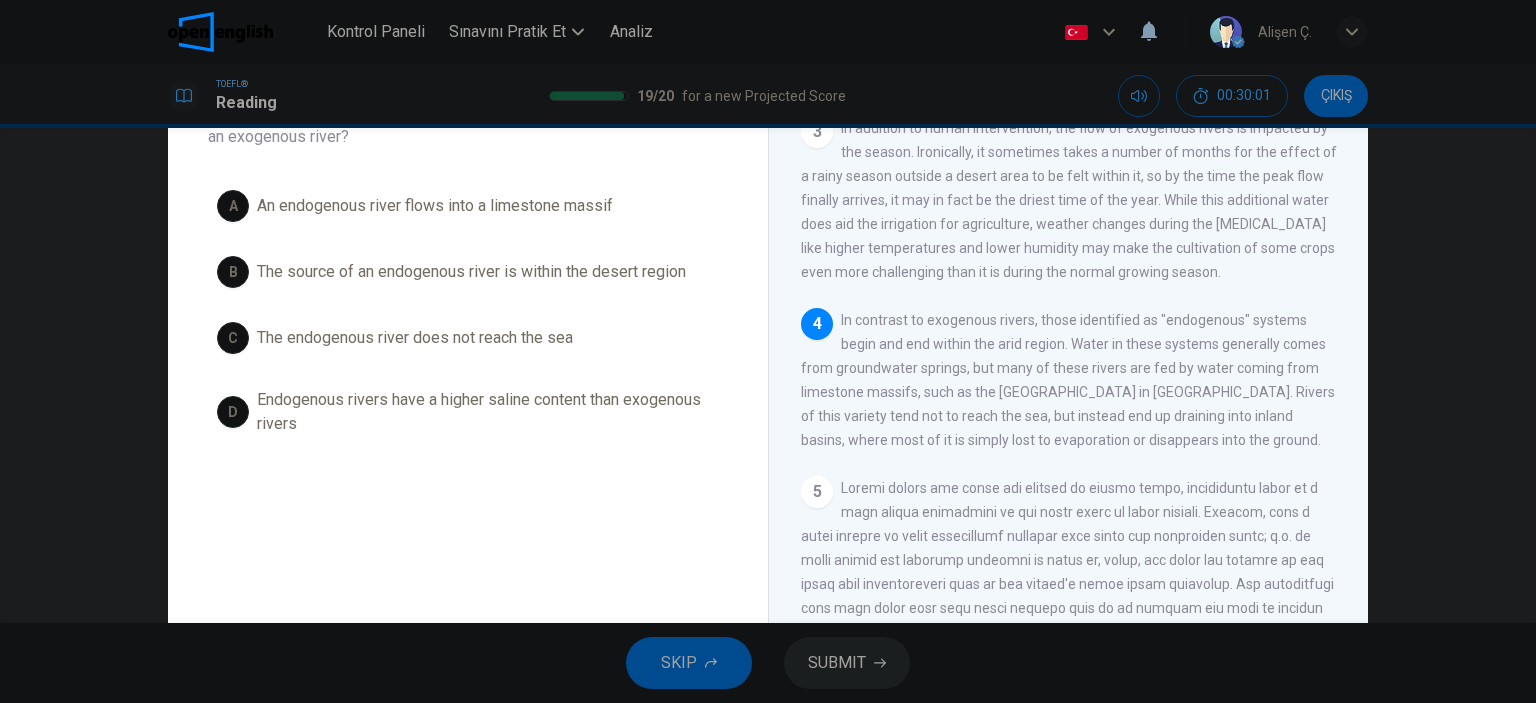 drag, startPoint x: 989, startPoint y: 372, endPoint x: 1026, endPoint y: 371, distance: 37.01351 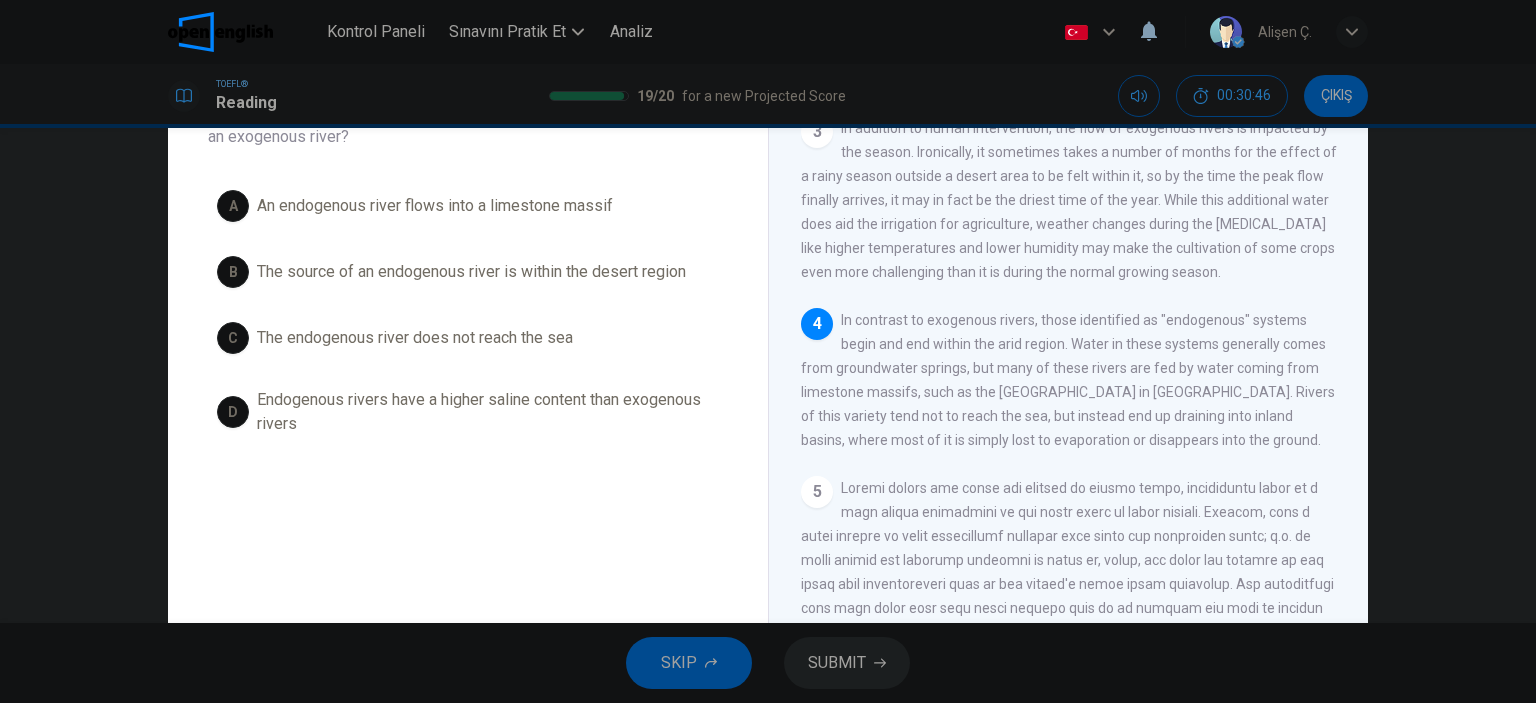 scroll, scrollTop: 135, scrollLeft: 0, axis: vertical 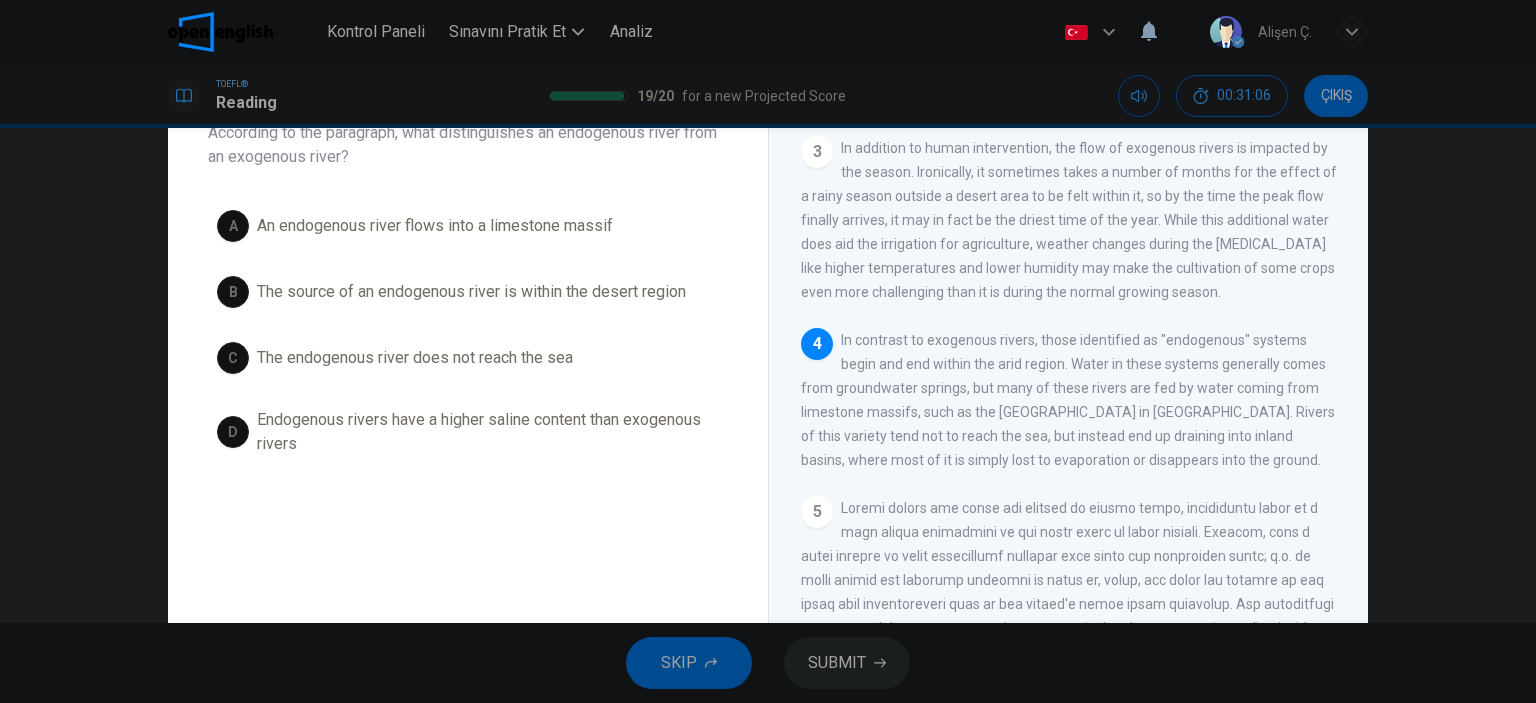 click on "SKIP" at bounding box center [689, 663] 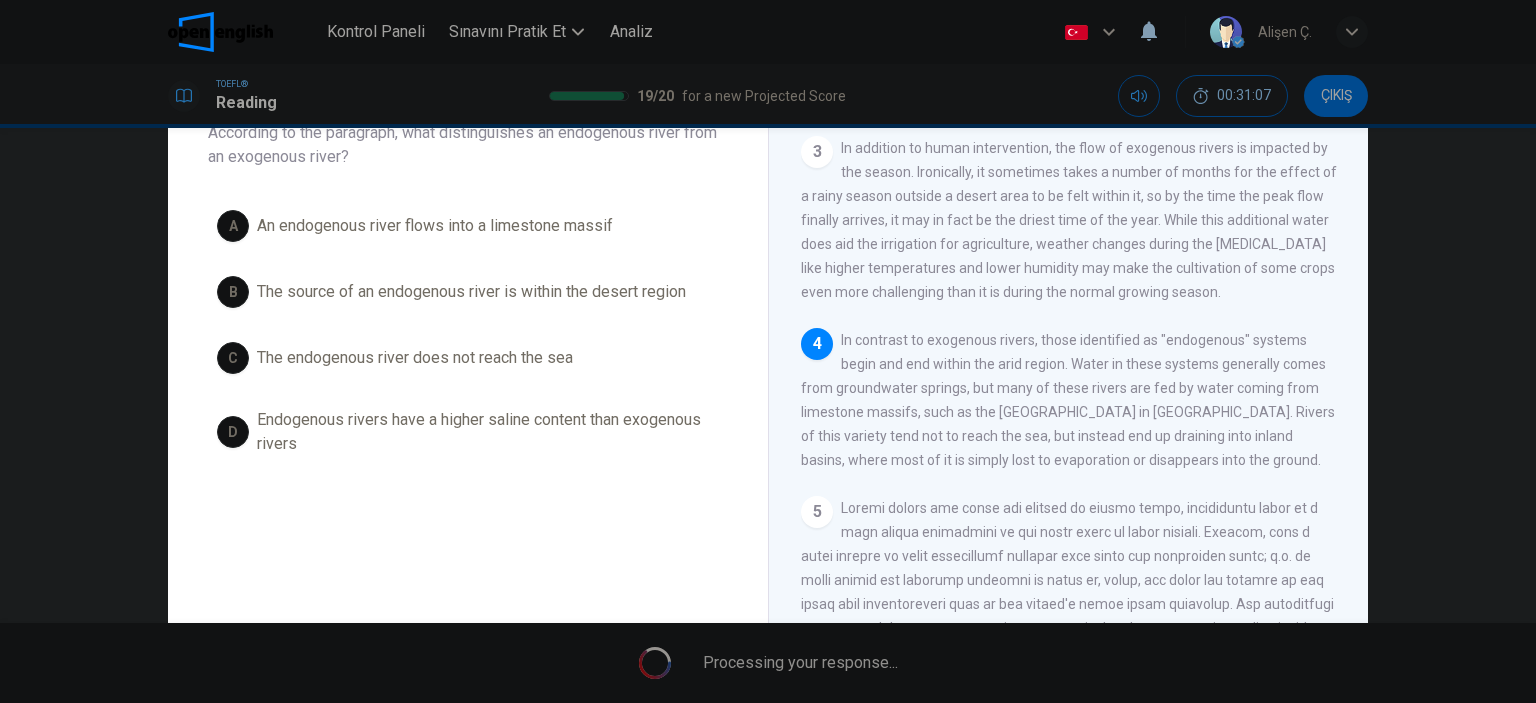 click on "Processing your response..." at bounding box center (768, 663) 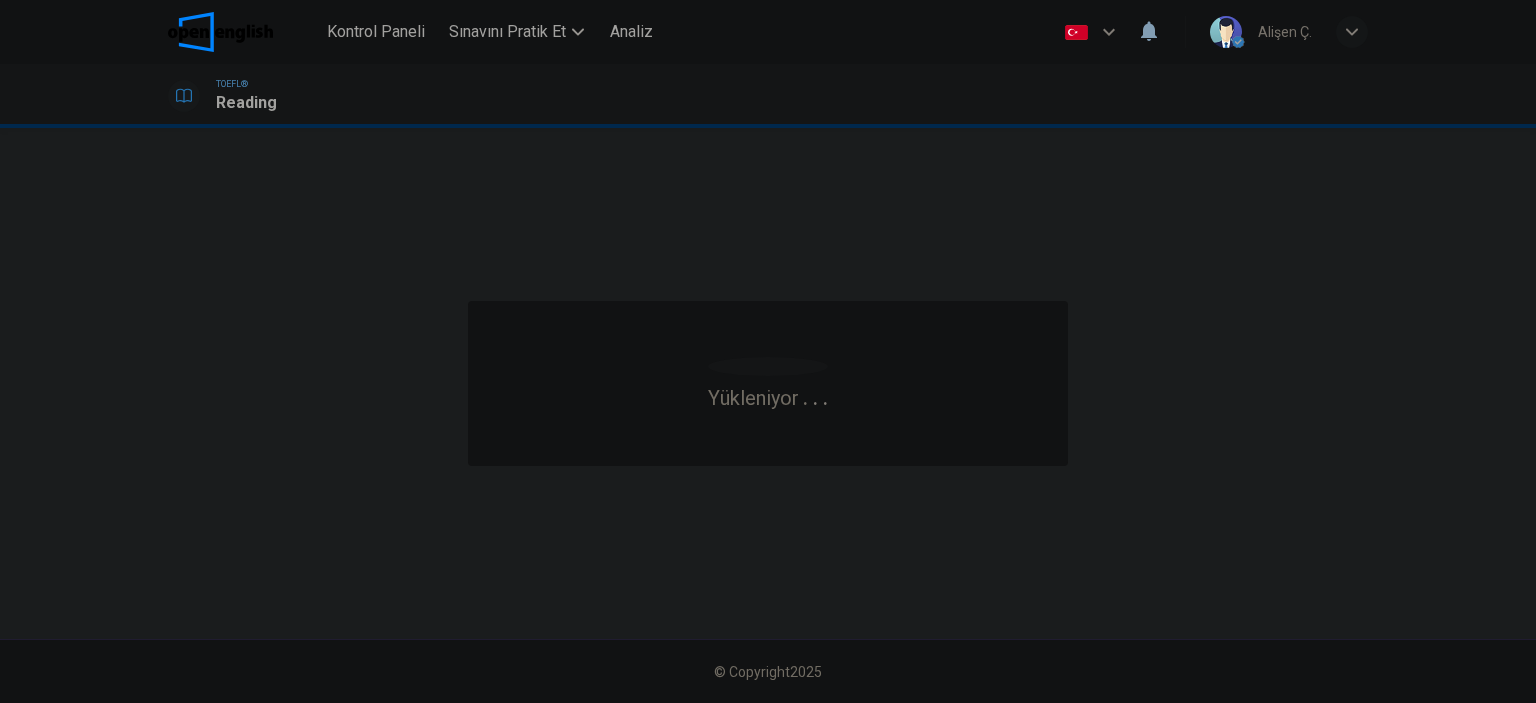 scroll, scrollTop: 0, scrollLeft: 0, axis: both 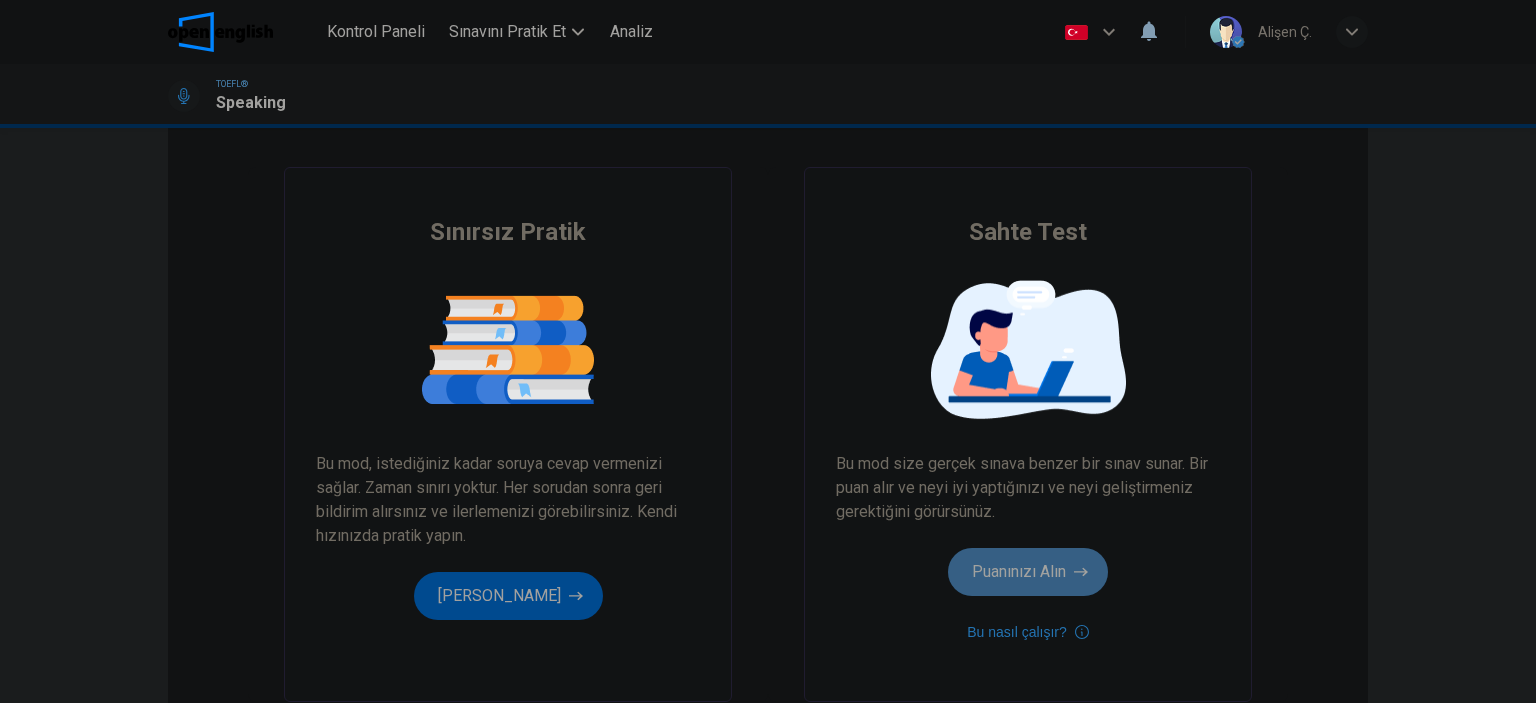 click on "Puanınızı Alın" at bounding box center (1028, 572) 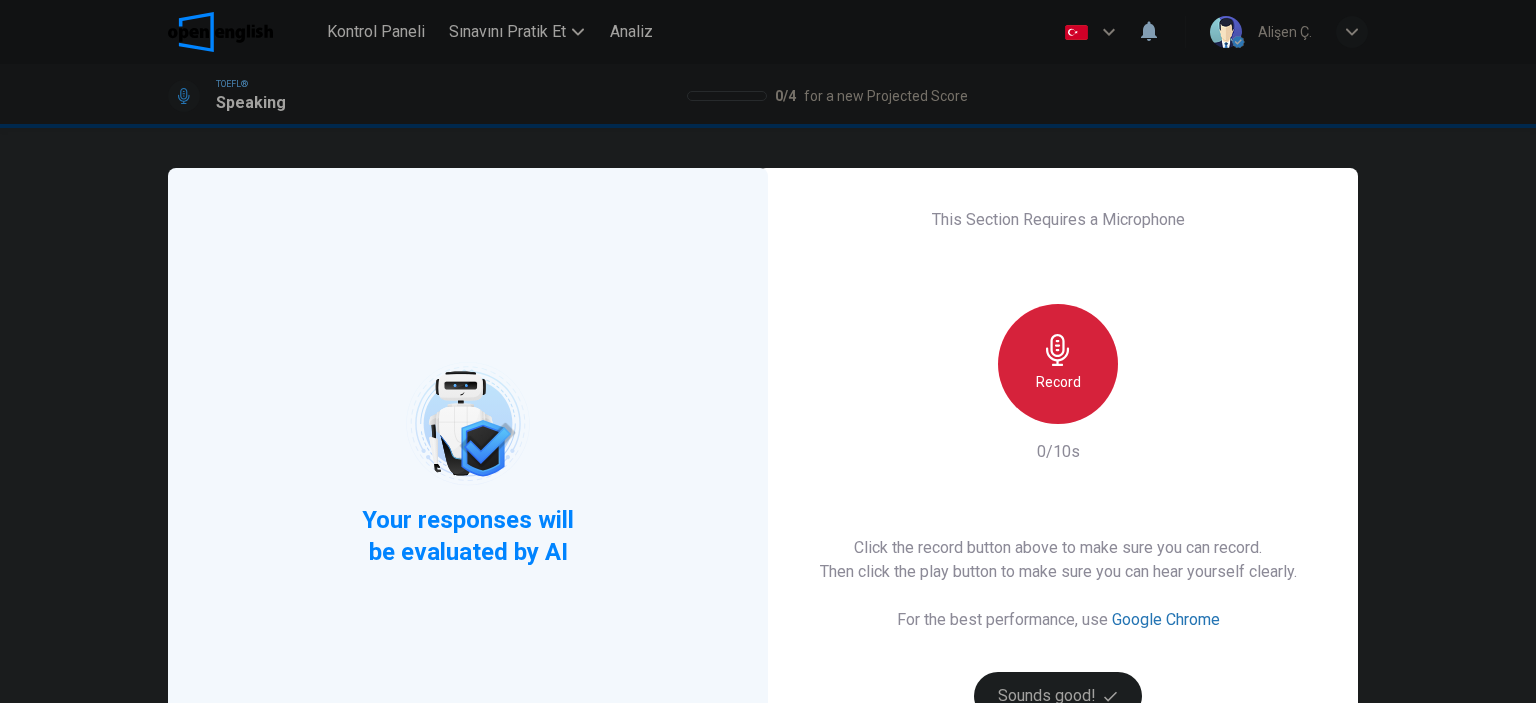 click on "Record" at bounding box center (1058, 364) 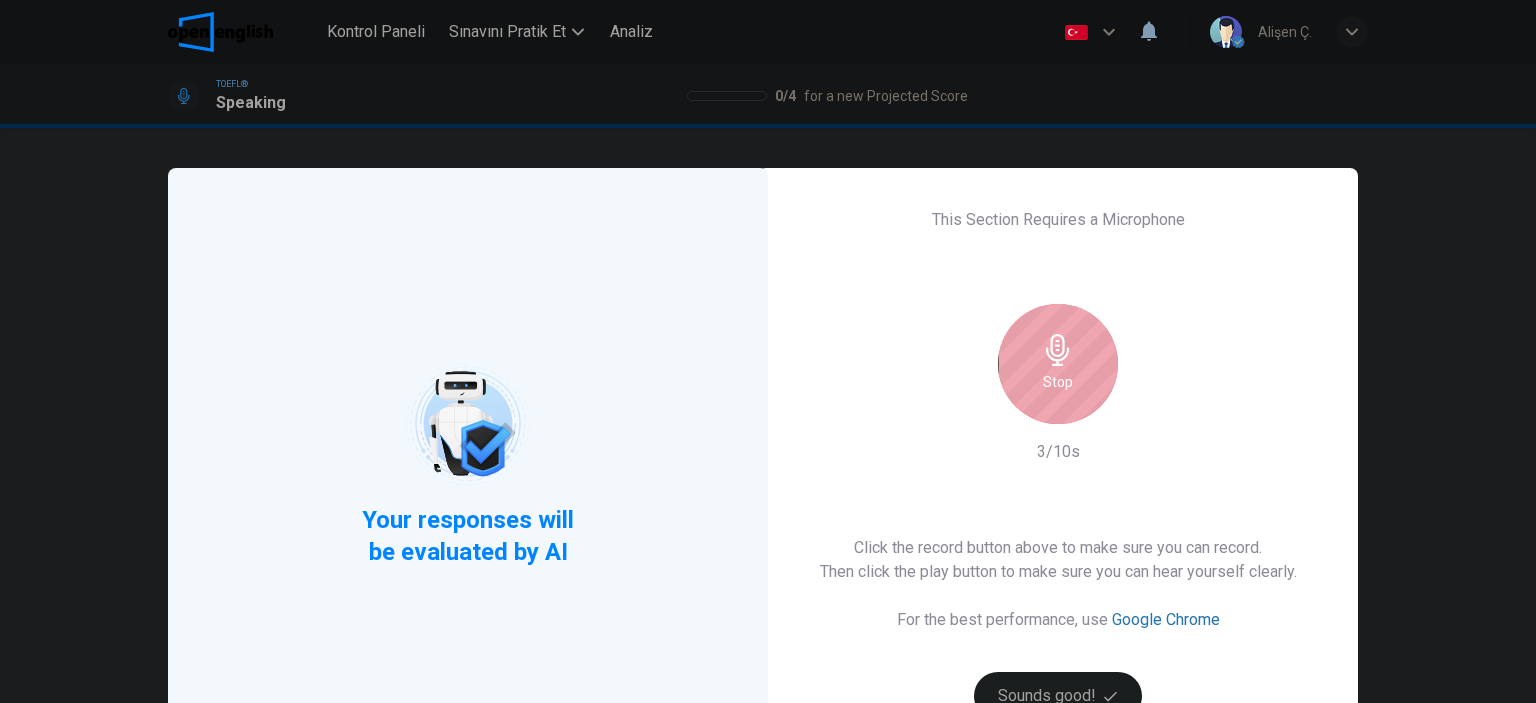 click on "Stop" at bounding box center (1058, 364) 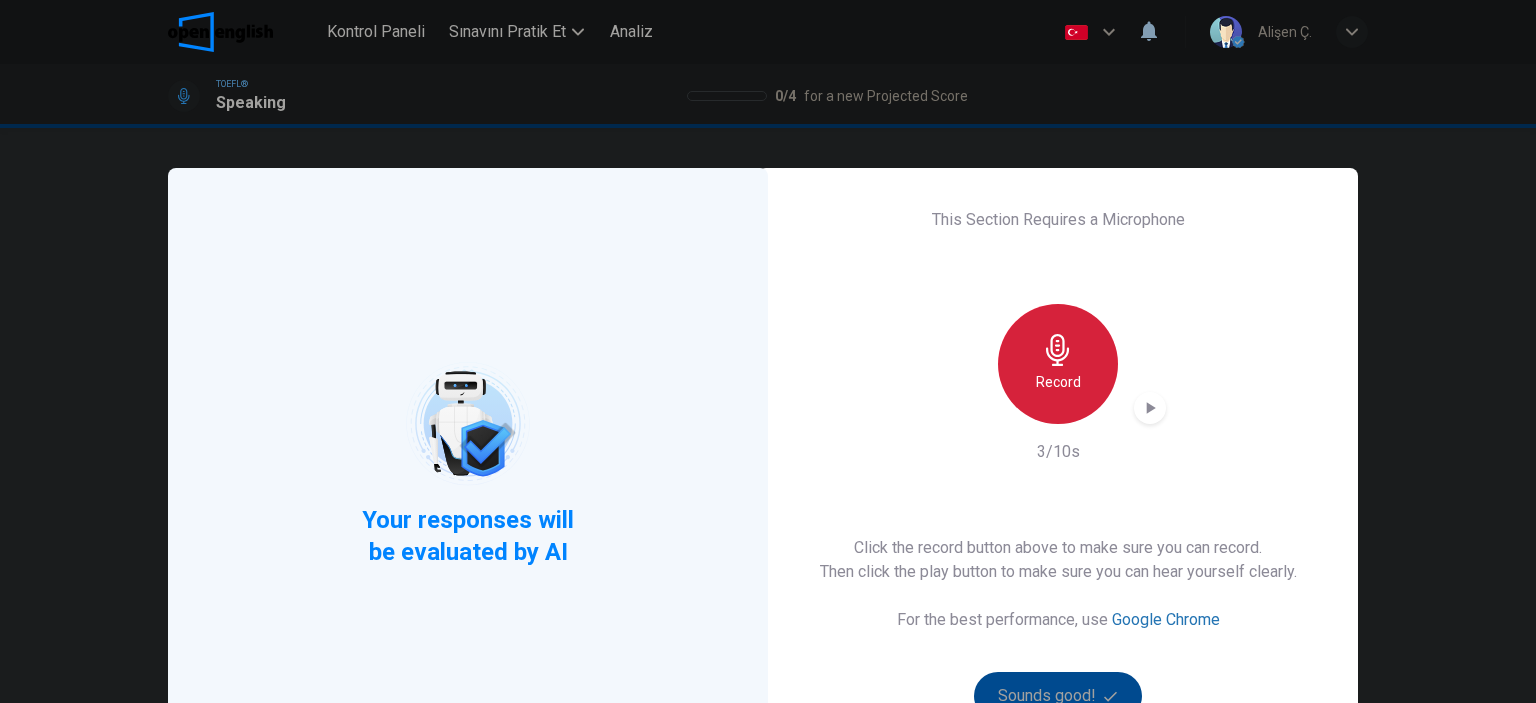click on "Record" at bounding box center (1058, 382) 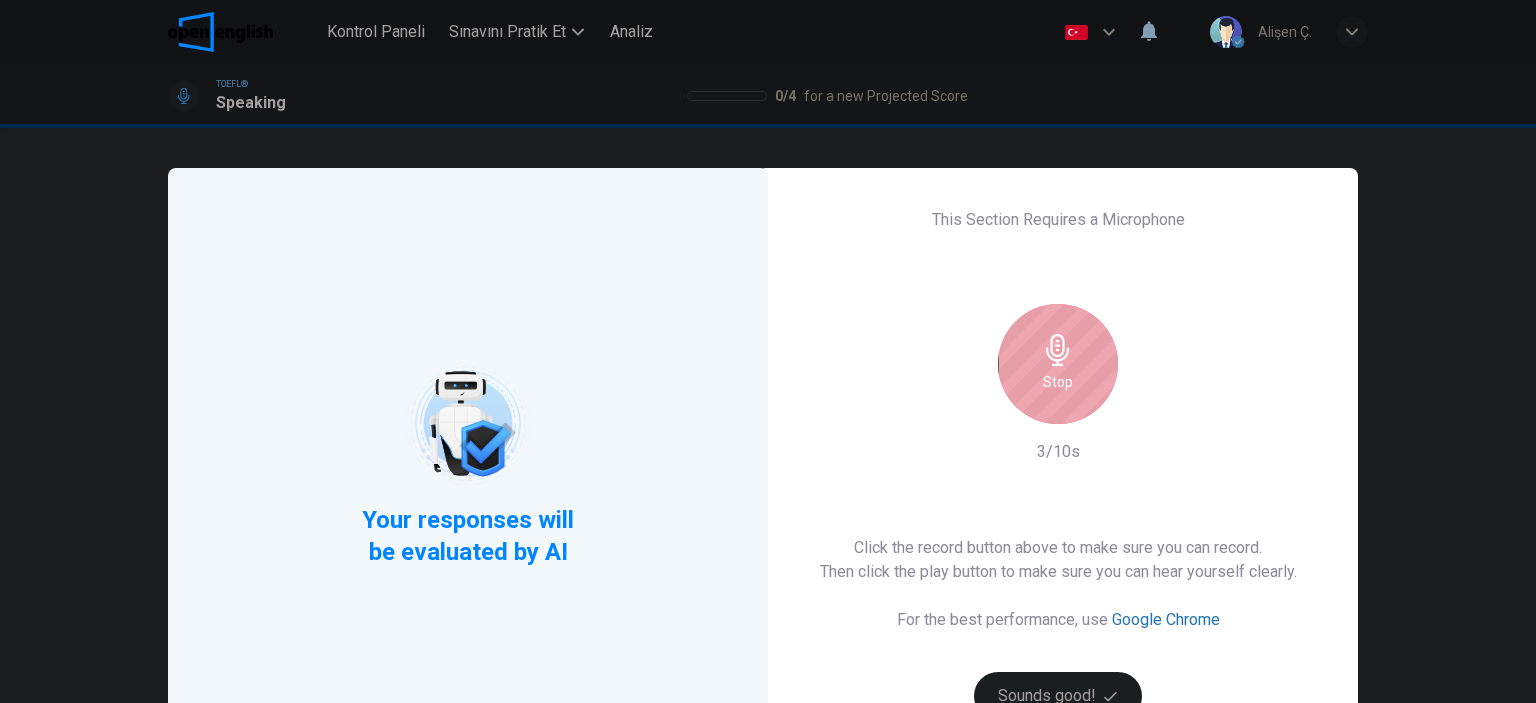 click on "Stop" at bounding box center [1058, 364] 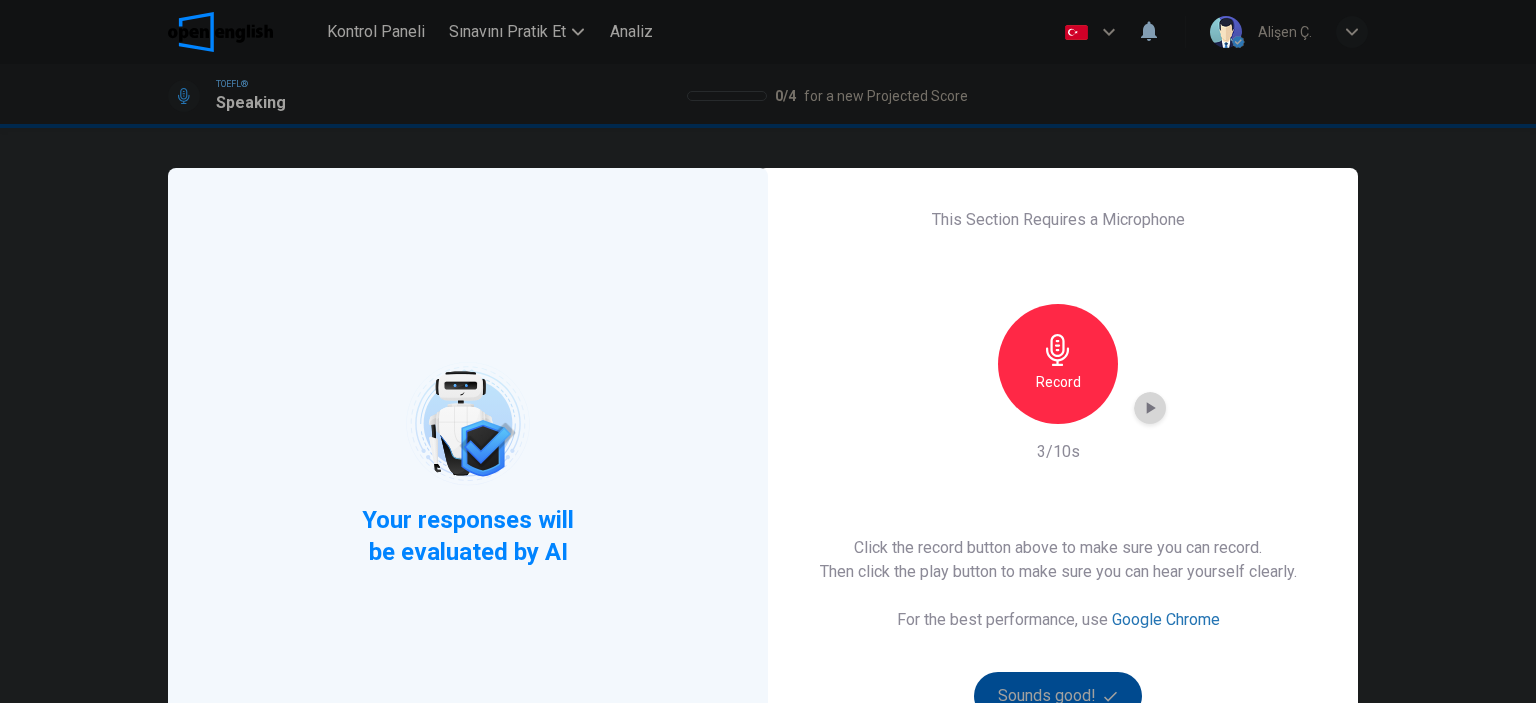 click 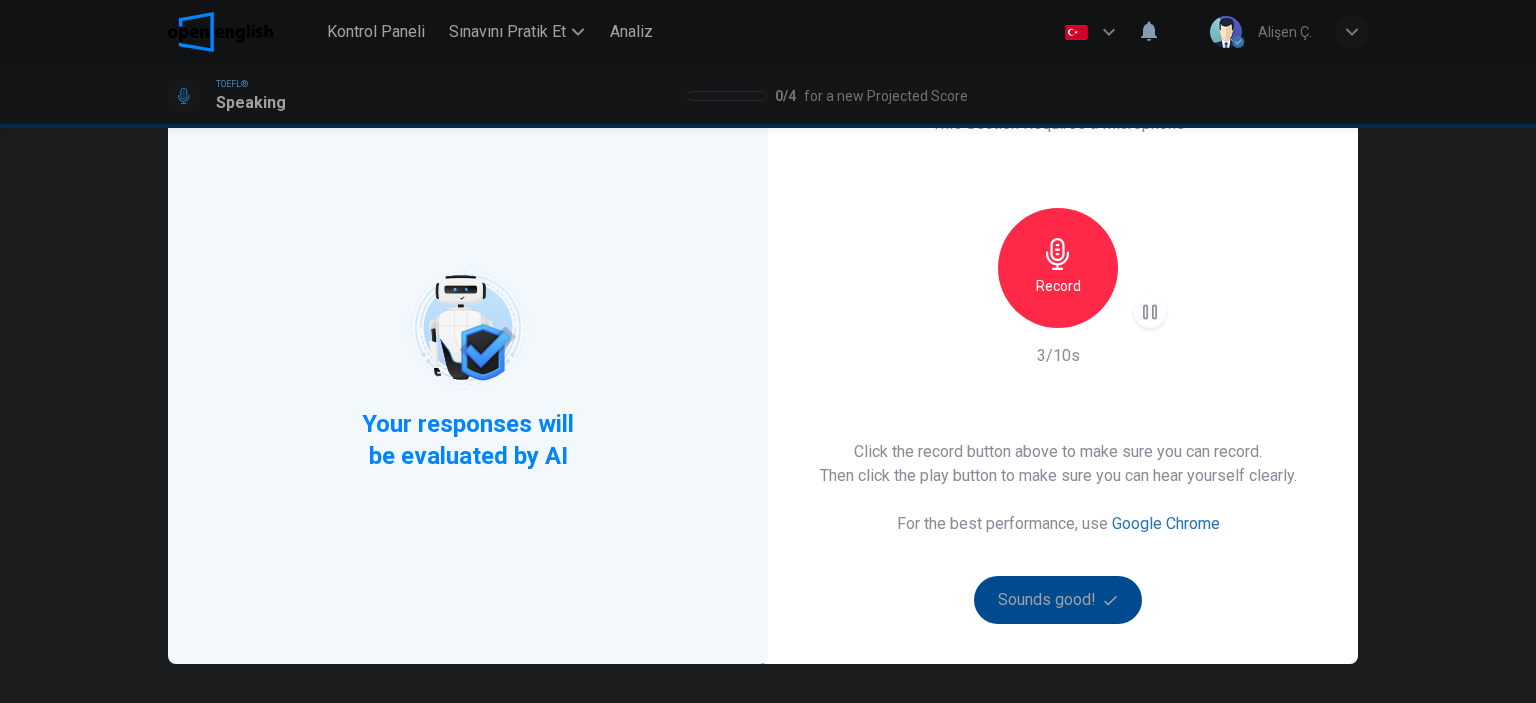 scroll, scrollTop: 100, scrollLeft: 0, axis: vertical 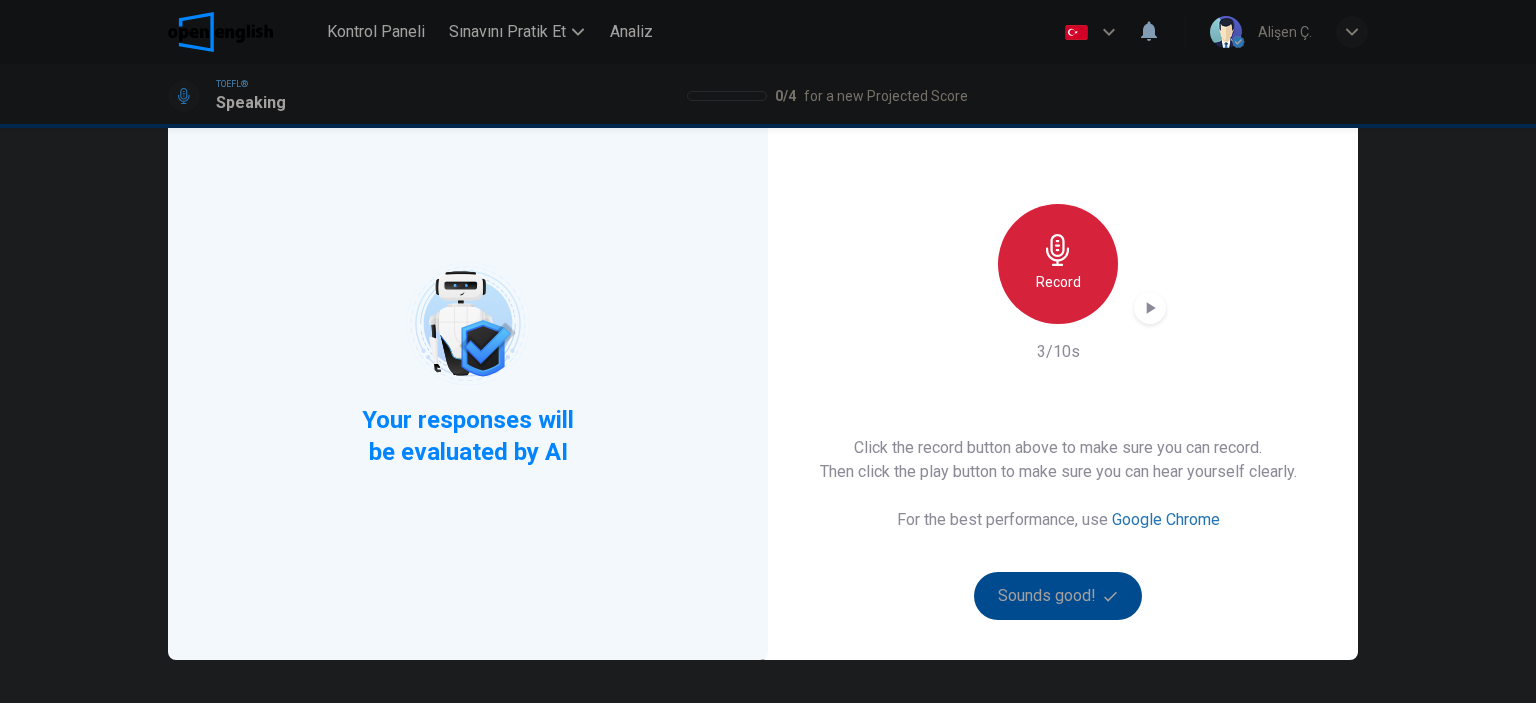 click on "Record" at bounding box center (1058, 282) 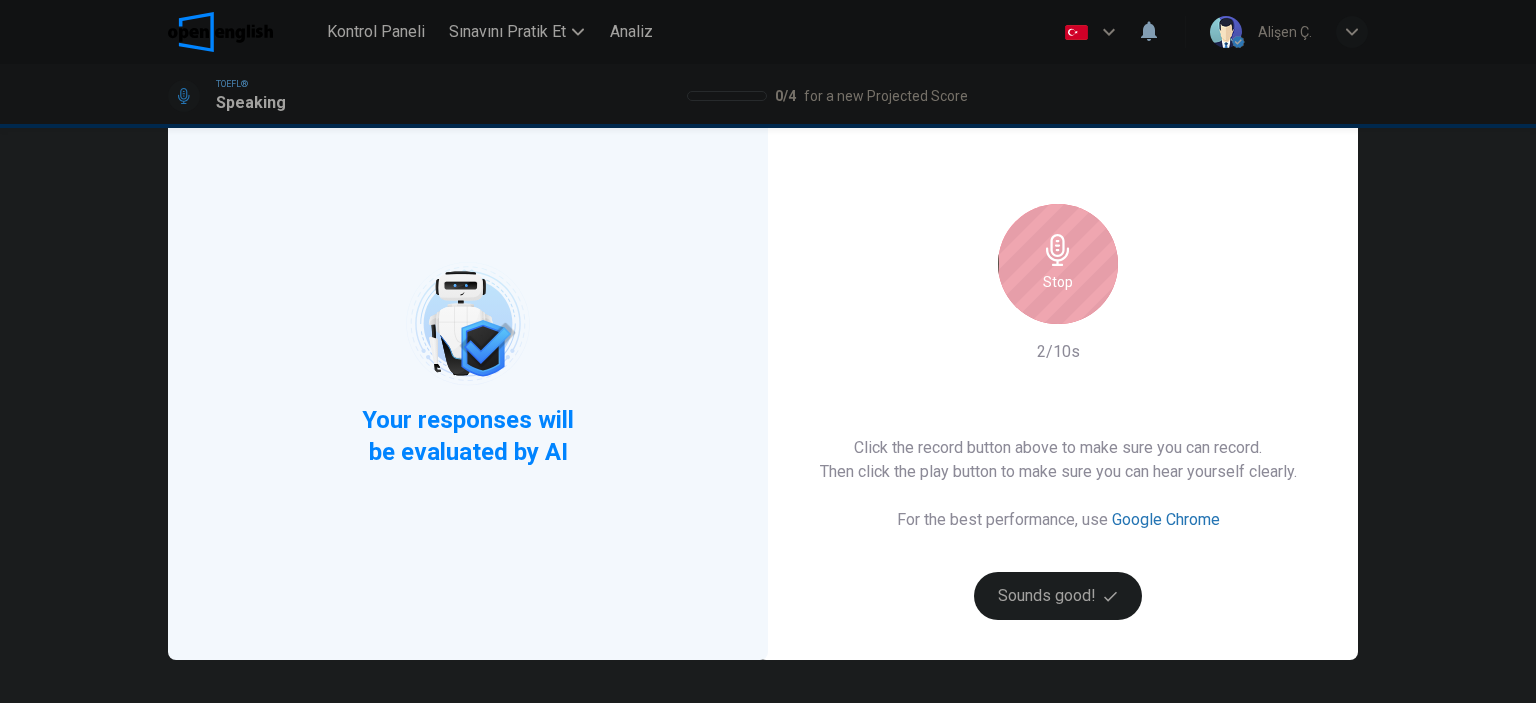 click on "Stop" at bounding box center [1058, 264] 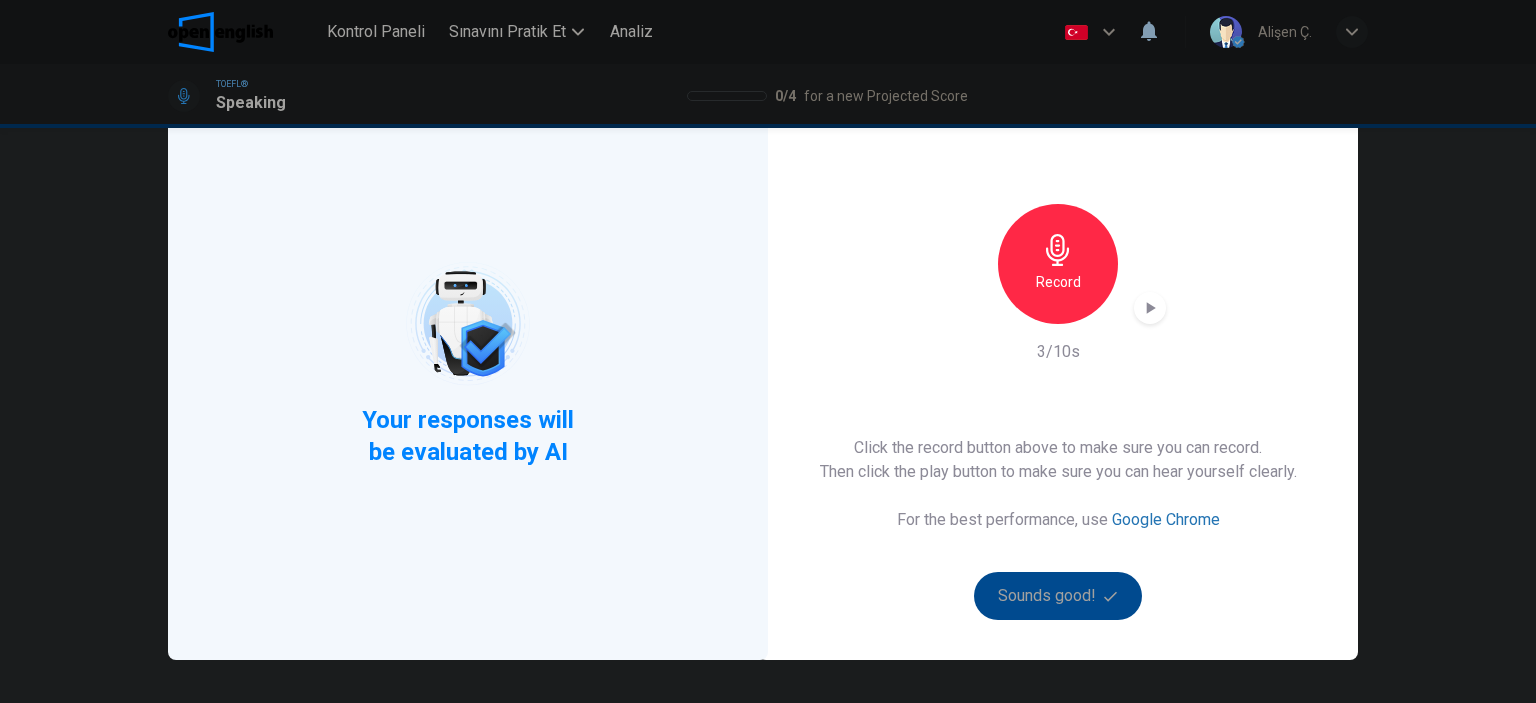 click 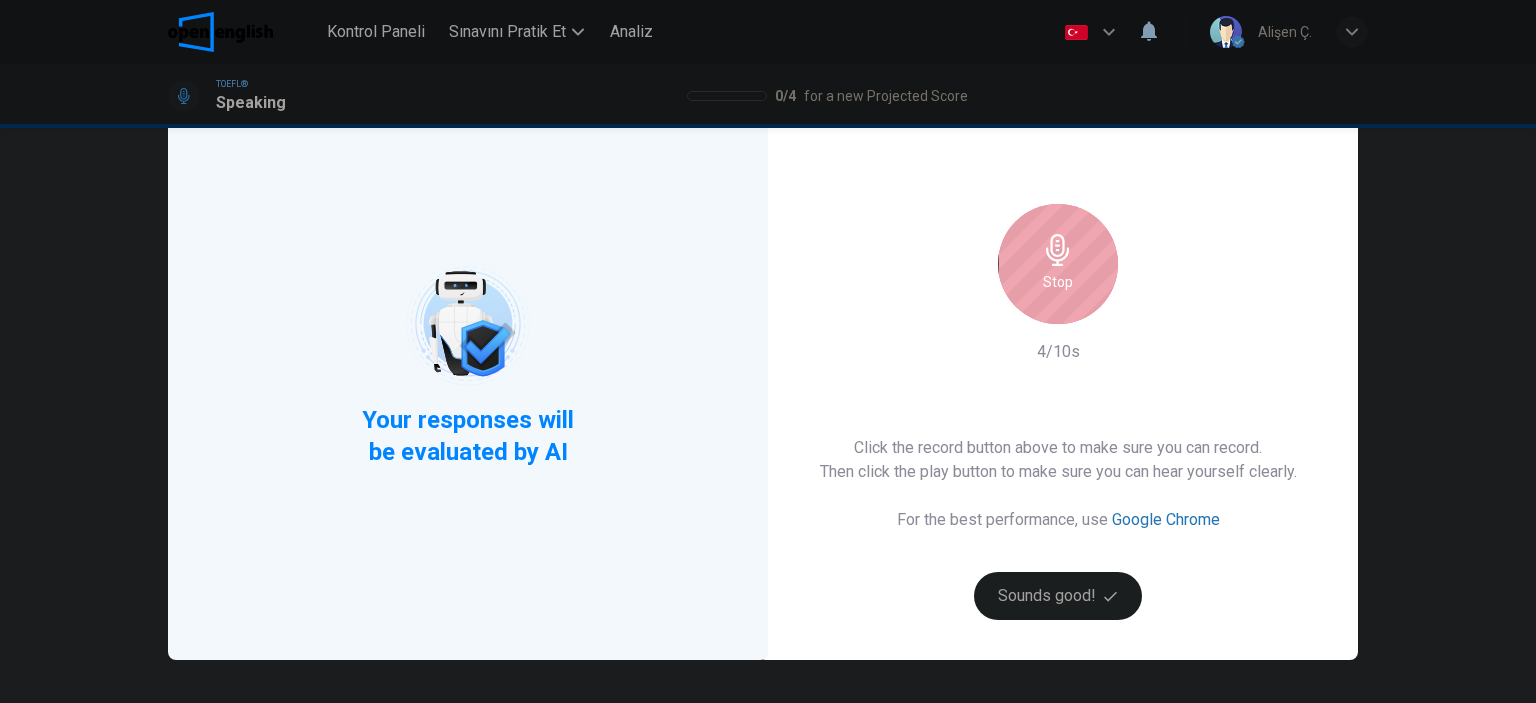 click on "Stop" at bounding box center [1058, 264] 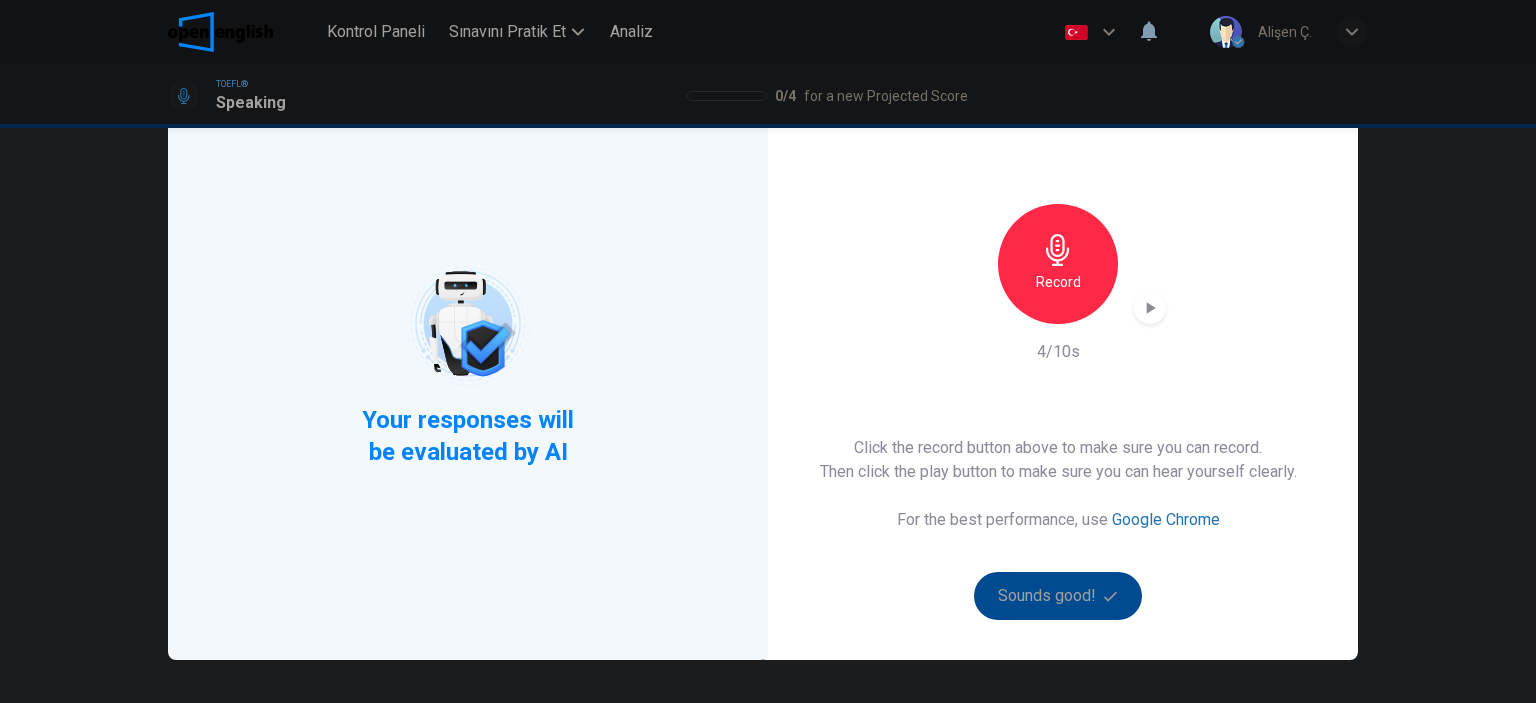click 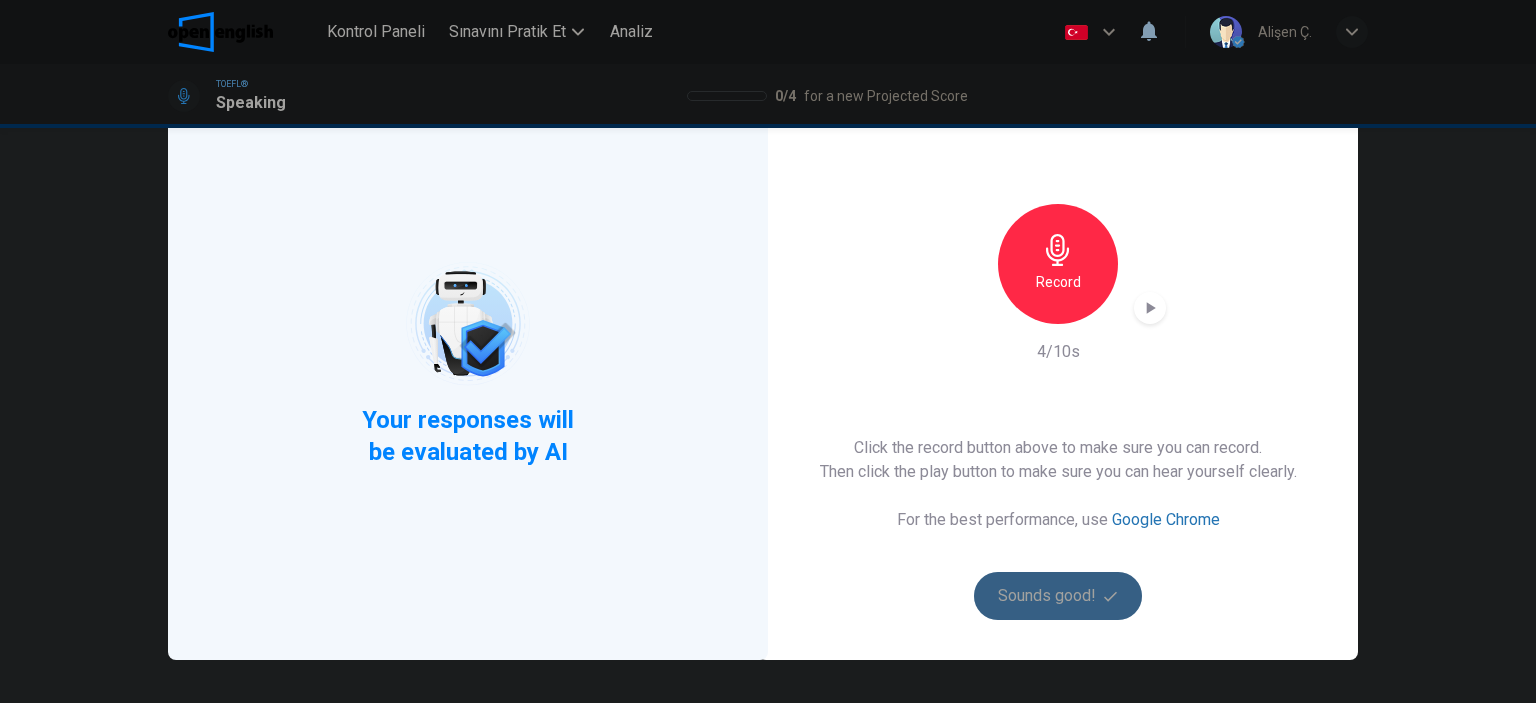 click on "Sounds good!" at bounding box center [1058, 596] 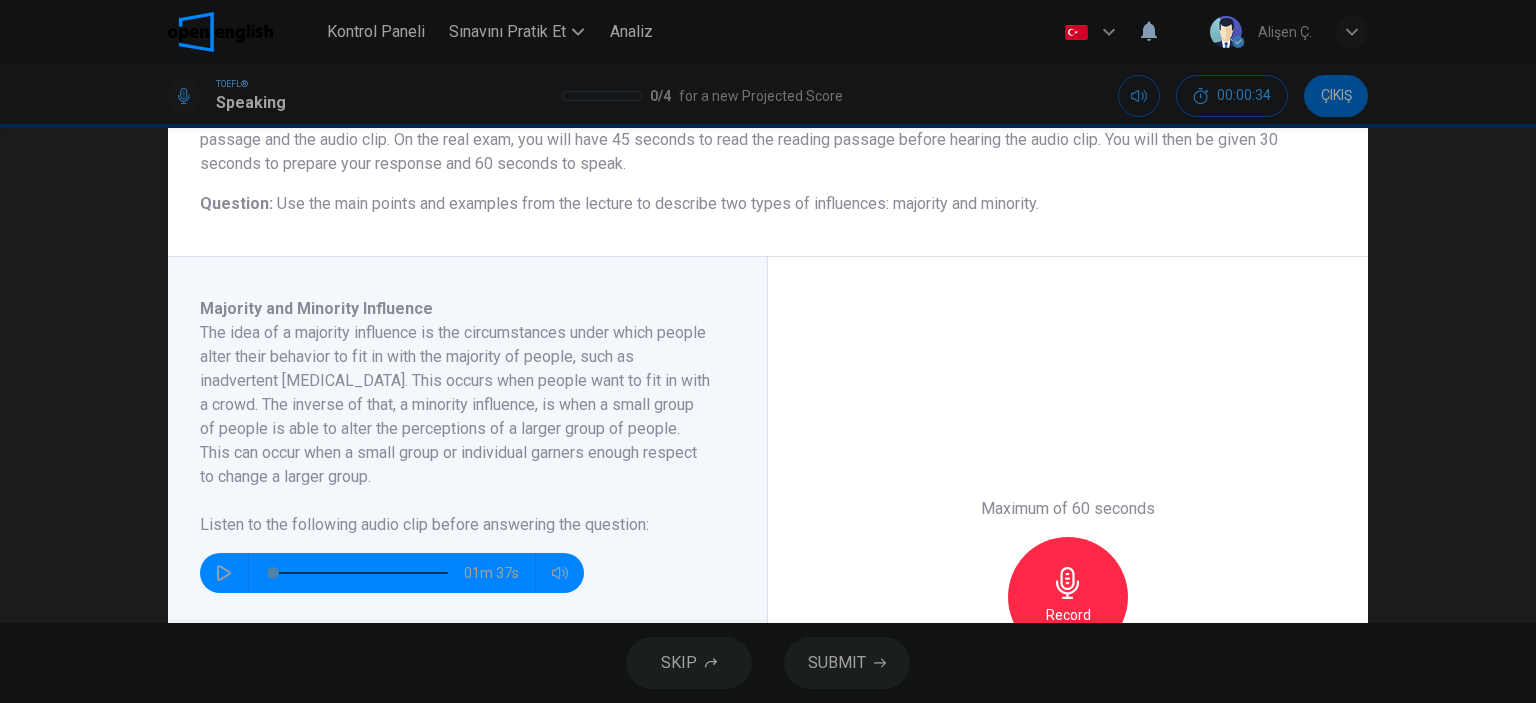 scroll, scrollTop: 300, scrollLeft: 0, axis: vertical 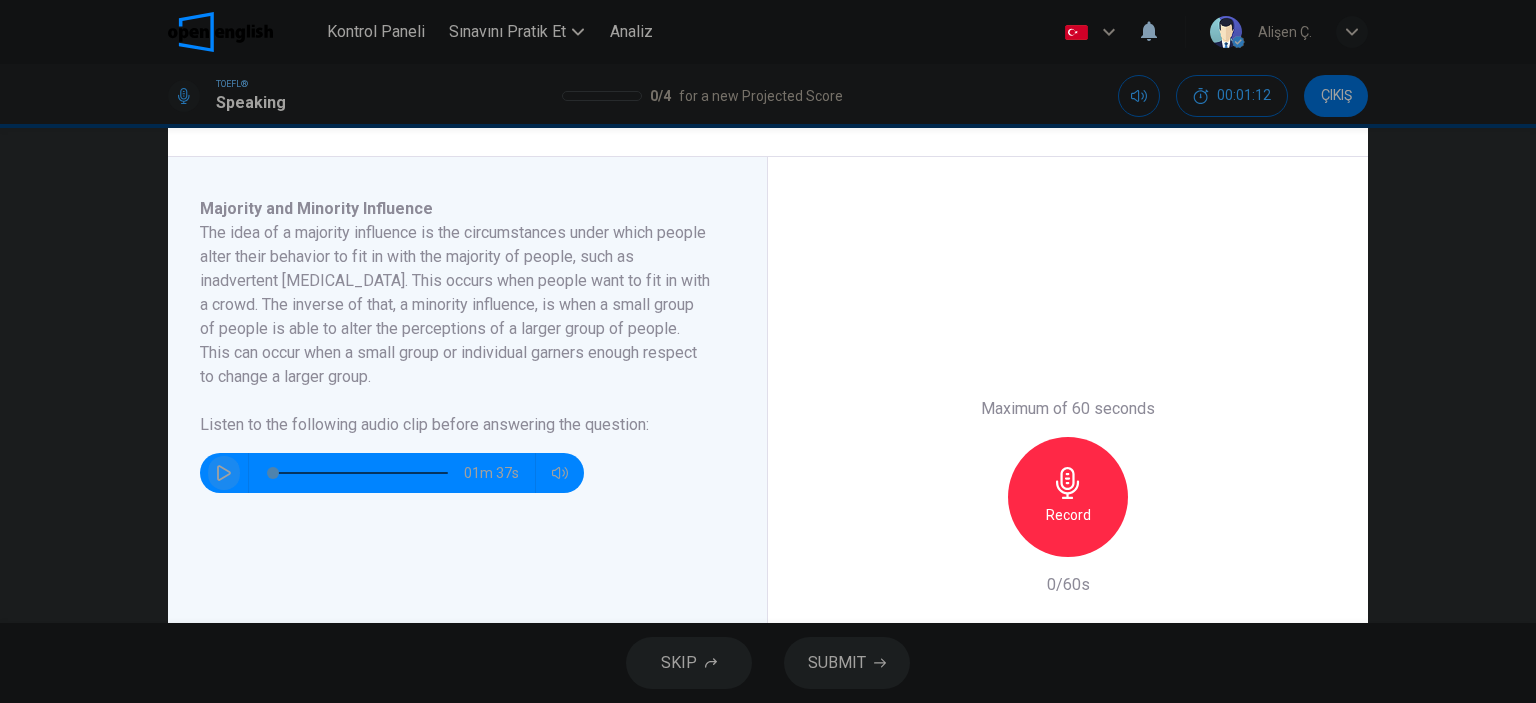 click 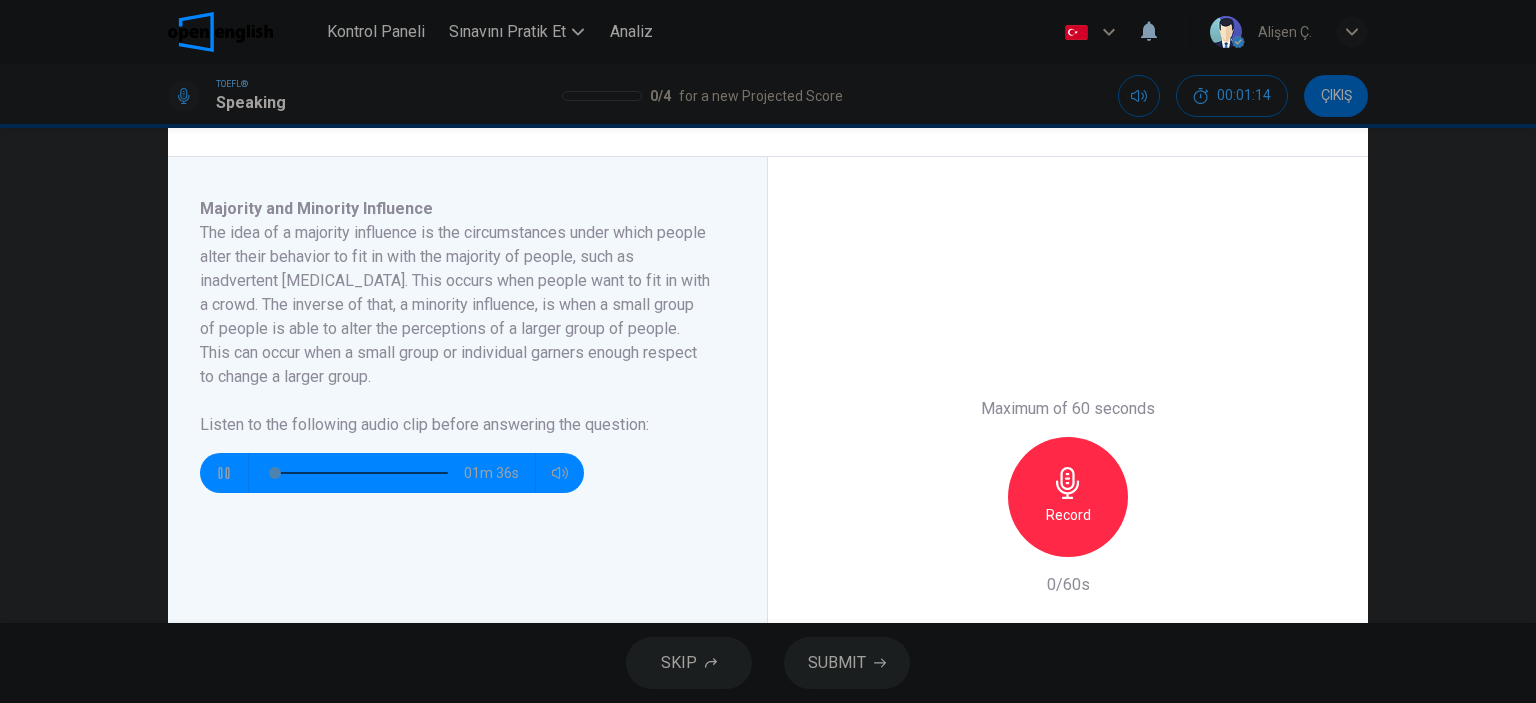 click 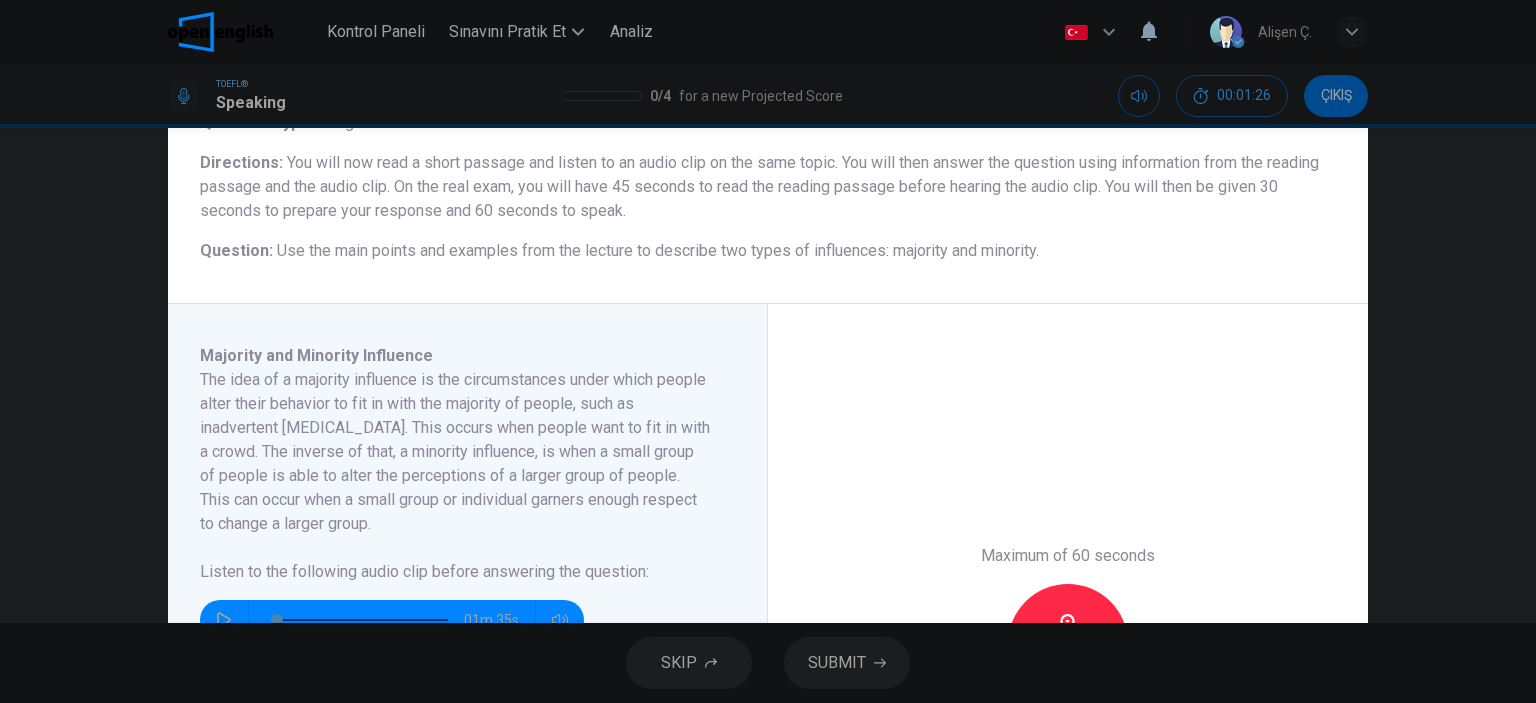 scroll, scrollTop: 200, scrollLeft: 0, axis: vertical 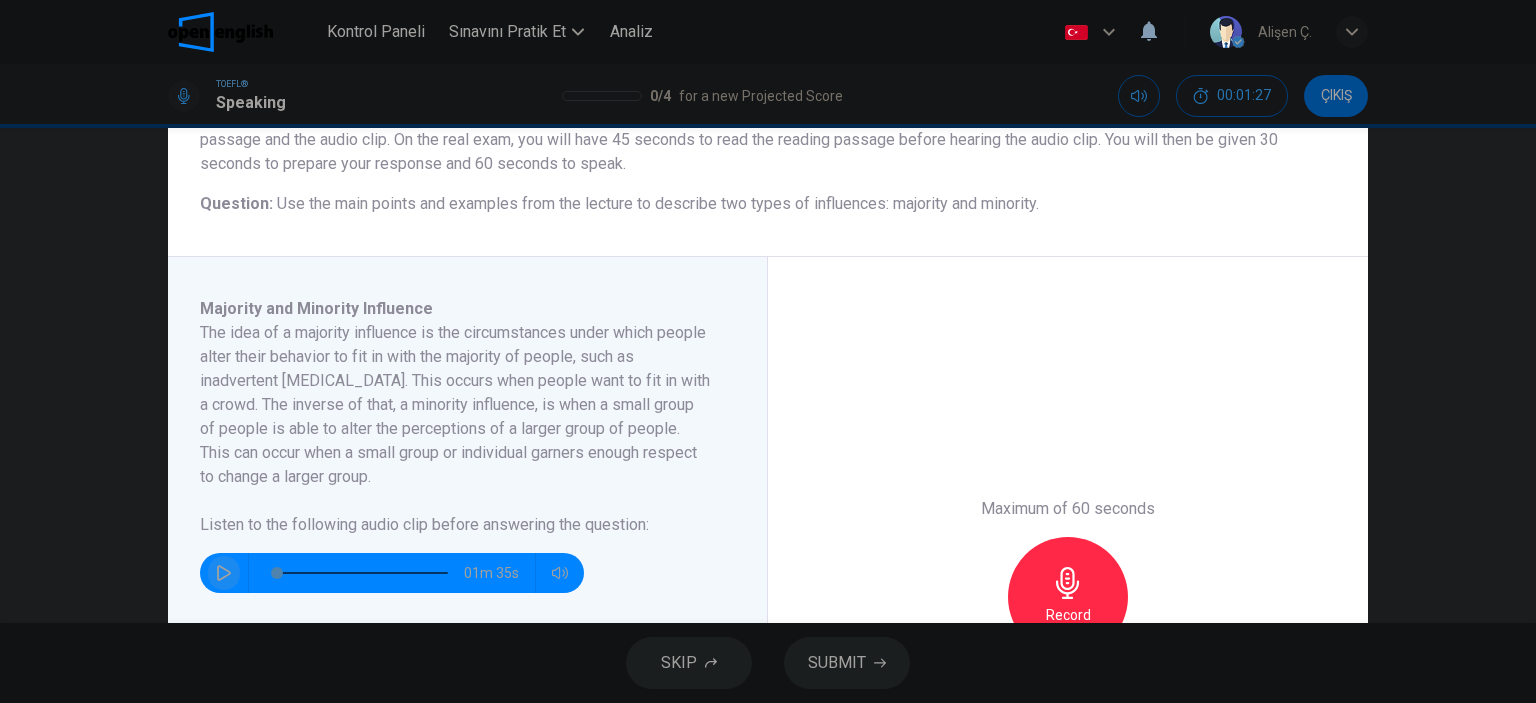 click 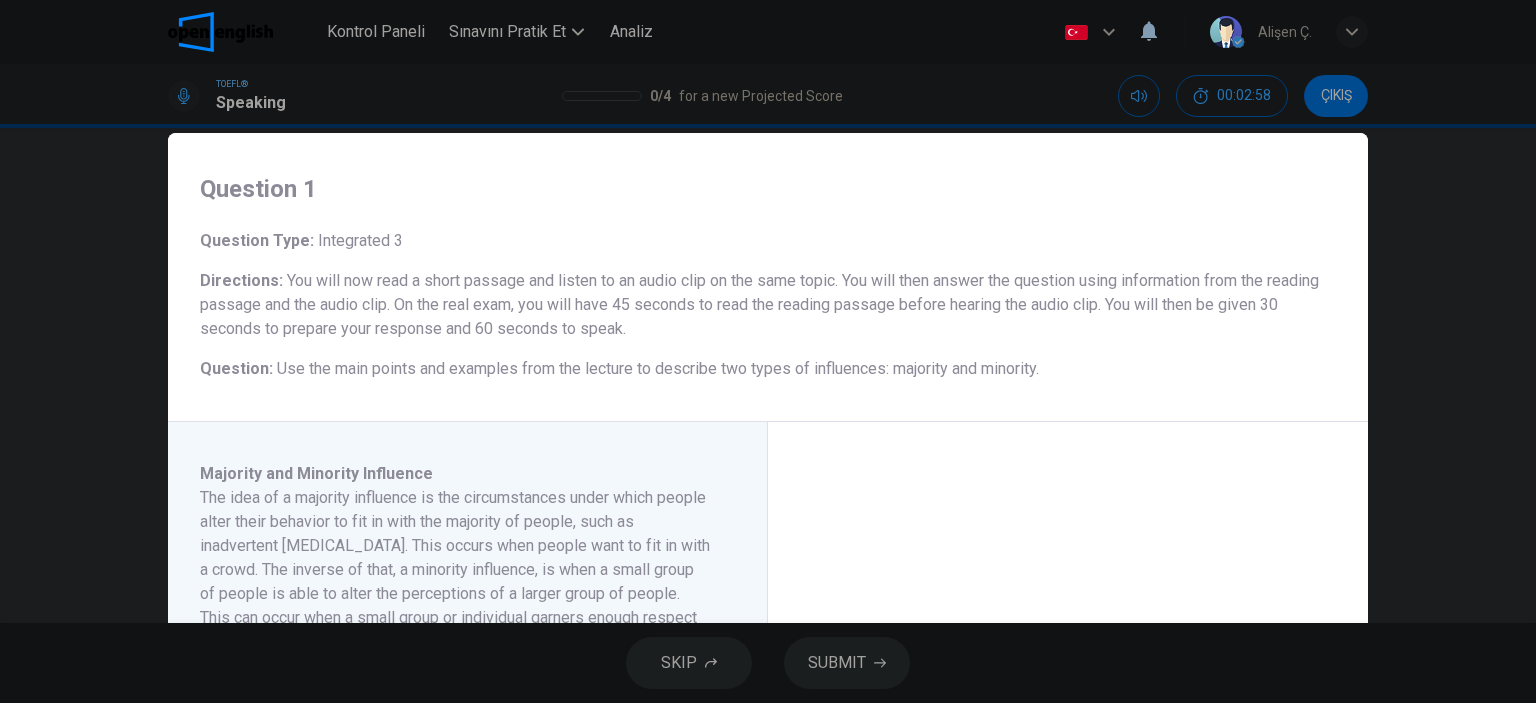 scroll, scrollTop: 0, scrollLeft: 0, axis: both 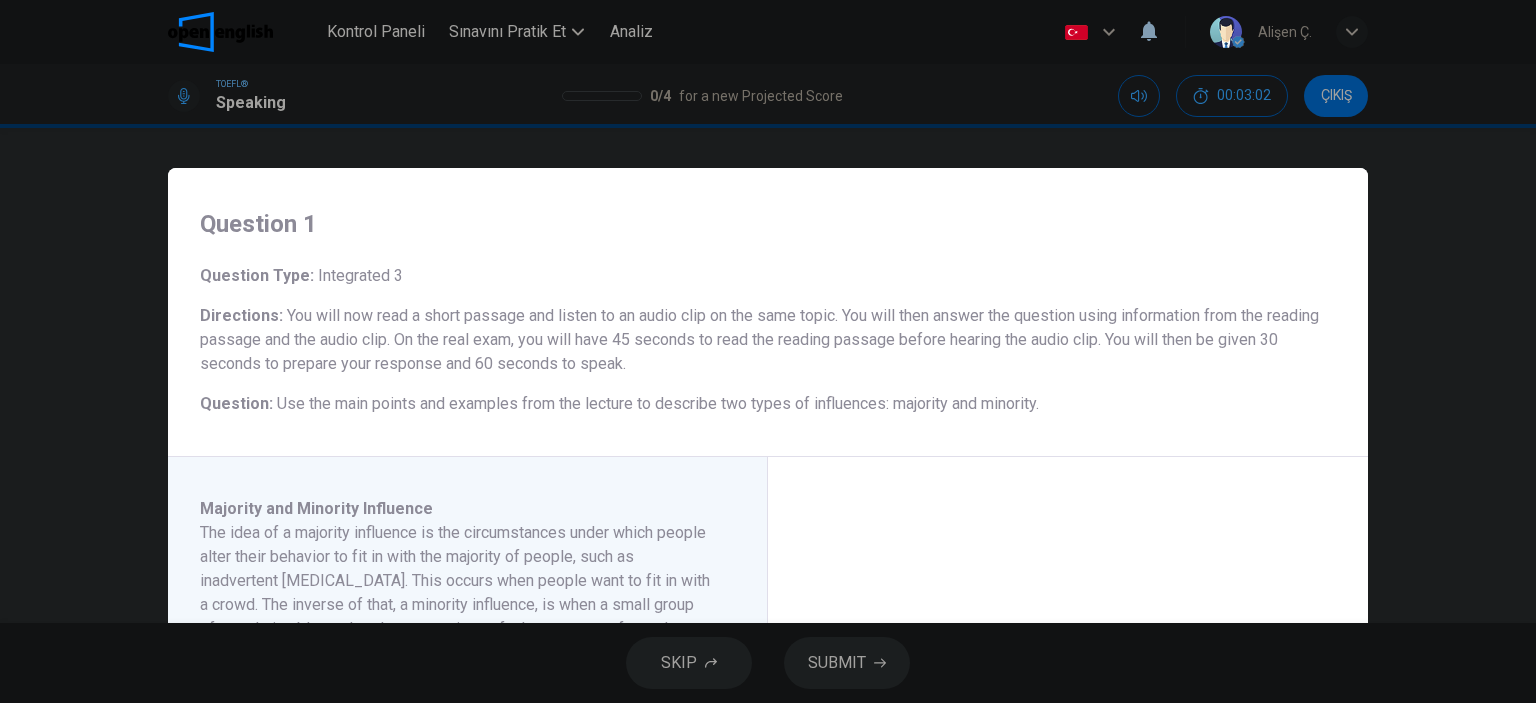 type on "*" 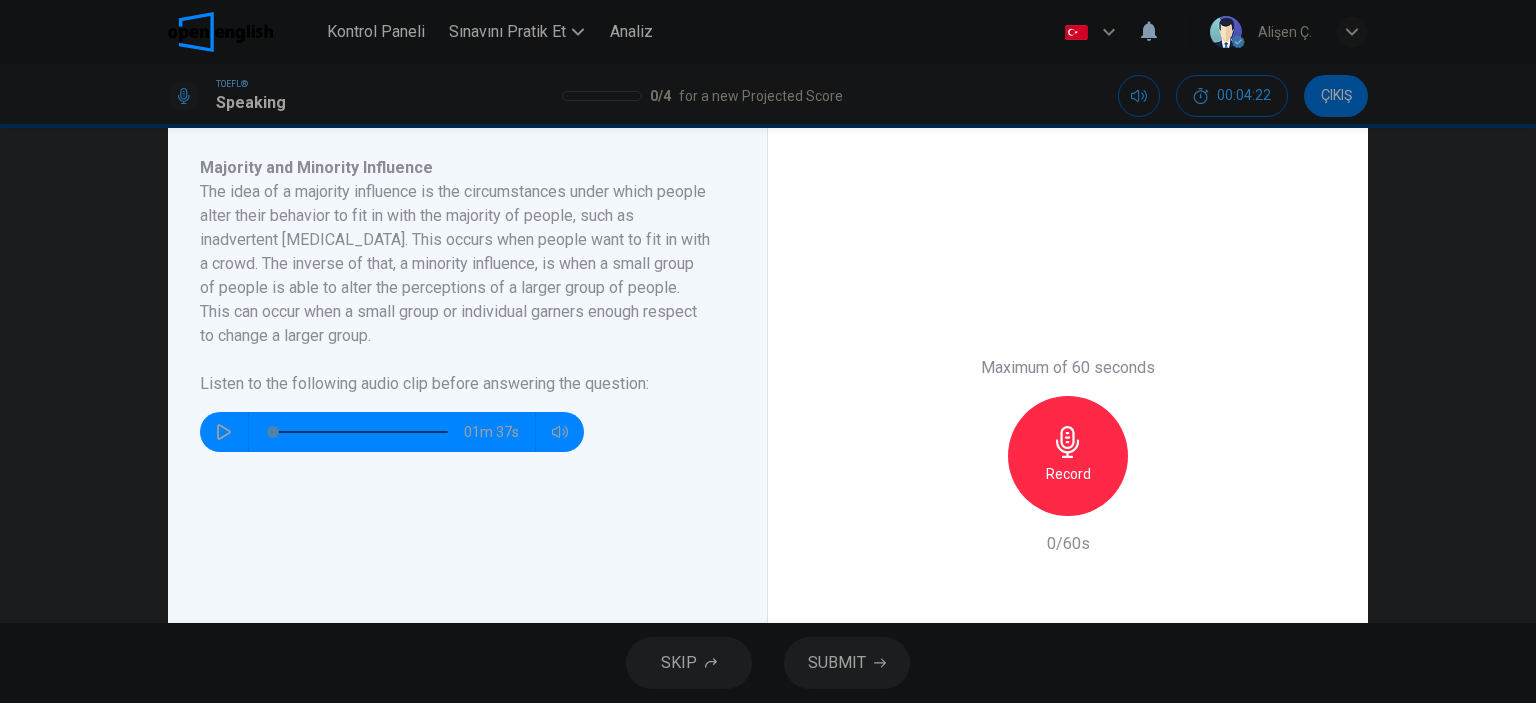 scroll, scrollTop: 300, scrollLeft: 0, axis: vertical 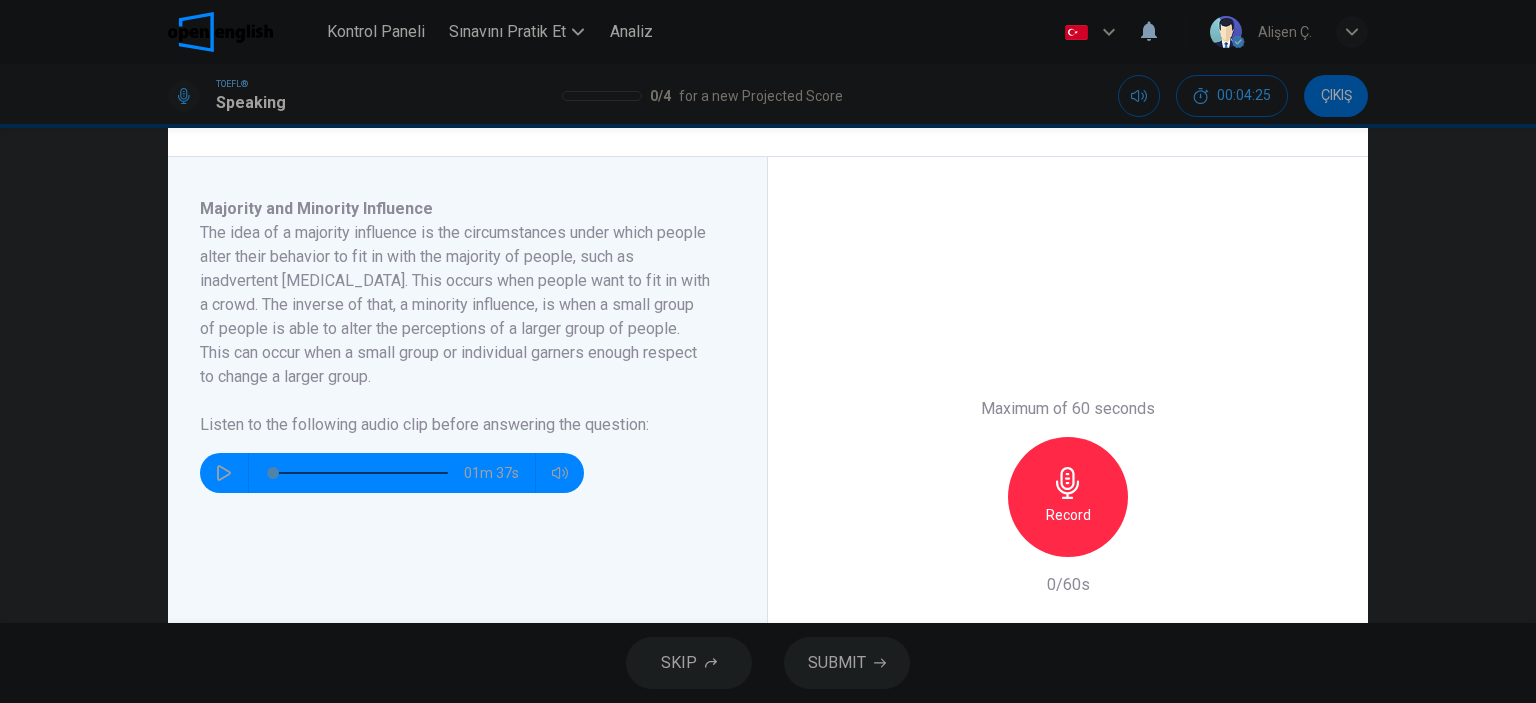 click 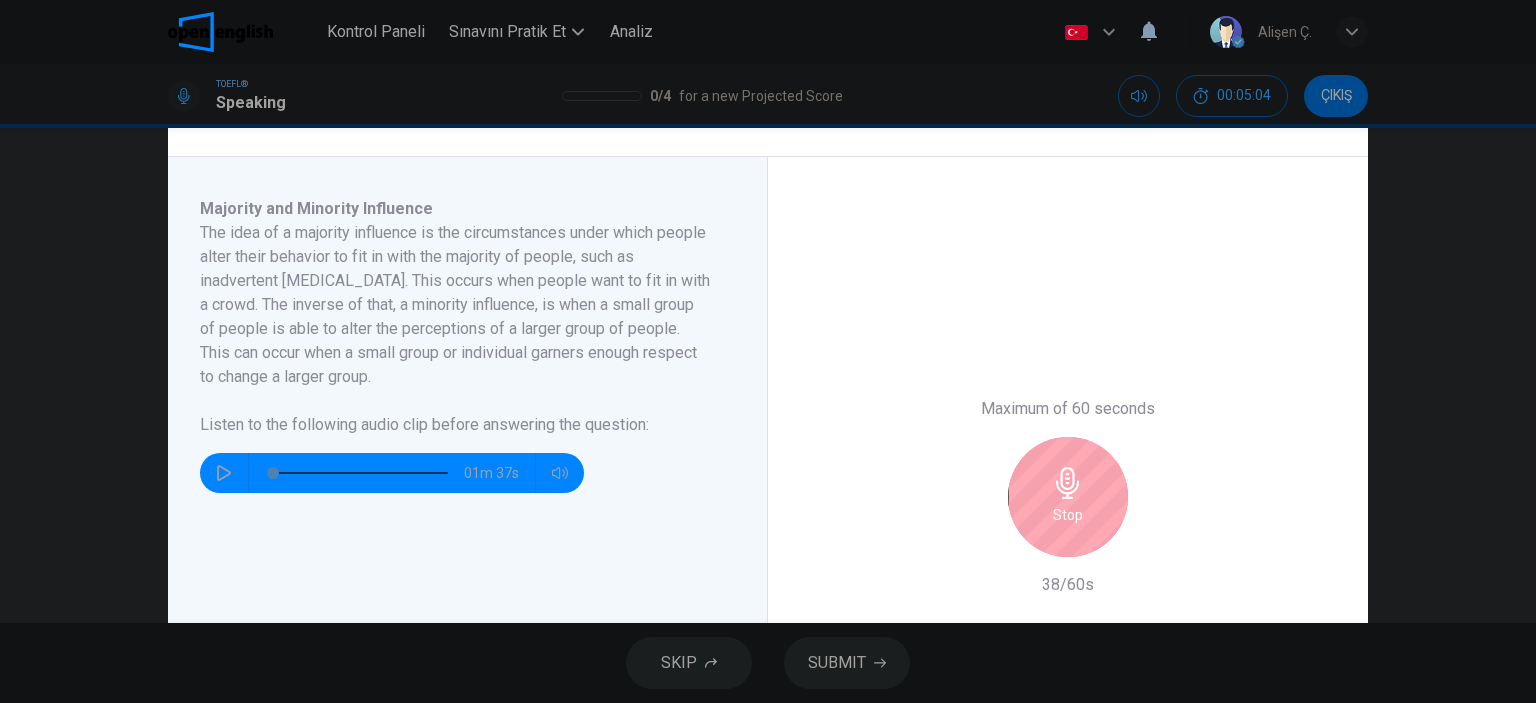 click on "Stop" at bounding box center (1068, 497) 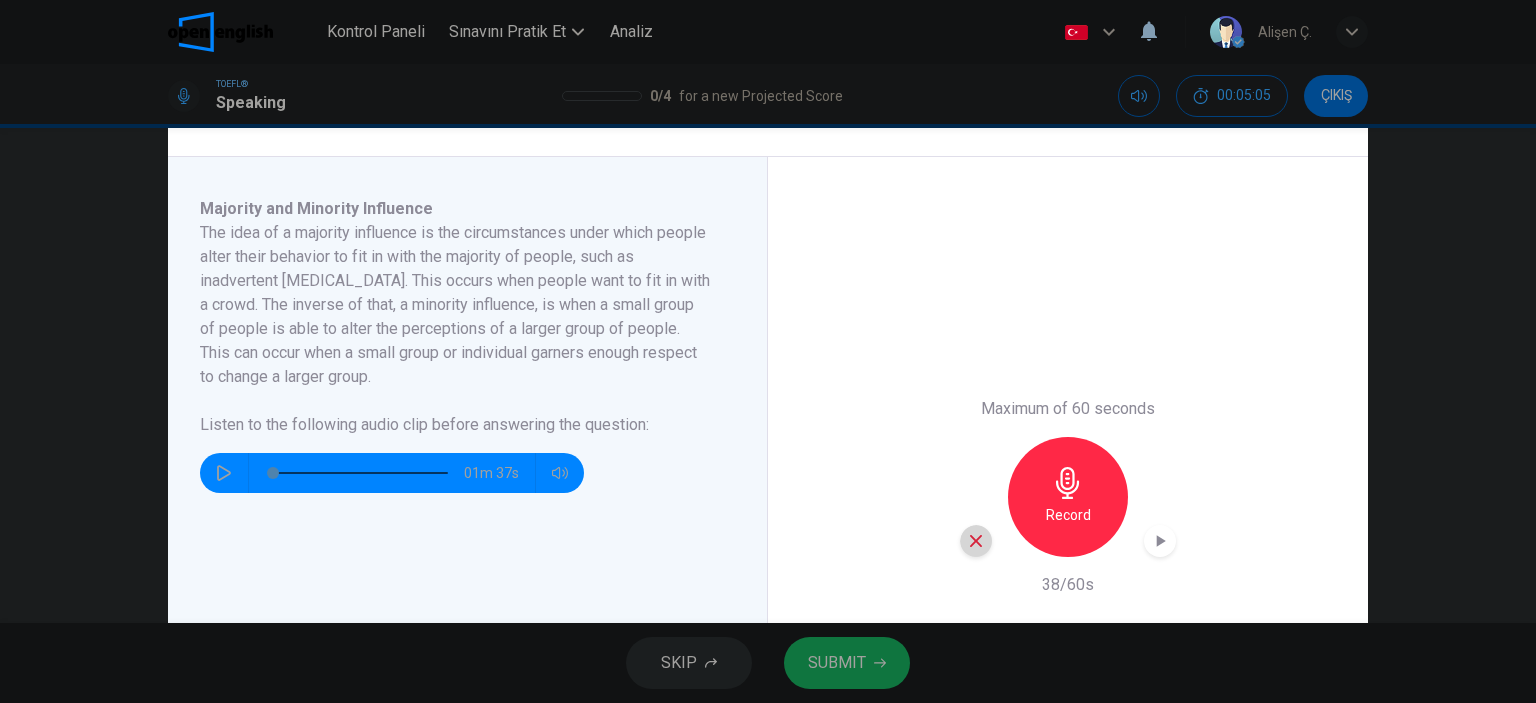 click 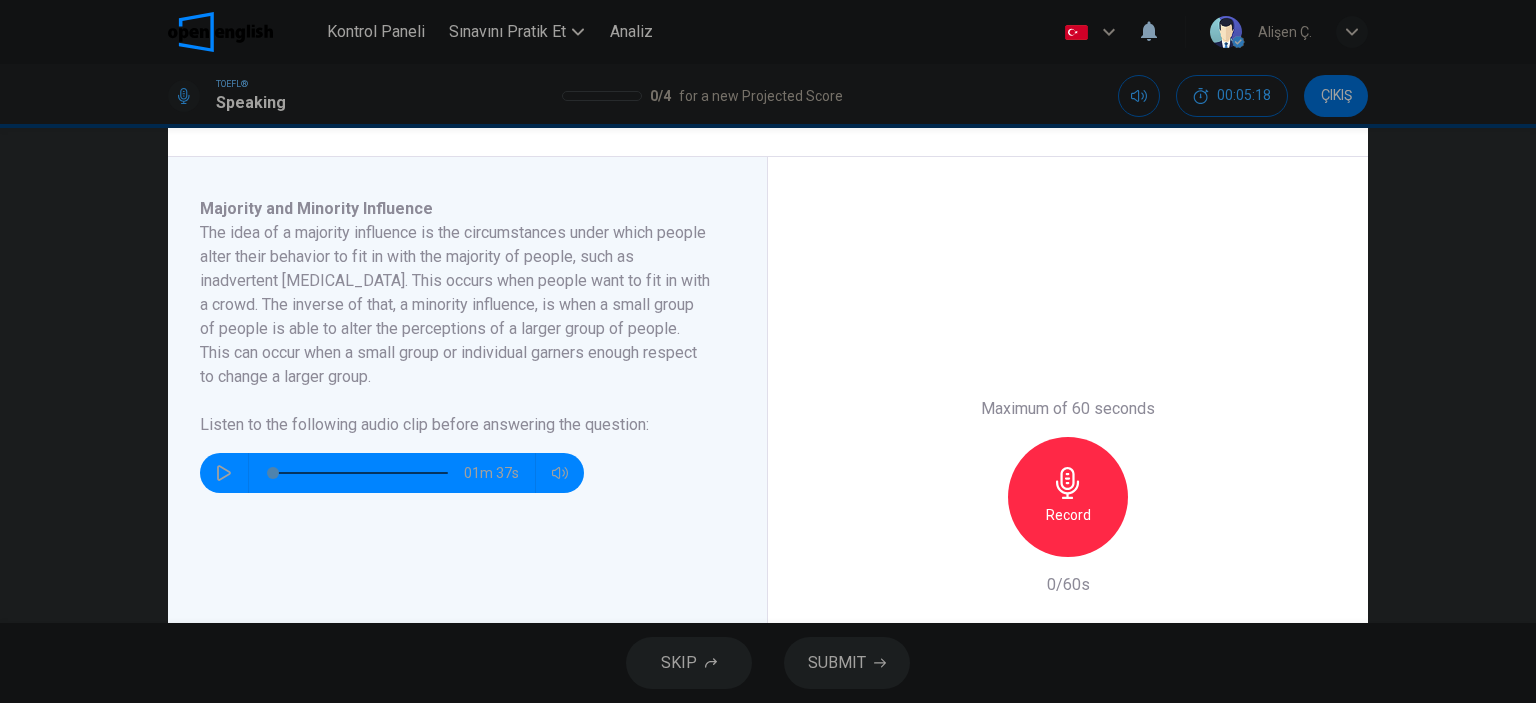 click on "Record" at bounding box center (1068, 515) 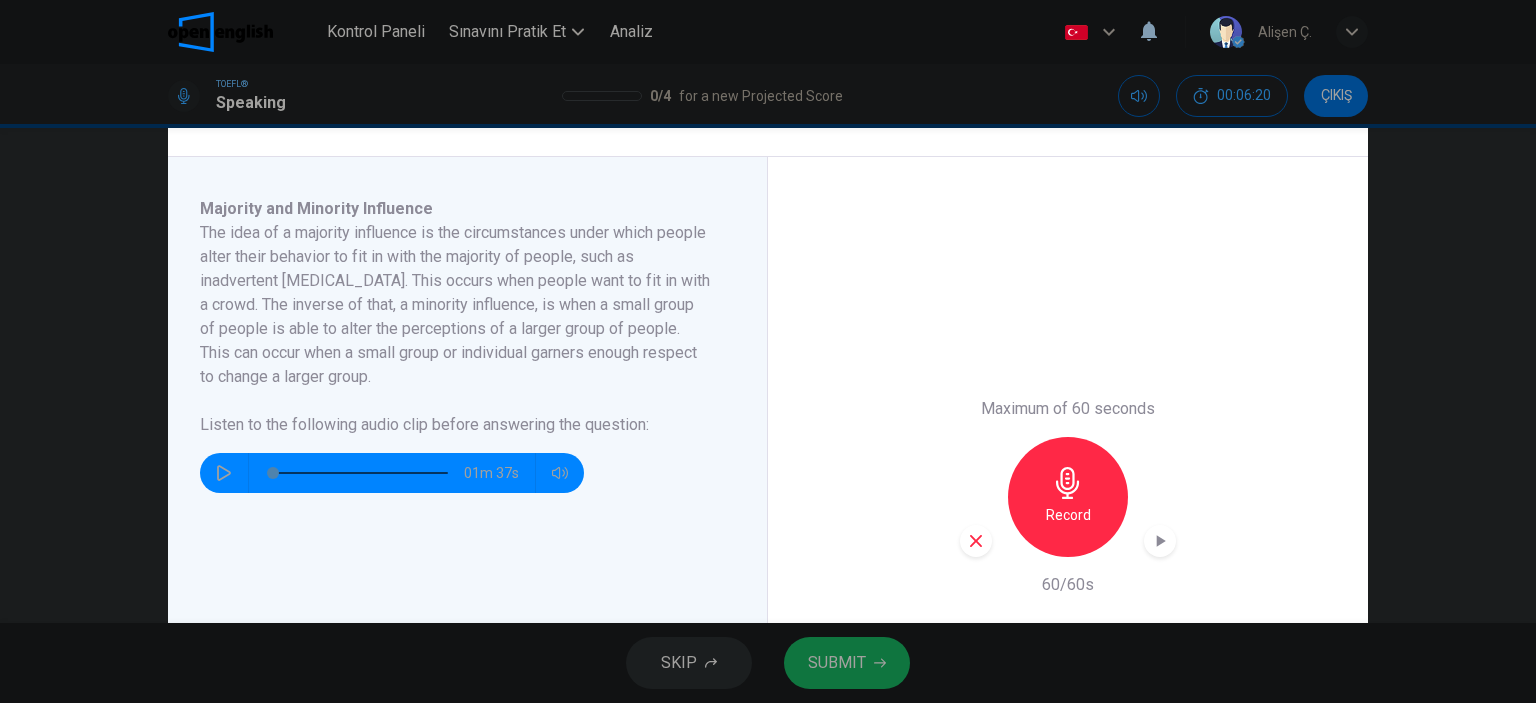click 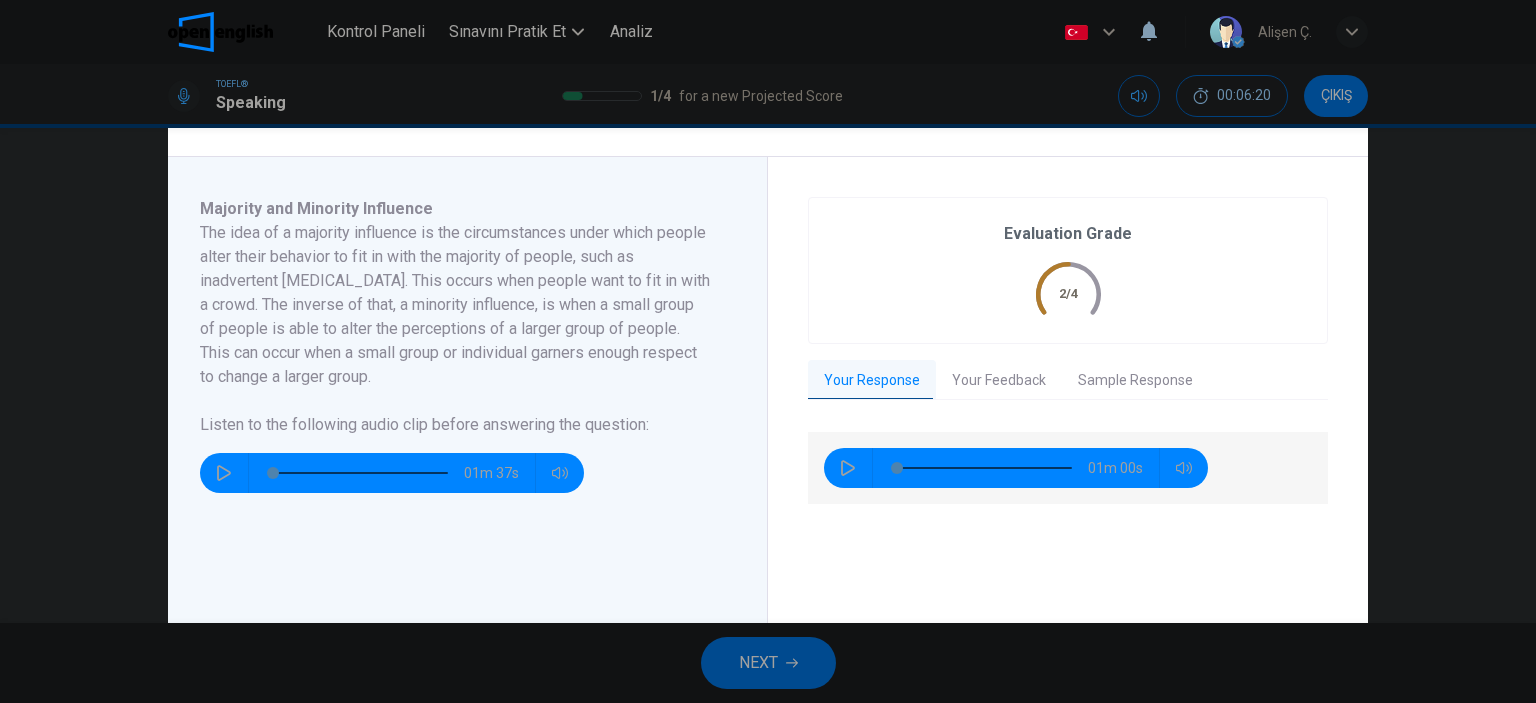 click on "Sample Response" at bounding box center (1135, 381) 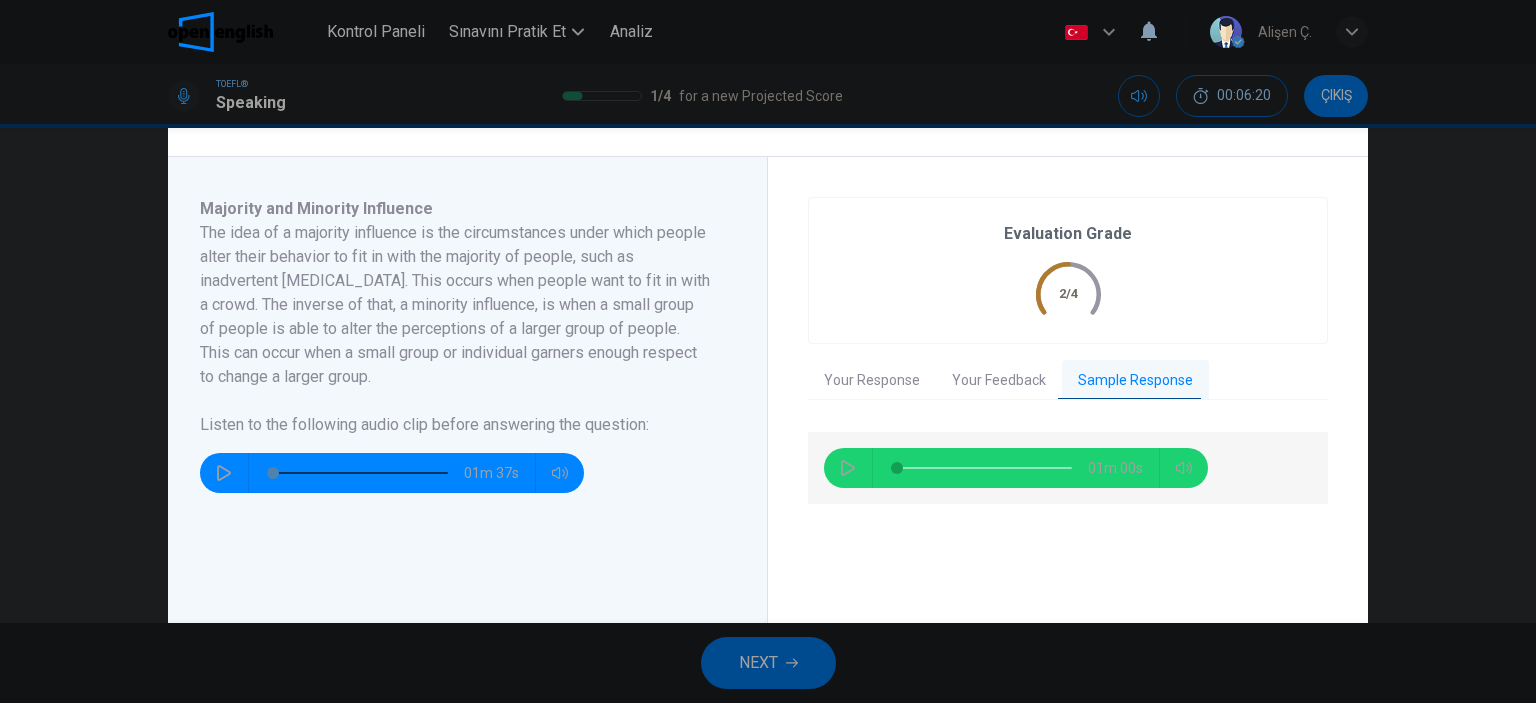click on "Your Feedback" at bounding box center (999, 381) 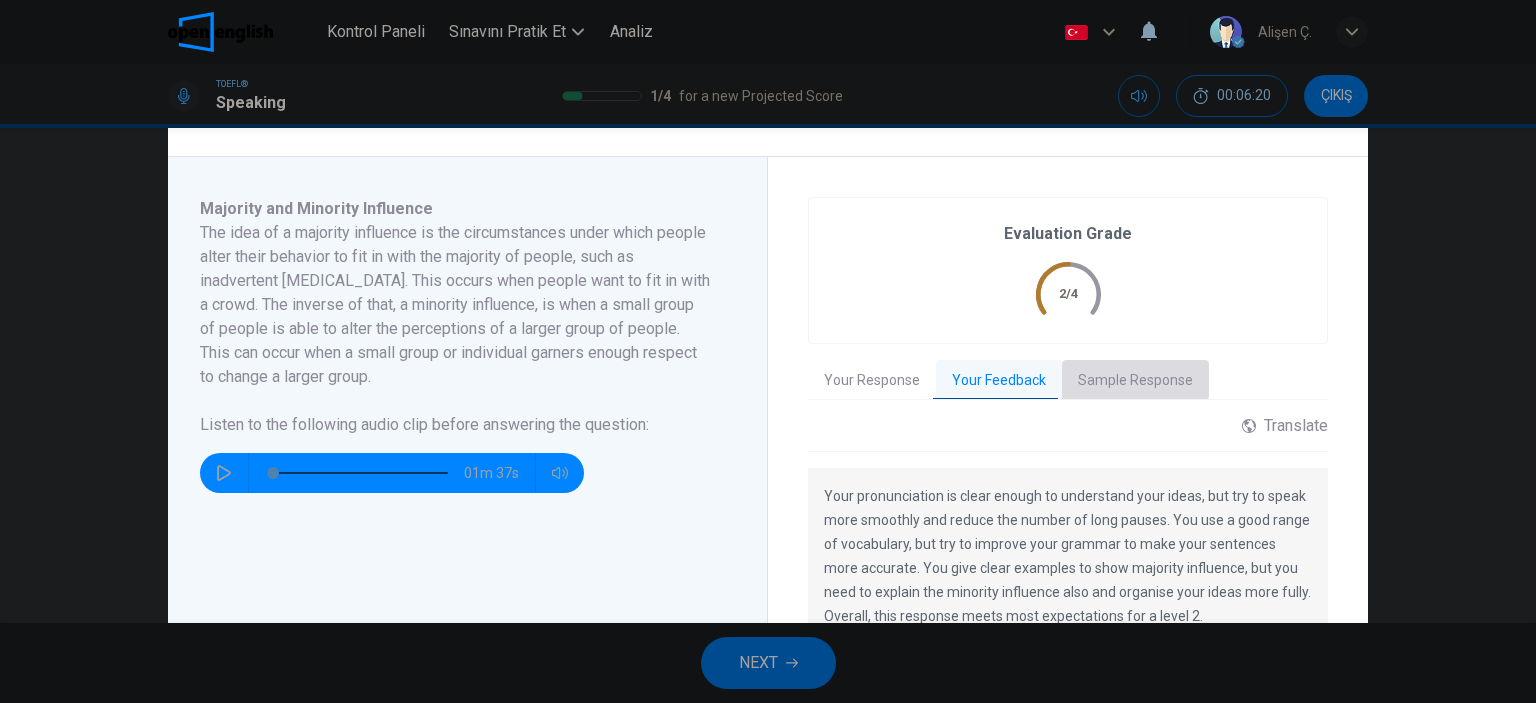 click on "Sample Response" at bounding box center (1135, 381) 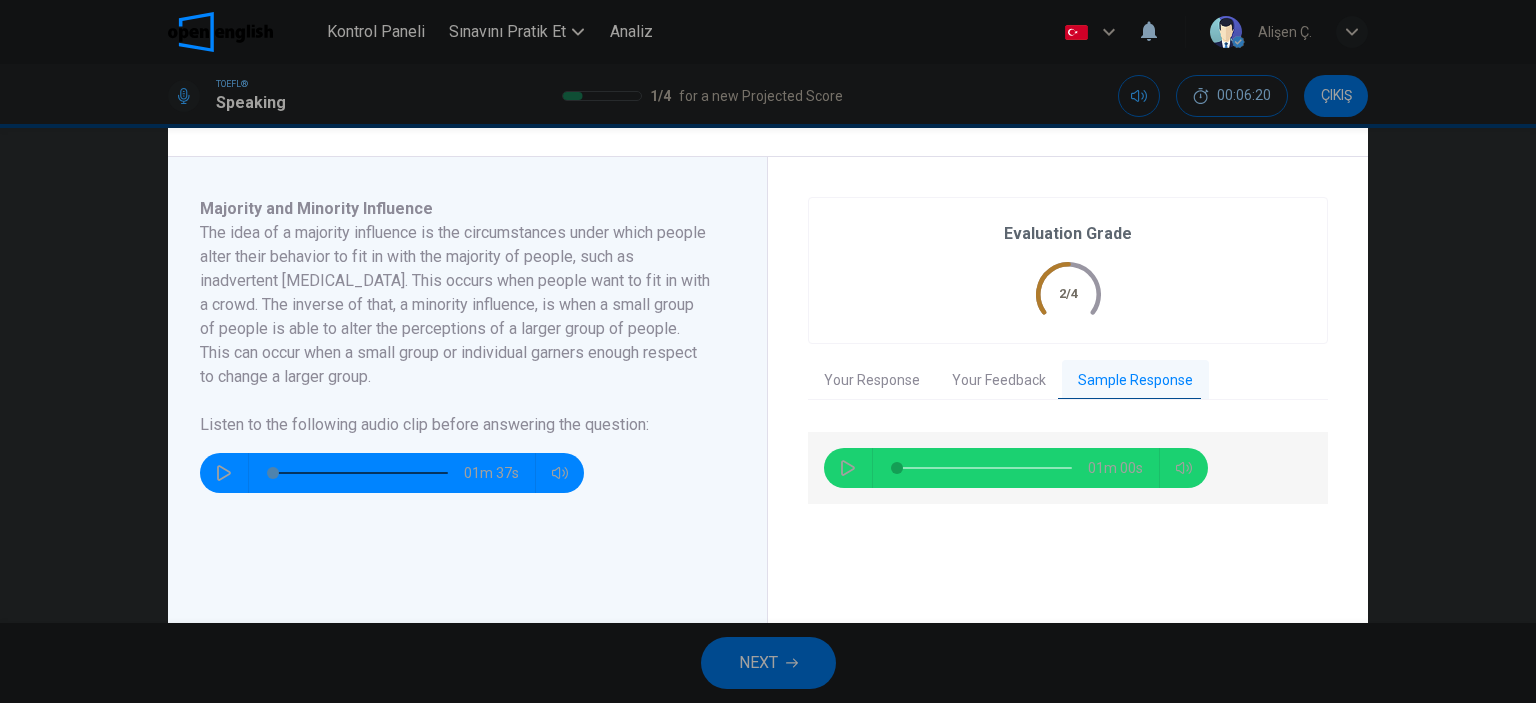 click on "Your Feedback" at bounding box center (999, 381) 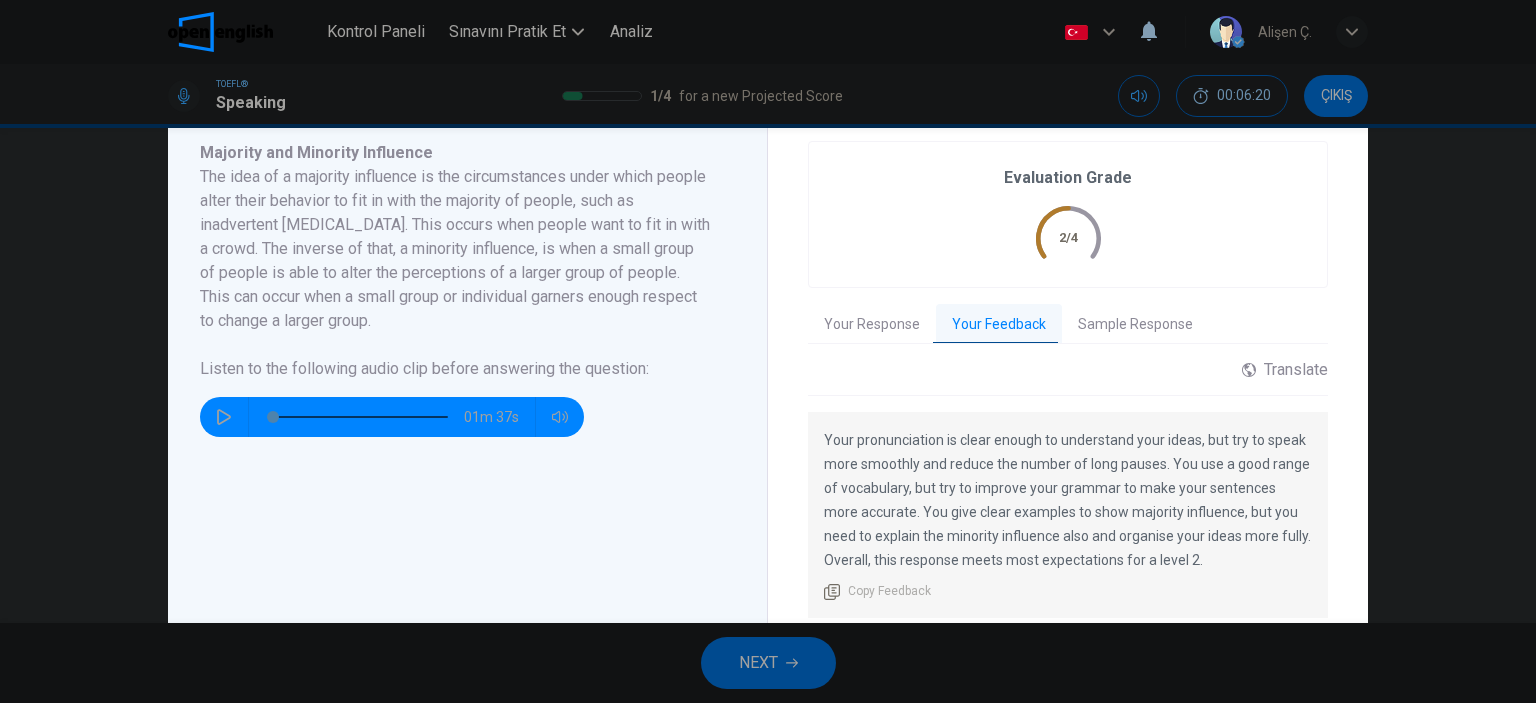 scroll, scrollTop: 400, scrollLeft: 0, axis: vertical 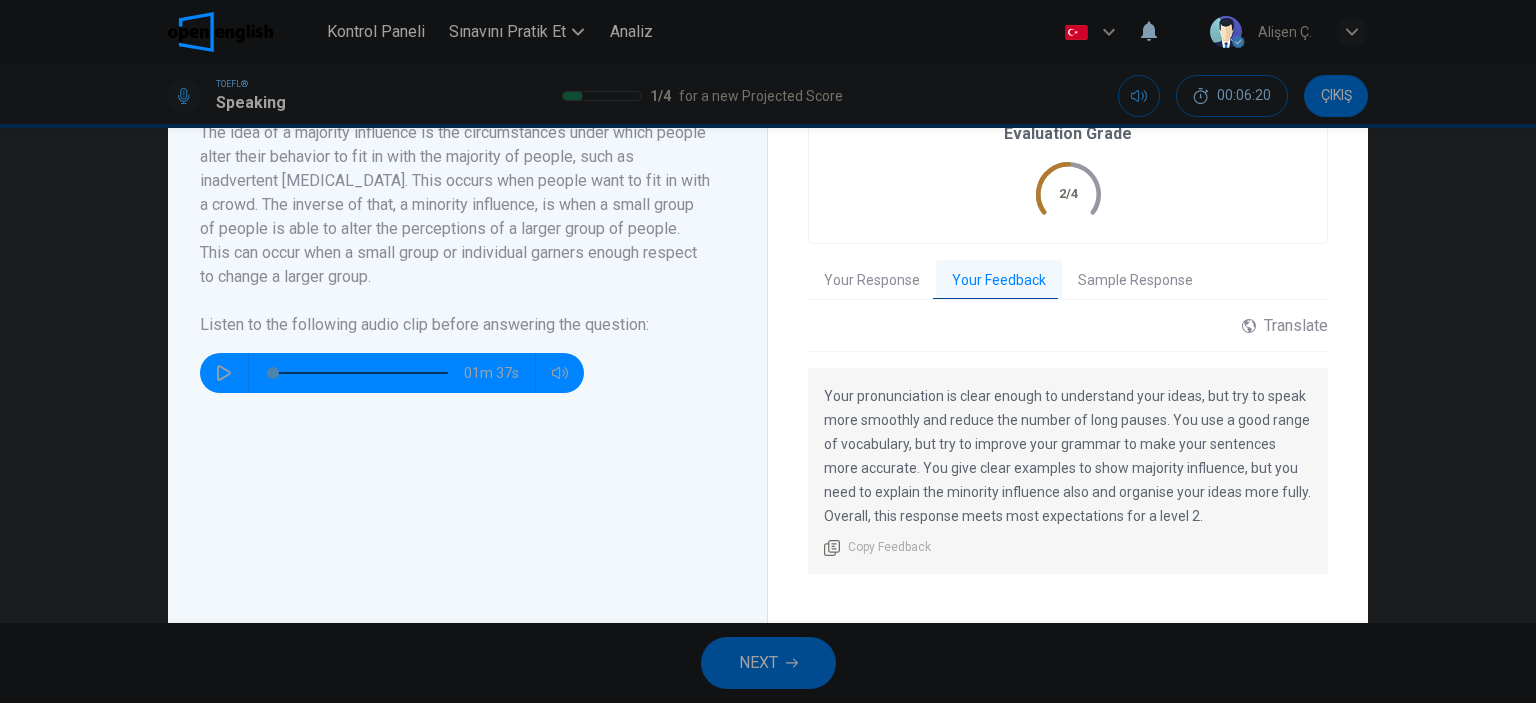 click on "Sample Response" at bounding box center [1135, 281] 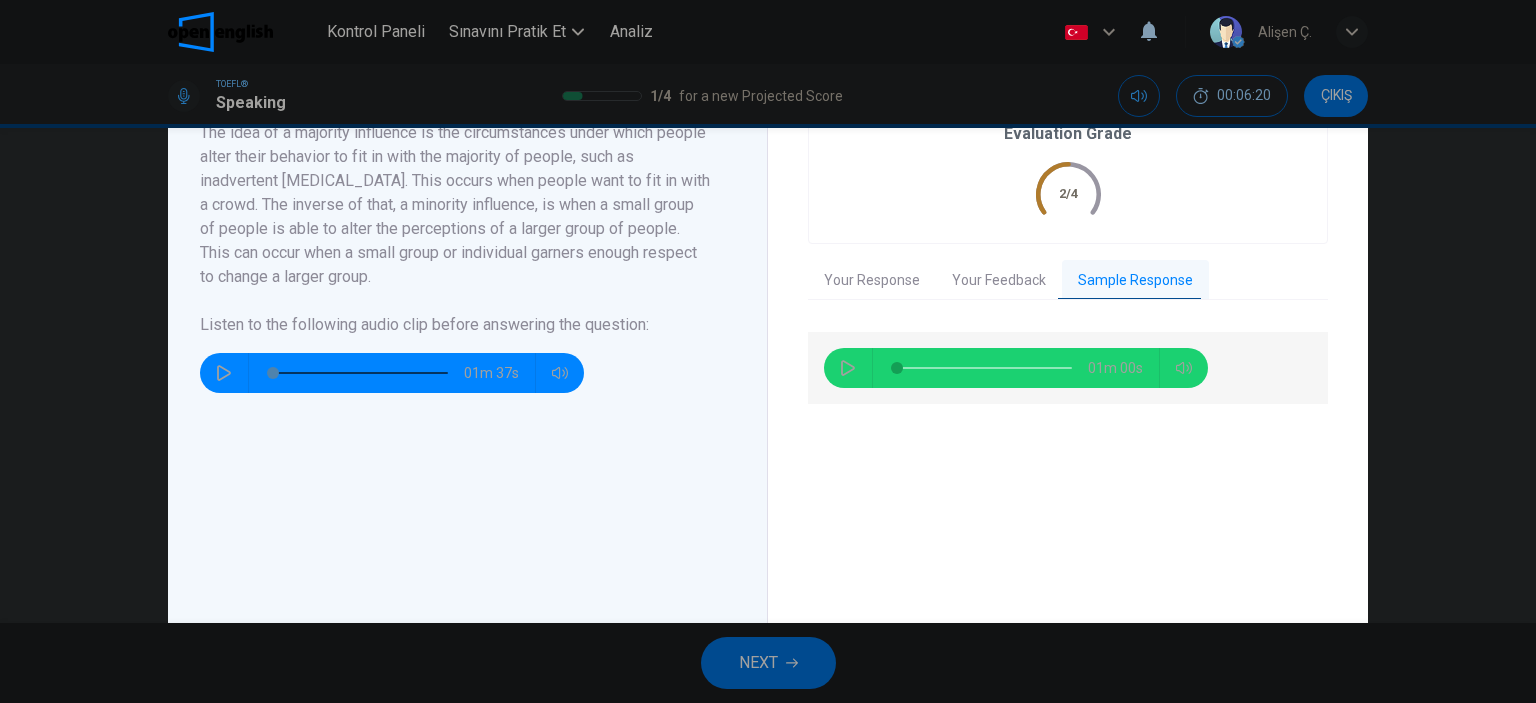 click at bounding box center (848, 368) 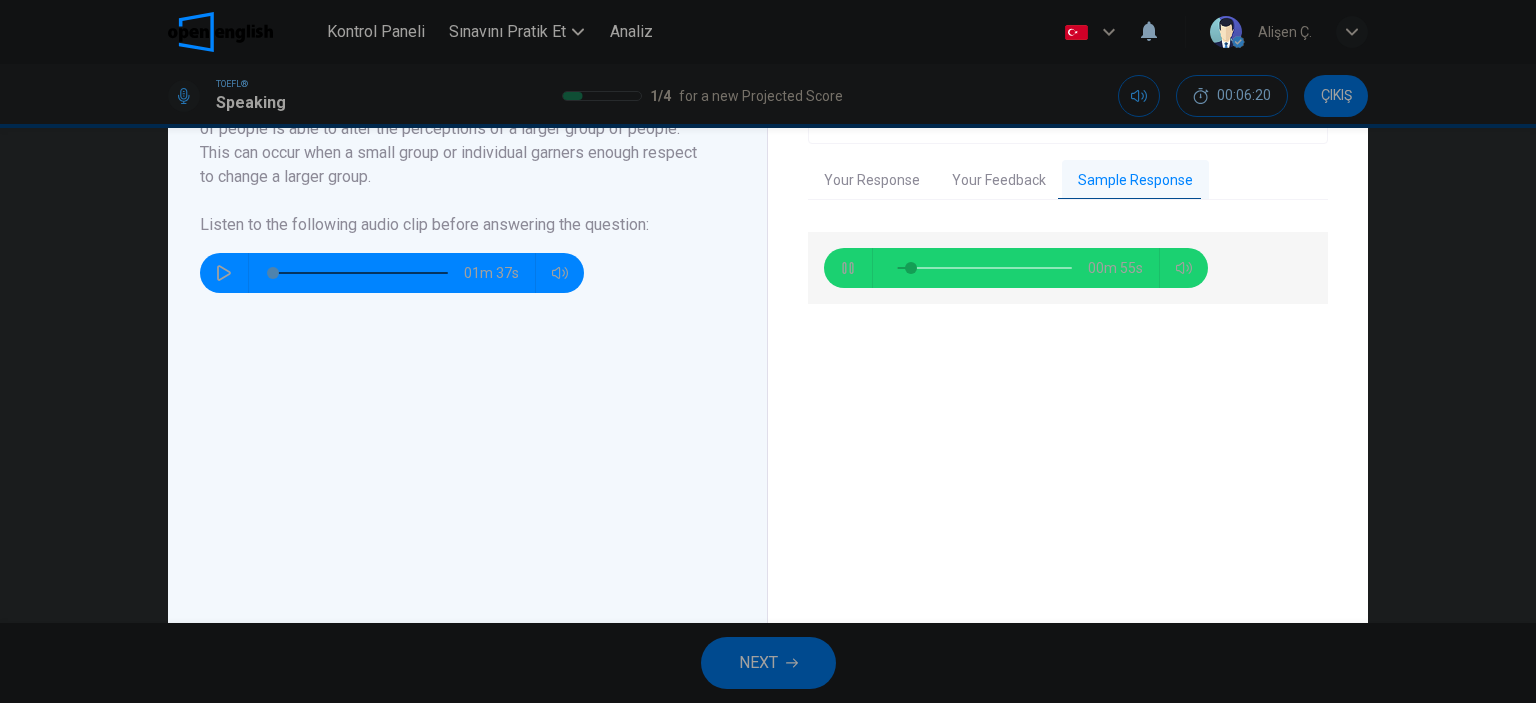 scroll, scrollTop: 400, scrollLeft: 0, axis: vertical 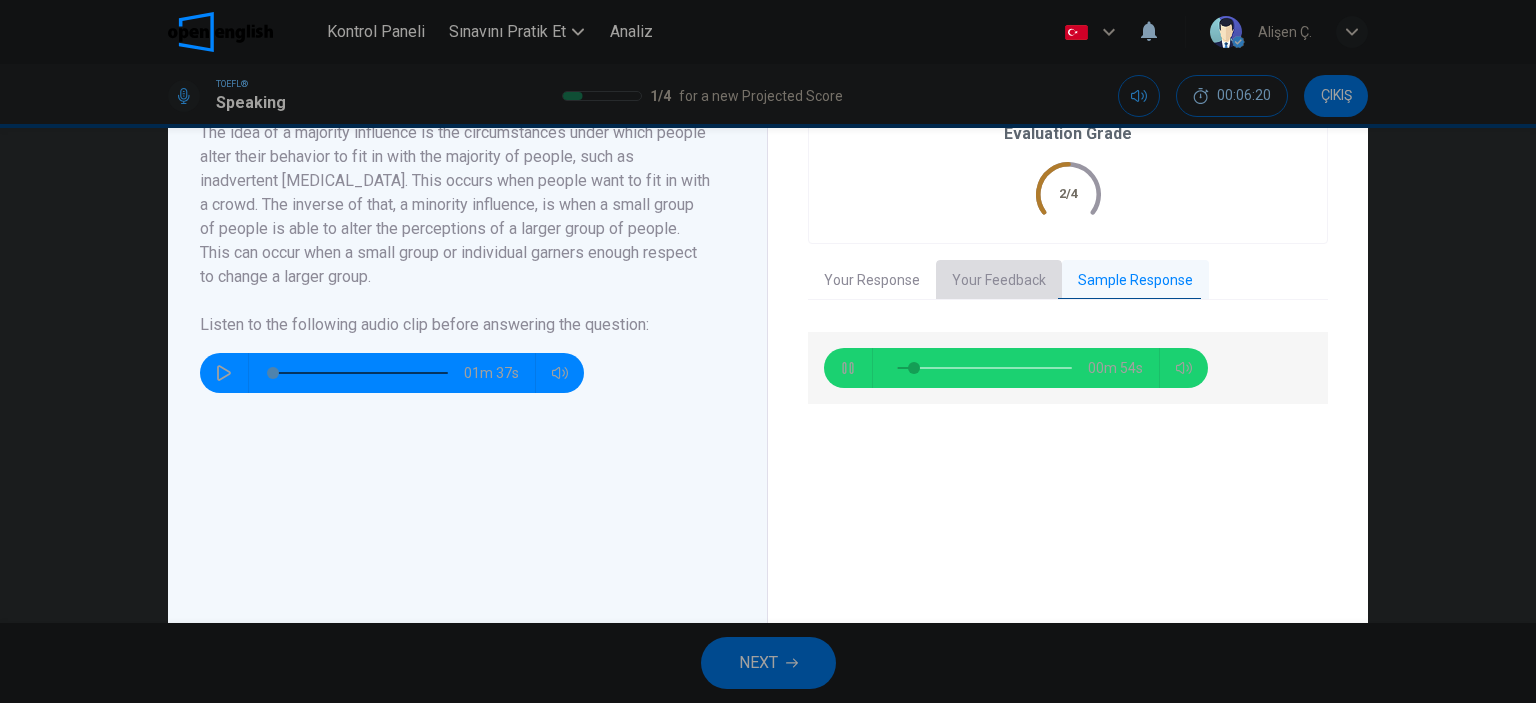 click on "Your Feedback" at bounding box center [999, 281] 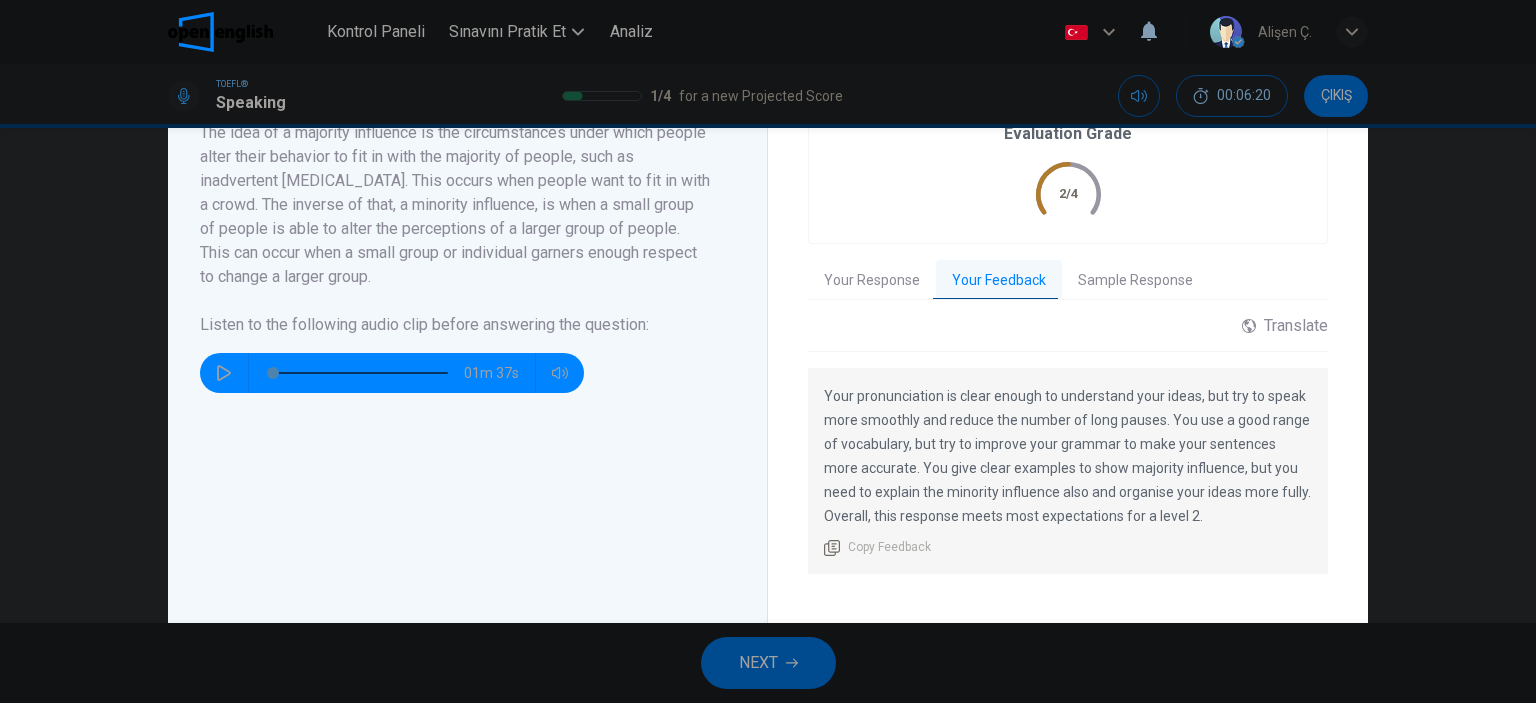 click on "Sample Response" at bounding box center (1135, 281) 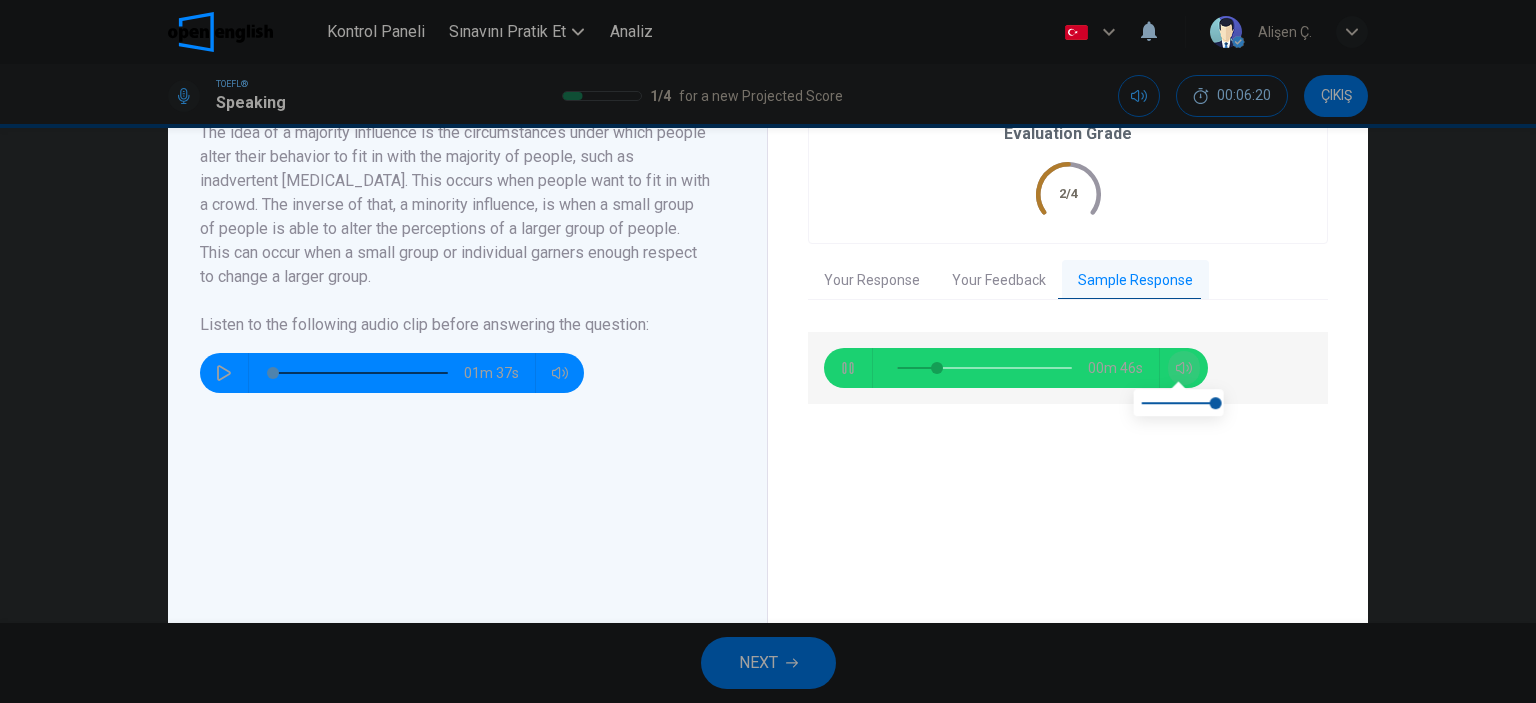 click 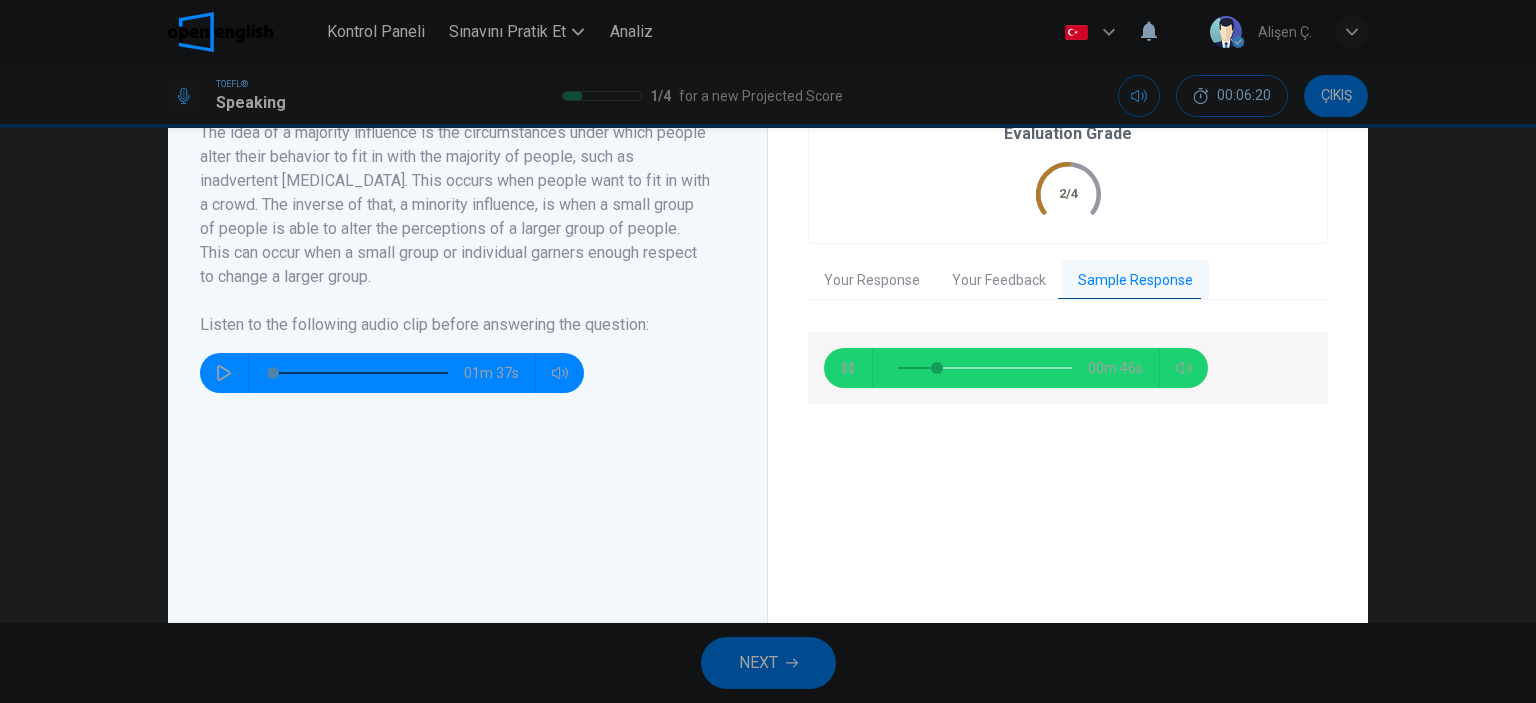 click on "00m 46s" at bounding box center [1068, 368] 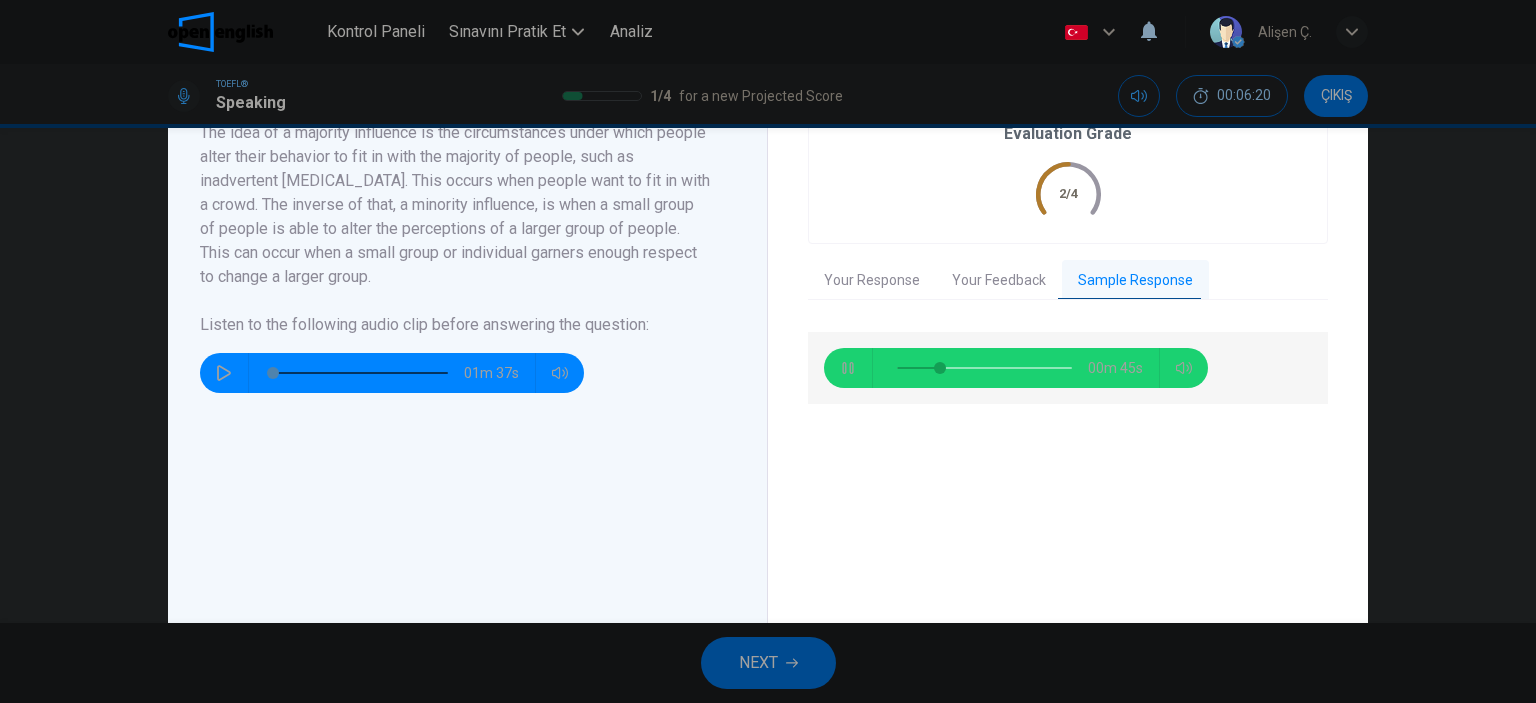drag, startPoint x: 1324, startPoint y: 371, endPoint x: 1244, endPoint y: 373, distance: 80.024994 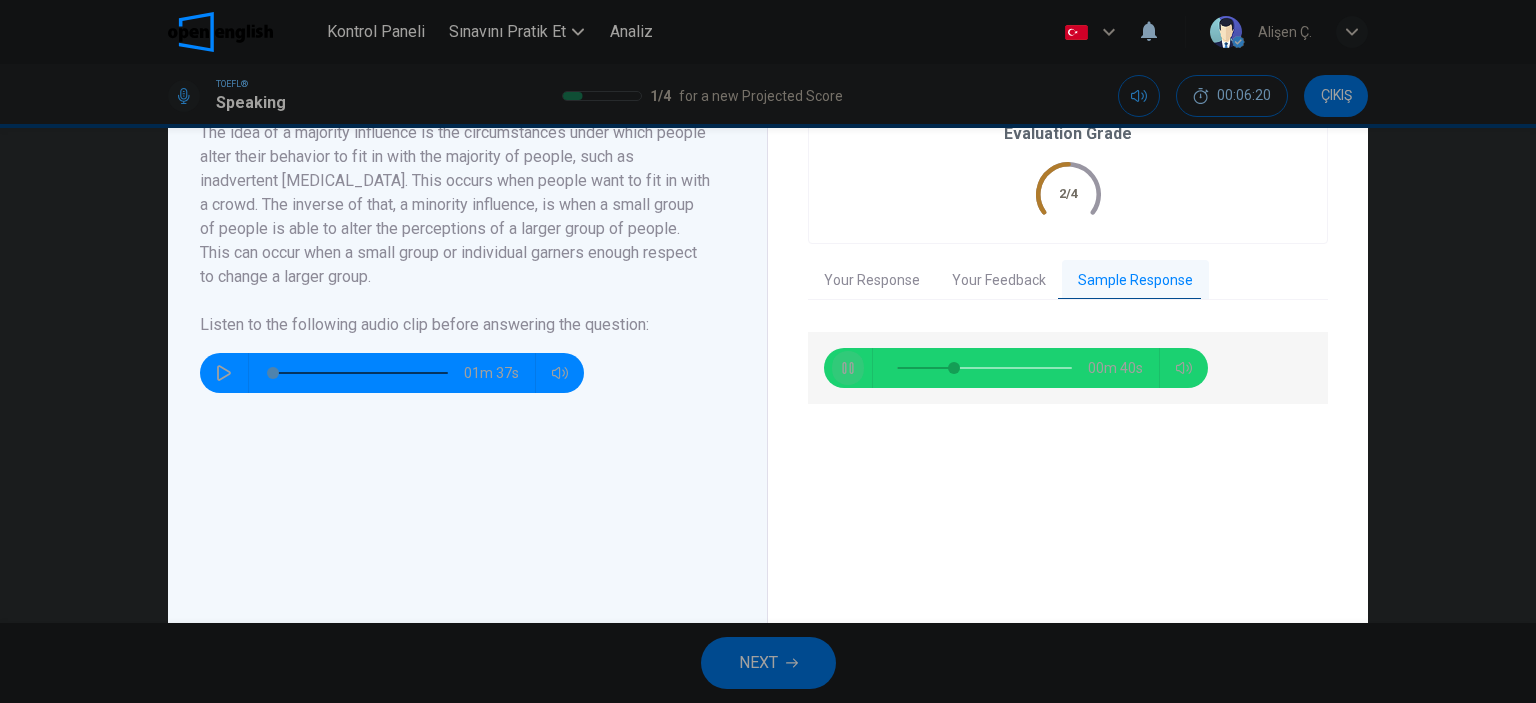click 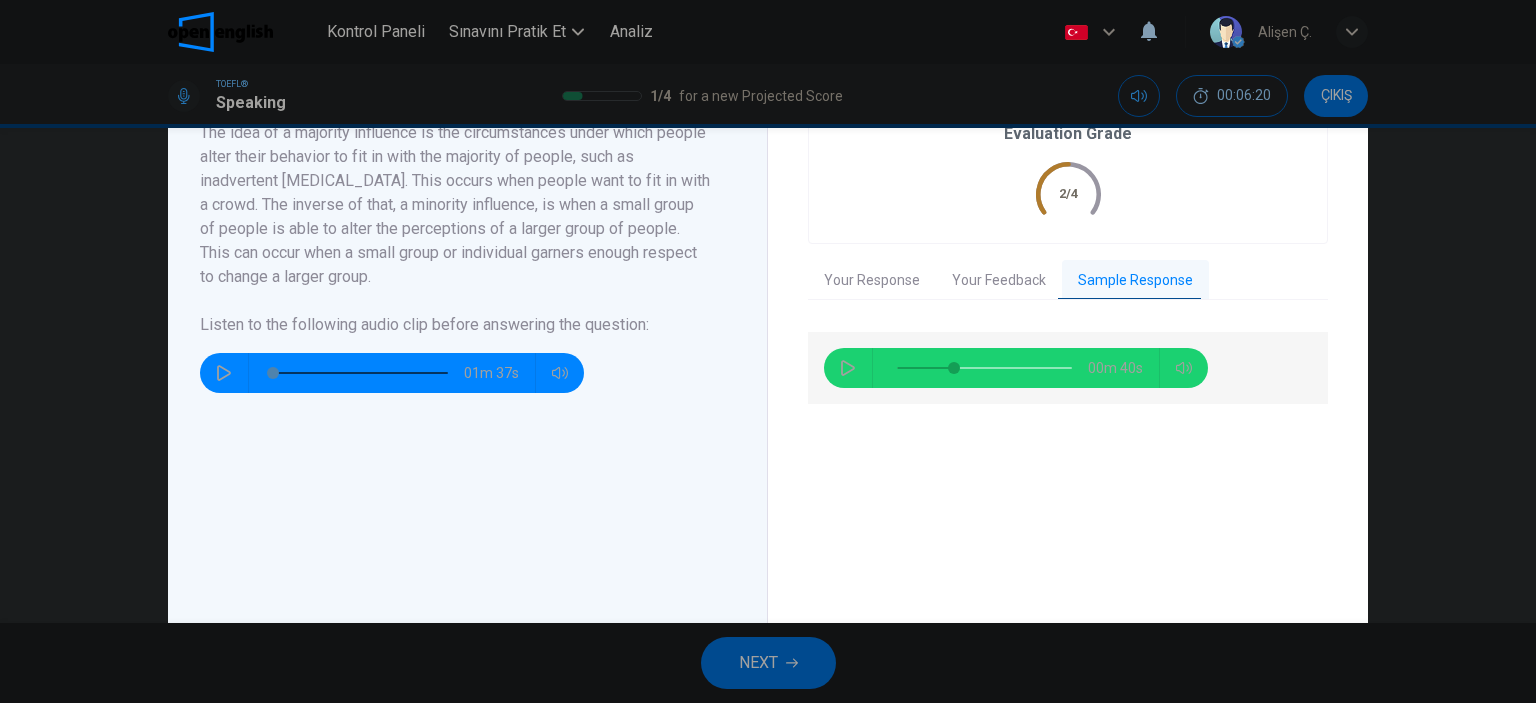 click on "NEXT" at bounding box center [758, 663] 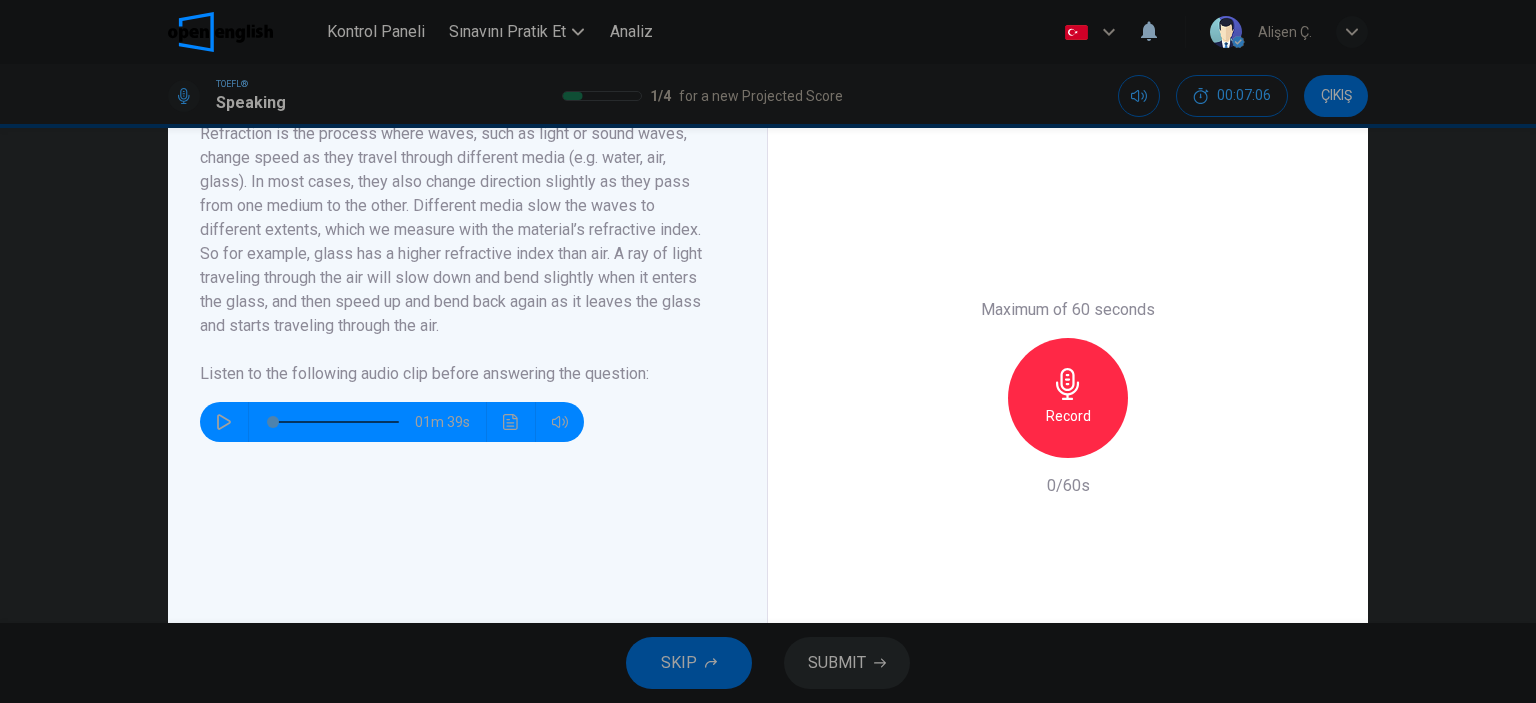 scroll, scrollTop: 400, scrollLeft: 0, axis: vertical 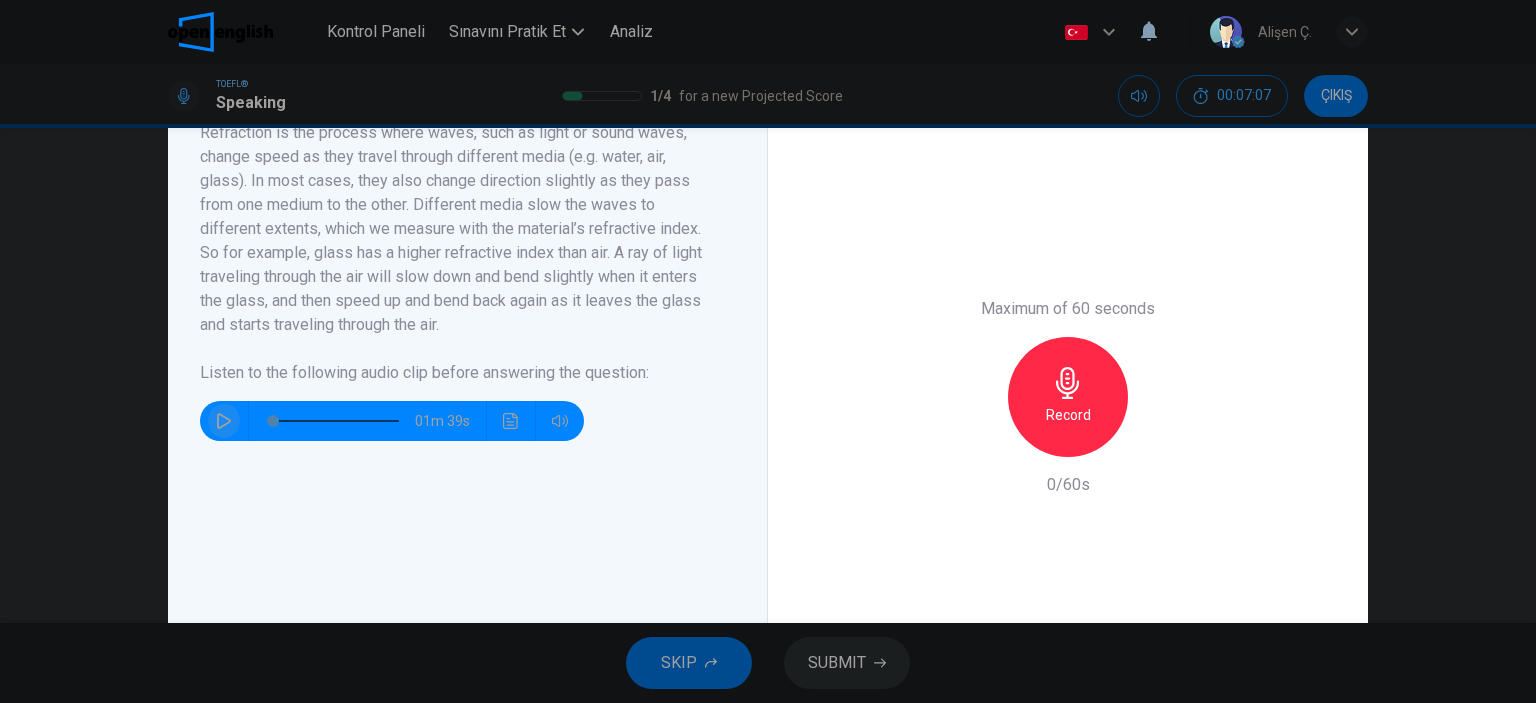 click 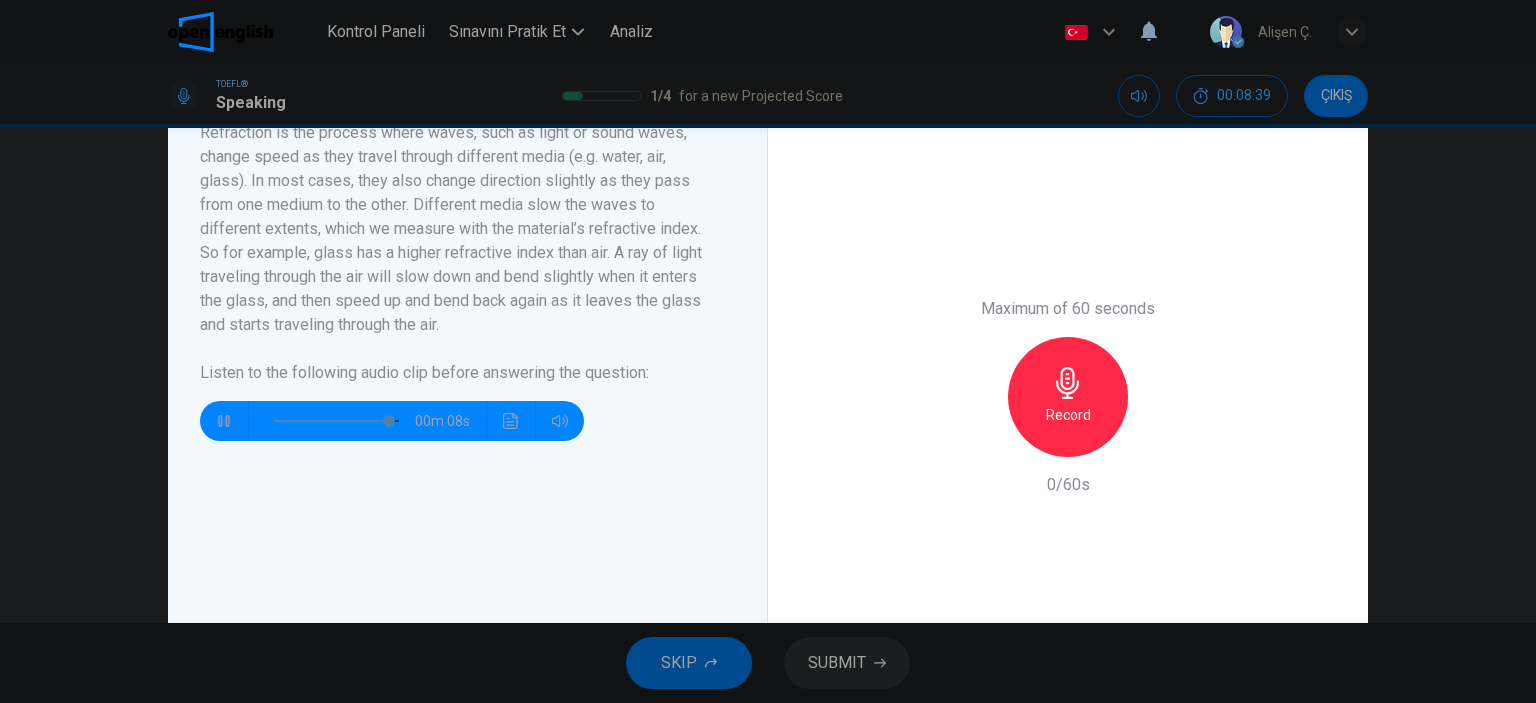 drag, startPoint x: 1340, startPoint y: 100, endPoint x: 1393, endPoint y: 169, distance: 87.005745 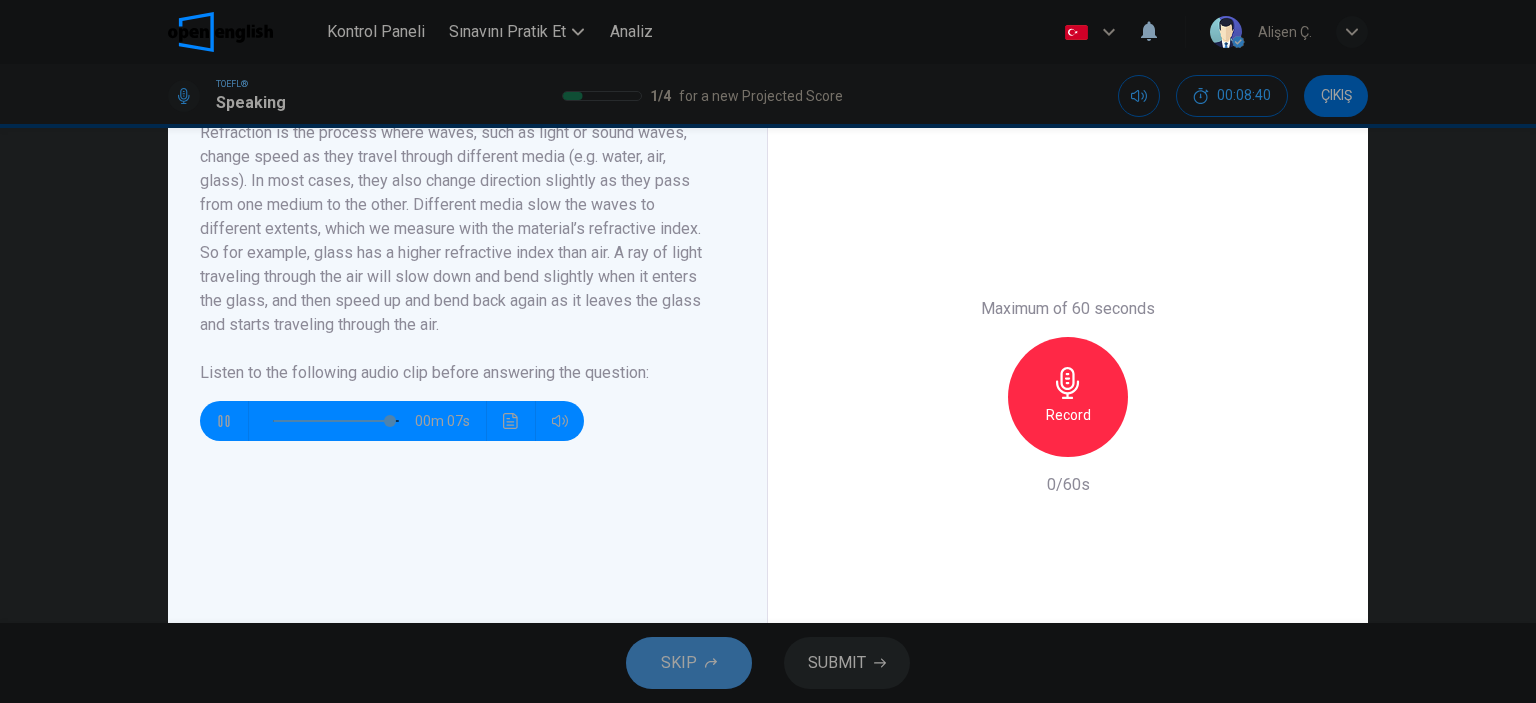 click on "SKIP" at bounding box center (689, 663) 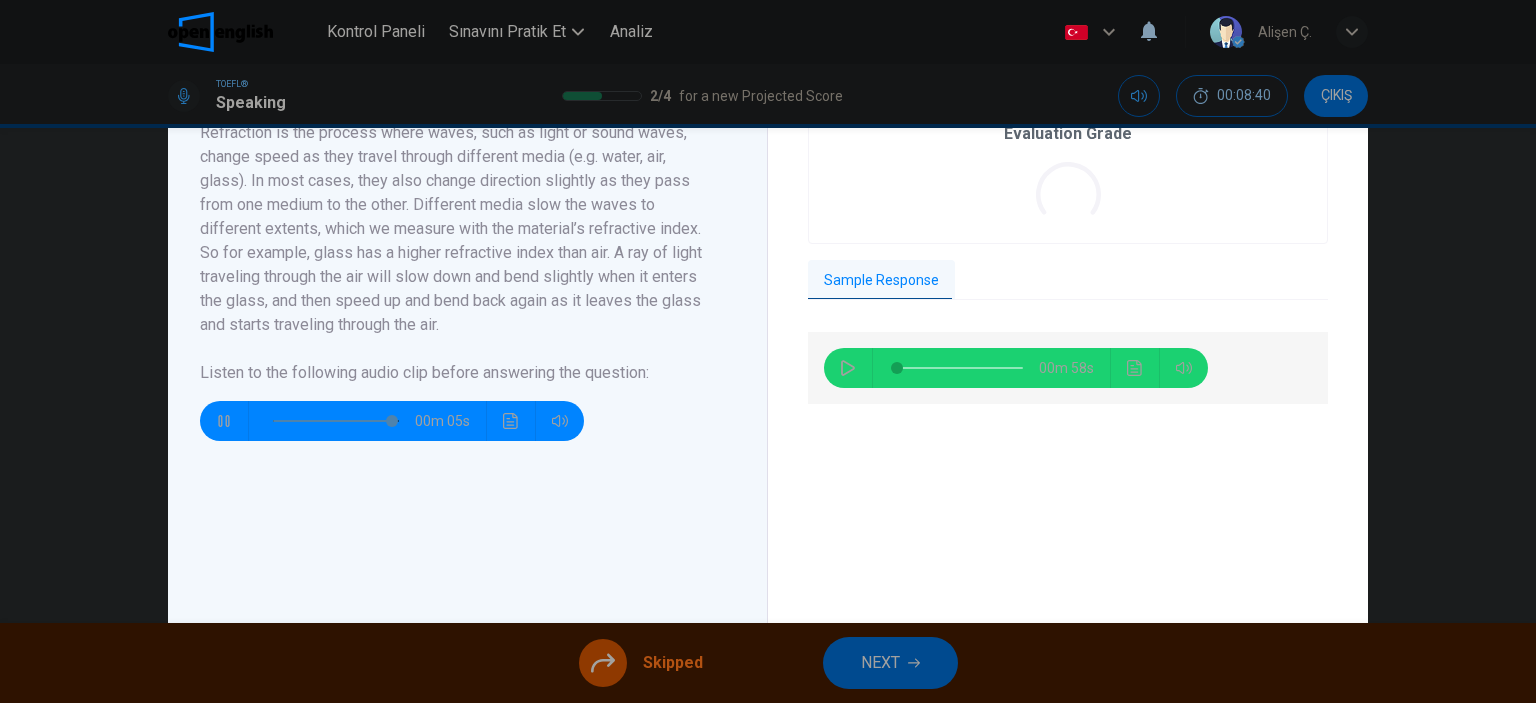 type on "**" 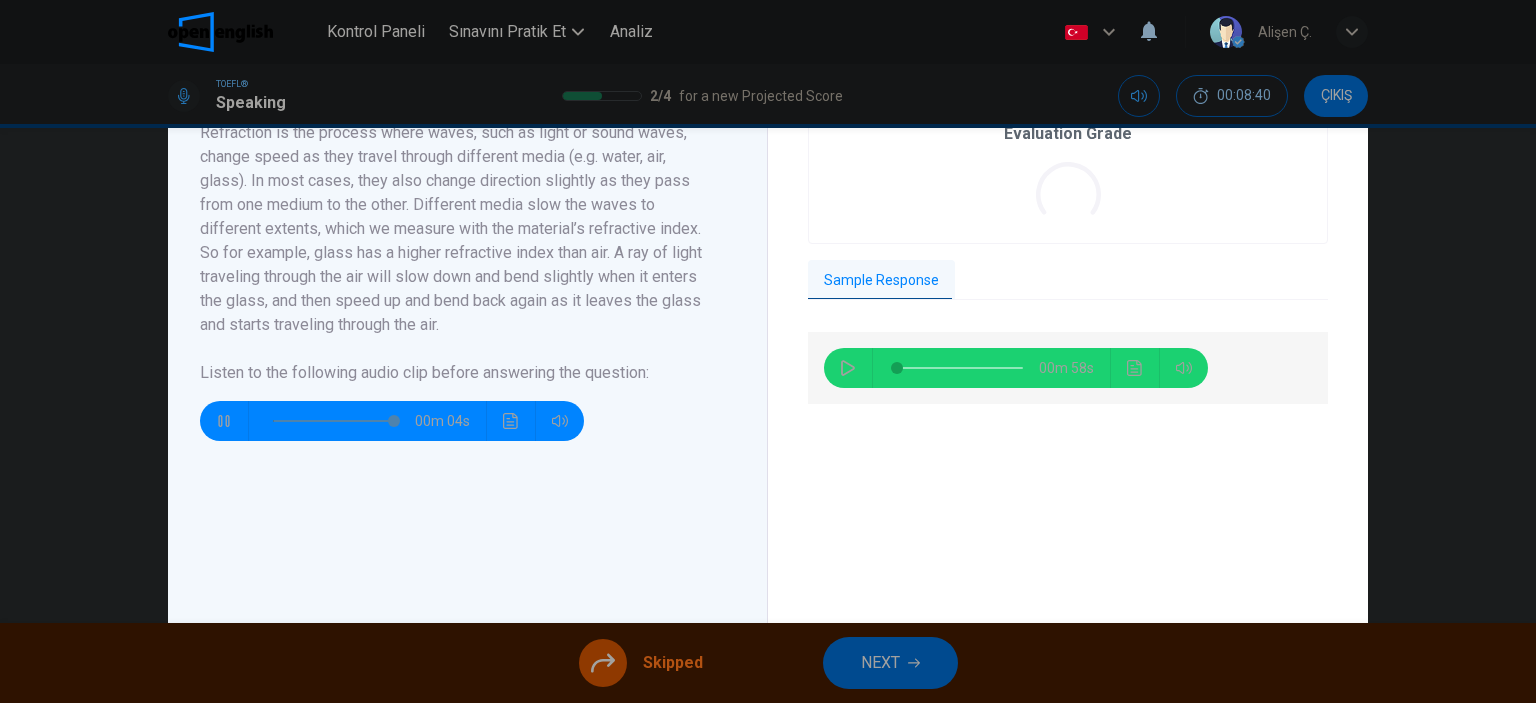 click on "NEXT" at bounding box center (890, 663) 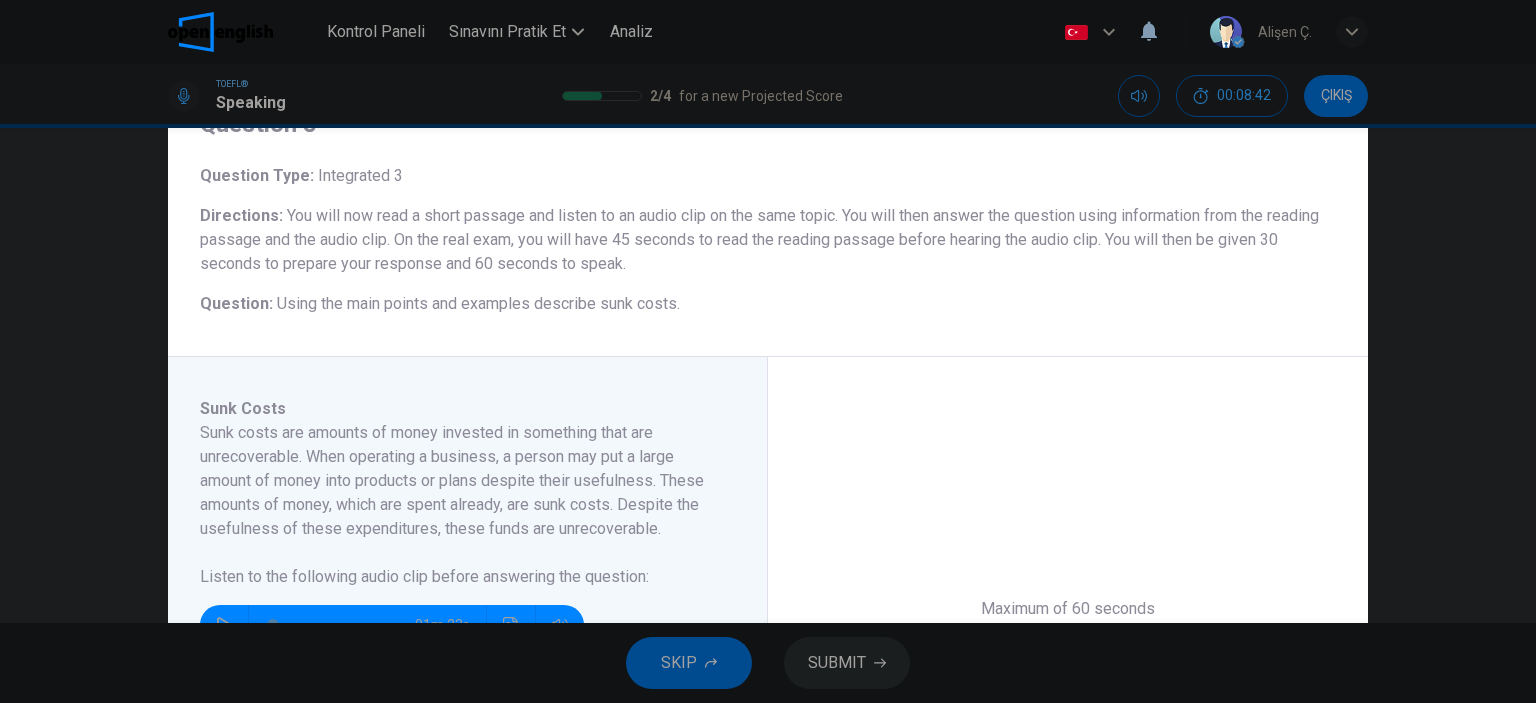 scroll, scrollTop: 300, scrollLeft: 0, axis: vertical 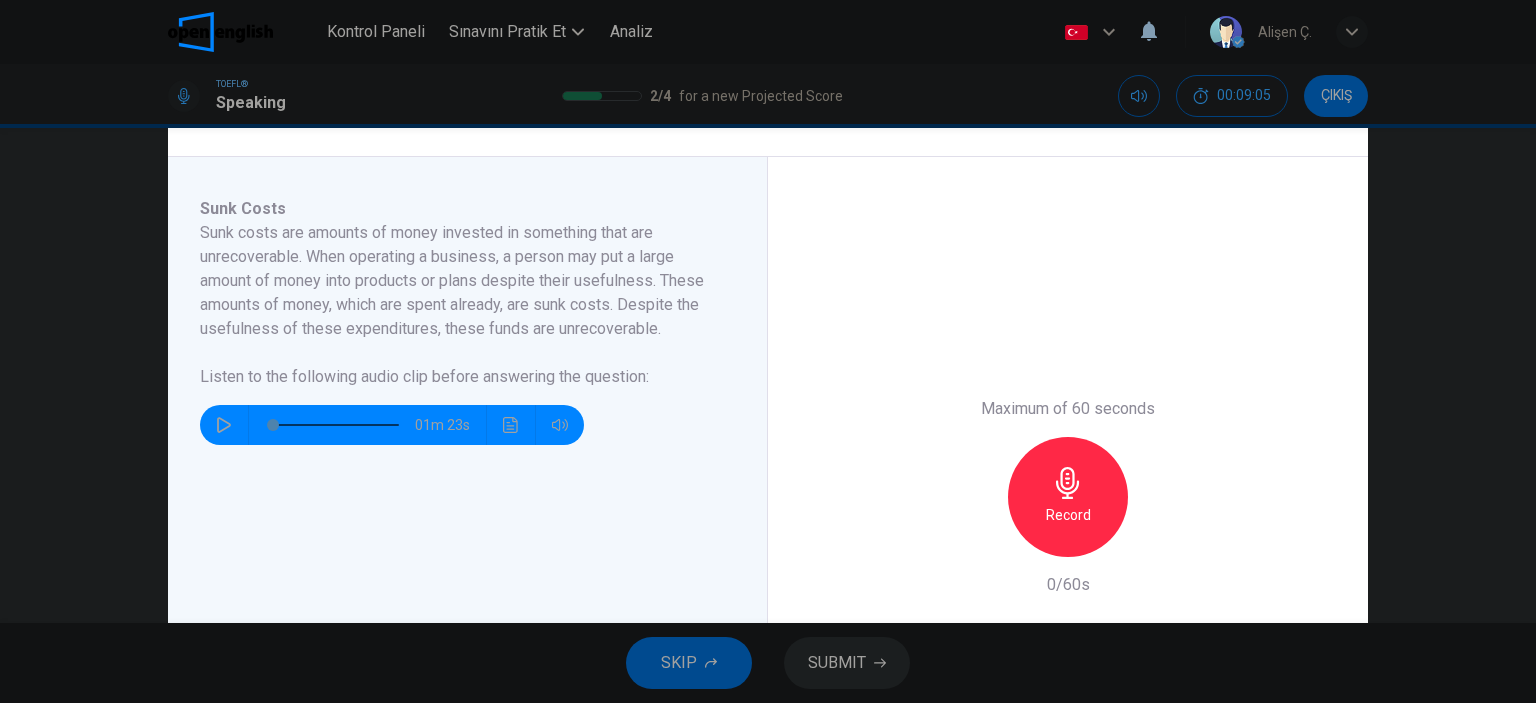 click at bounding box center (224, 425) 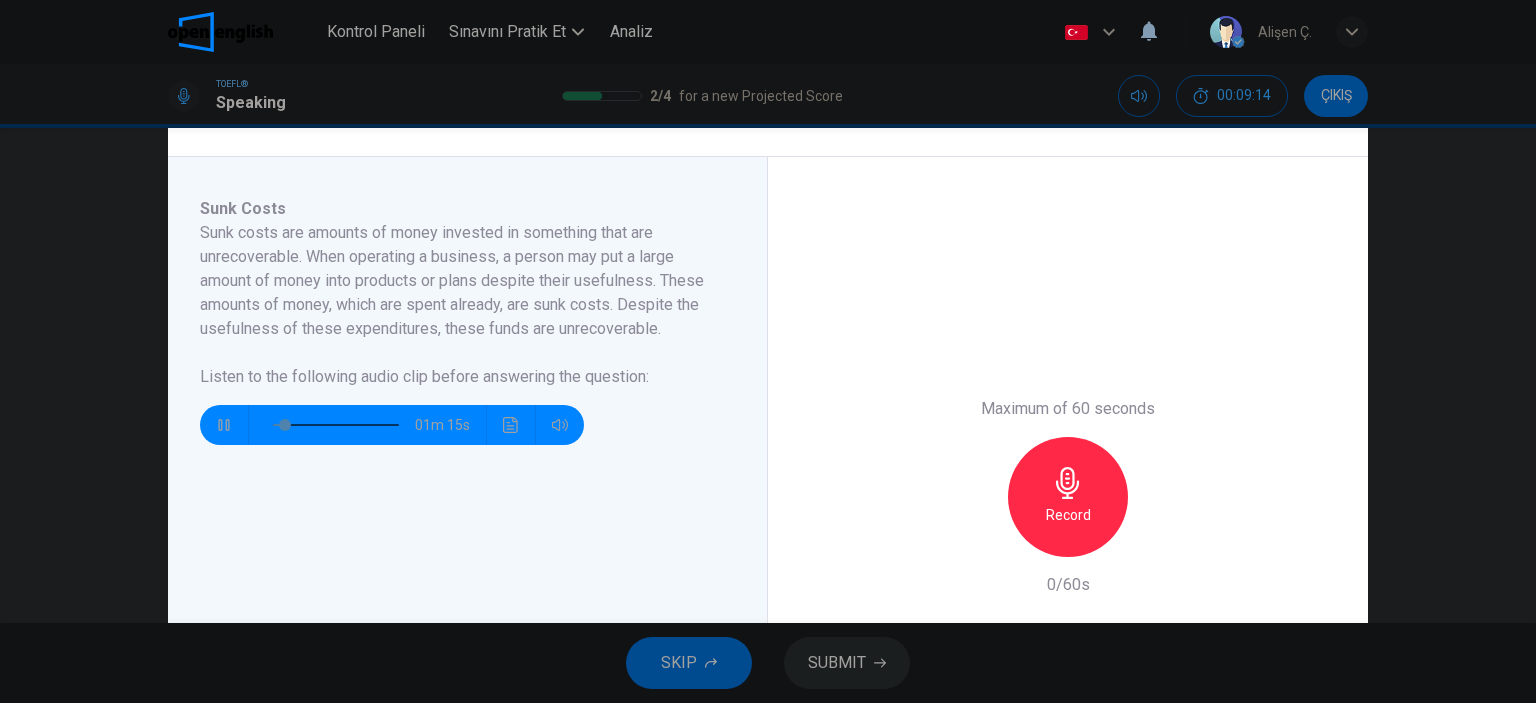 type on "**" 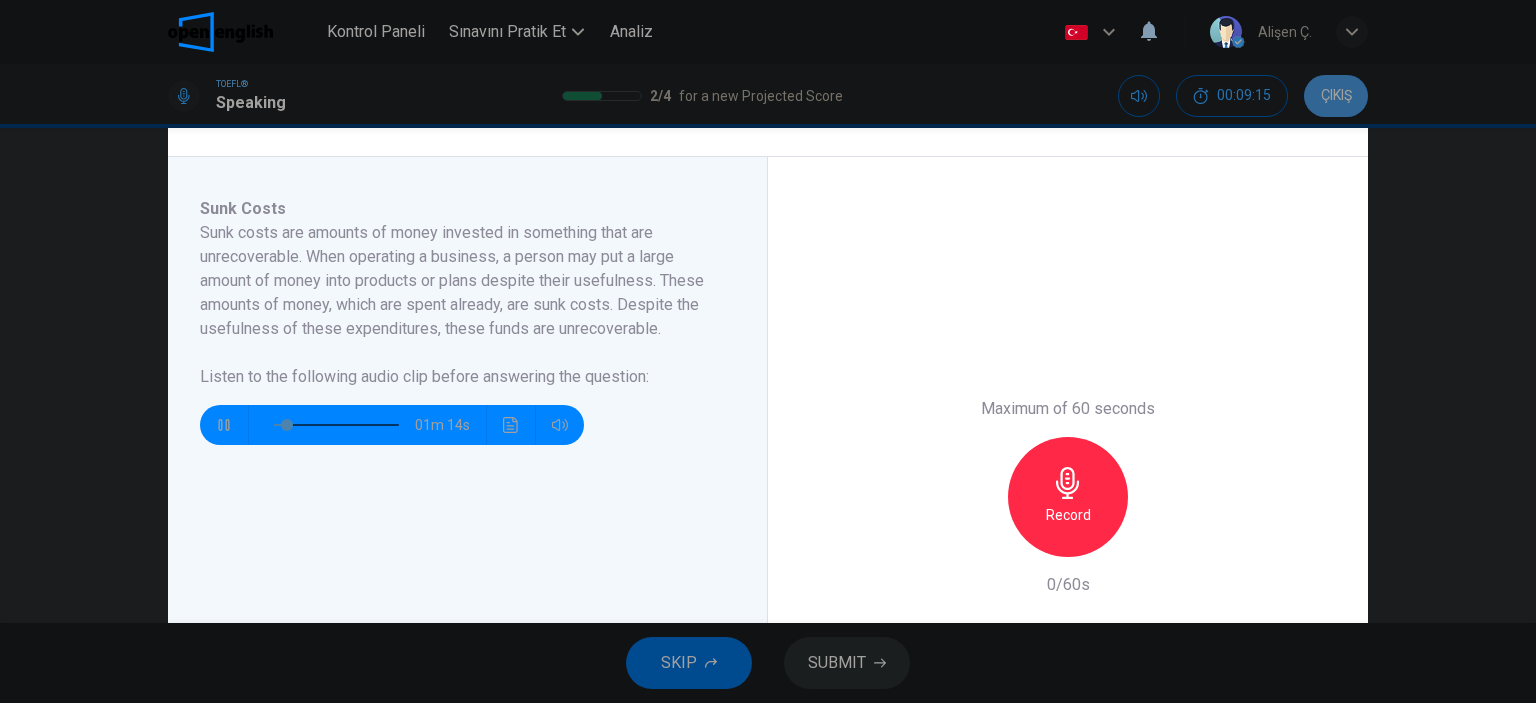drag, startPoint x: 1341, startPoint y: 96, endPoint x: 846, endPoint y: 86, distance: 495.101 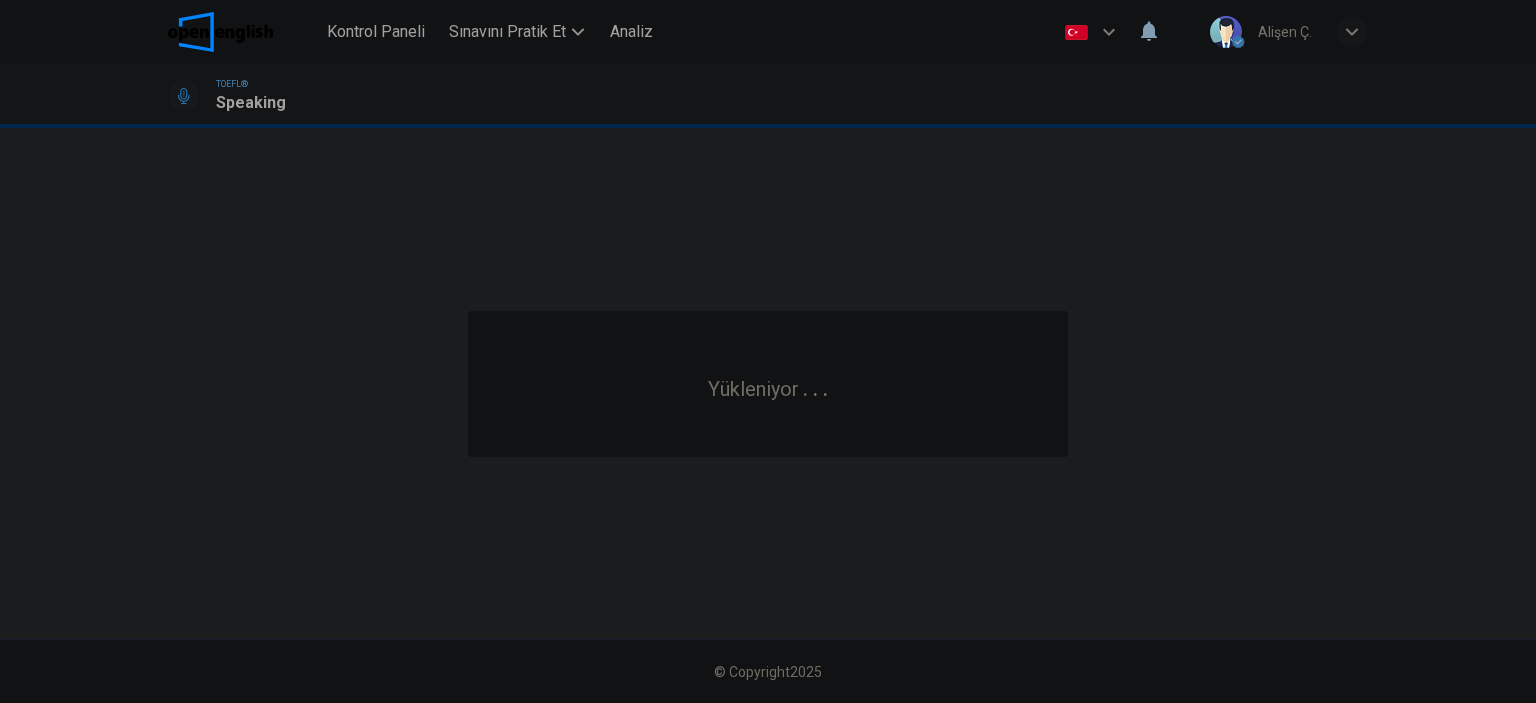 scroll, scrollTop: 0, scrollLeft: 0, axis: both 